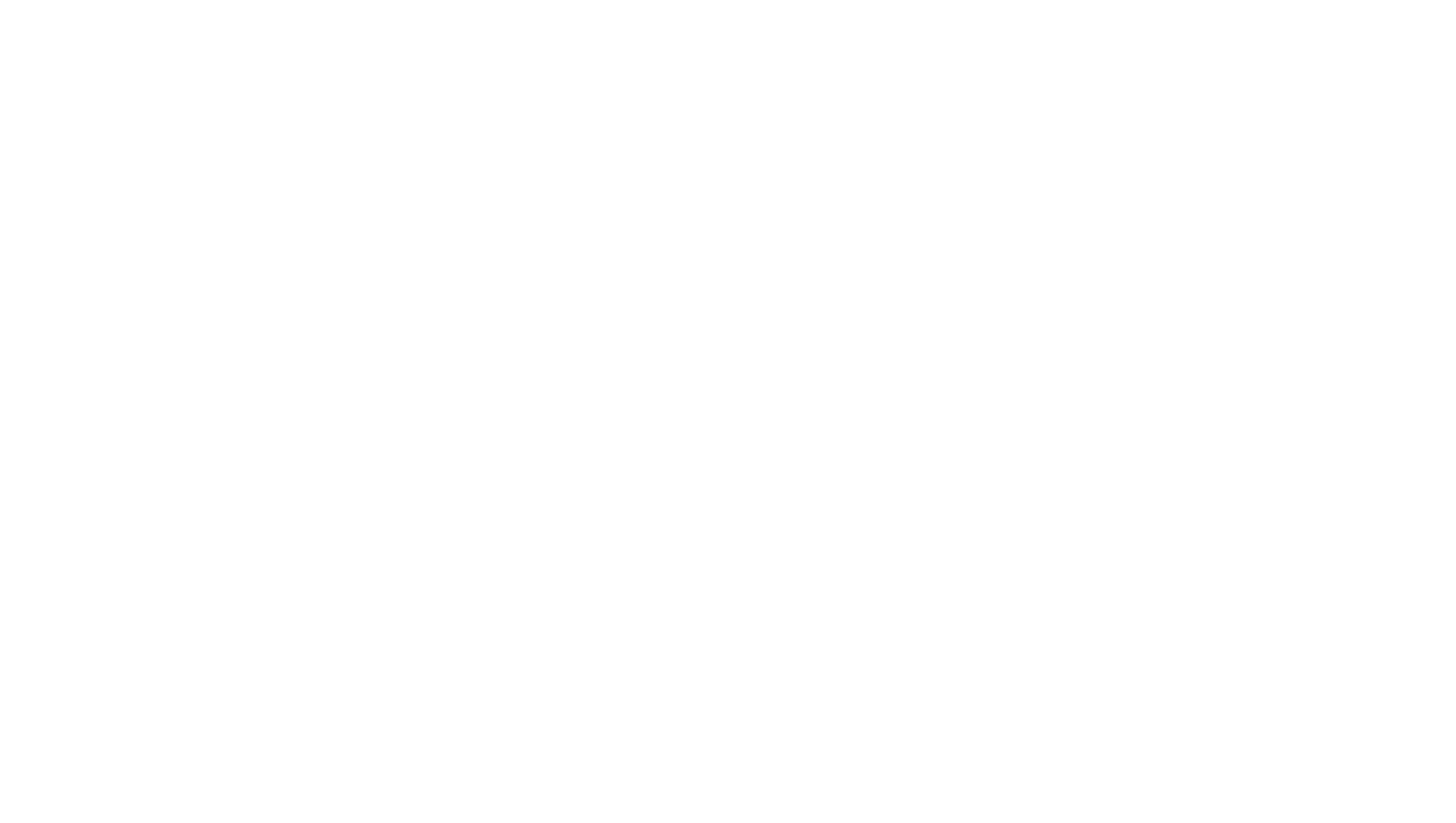 scroll, scrollTop: 0, scrollLeft: 0, axis: both 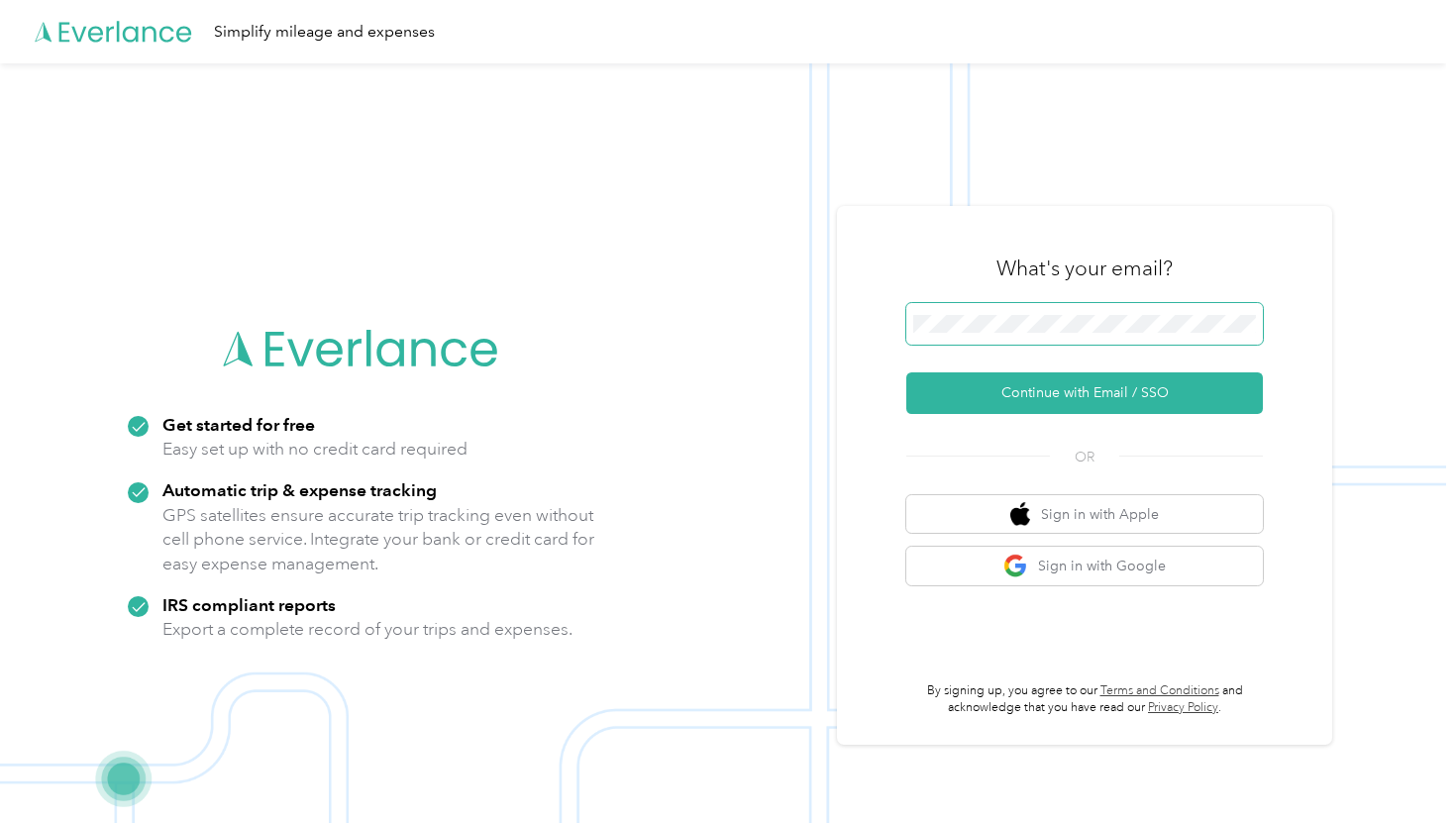 click at bounding box center [0, 886] 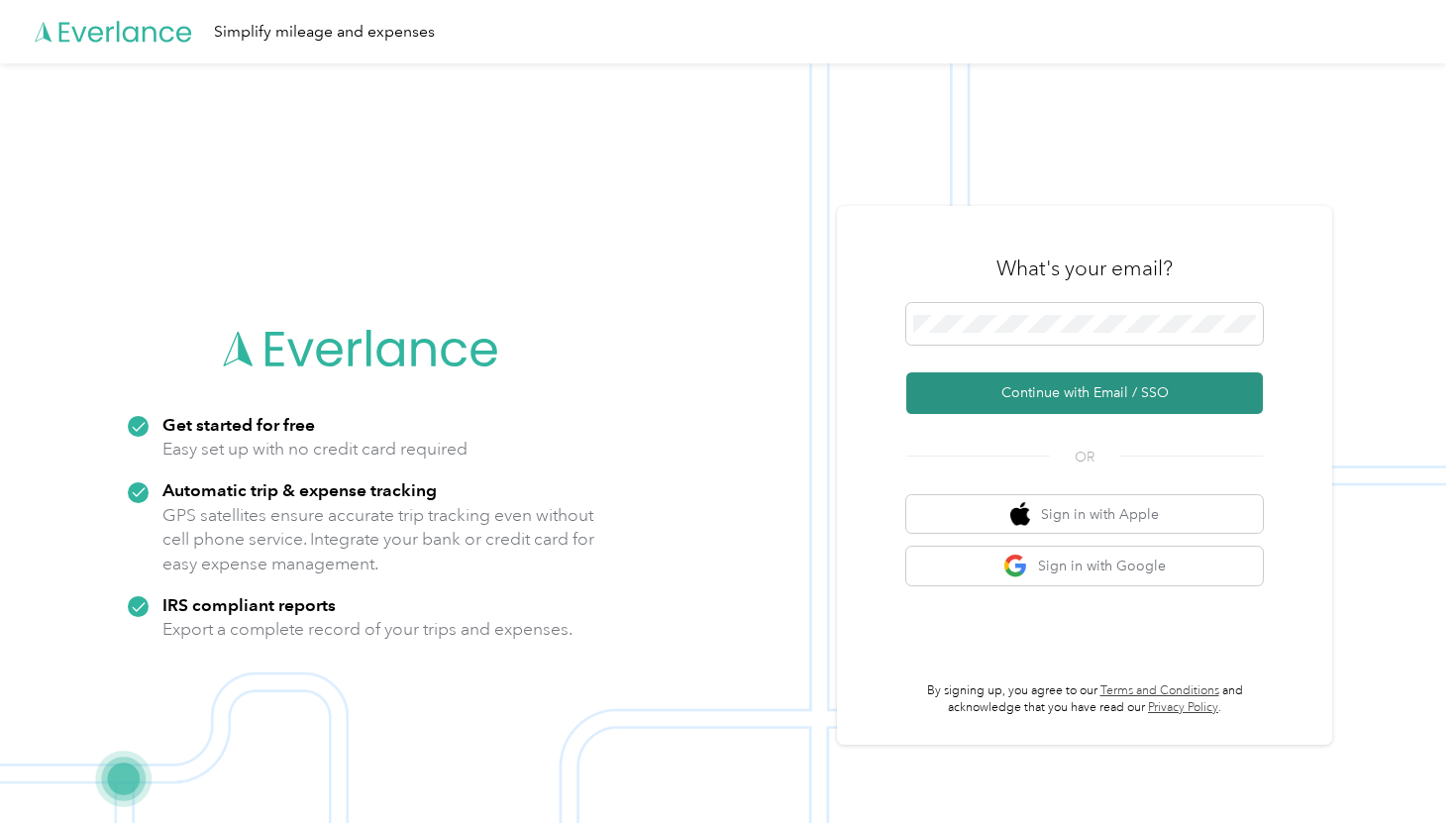 click on "Continue with Email / SSO" at bounding box center [1085, 393] 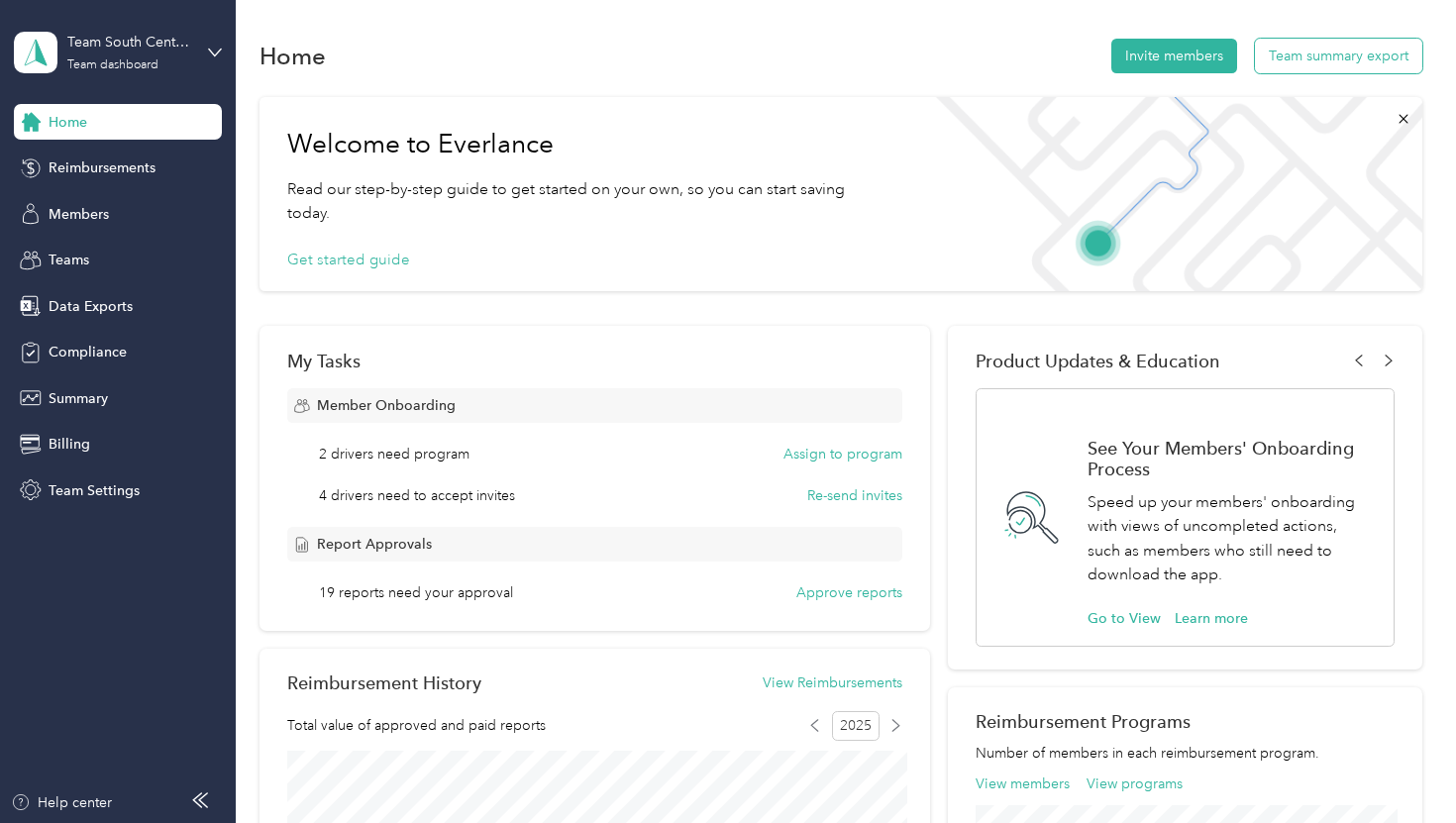 click on "Team summary export" at bounding box center [1338, 55] 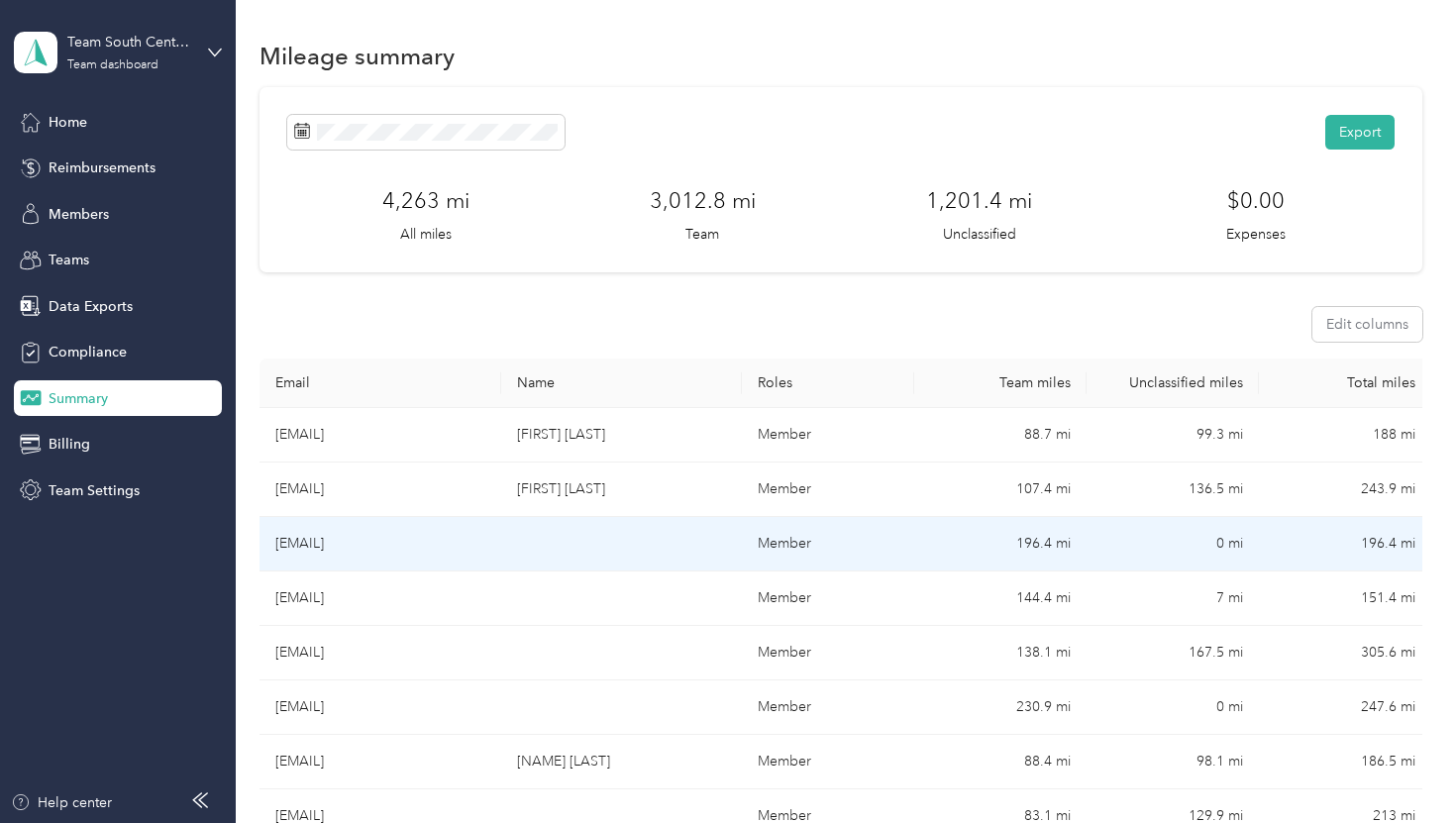 click on "[EMAIL]" at bounding box center (380, 544) 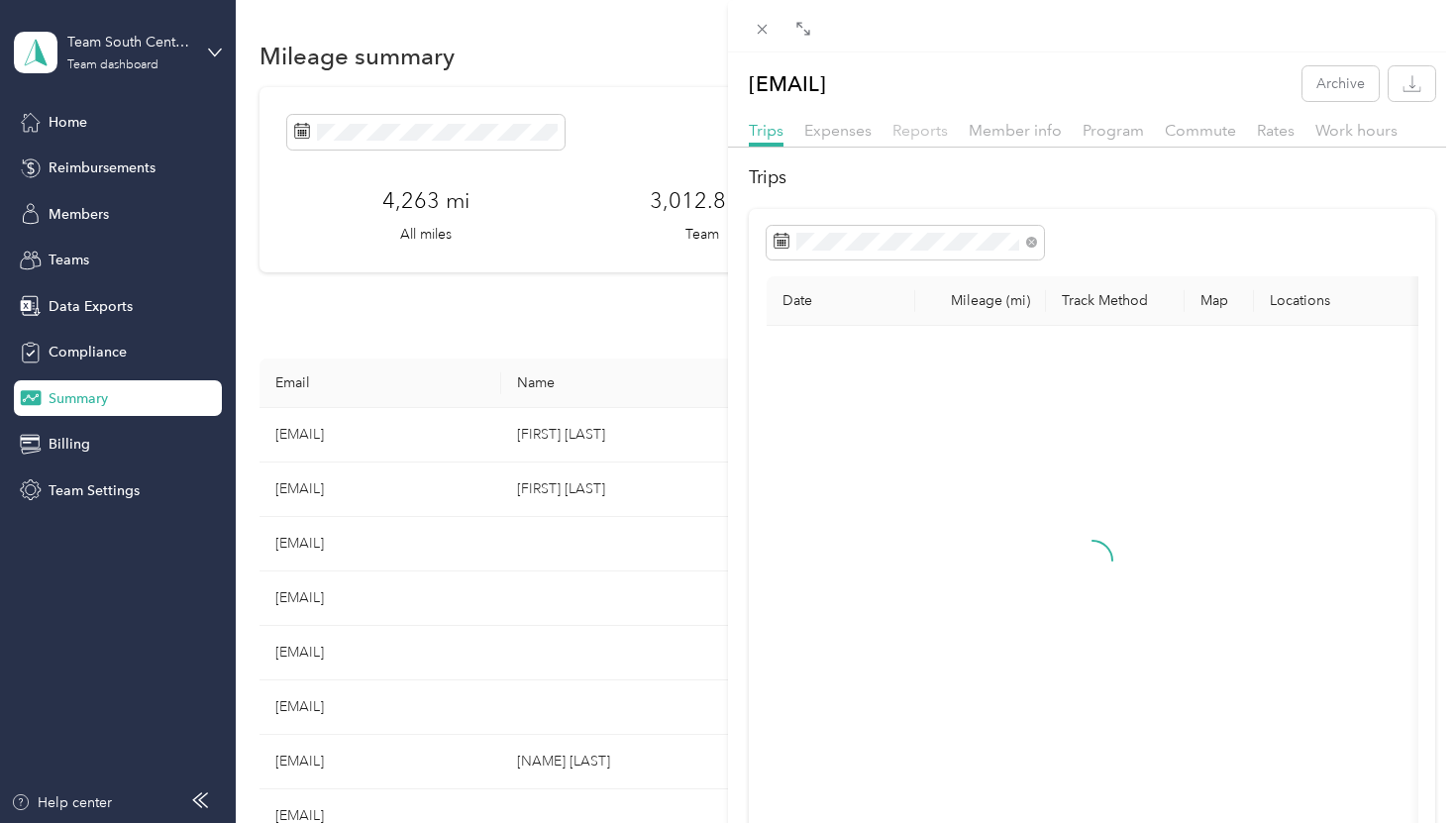 click on "Reports" at bounding box center [920, 130] 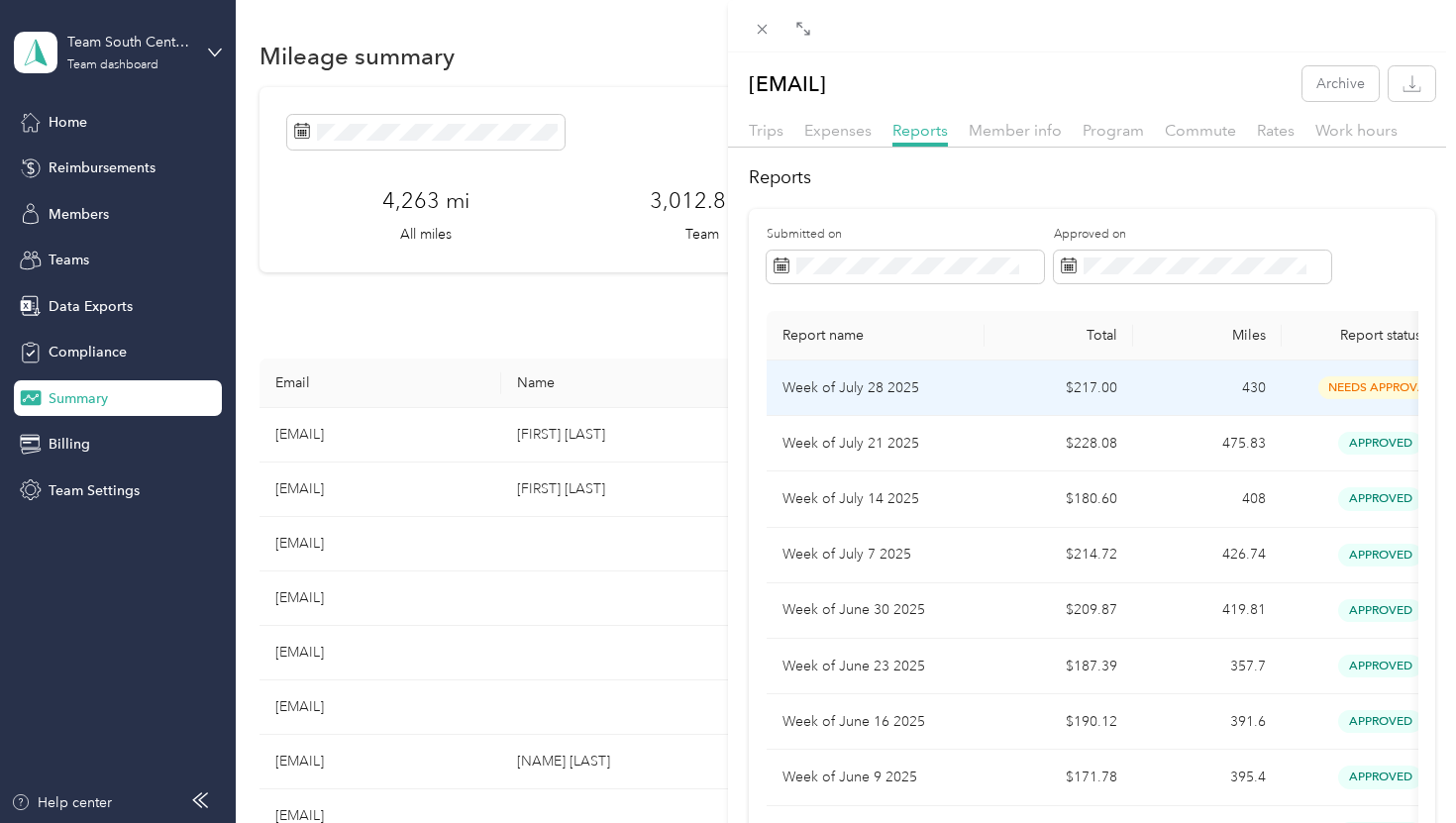 click on "$217.00" at bounding box center [1059, 388] 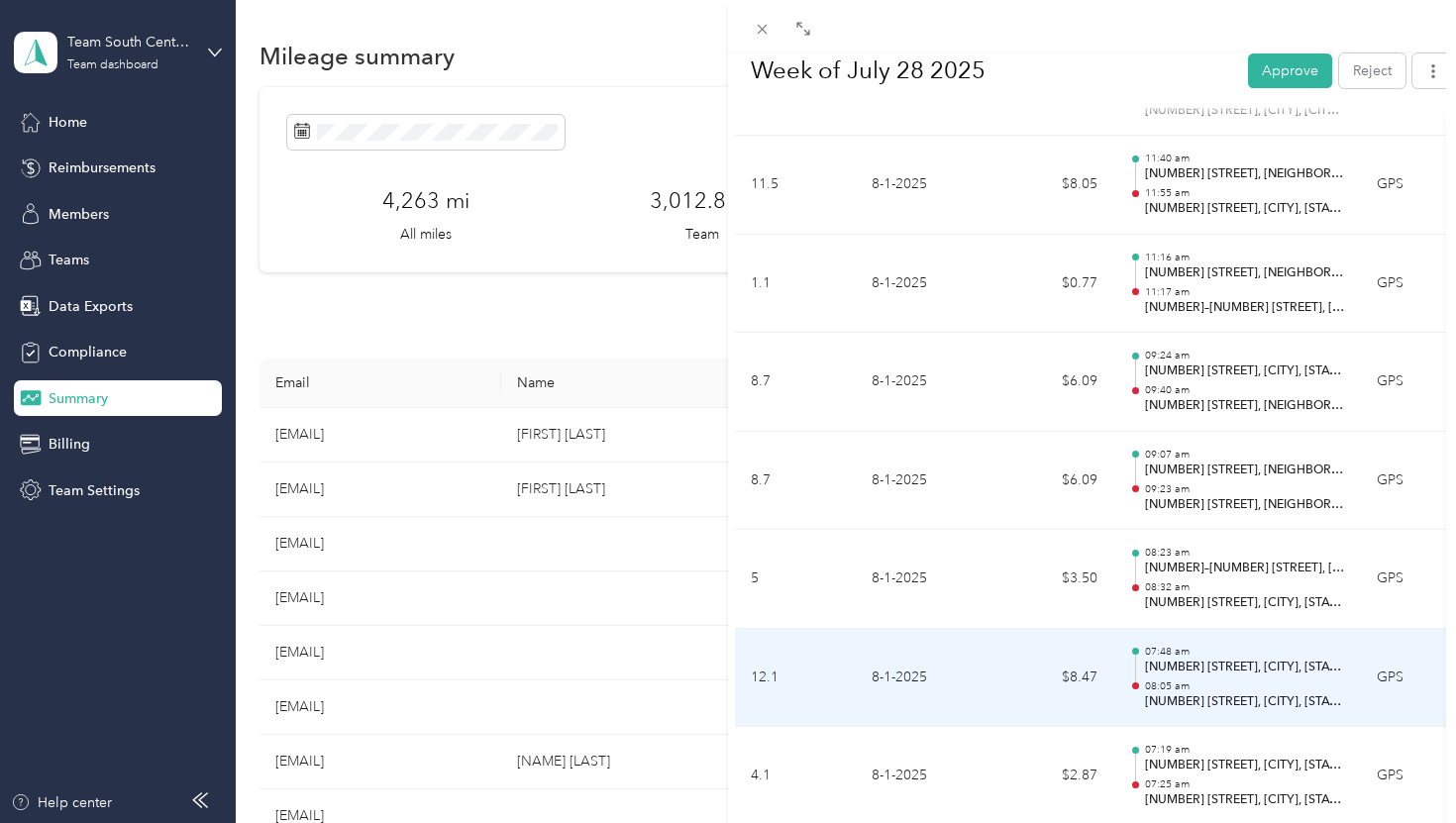 scroll, scrollTop: 935, scrollLeft: 0, axis: vertical 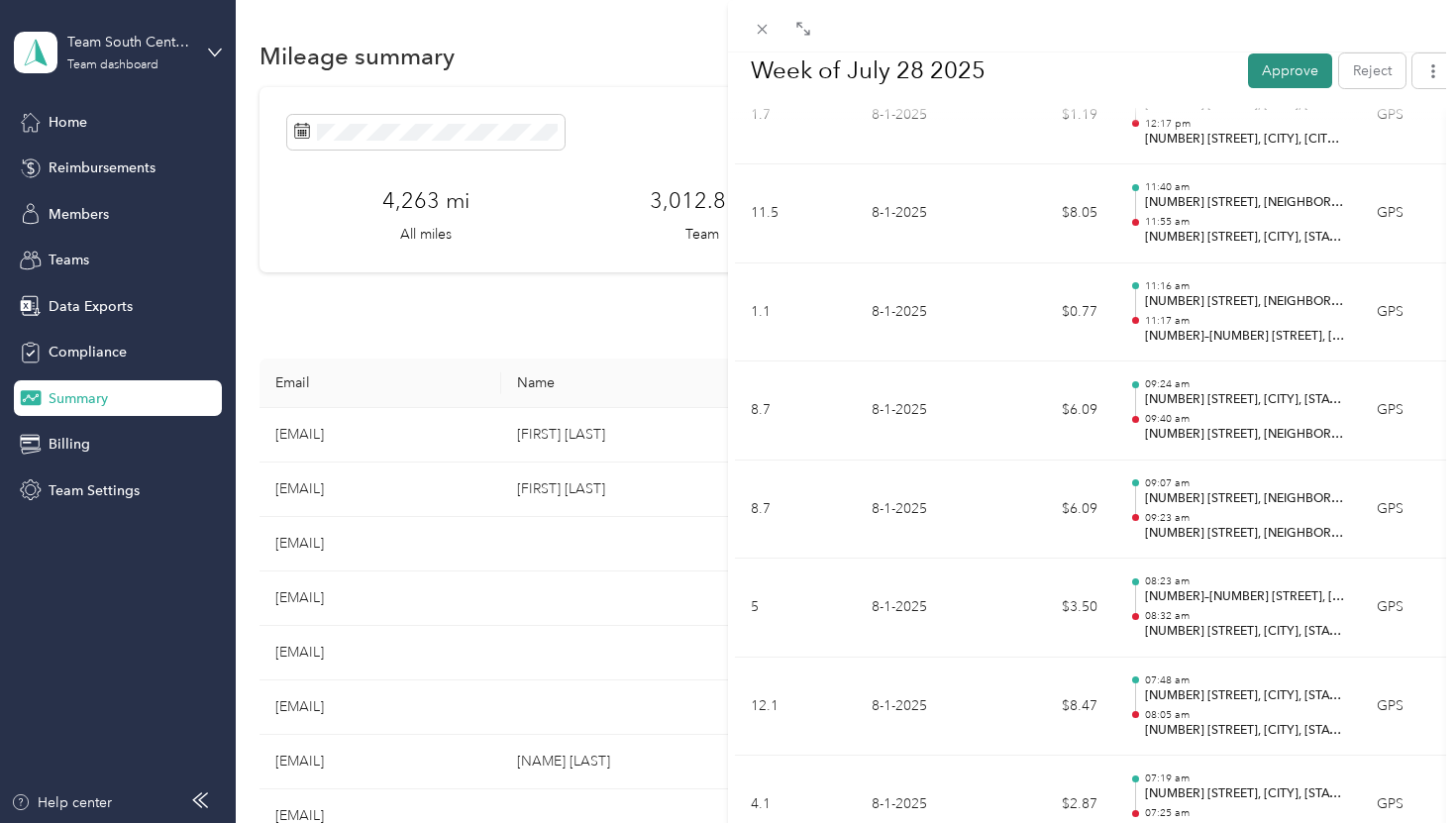 click on "Approve" at bounding box center (1290, 69) 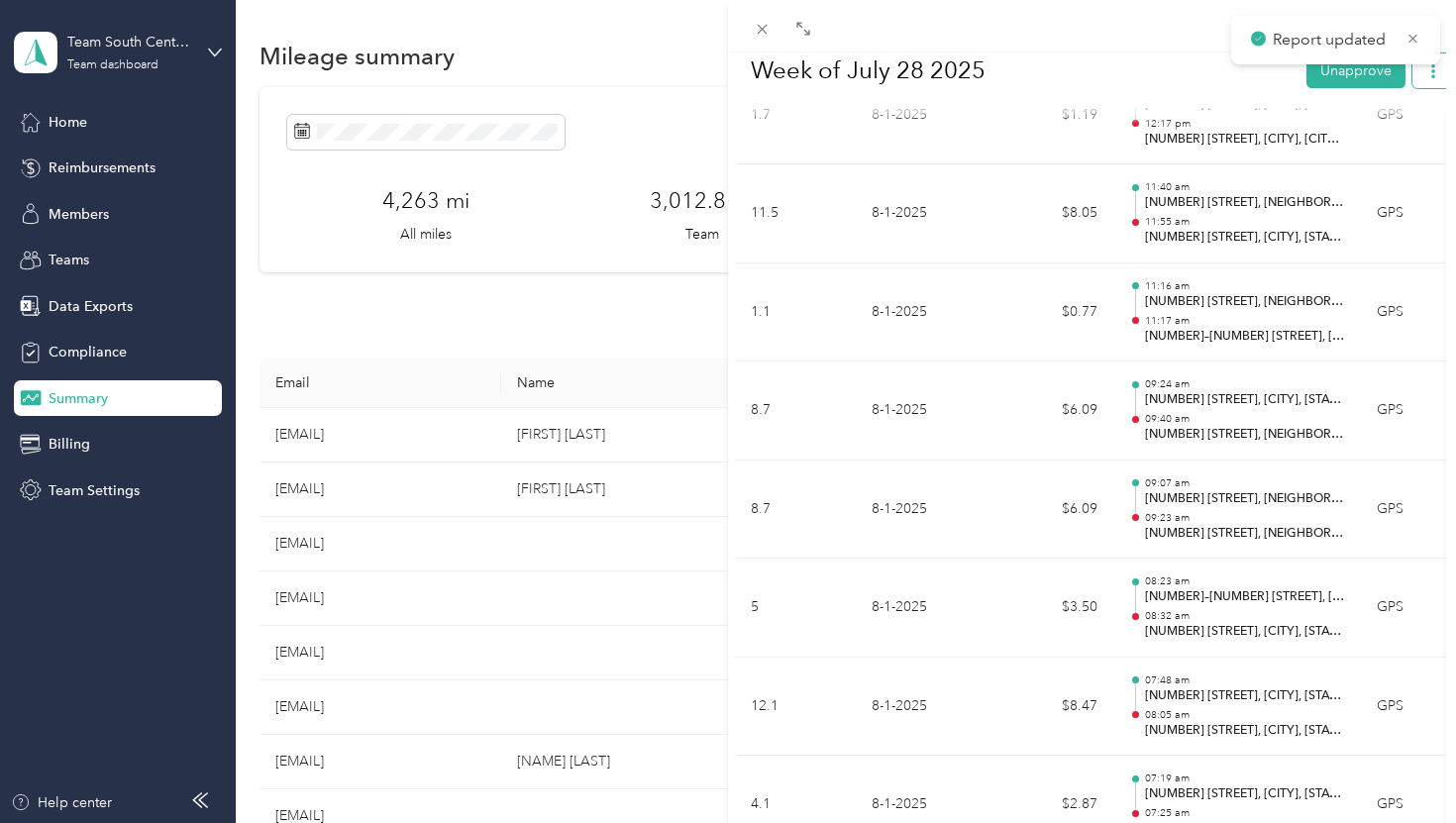 click at bounding box center [1433, 69] 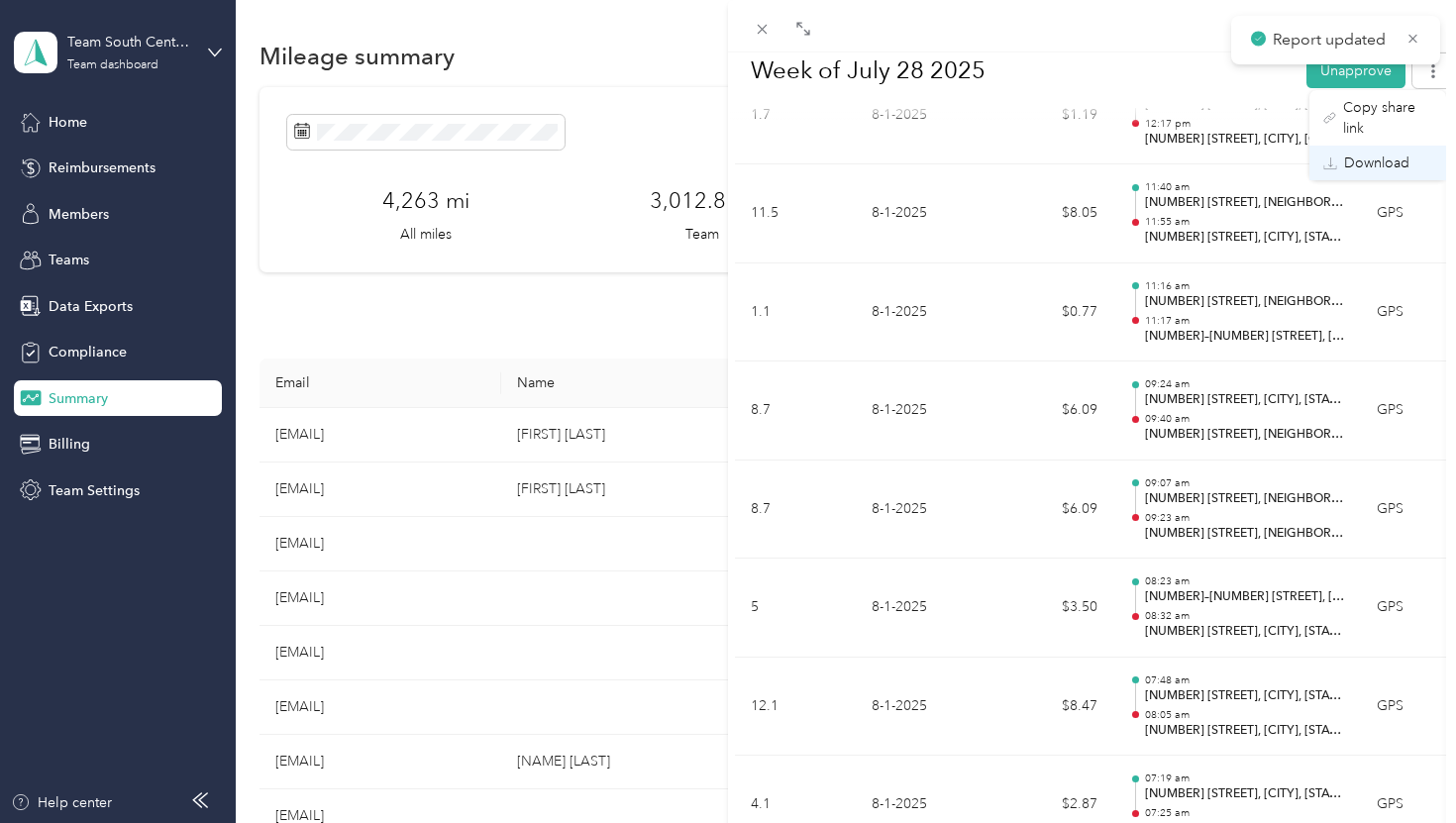 click on "Download" at bounding box center (1377, 162) 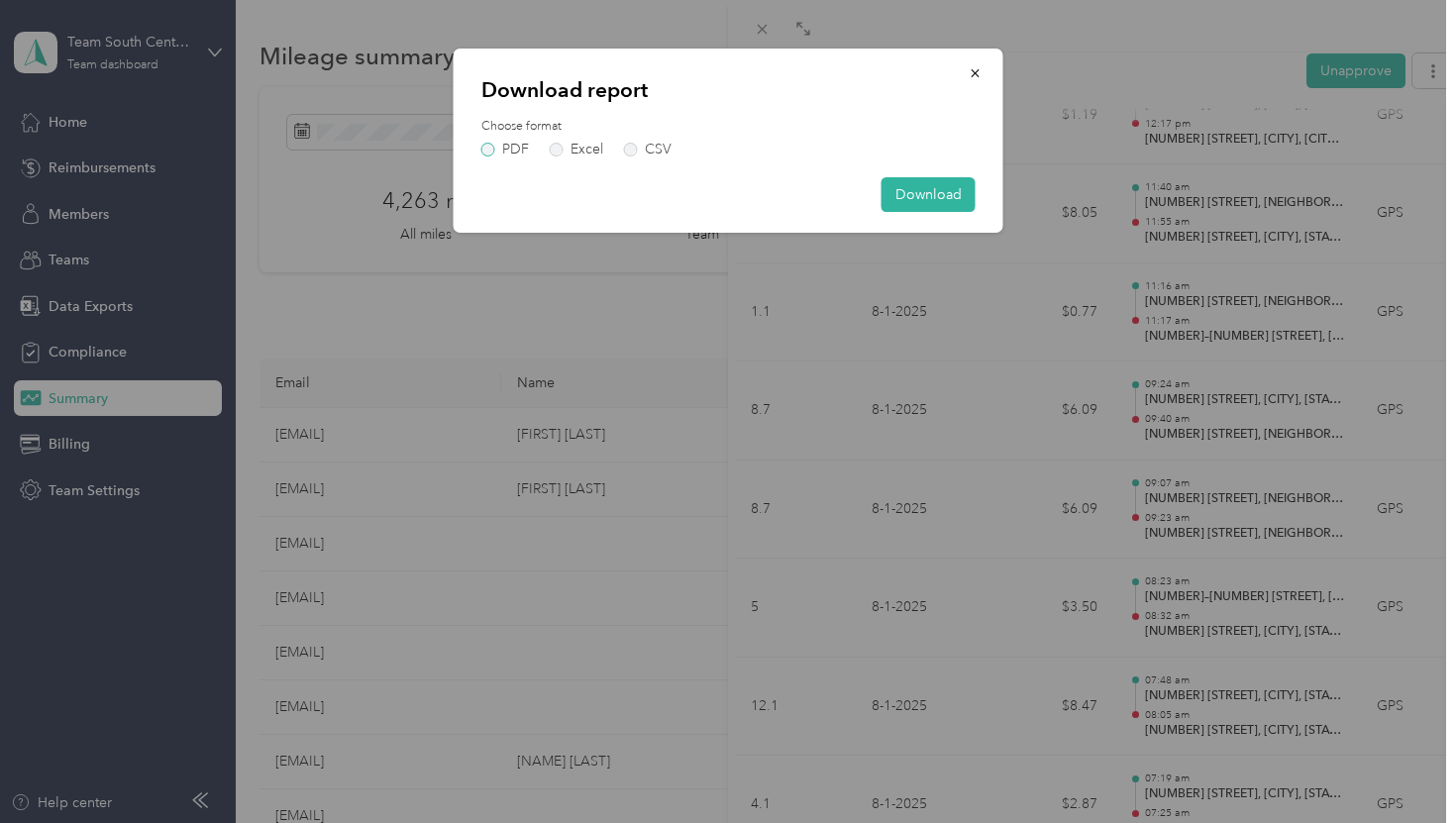 click on "PDF" at bounding box center (505, 150) 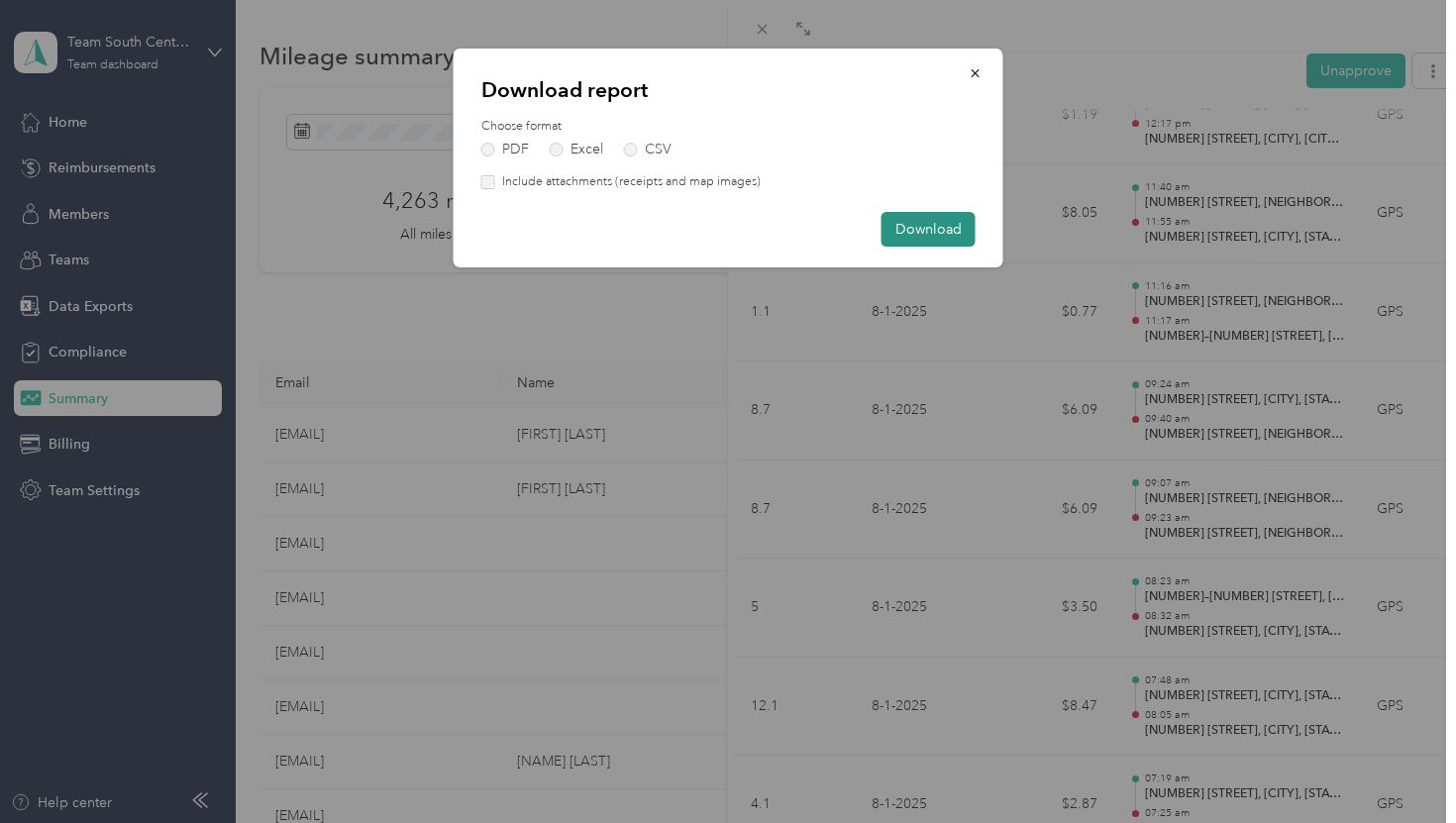 click on "Download" at bounding box center [928, 229] 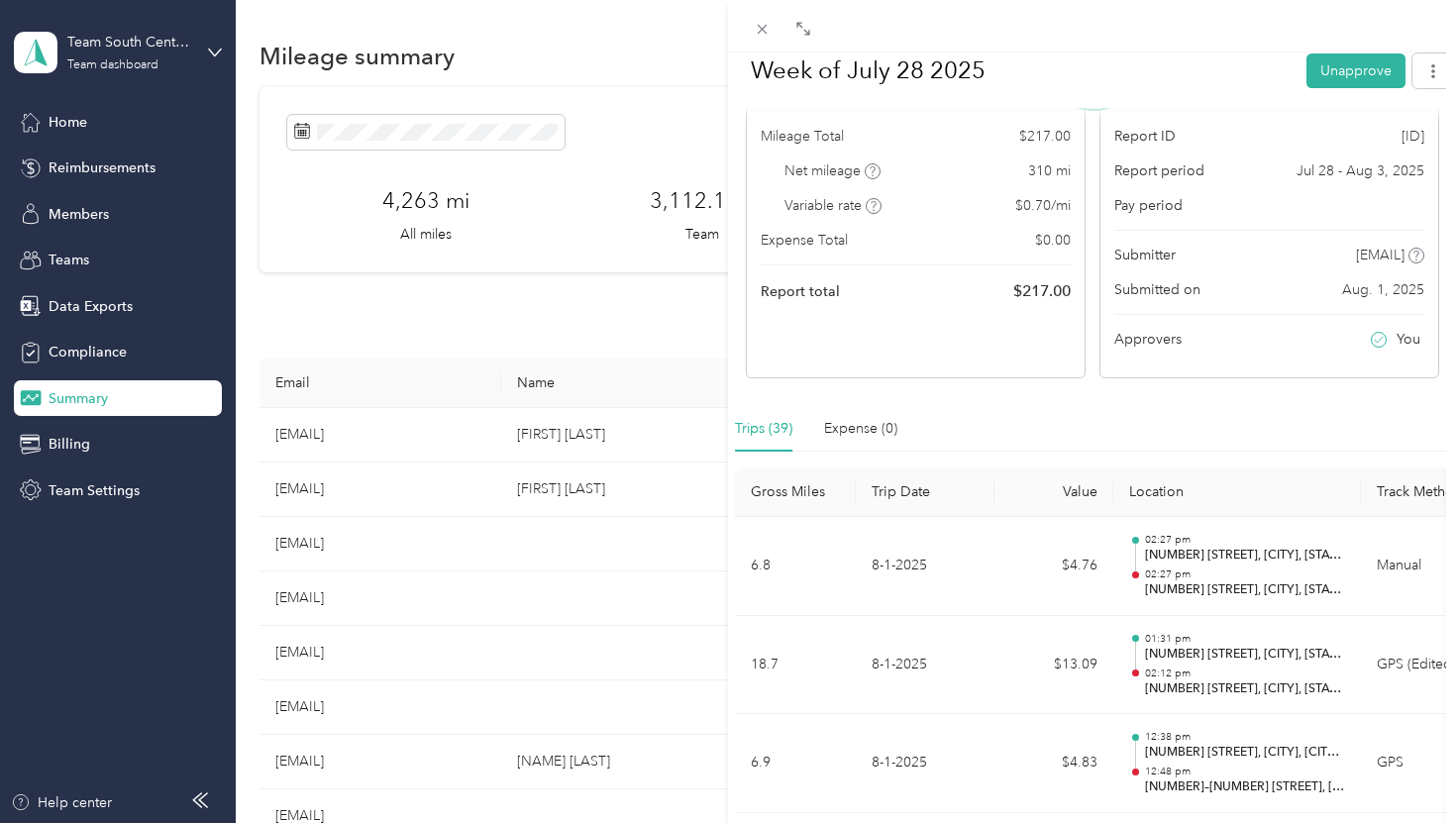 scroll, scrollTop: 0, scrollLeft: 0, axis: both 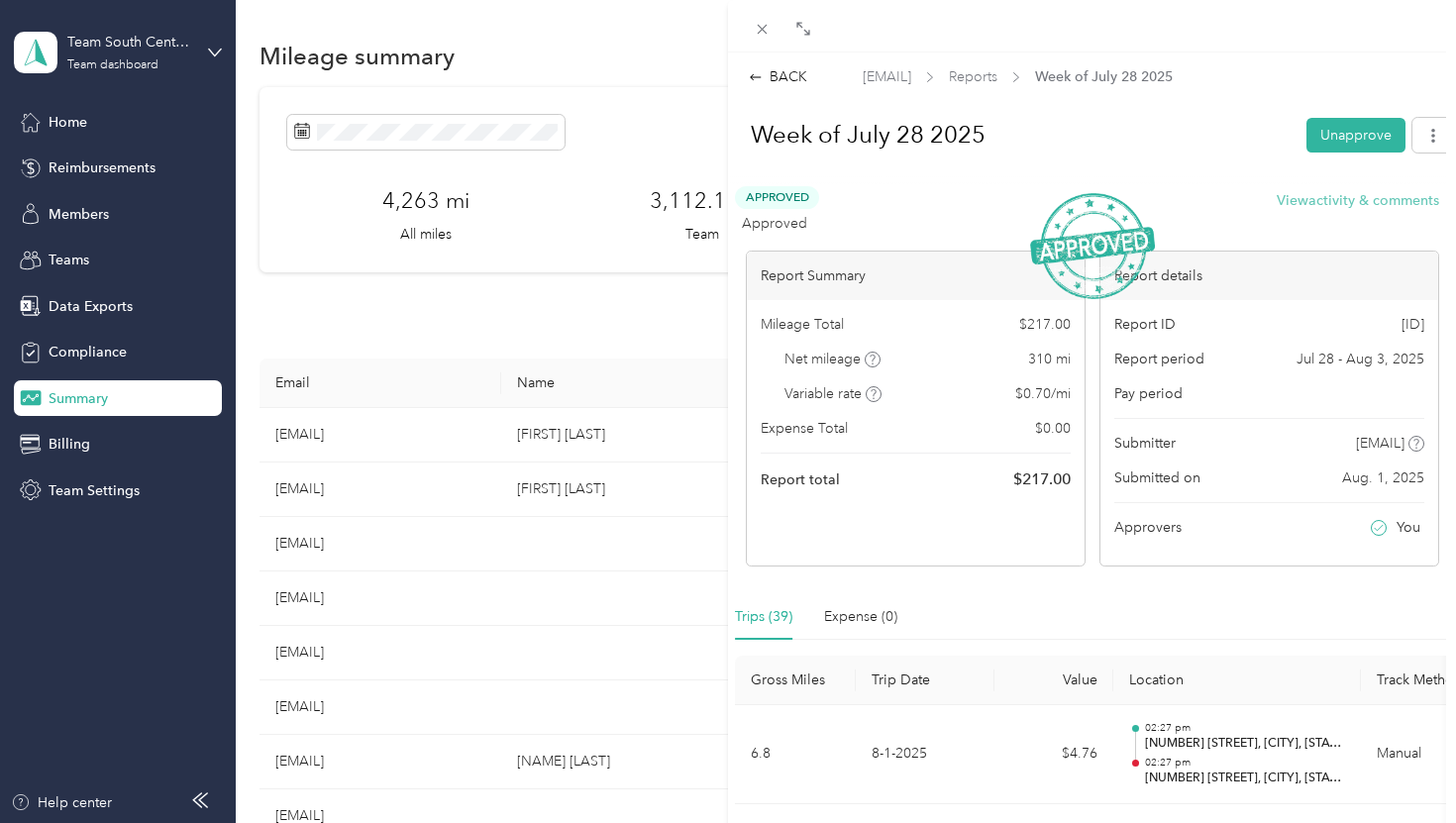 click on "View  activity & comments" at bounding box center (1358, 200) 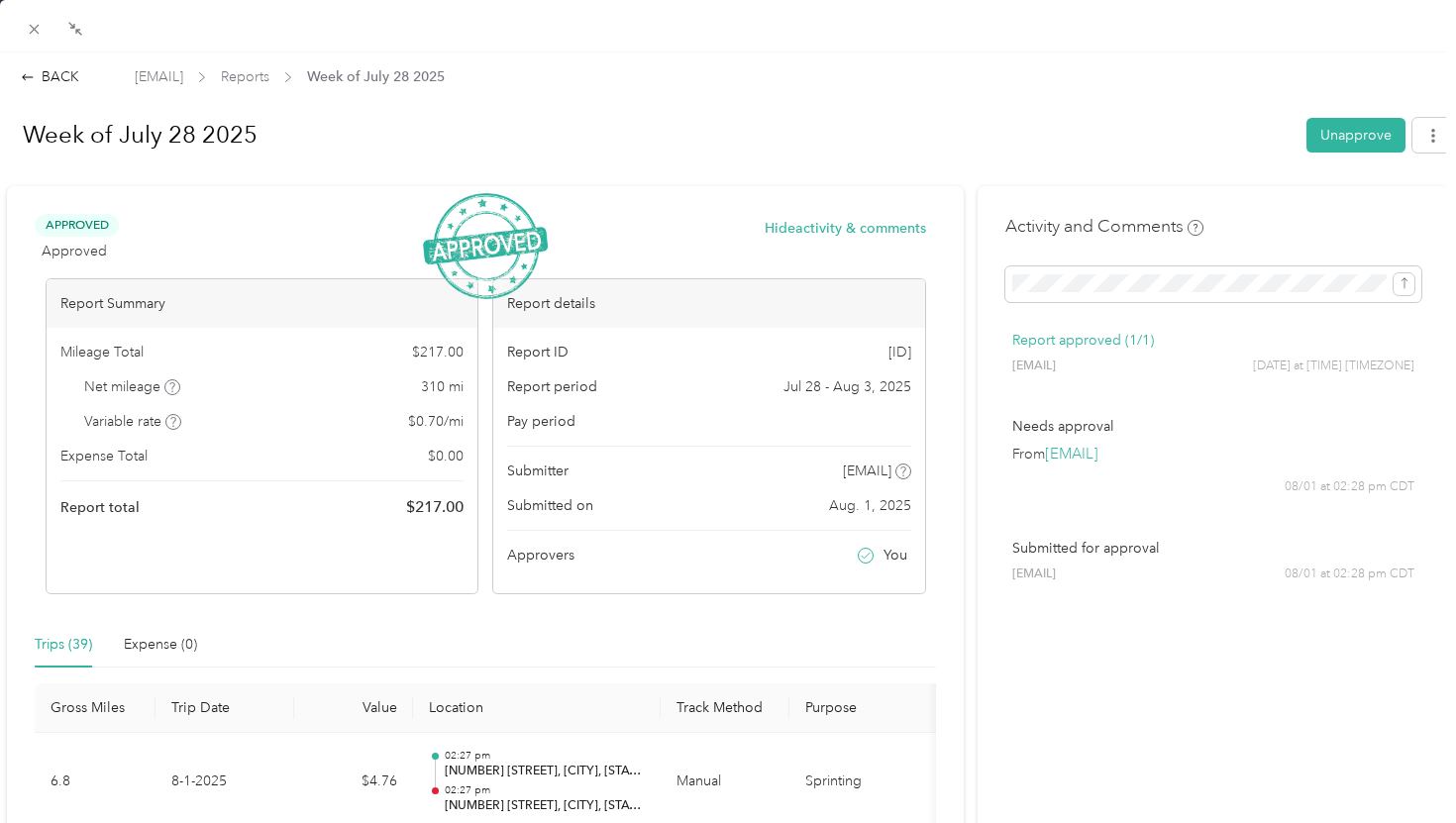 click on "Activity and Comments   Report approved (1/1) [EMAIL] [DATE] at [TIME] [TIMEZONE] Needs approval From  [EMAIL] [DATE] at [TIME] [TIMEZONE] Submitted for approval [EMAIL] [DATE] at [TIME] [TIMEZONE]" at bounding box center [1213, 412] 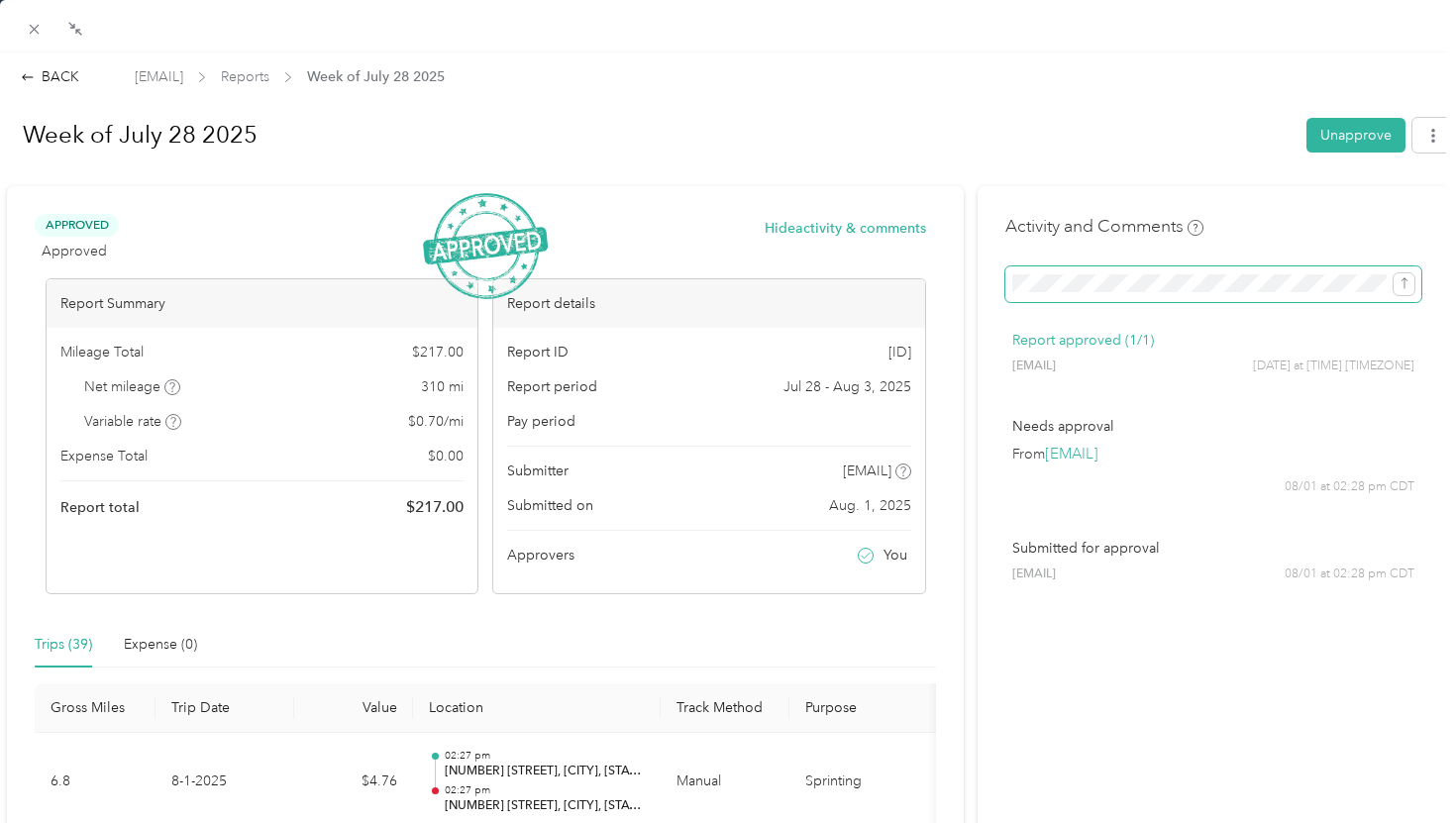 click on "Approved Approved Hide  activity & comments Report Summary Mileage Total $ [AMOUNT] Net mileage   [NUMBER]   mi Variable rate   $ [RATE] / mi Expense Total $ [AMOUNT] Report total $ [AMOUNT] Report details Report ID [REPORT_ID] Report period [DATE] - [DATE] Pay period Submitter [EMAIL] Submitted on [DATE] Approvers You Trips ([NUMBER]) Expense ([NUMBER]) Gross Miles Trip Date Value Location Track Method Purpose Notes Tags                   [NUMBER] [DATE] $[AMOUNT] [TIME] [NUMBER] [STREET], [CITY], [STATE], [COUNTRY] [TIME] [NUMBER] [STREET], [CITY], [STATE] Manual Sprinting - [NUMBER] [DATE] $[AMOUNT] [TIME] [NUMBER] [STREET], [CITY], [STATE] [TIME] [NUMBER]–[NUMBER] [STREET], [CITY], [STATE] GPS Sprinting - [NUMBER] [DATE] $[AMOUNT] [TIME] [NUMBER] [STREET], [CITY], [STATE] [TIME] [NUMBER] [STREET], [CITY], [STATE] GPS Sprinting - [NUMBER] [DATE] $[AMOUNT] [TIME] [NUMBER] [STREET], [CITY], [STATE] [TIME] [NUMBER]–[NUMBER] [STREET], [CITY], [STATE] GPS Sprinting - [NUMBER] [DATE] $[AMOUNT] [TIME] [NUMBER] [STREET], [CITY], [STATE]" at bounding box center [728, 2413] 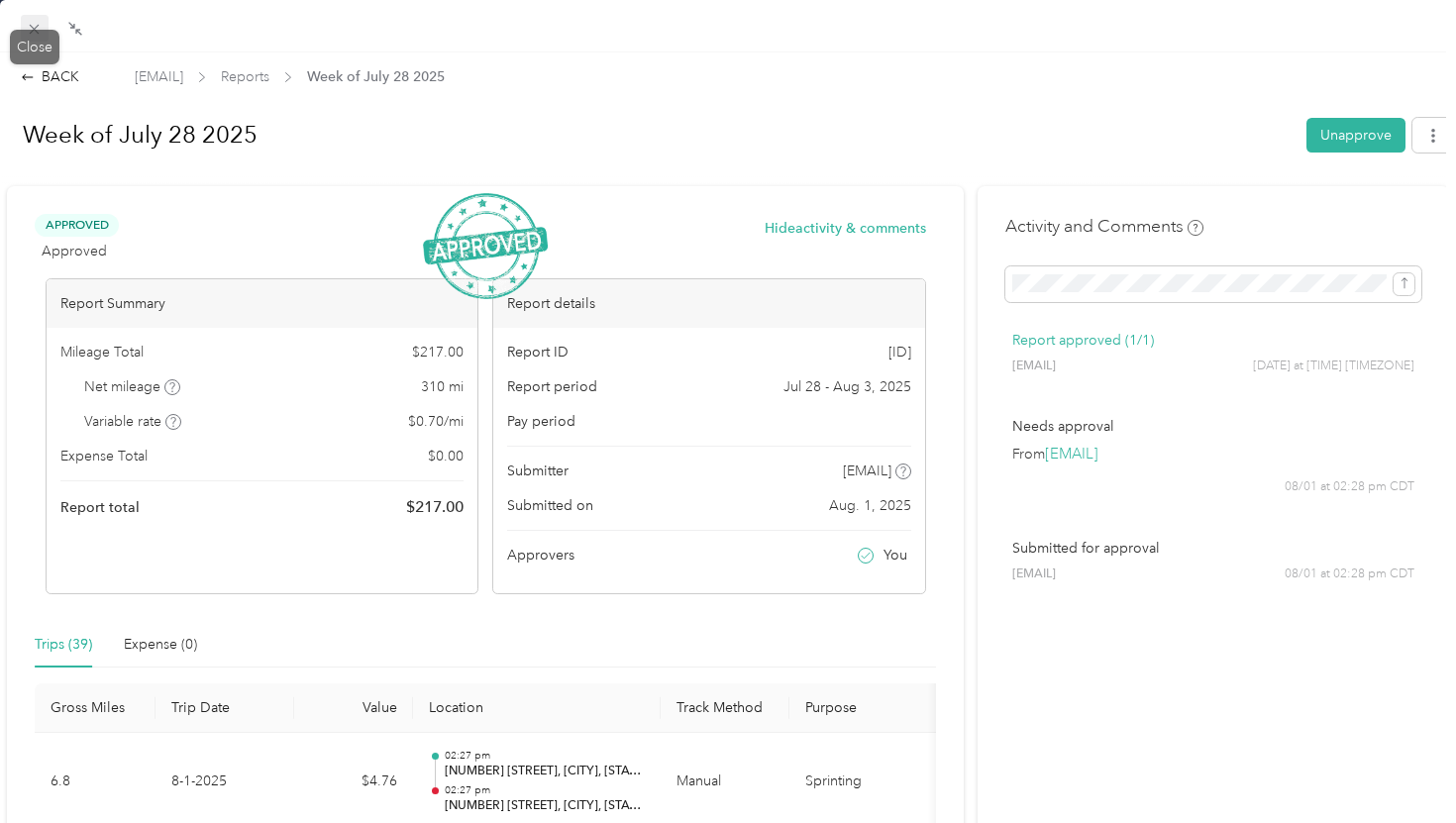 click 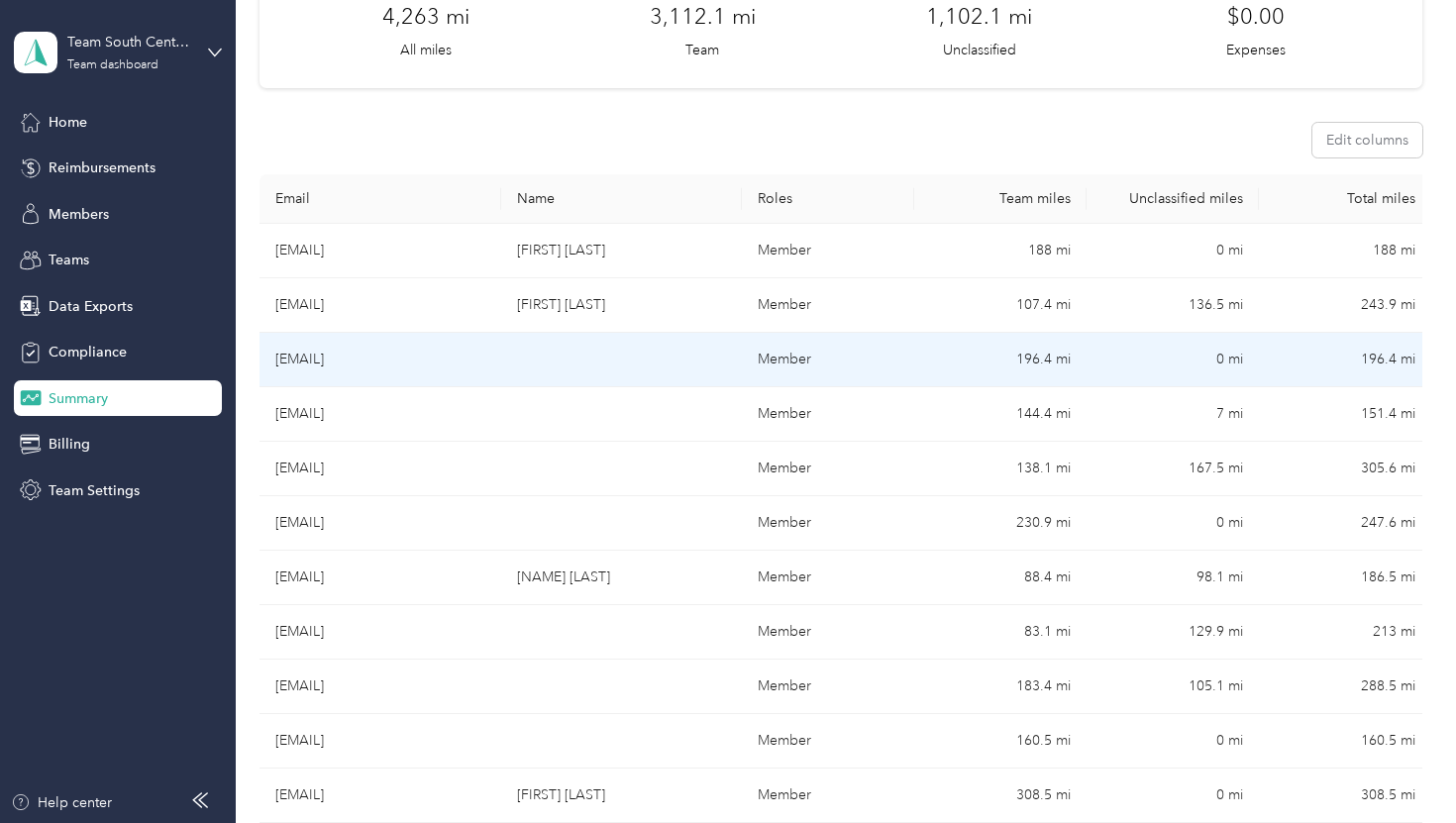 scroll, scrollTop: 208, scrollLeft: 0, axis: vertical 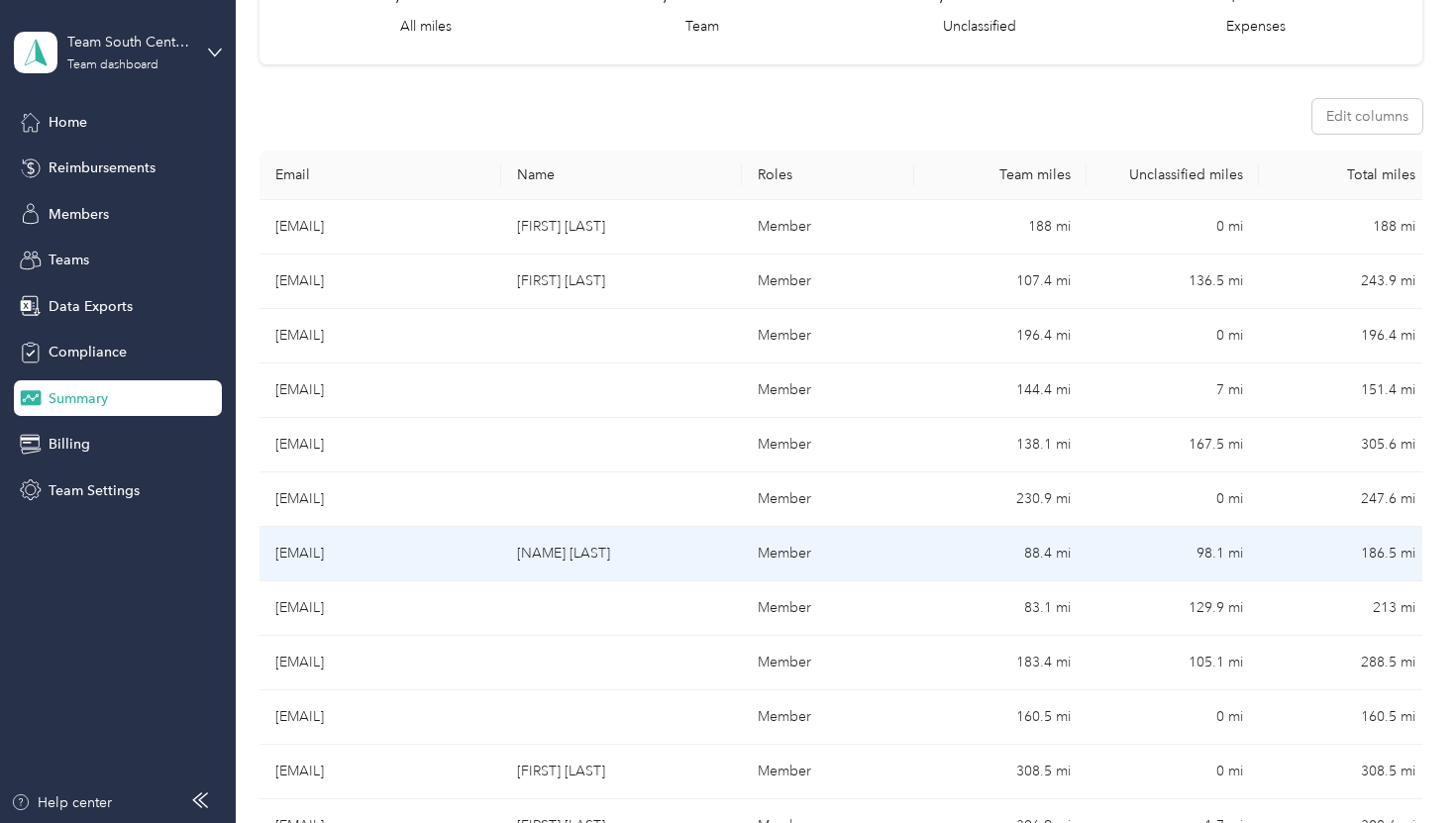 click on "[EMAIL]" at bounding box center (380, 554) 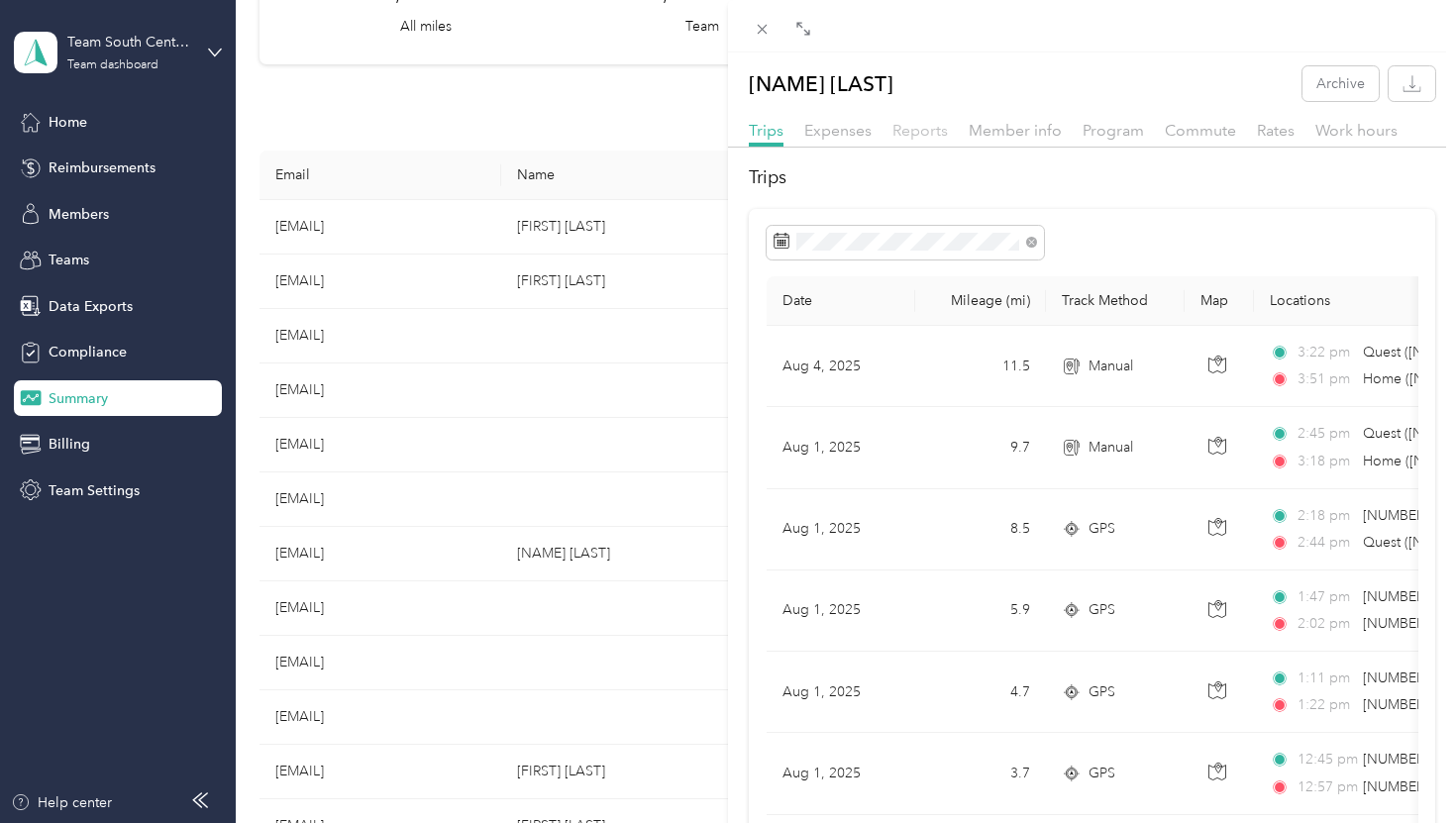 click on "Reports" at bounding box center (920, 130) 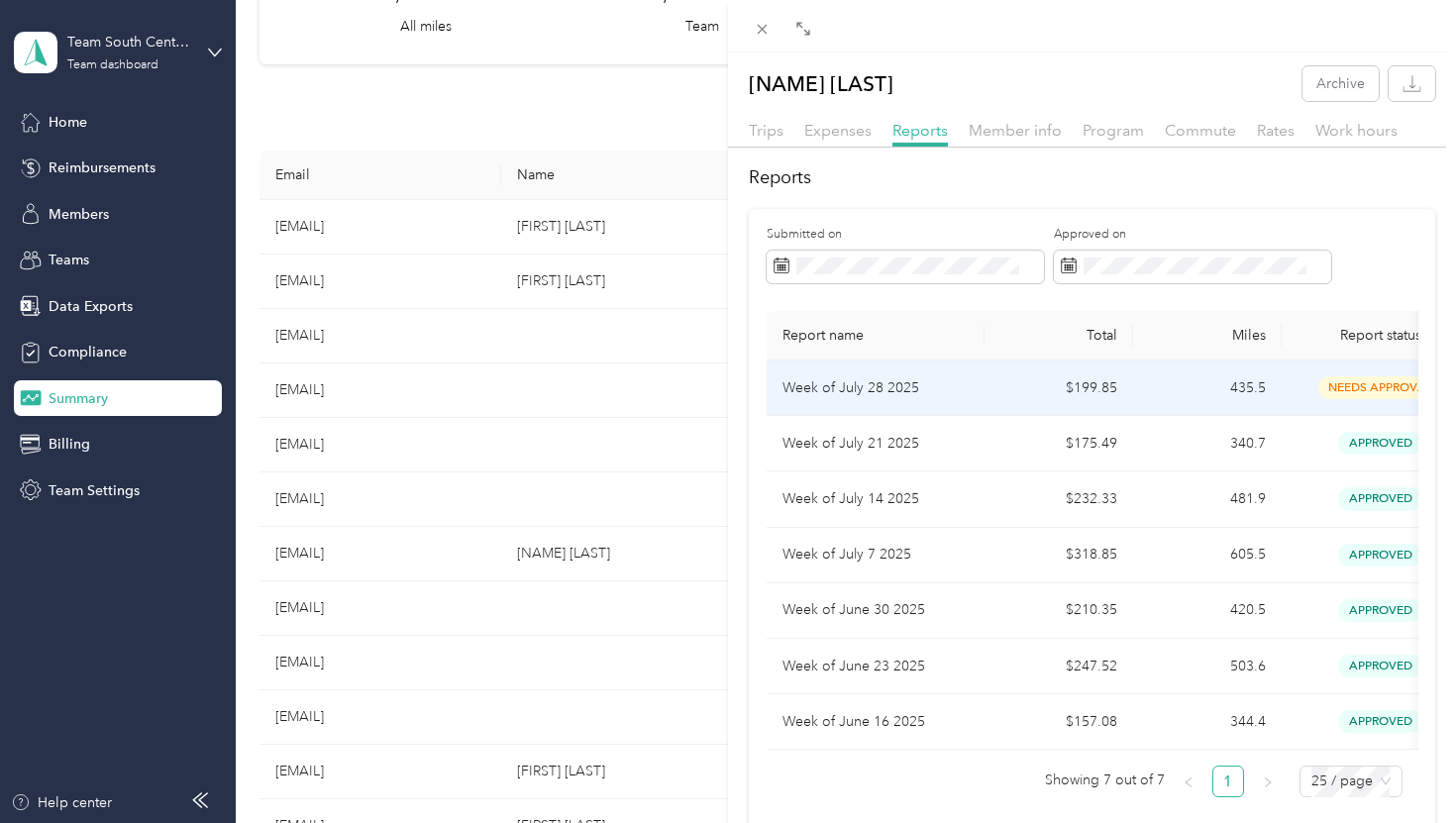 click on "Week of July 28 2025" at bounding box center [876, 388] 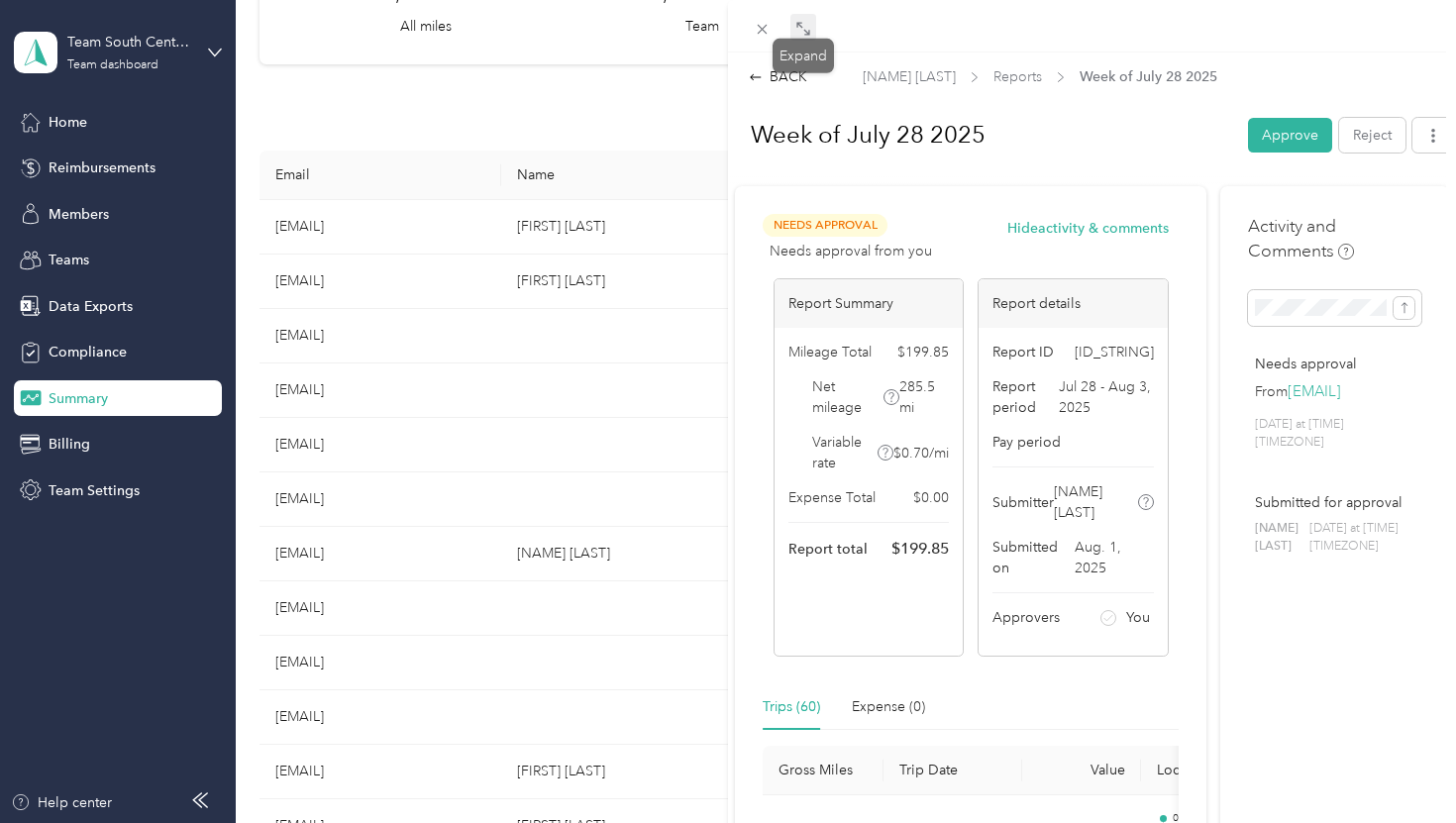 click 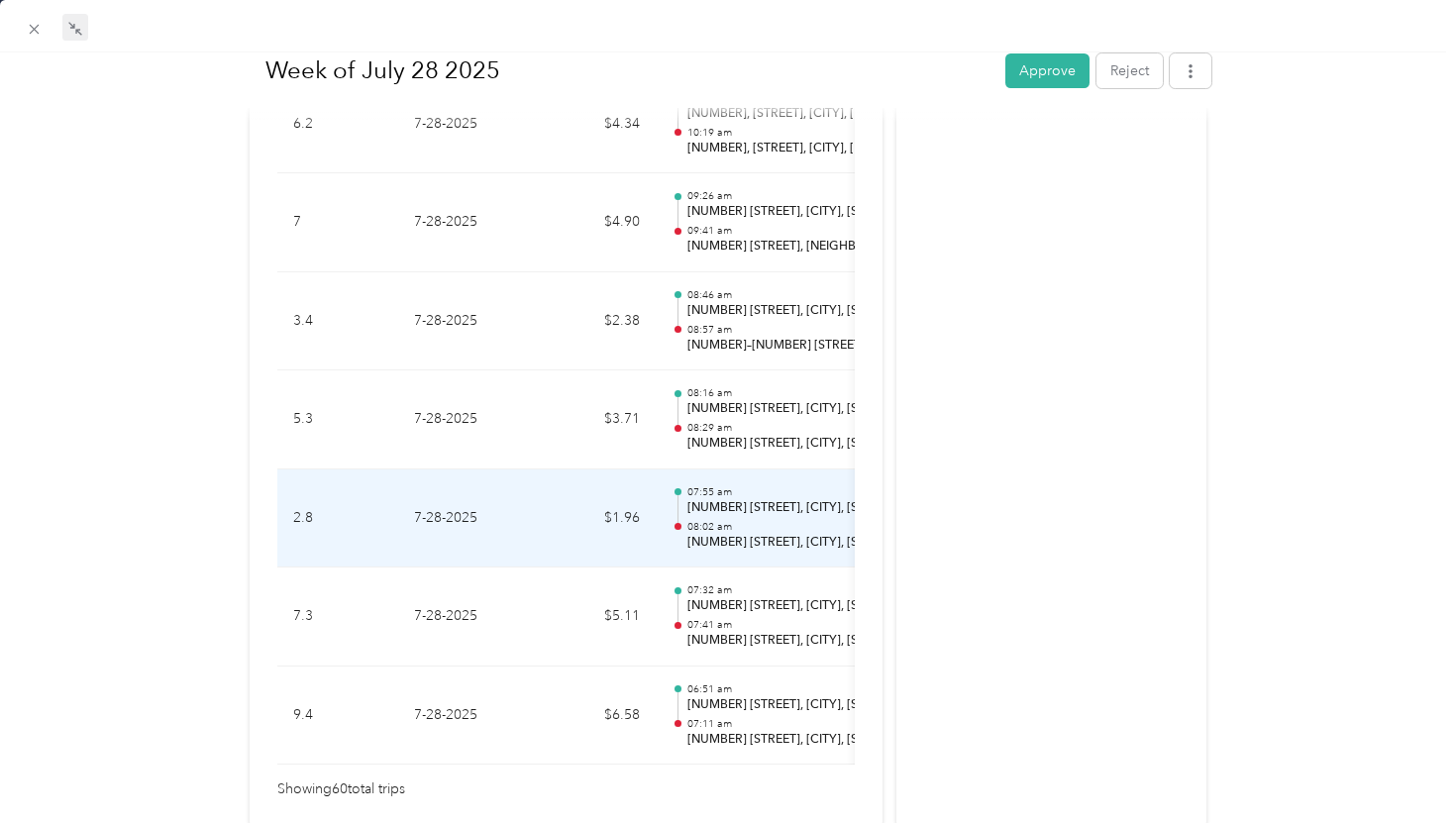 scroll, scrollTop: 6006, scrollLeft: 0, axis: vertical 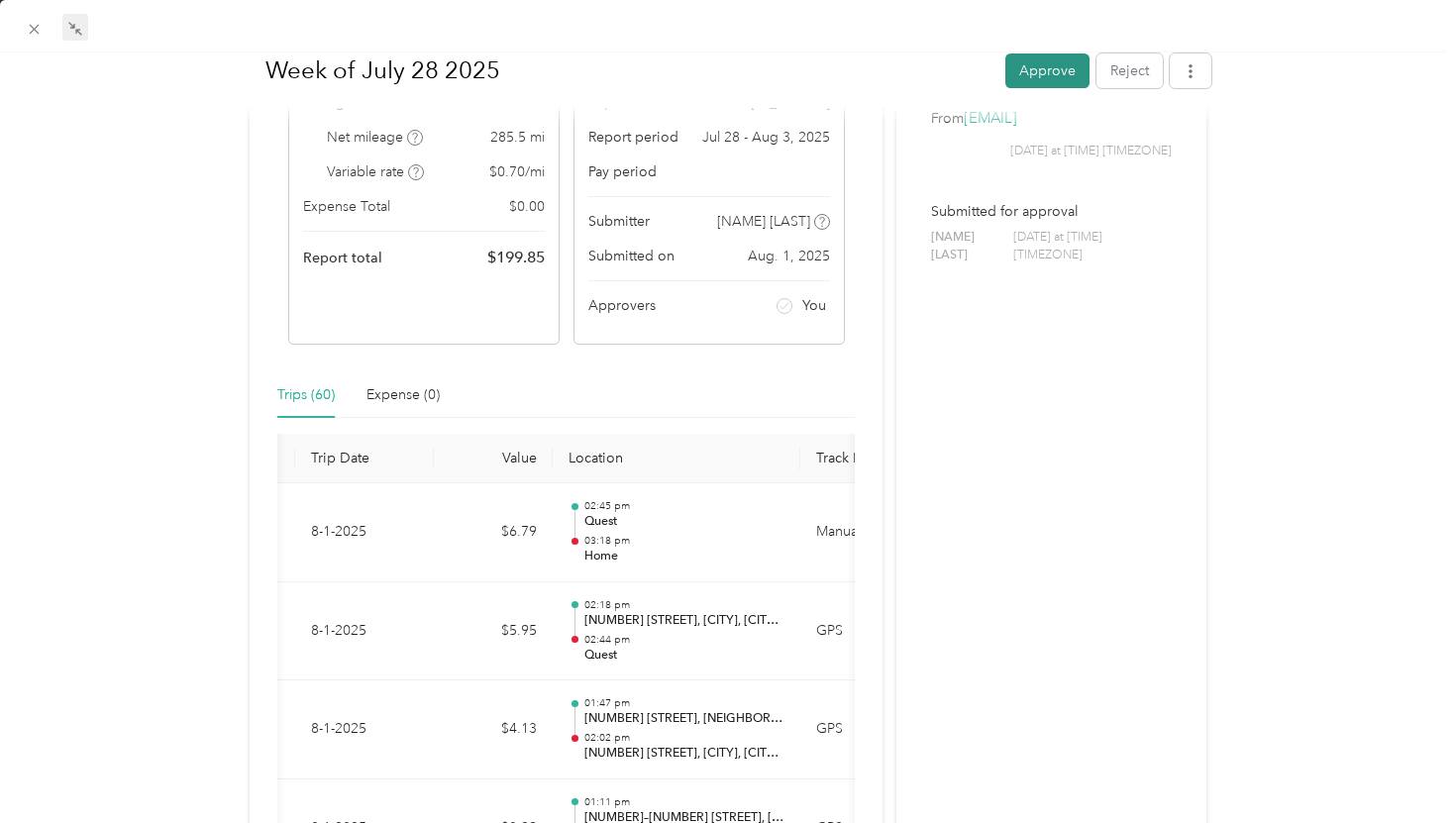 click on "Approve" at bounding box center [1047, 69] 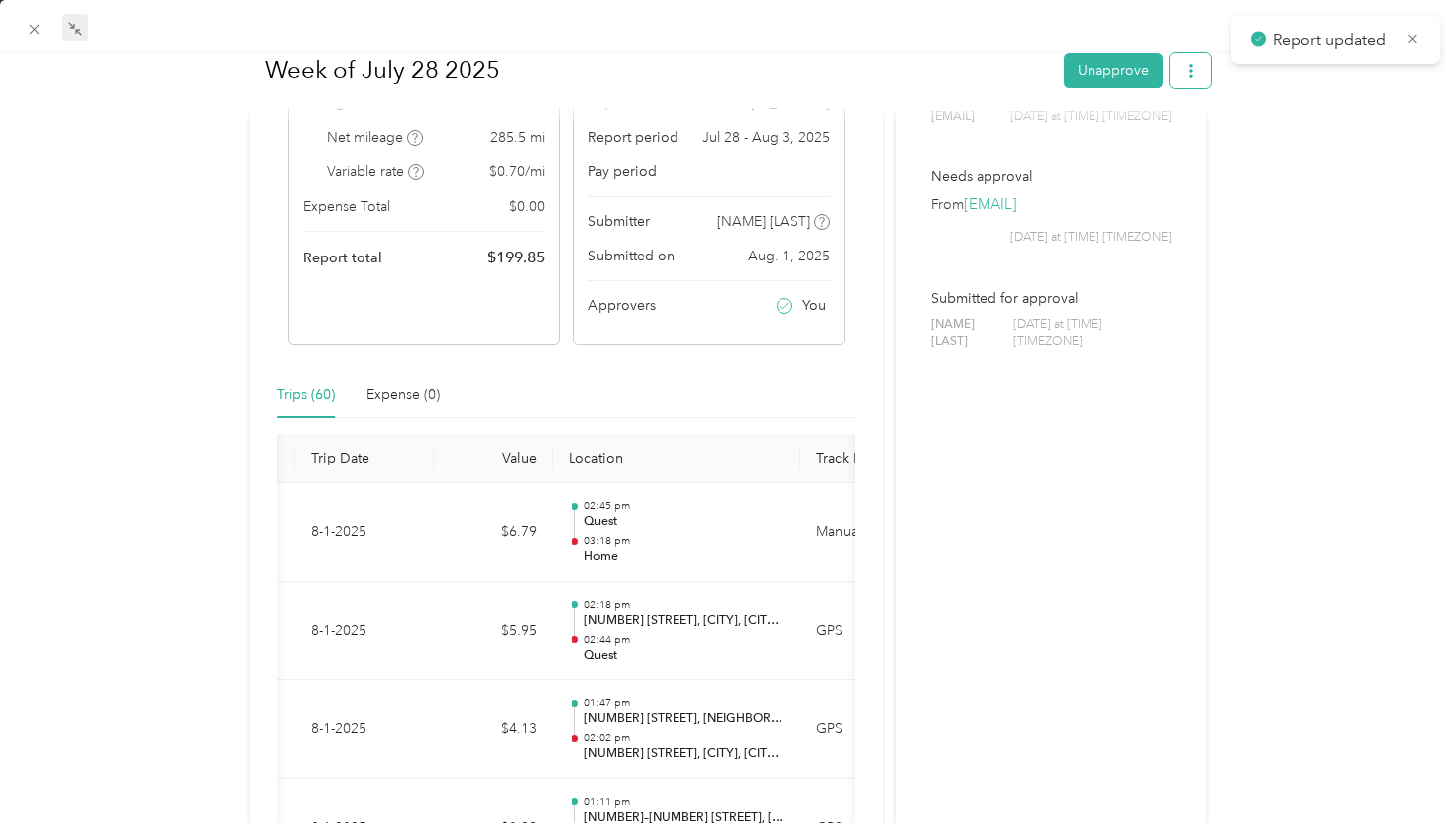 click 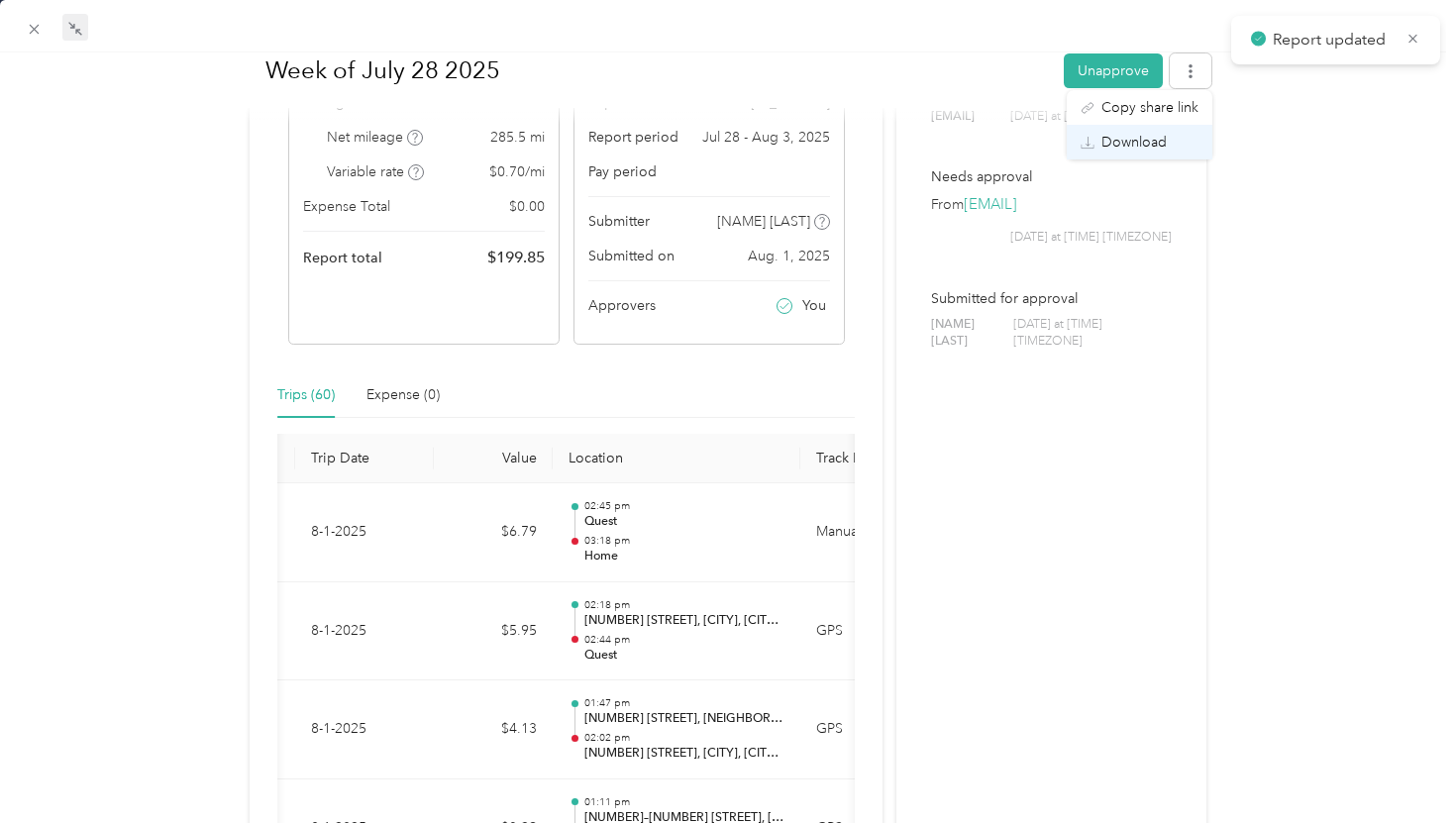 click on "Download" at bounding box center [1139, 142] 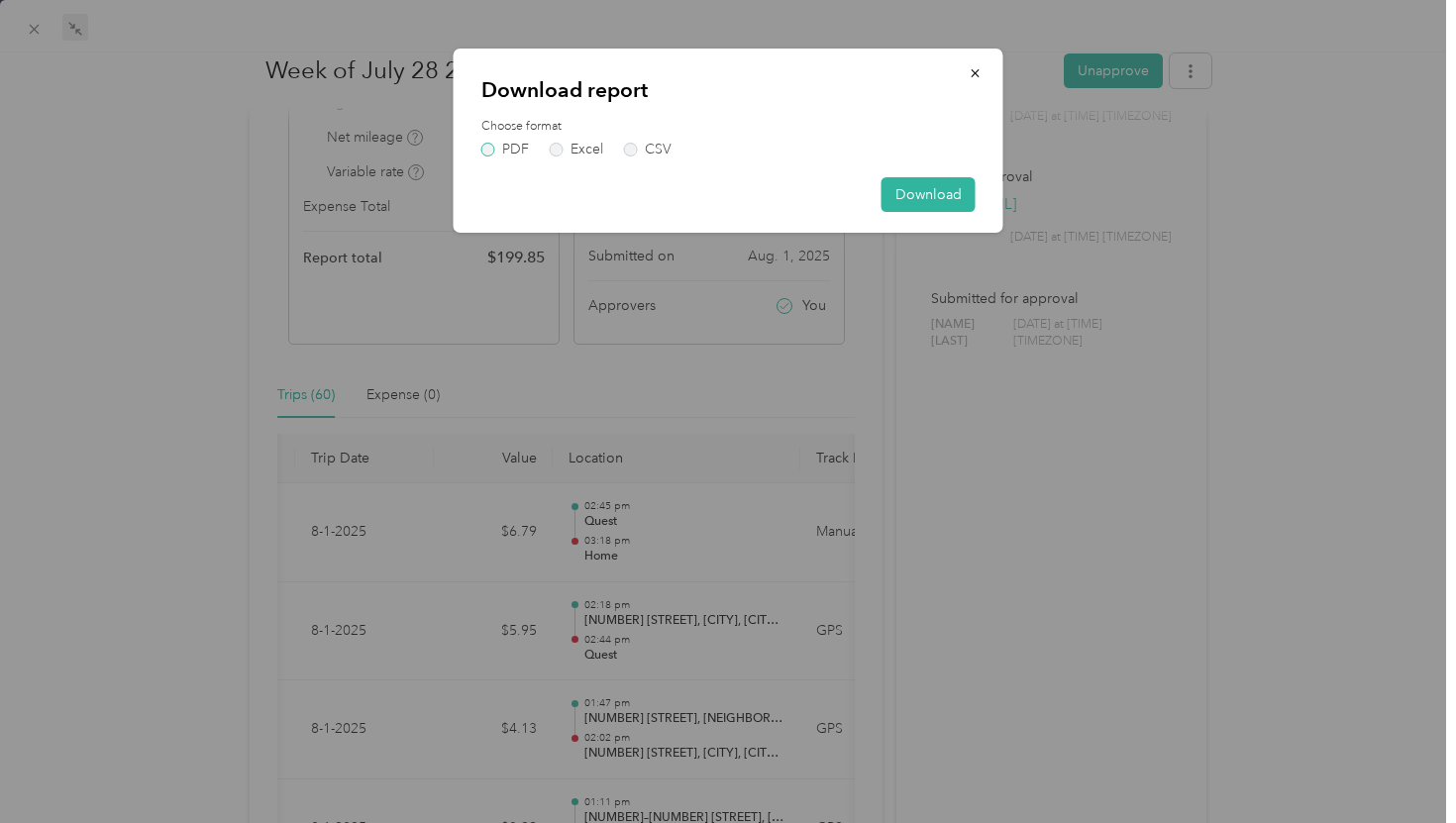 click on "PDF" at bounding box center [505, 150] 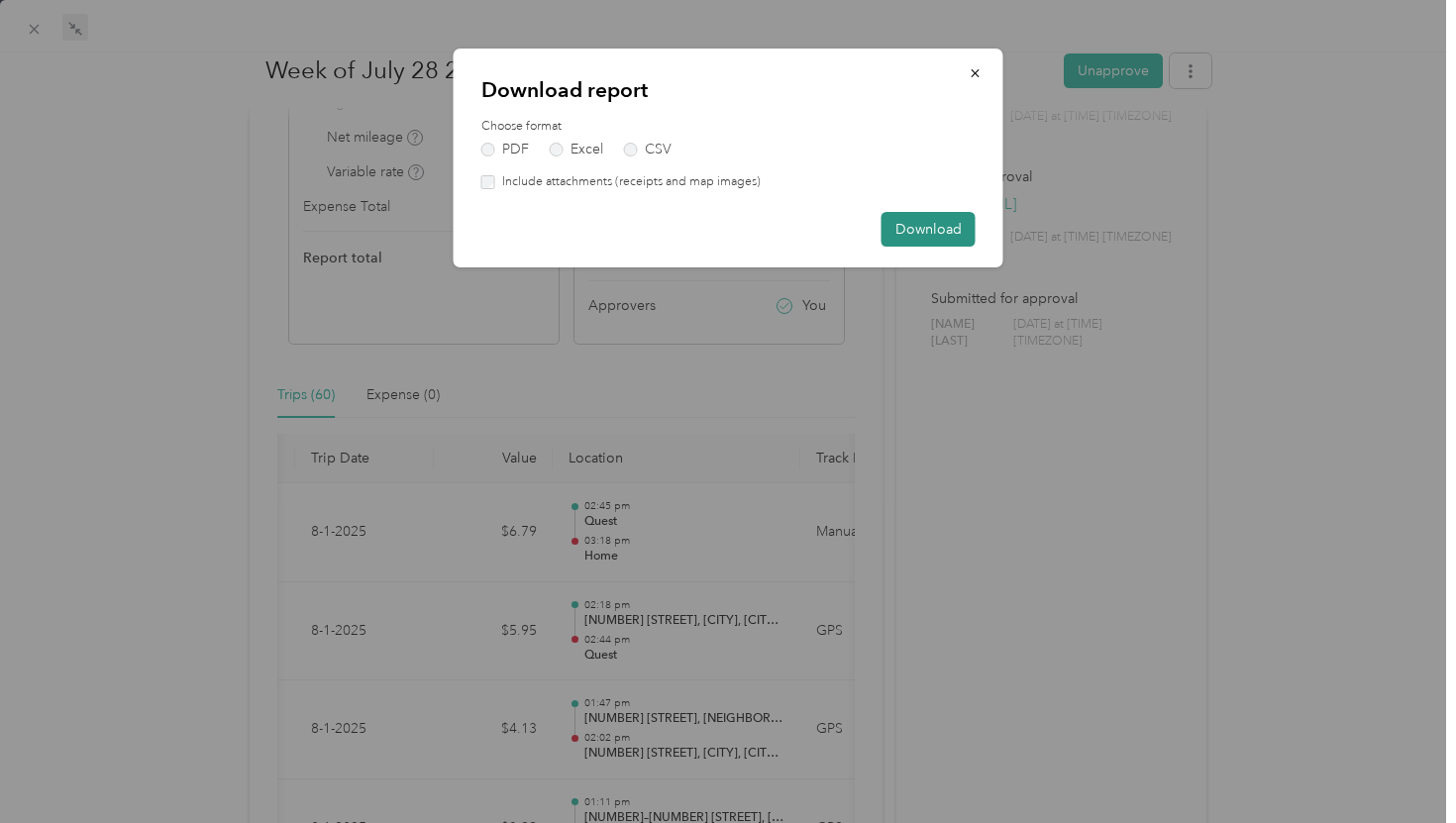 click on "Download" at bounding box center [928, 229] 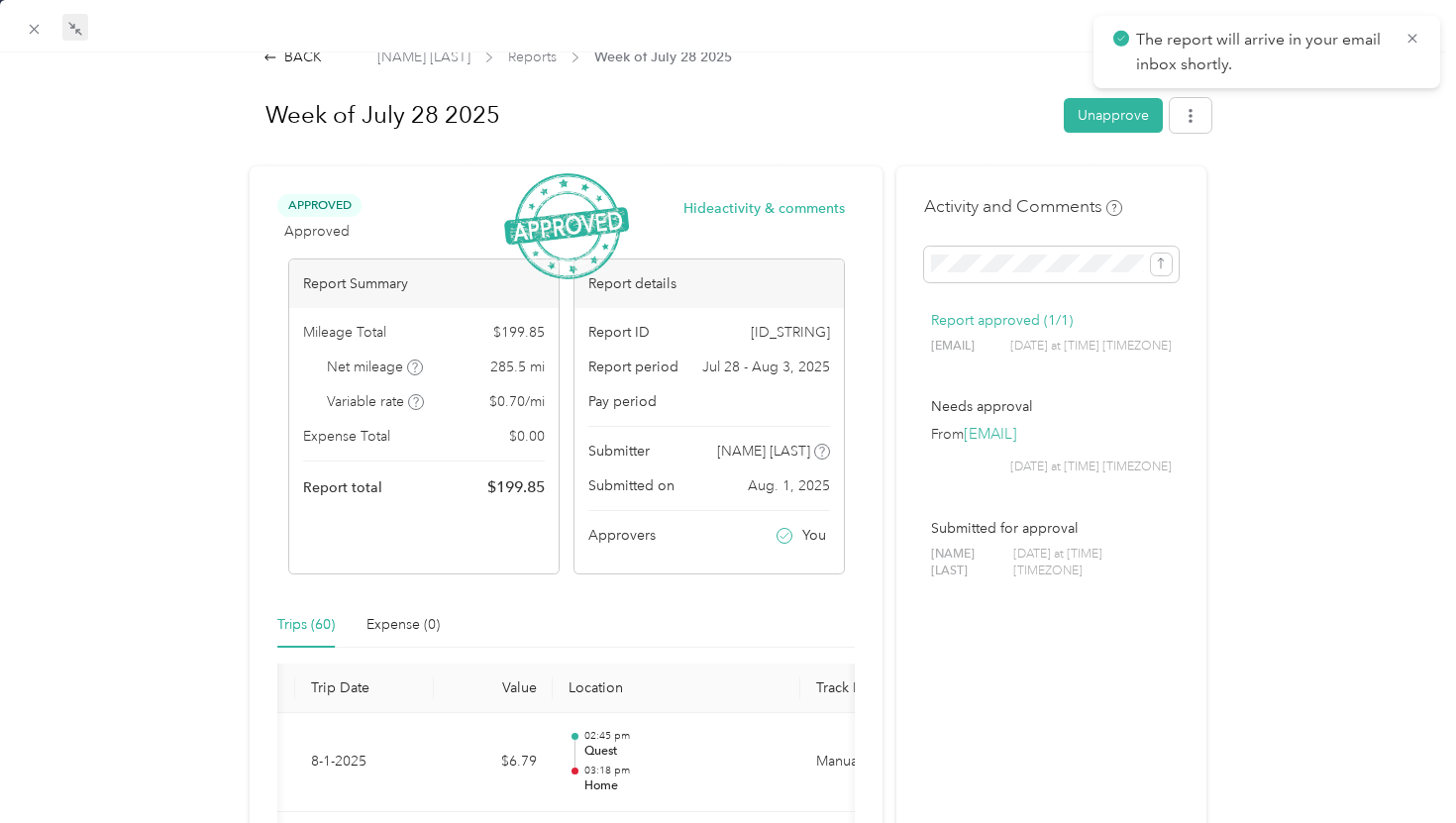 scroll, scrollTop: 0, scrollLeft: 0, axis: both 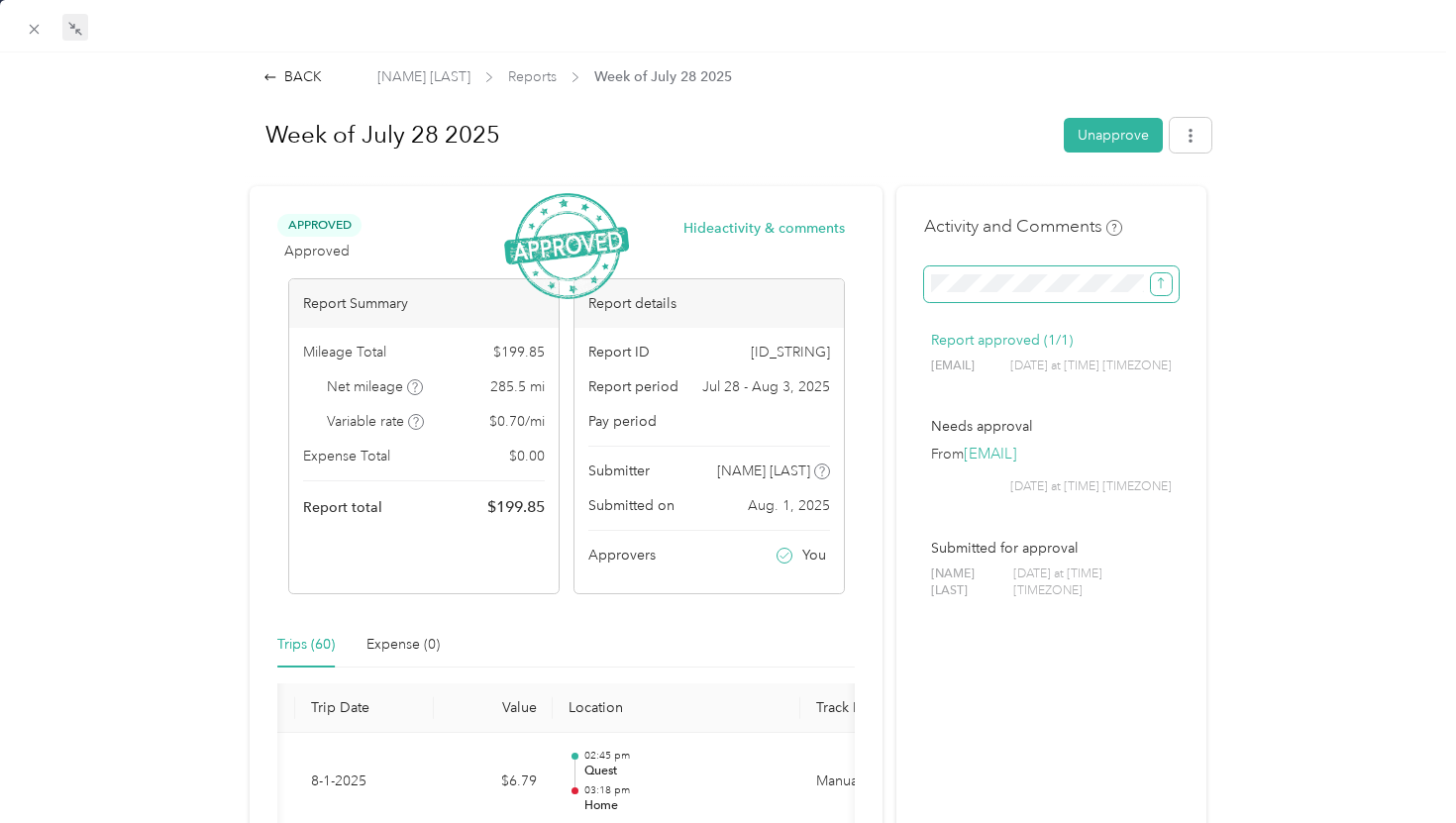 click 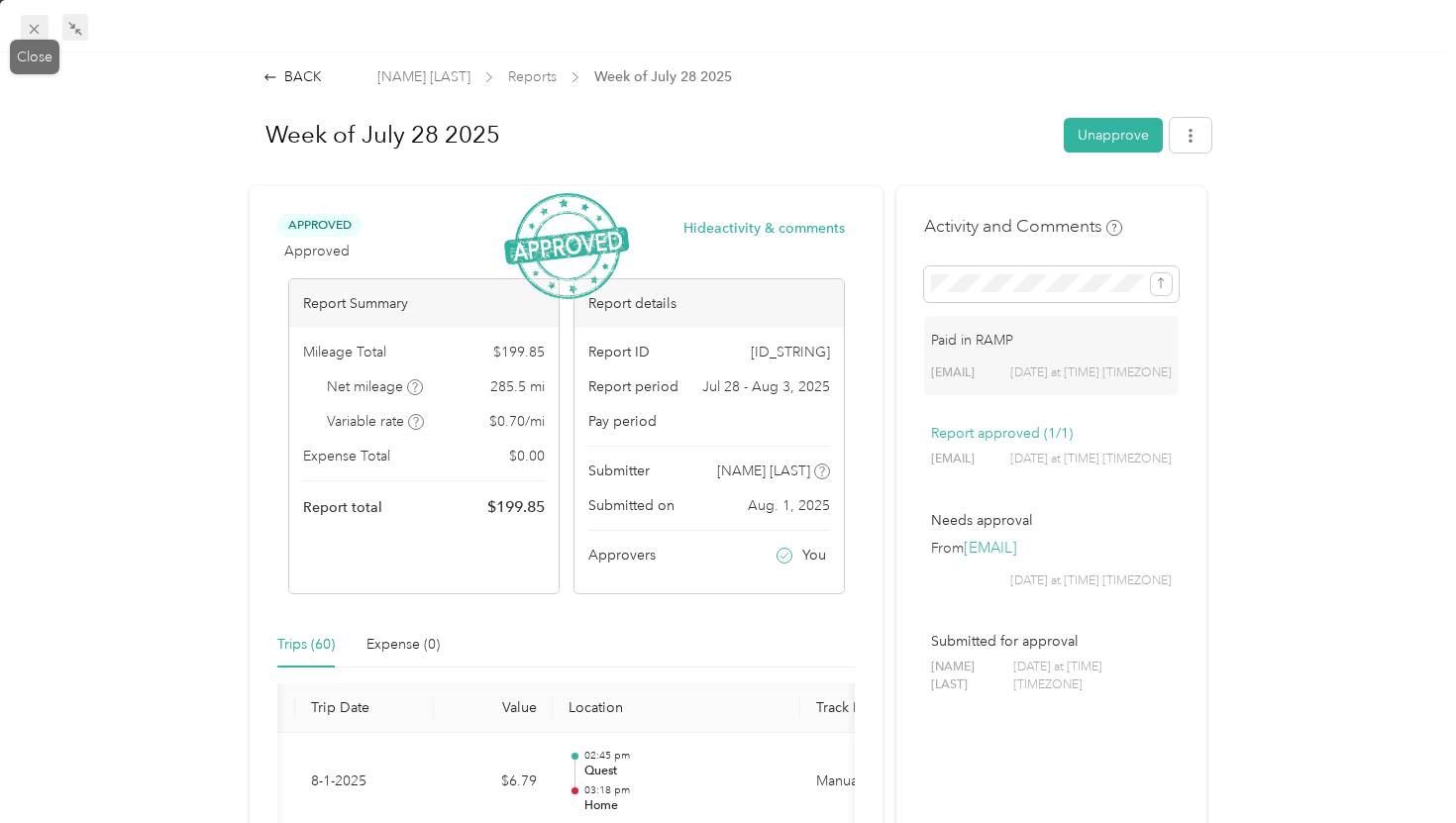 click 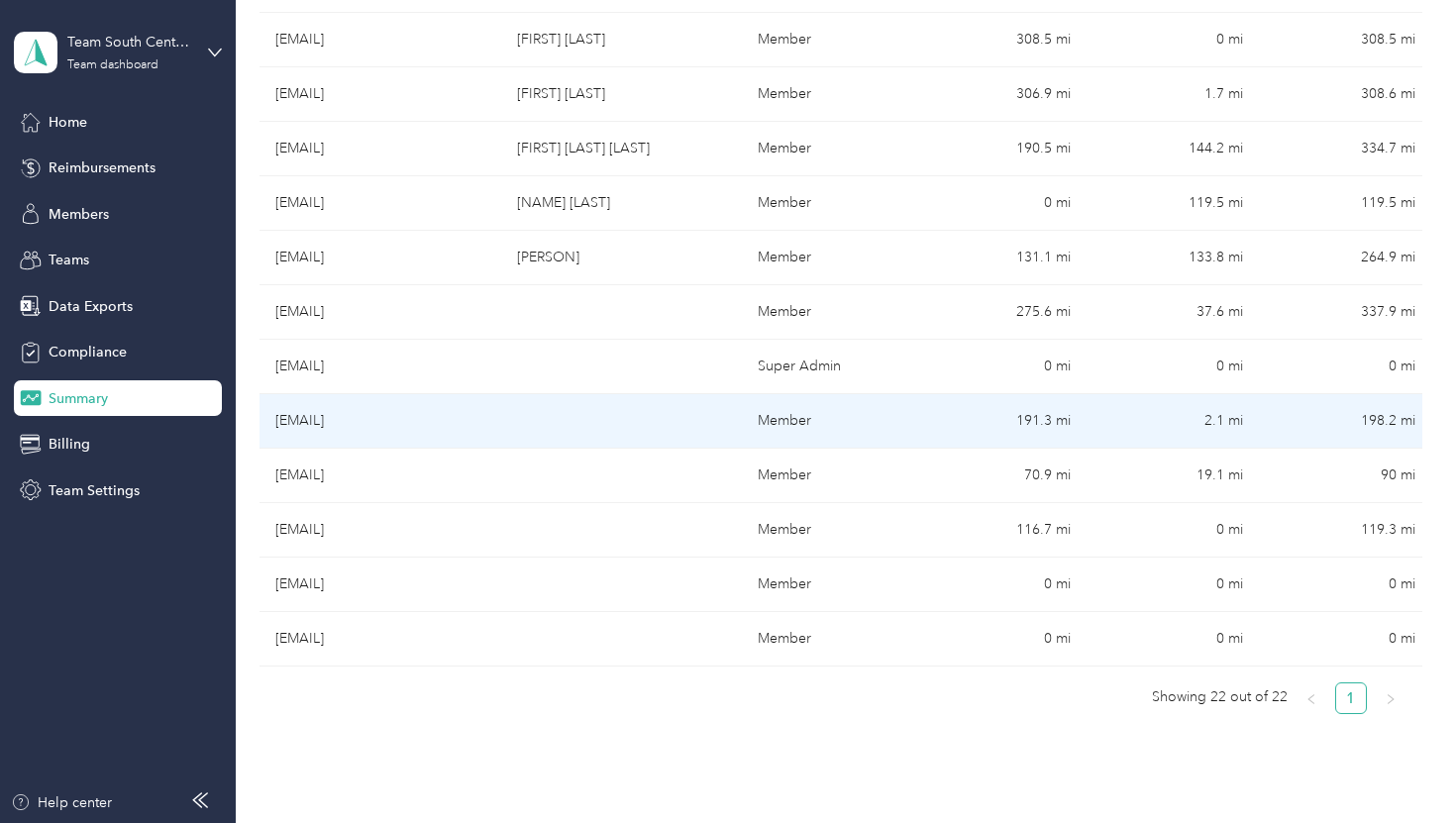 scroll, scrollTop: 942, scrollLeft: 0, axis: vertical 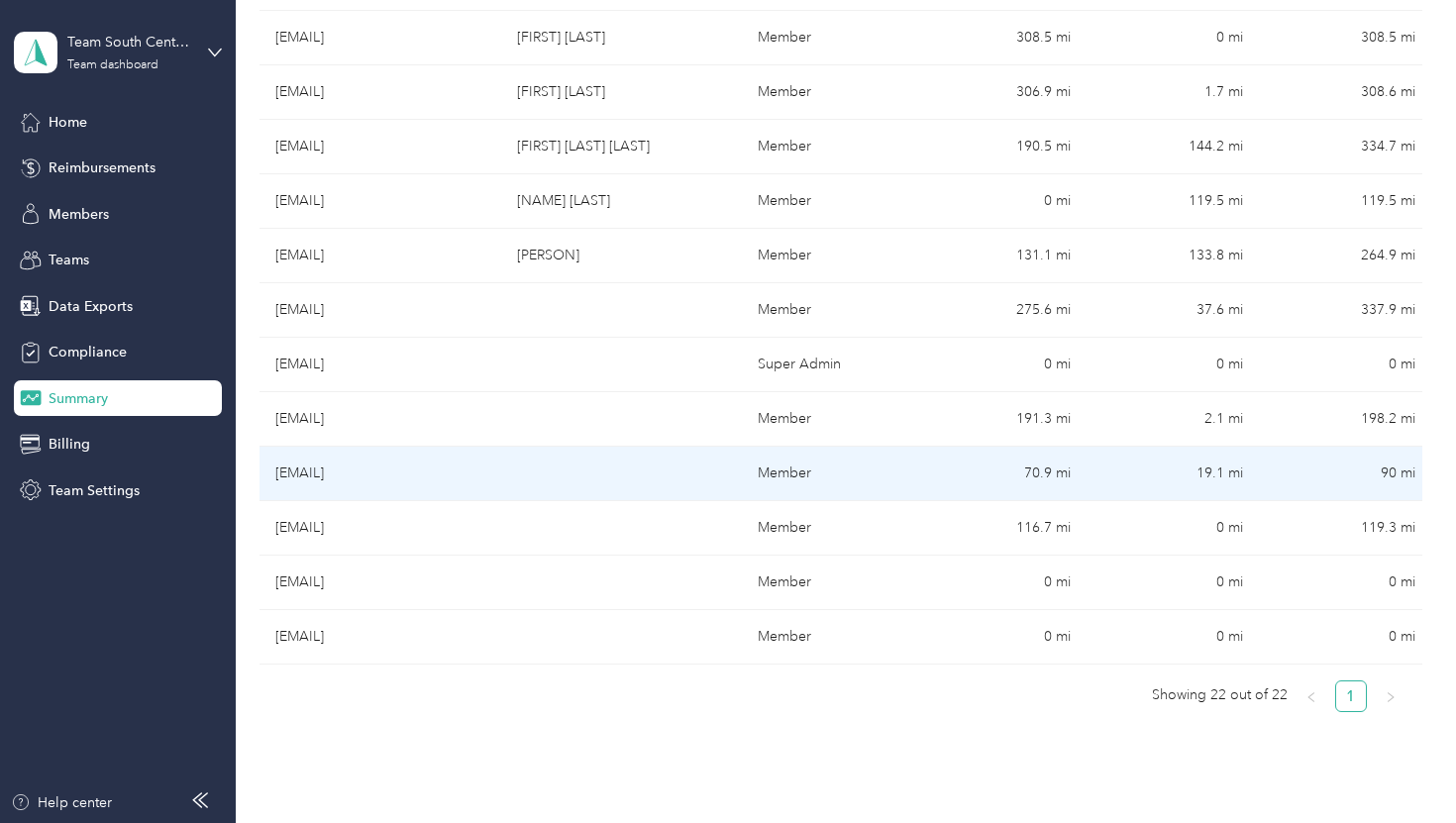 click on "[EMAIL]" at bounding box center (380, 473) 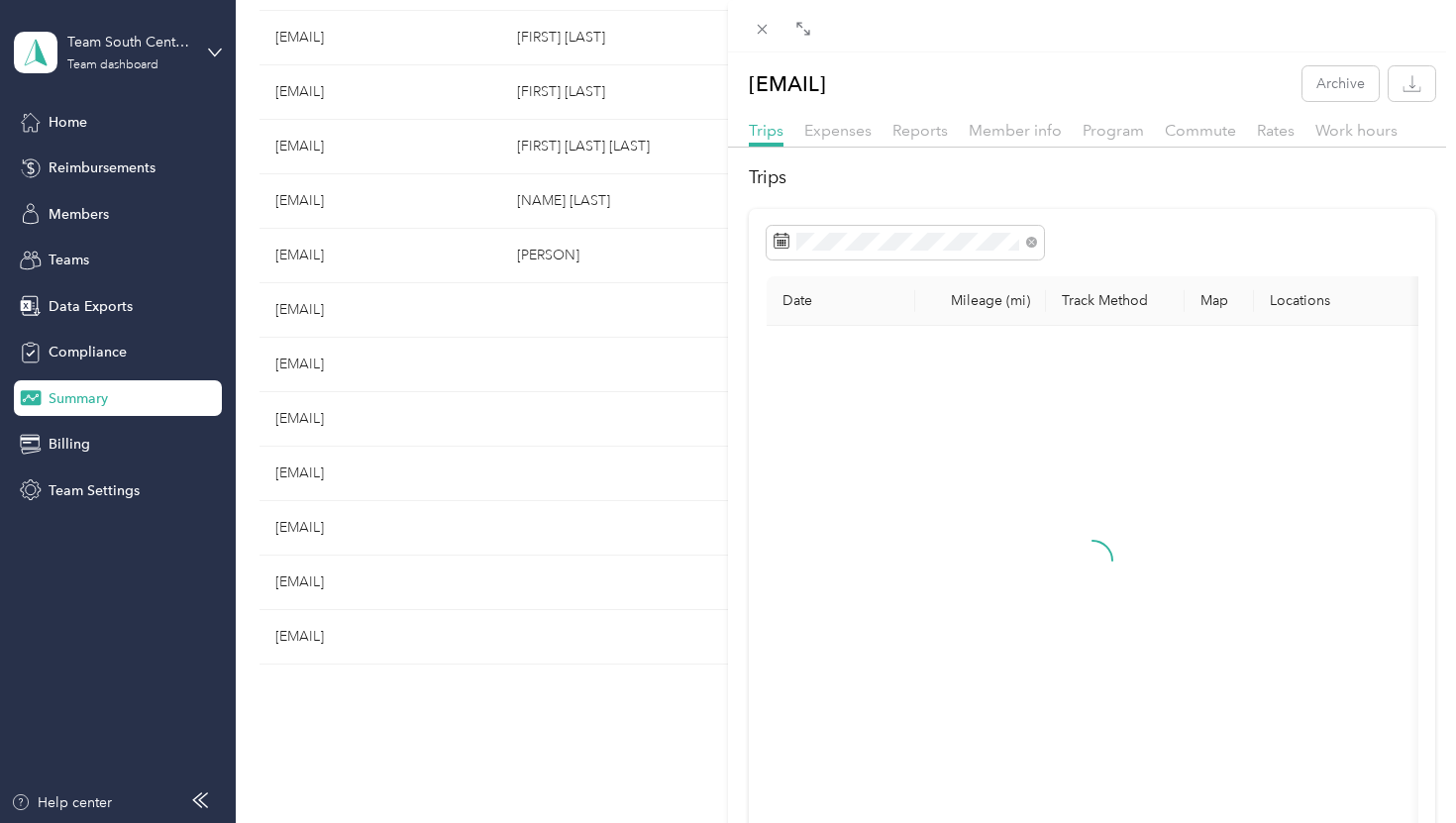 click at bounding box center [1092, 26] 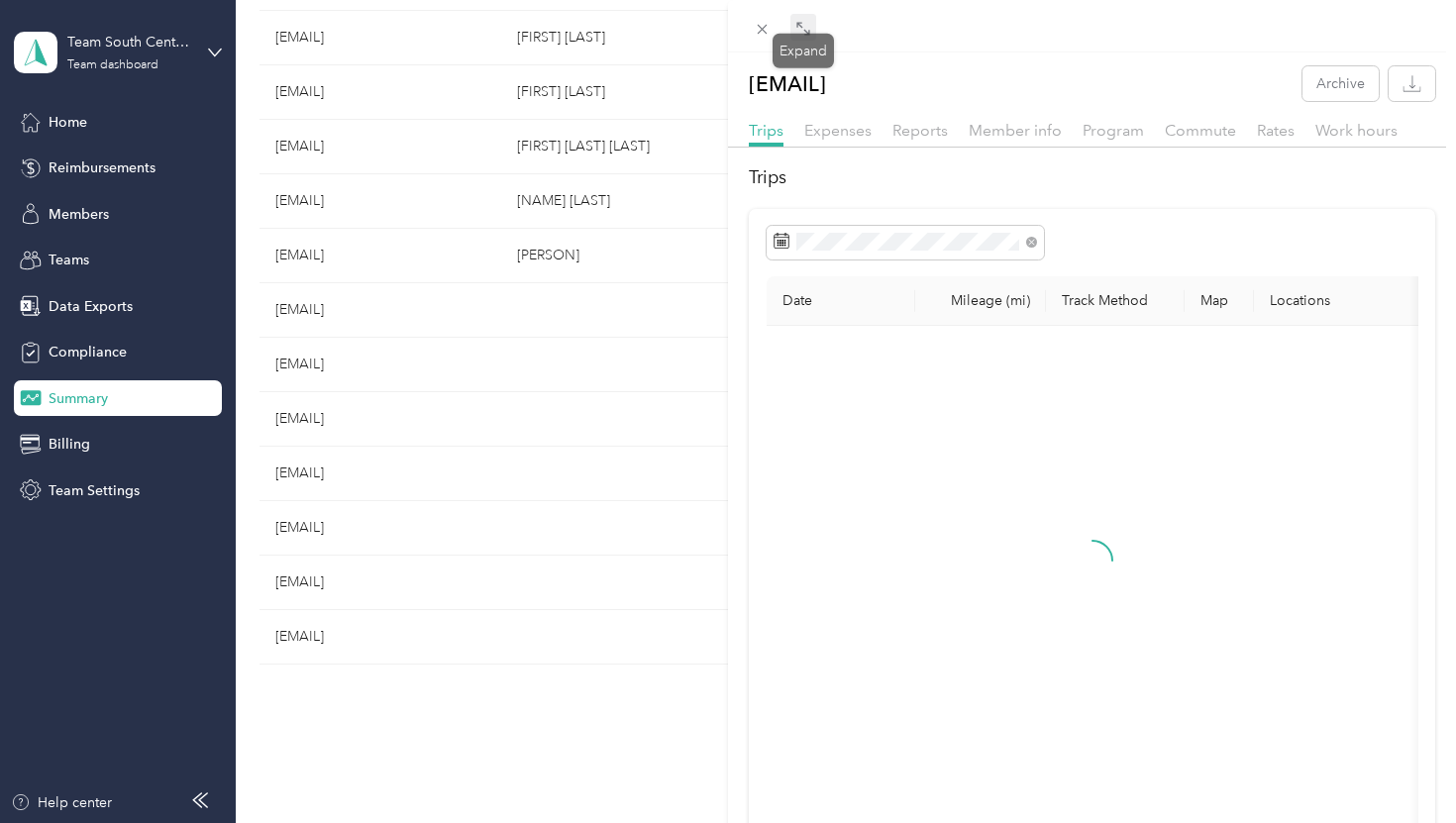 click 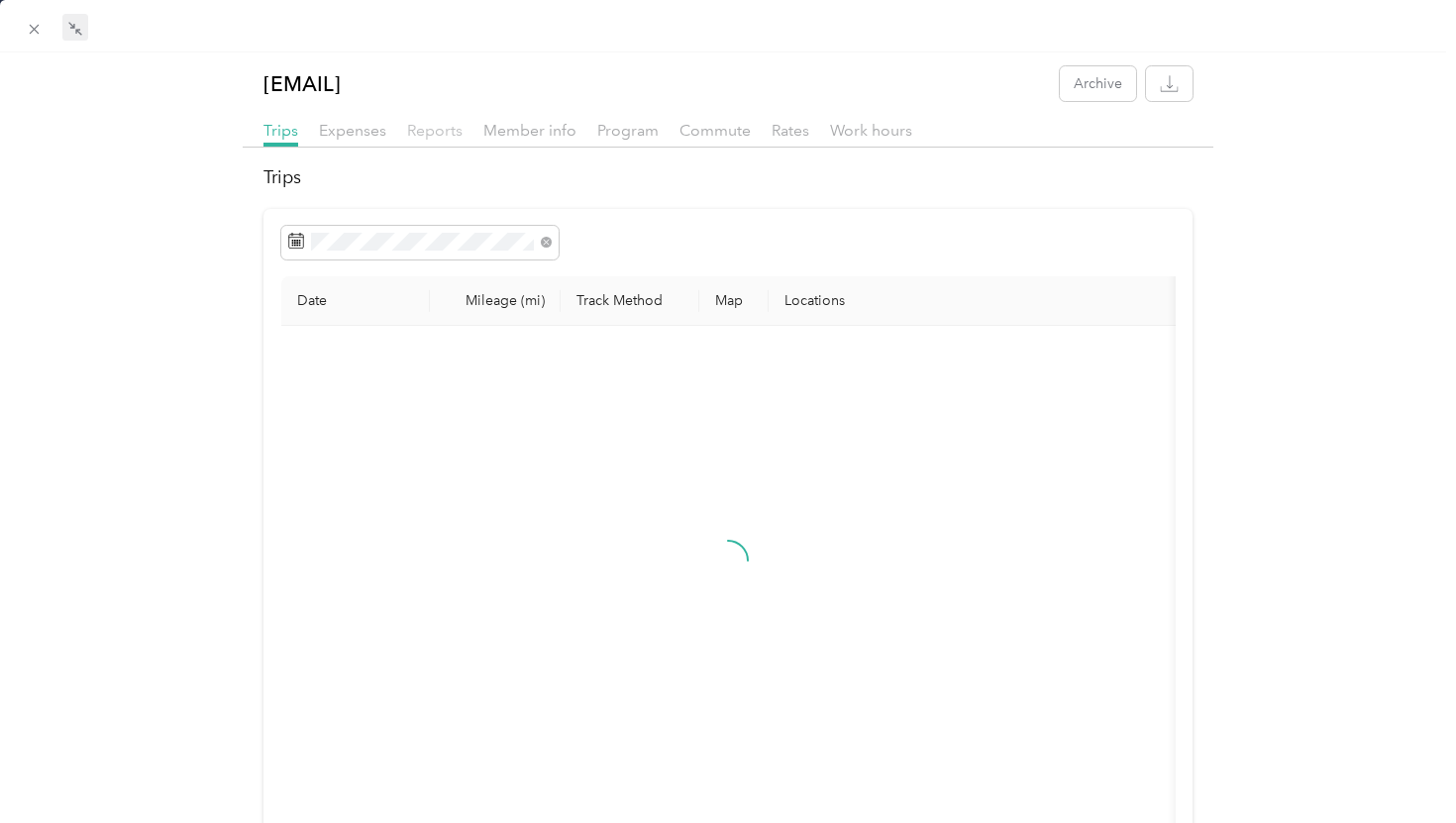 click on "Reports" at bounding box center [435, 130] 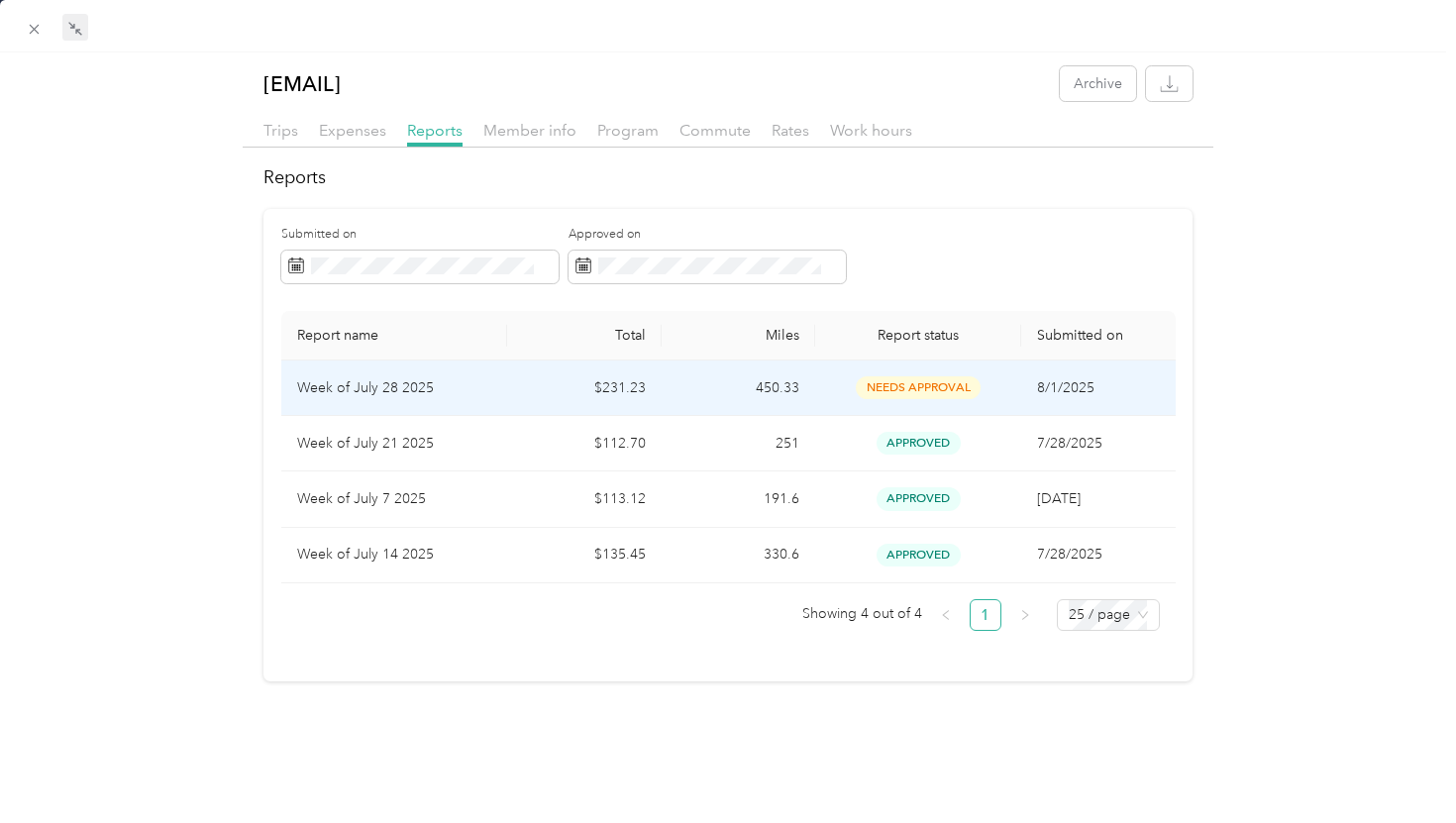 click on "Week of July 28 2025" at bounding box center (394, 388) 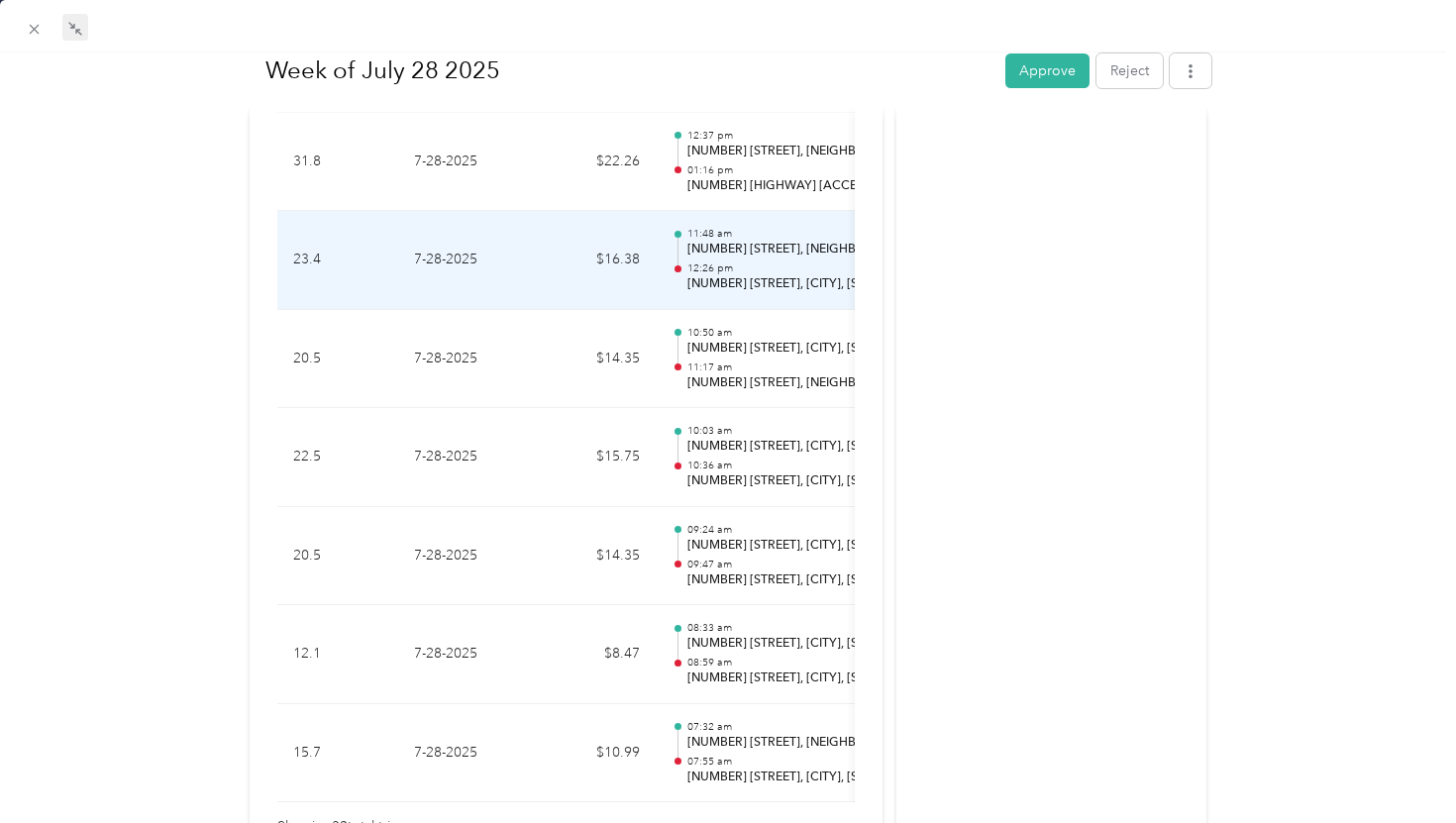scroll, scrollTop: 3246, scrollLeft: 0, axis: vertical 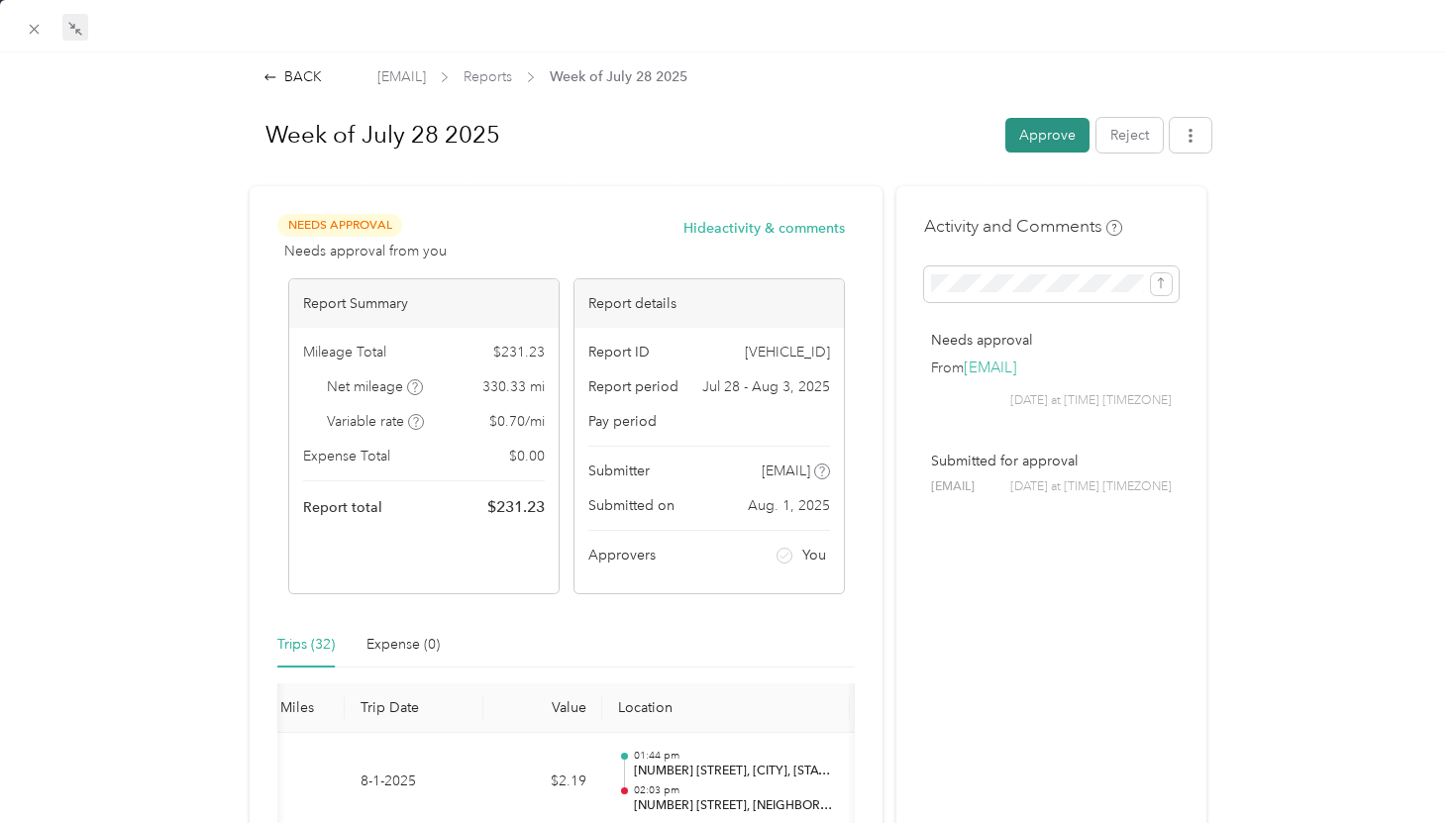 click on "Approve" at bounding box center [1047, 135] 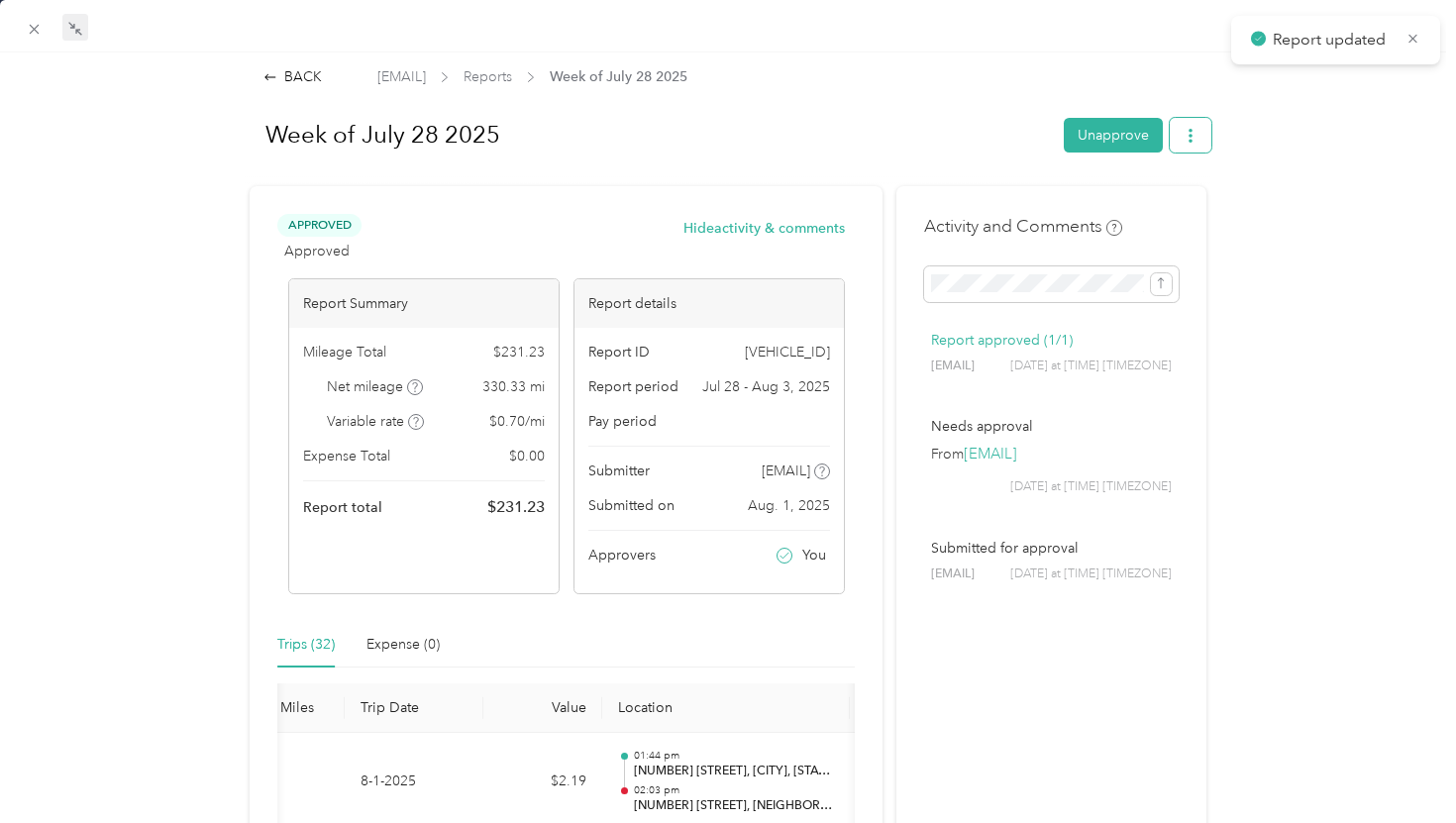click at bounding box center [1191, 135] 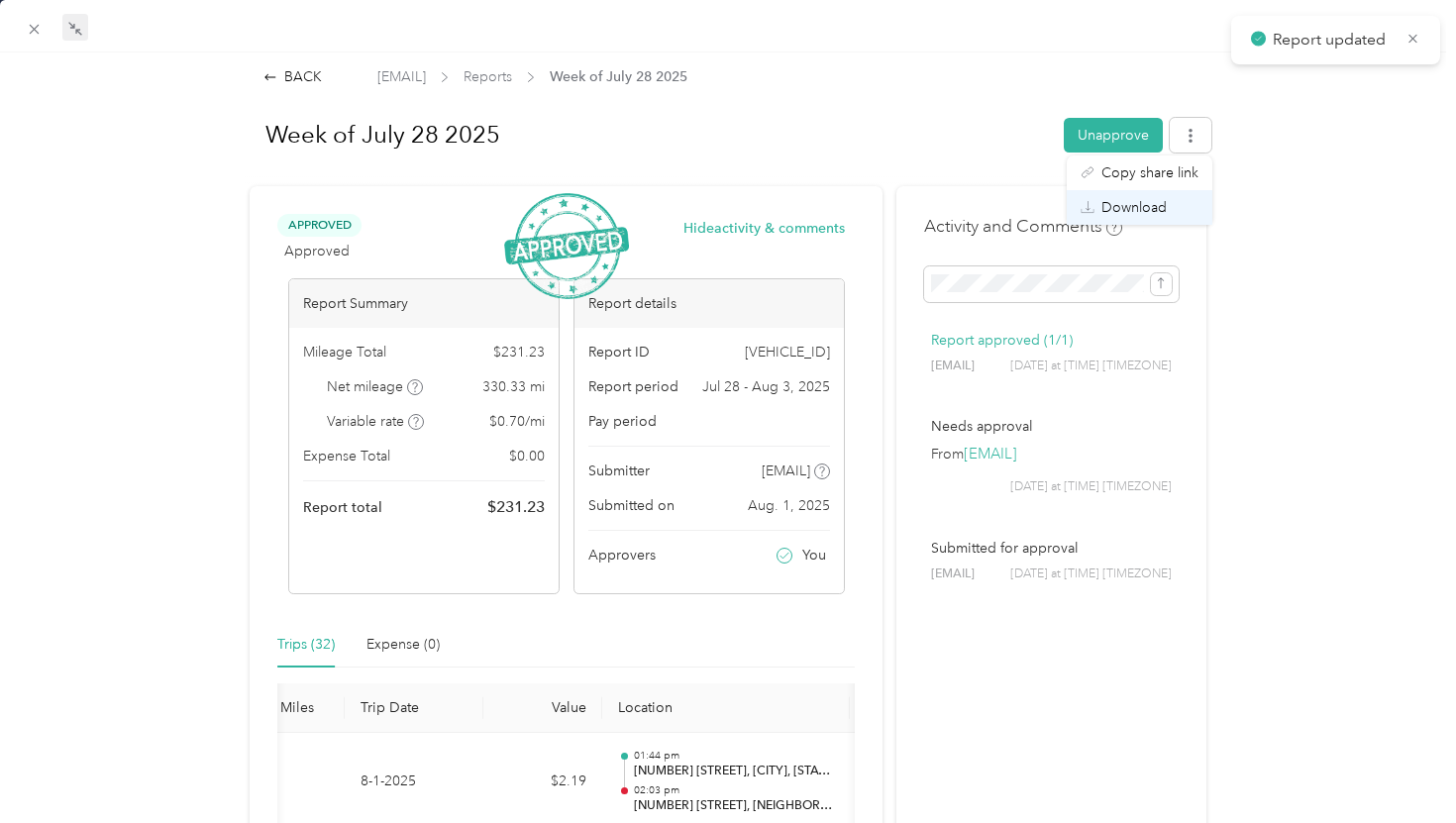click on "Download" at bounding box center [1134, 207] 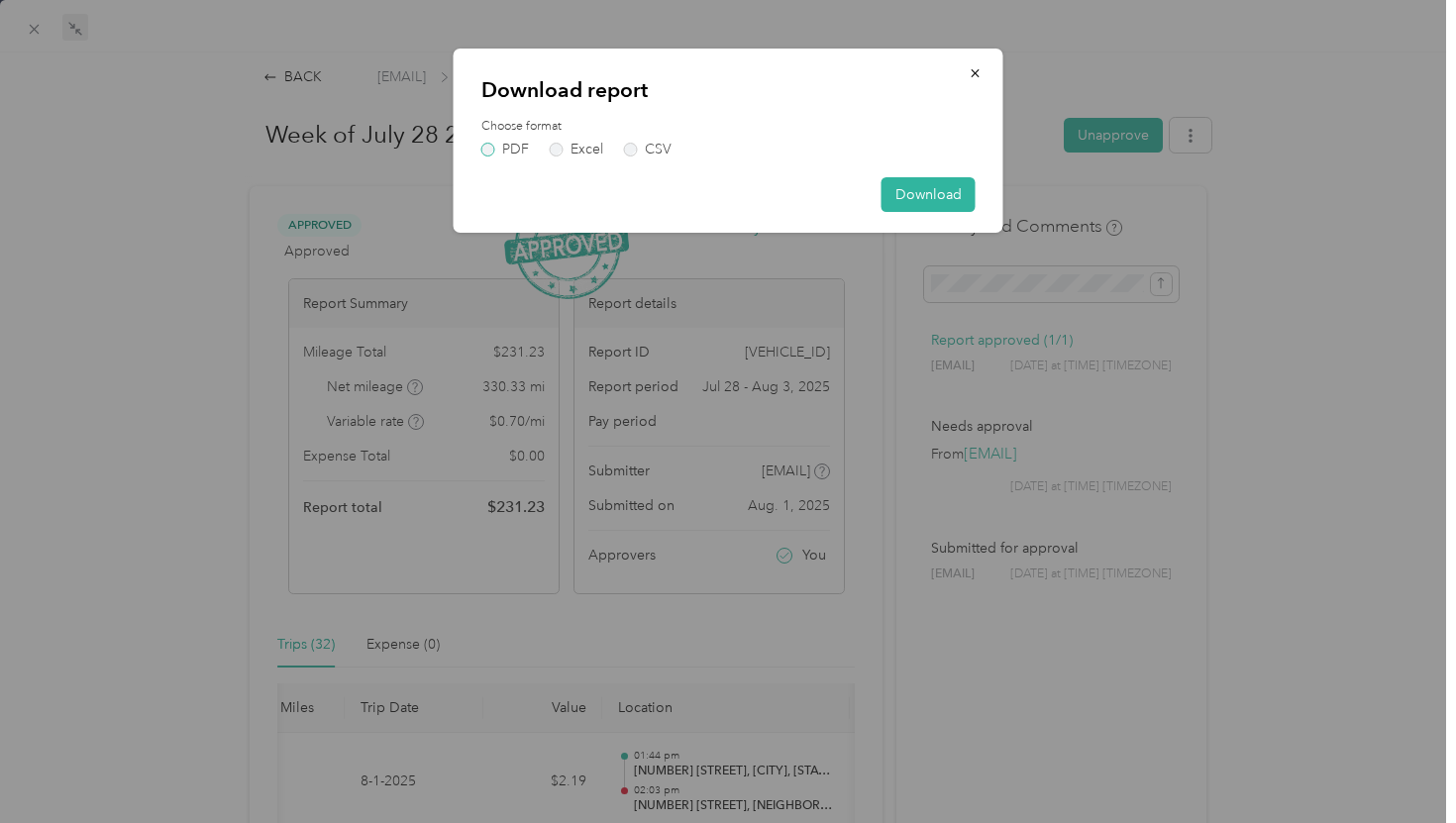 click on "PDF" at bounding box center (505, 150) 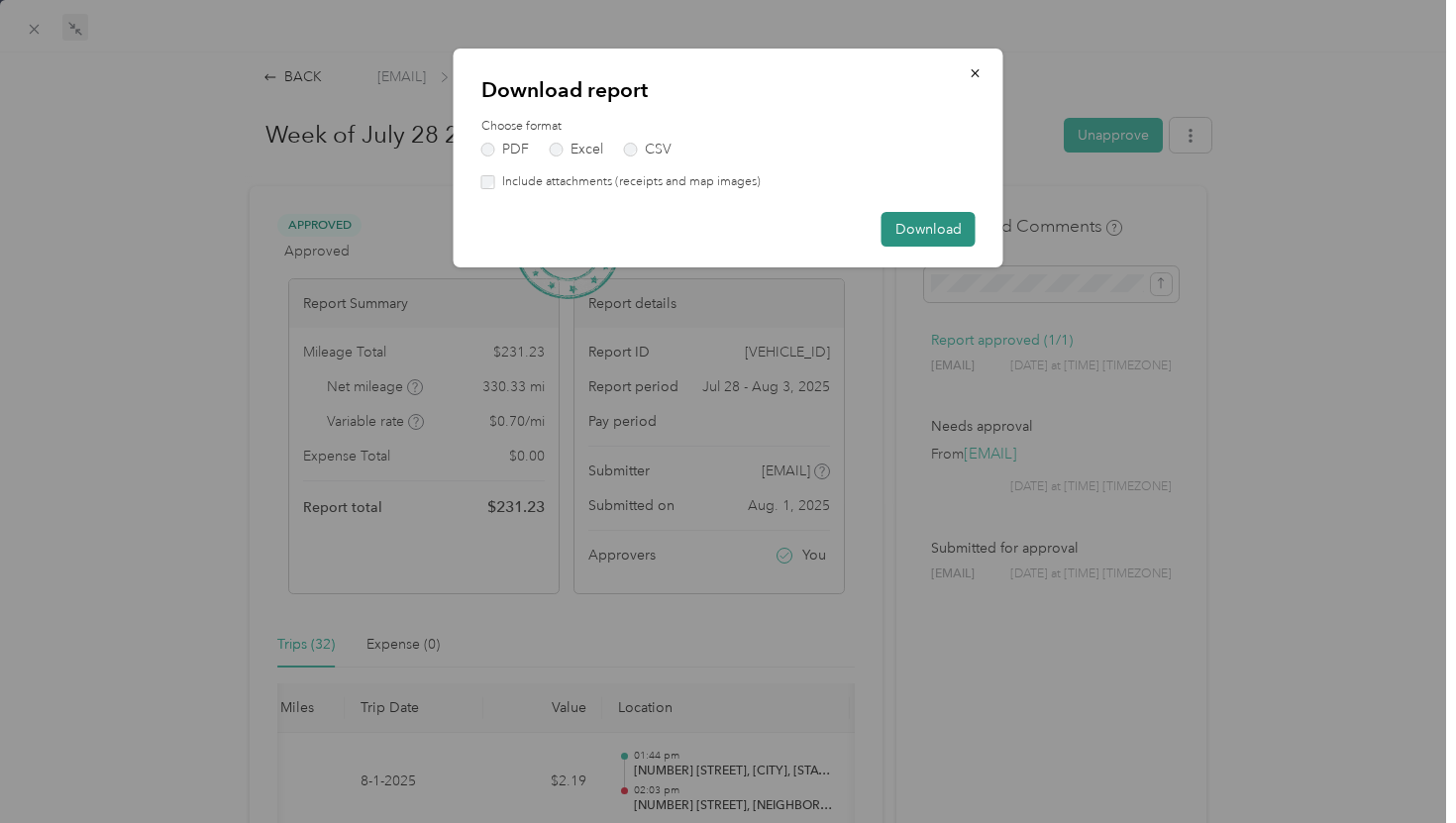 click on "Download" at bounding box center (928, 229) 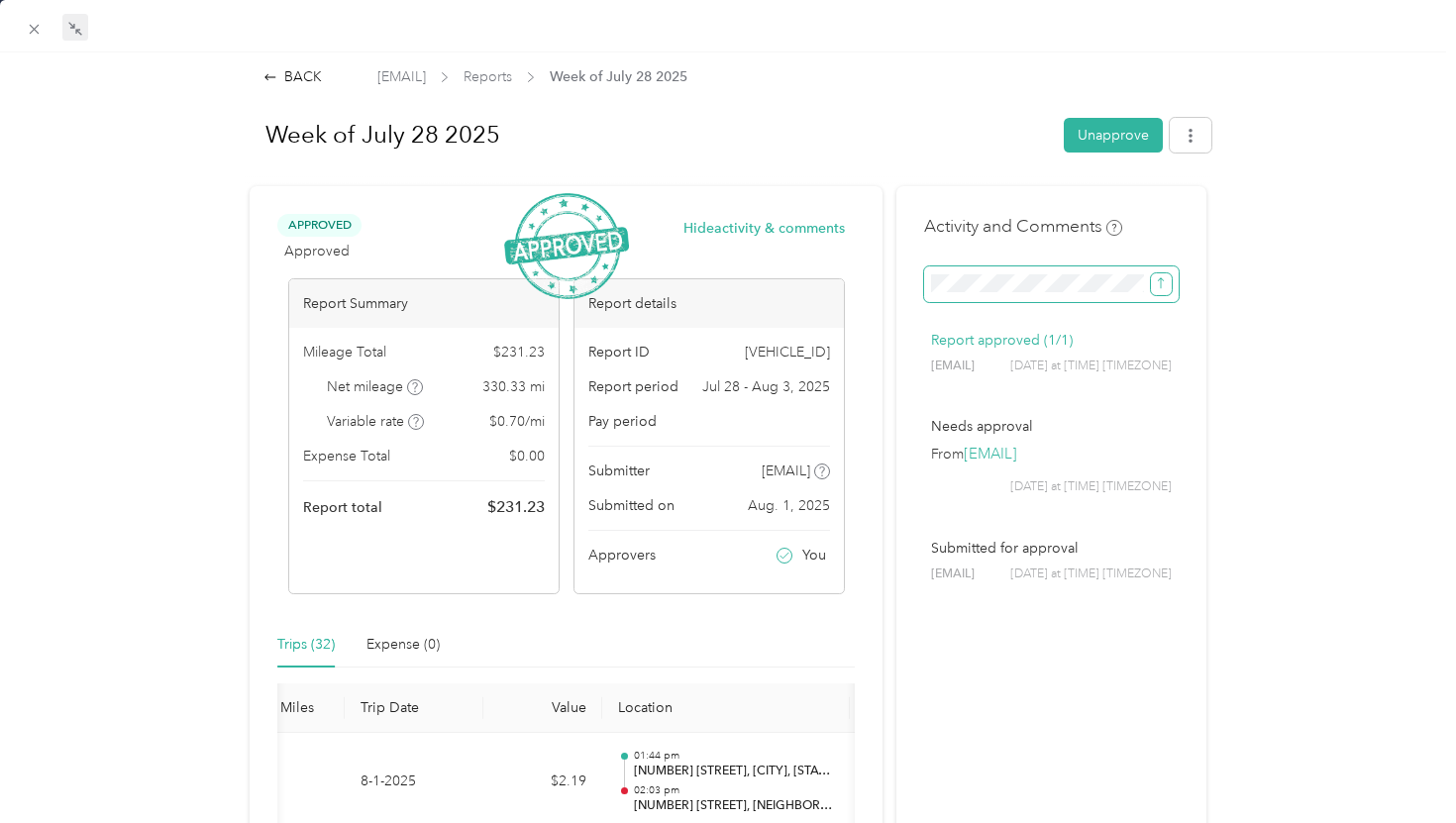 click at bounding box center [1161, 284] 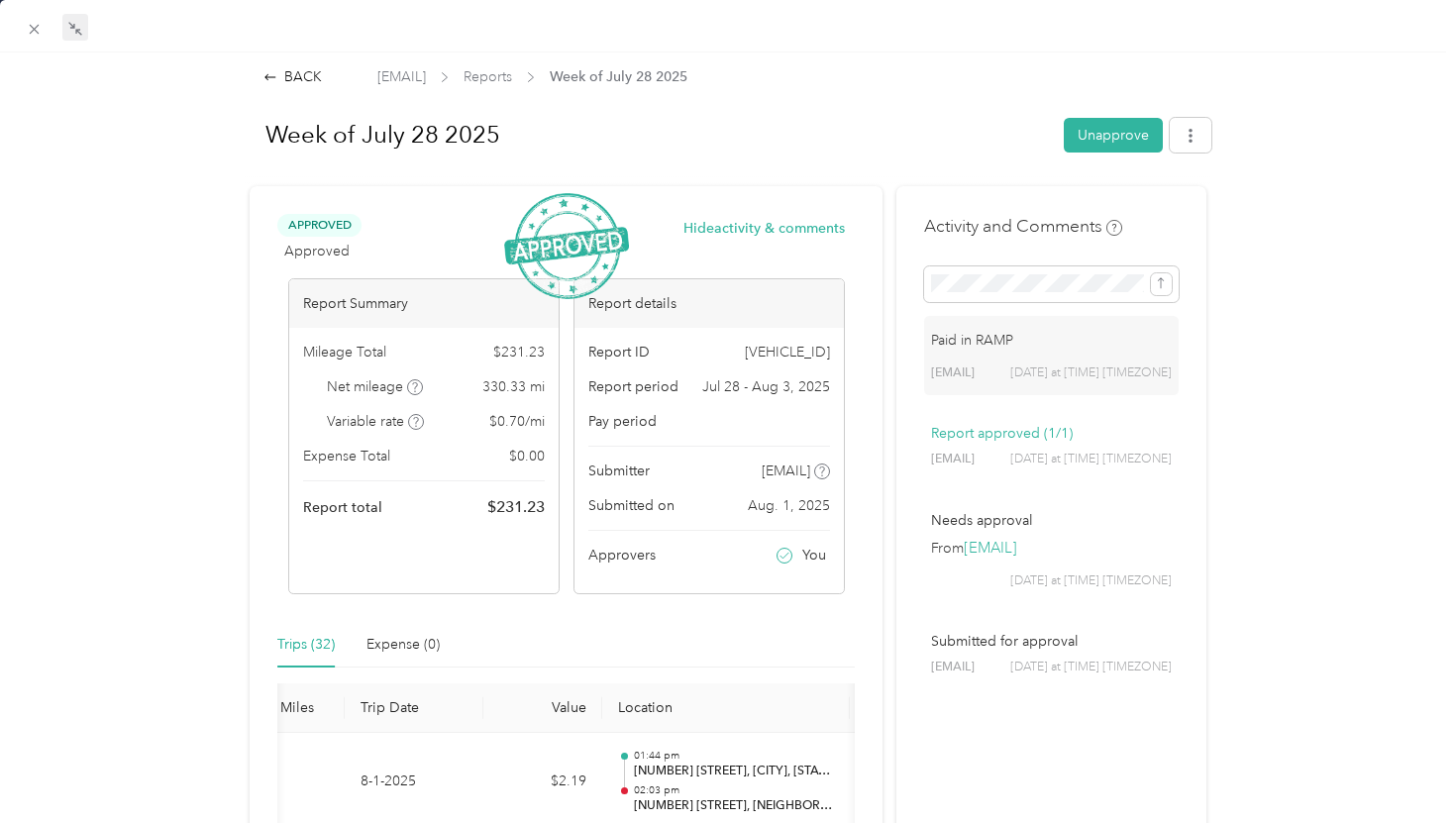 click at bounding box center (728, 26) 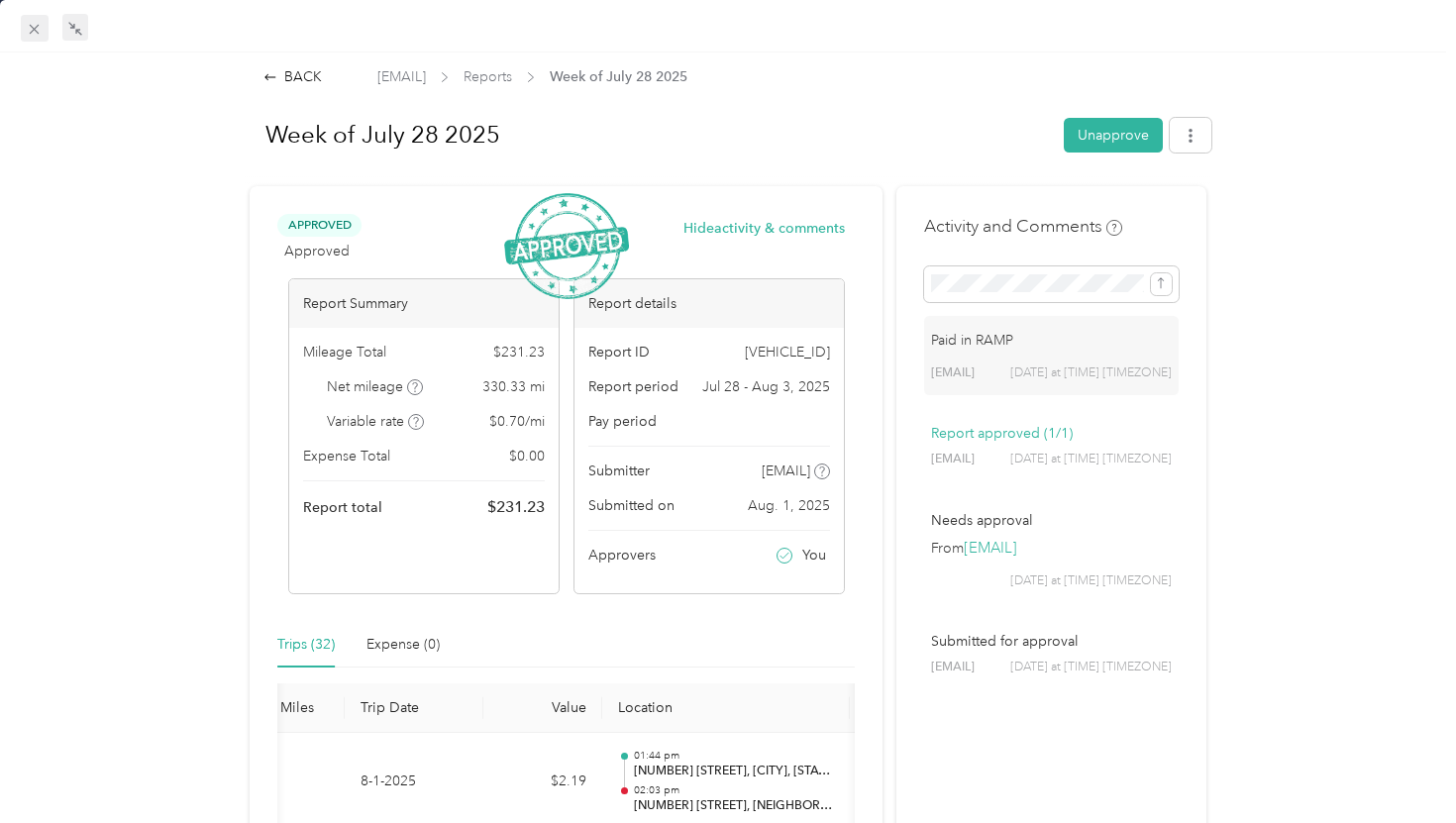 click 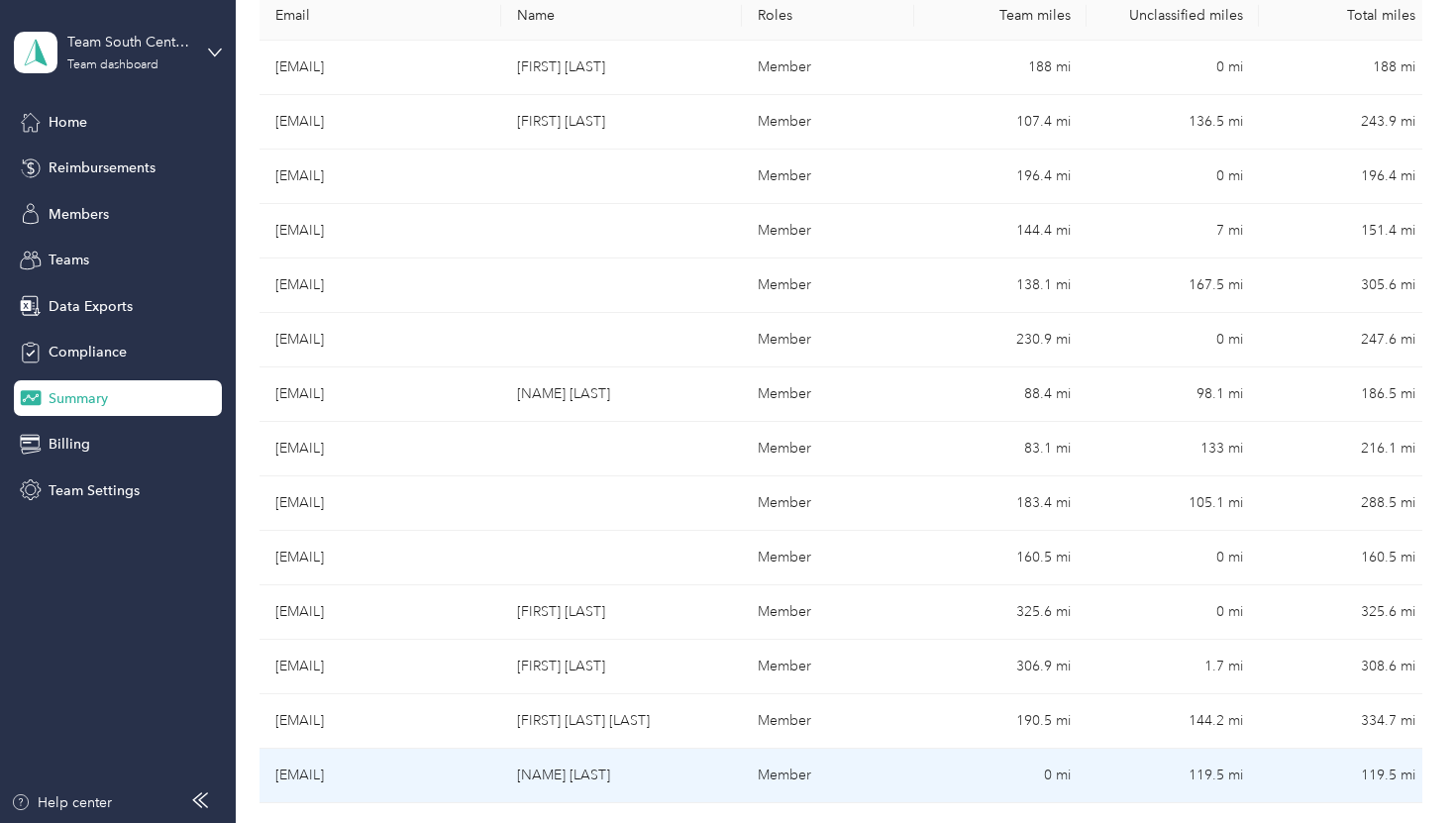 scroll, scrollTop: 360, scrollLeft: 0, axis: vertical 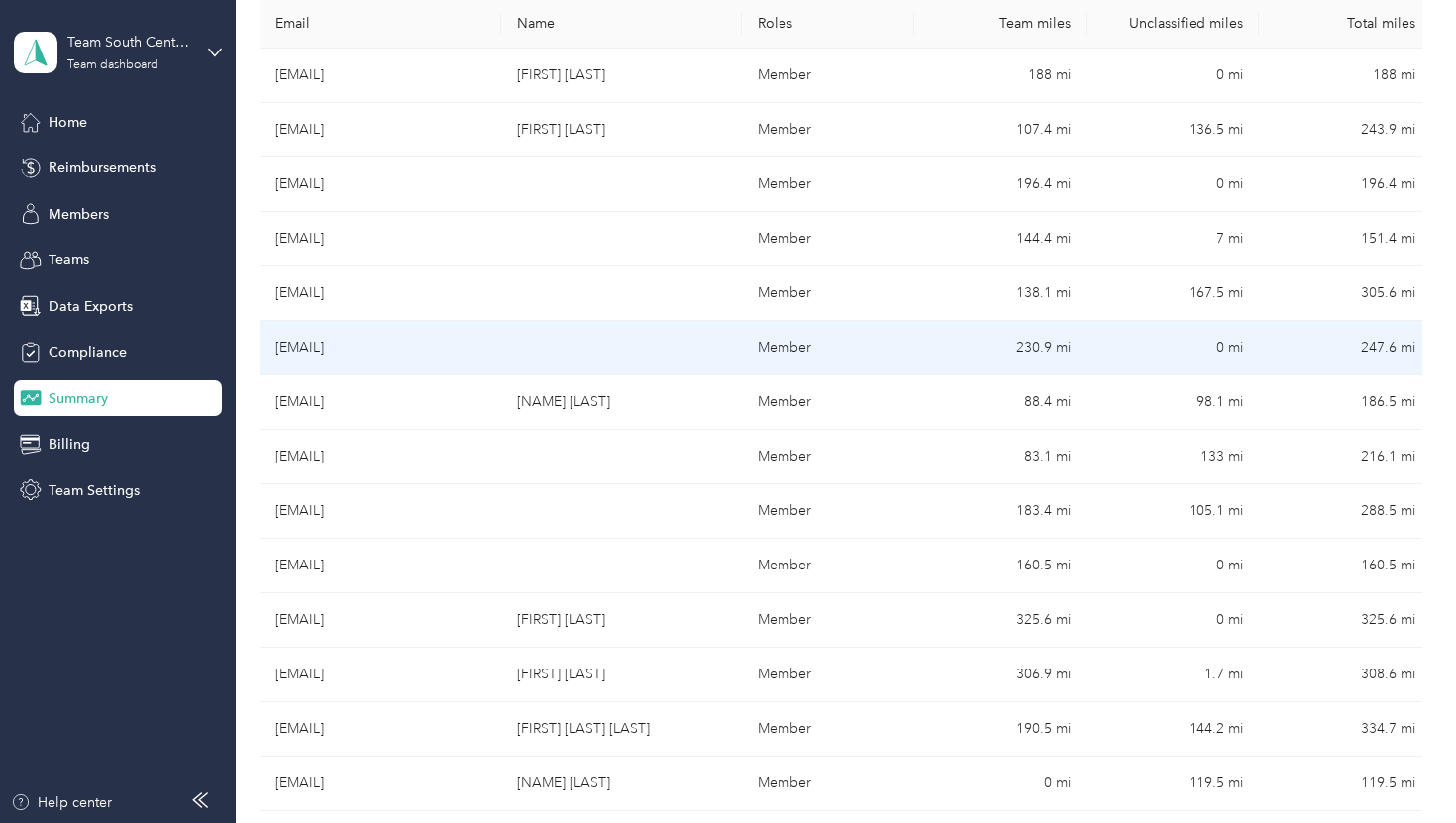 click on "[EMAIL]" at bounding box center (380, 348) 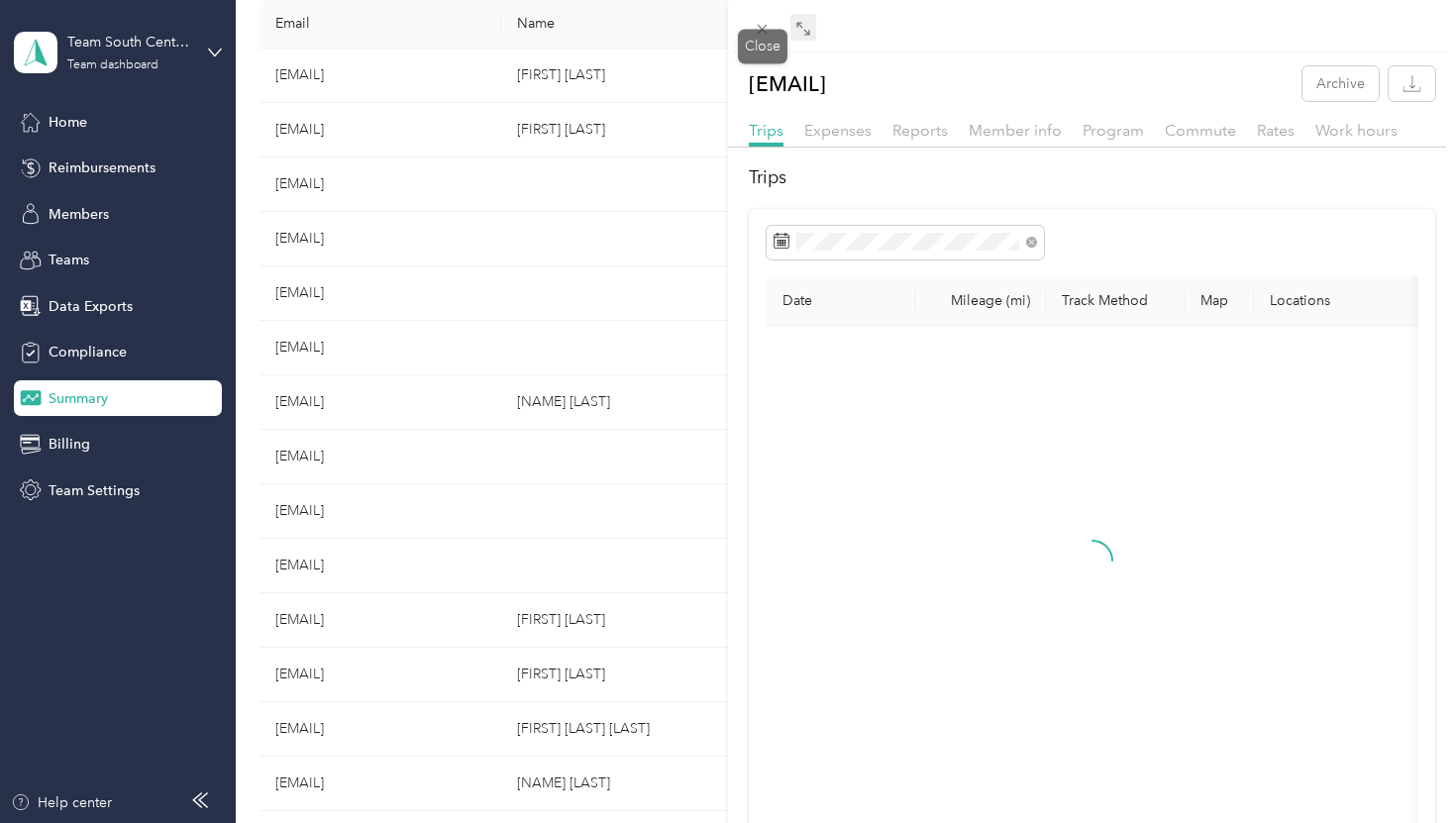 click 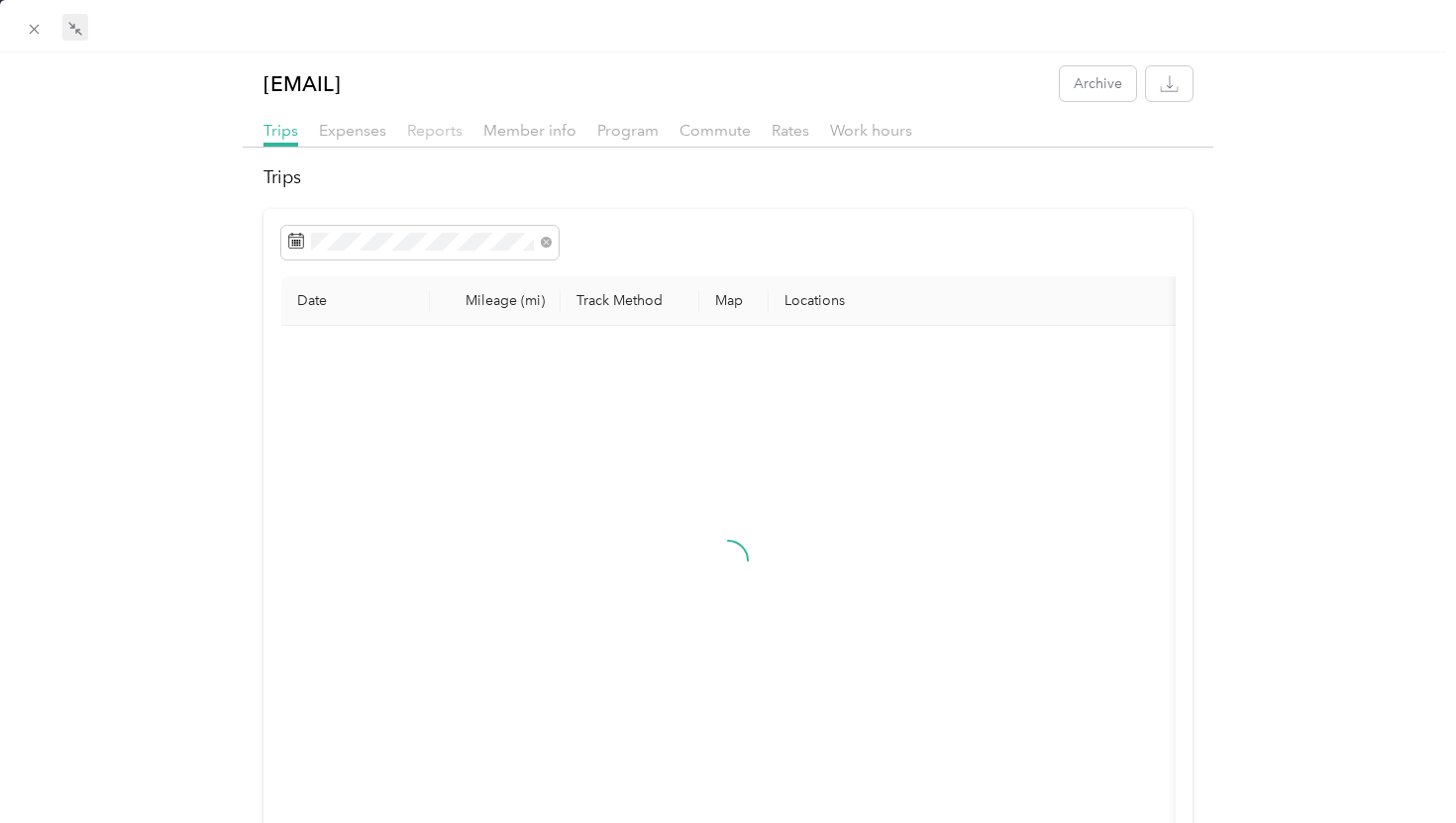 click on "Reports" at bounding box center (435, 130) 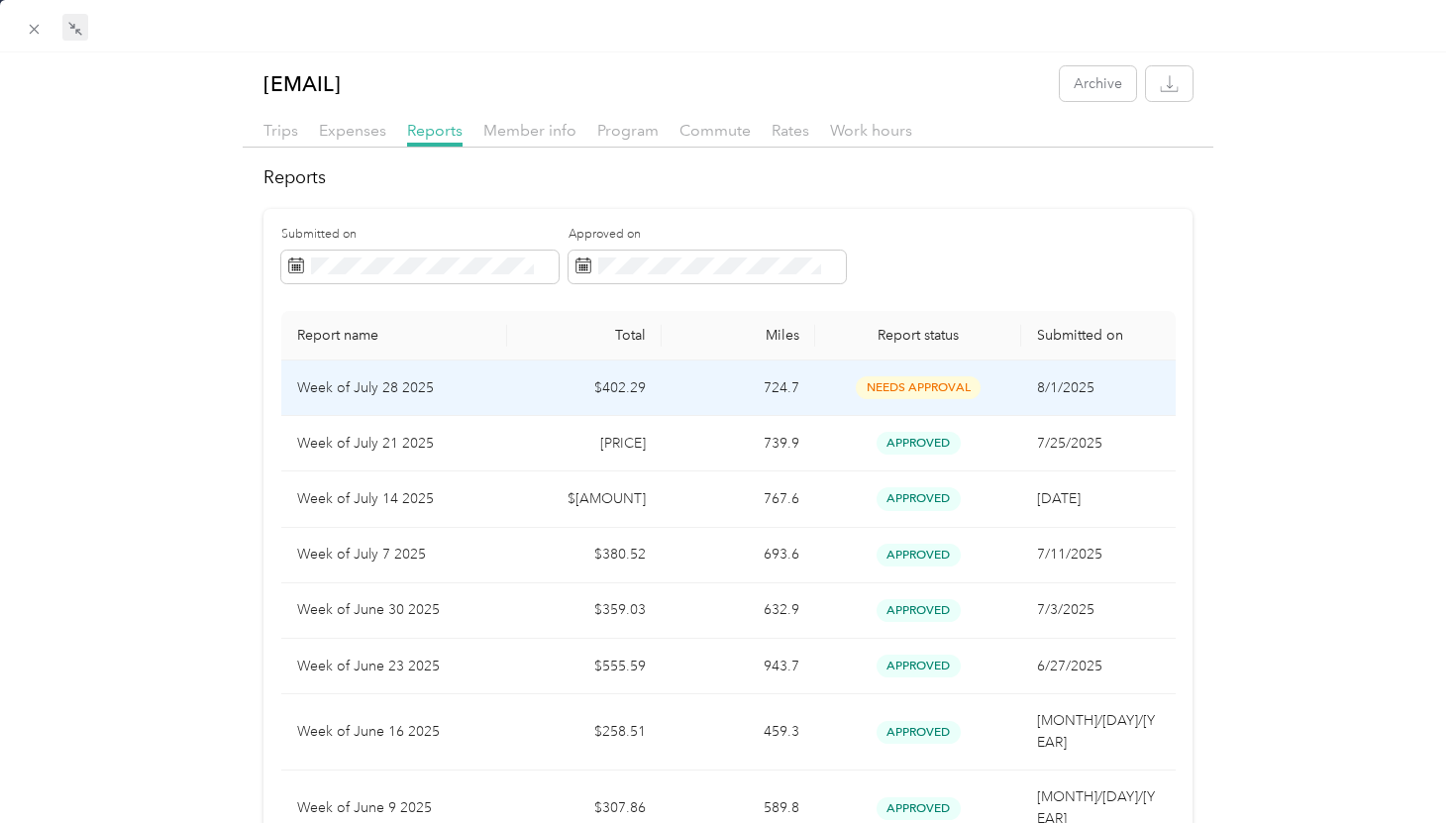 click on "724.7" at bounding box center [739, 388] 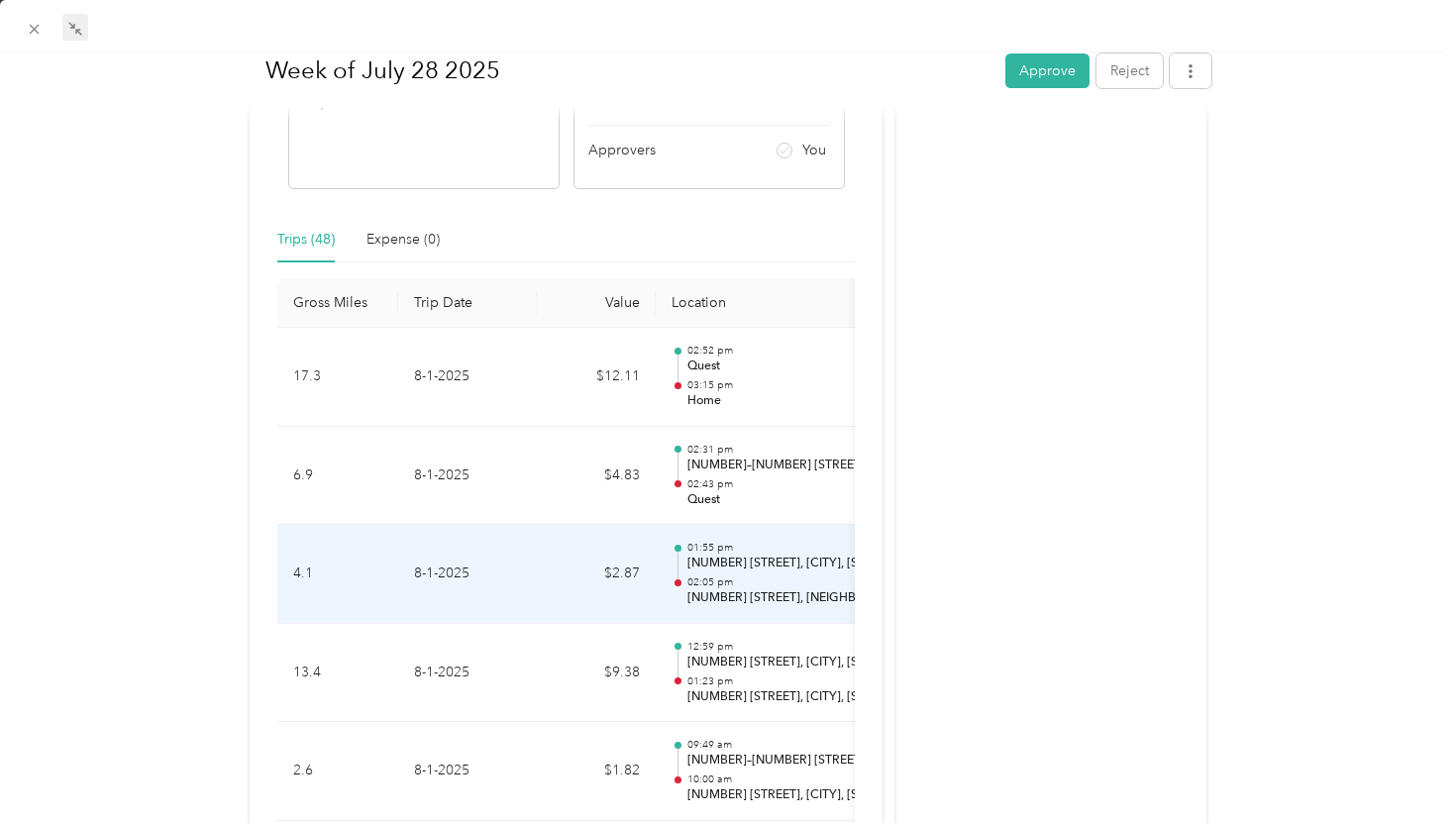 scroll, scrollTop: 387, scrollLeft: 0, axis: vertical 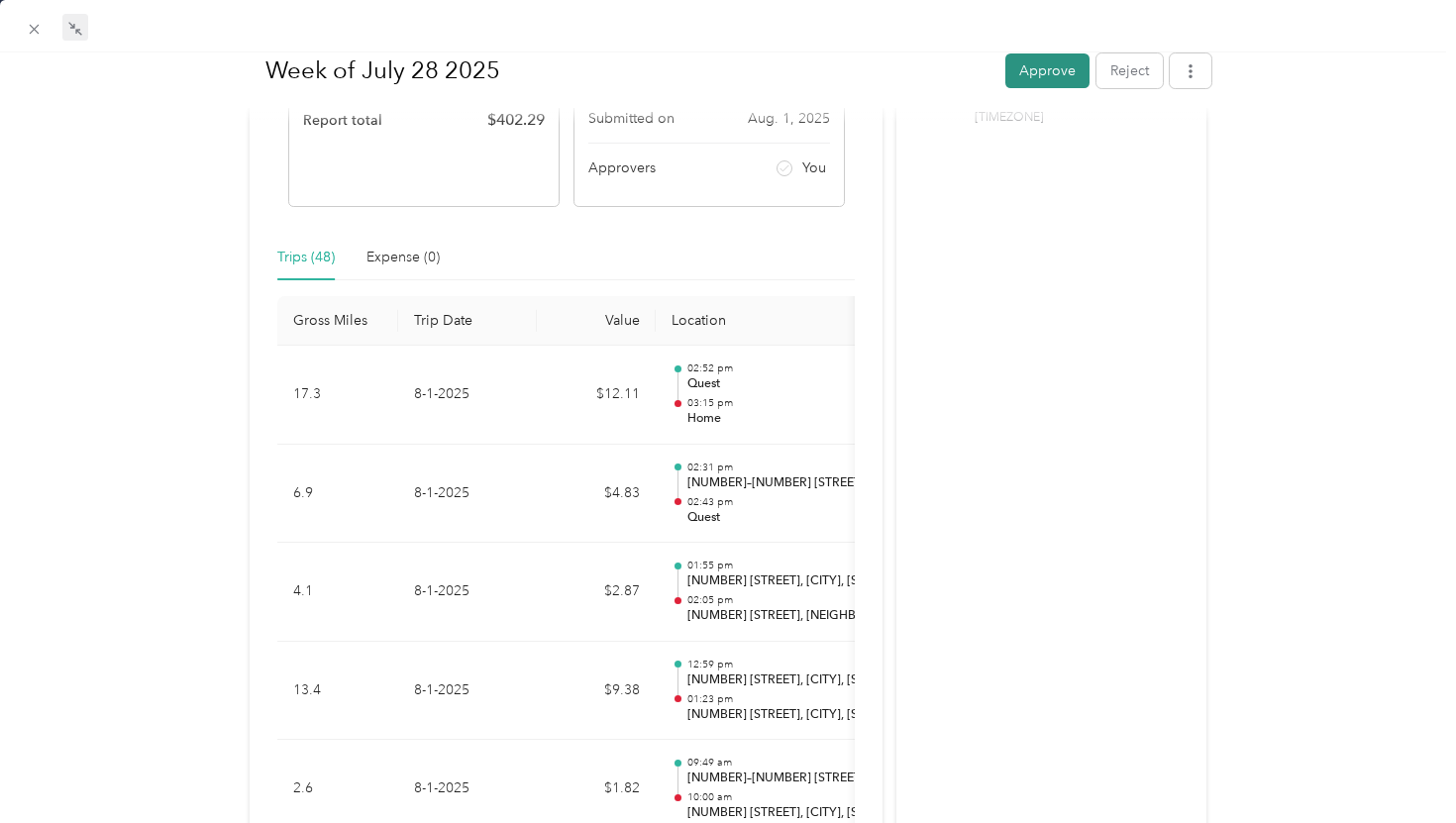 click on "Approve" at bounding box center [1047, 69] 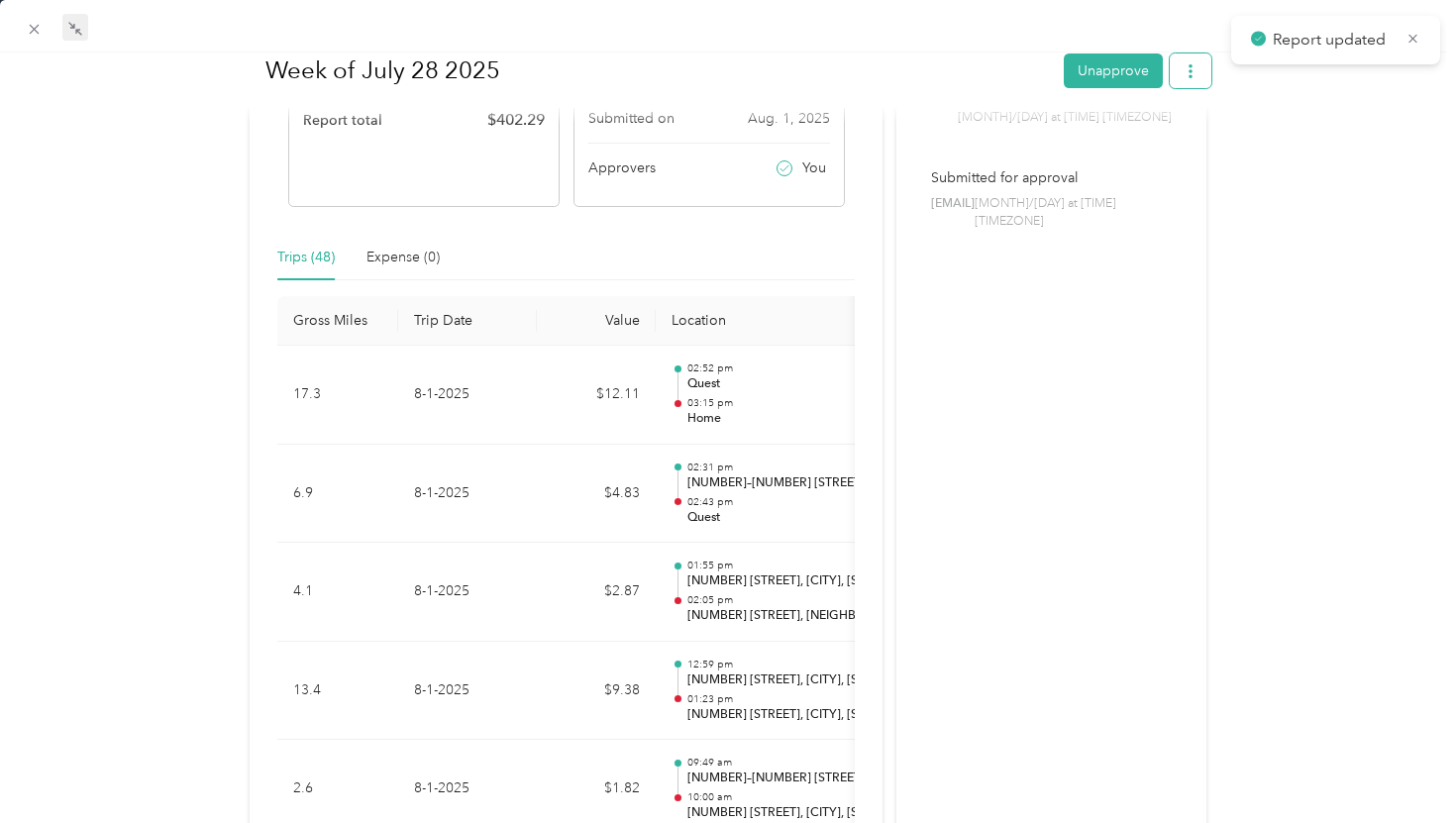 click at bounding box center [1191, 69] 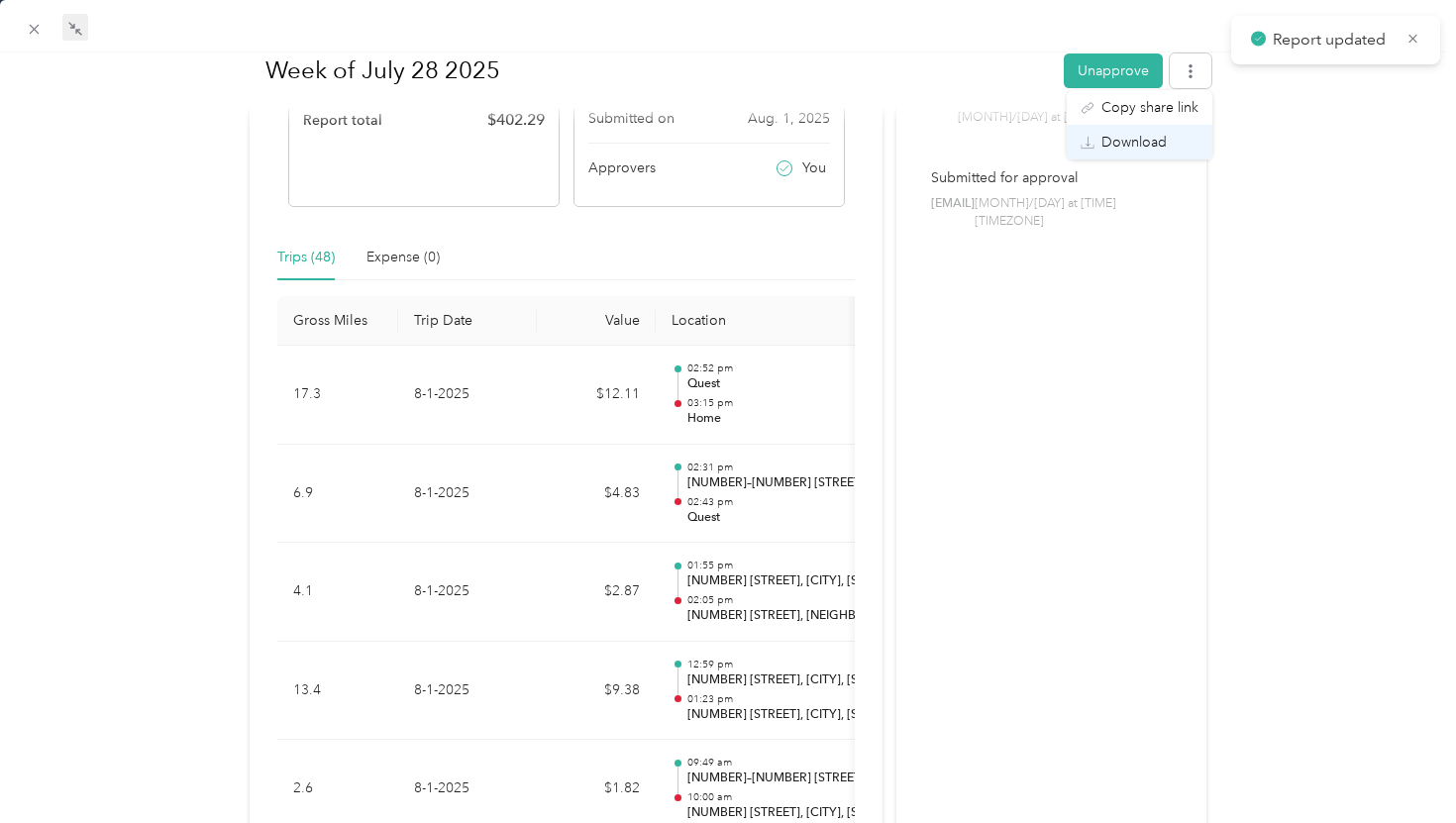 click on "Download" at bounding box center (1134, 142) 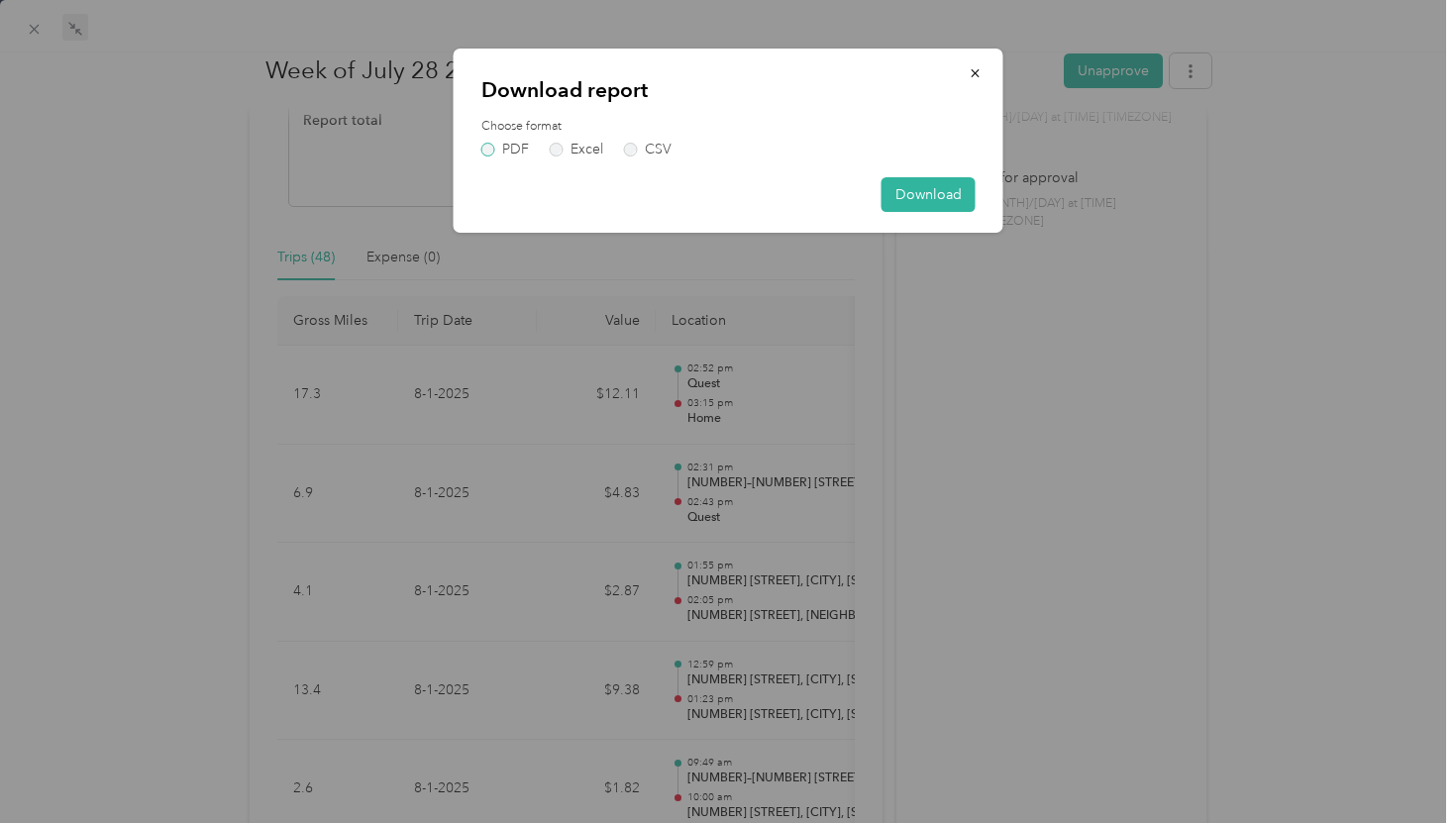 click on "PDF" at bounding box center [505, 150] 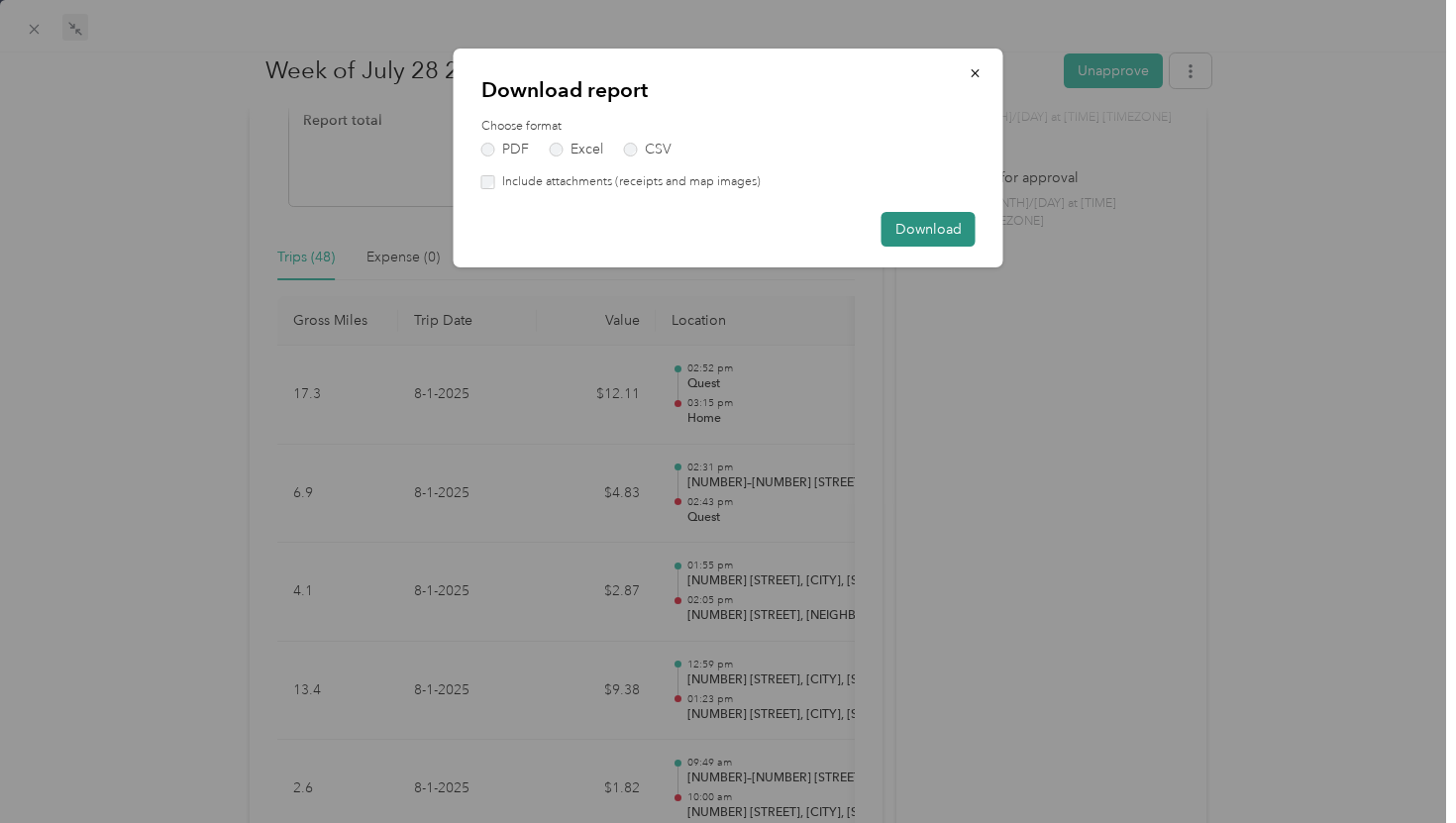 click on "Download" at bounding box center (928, 229) 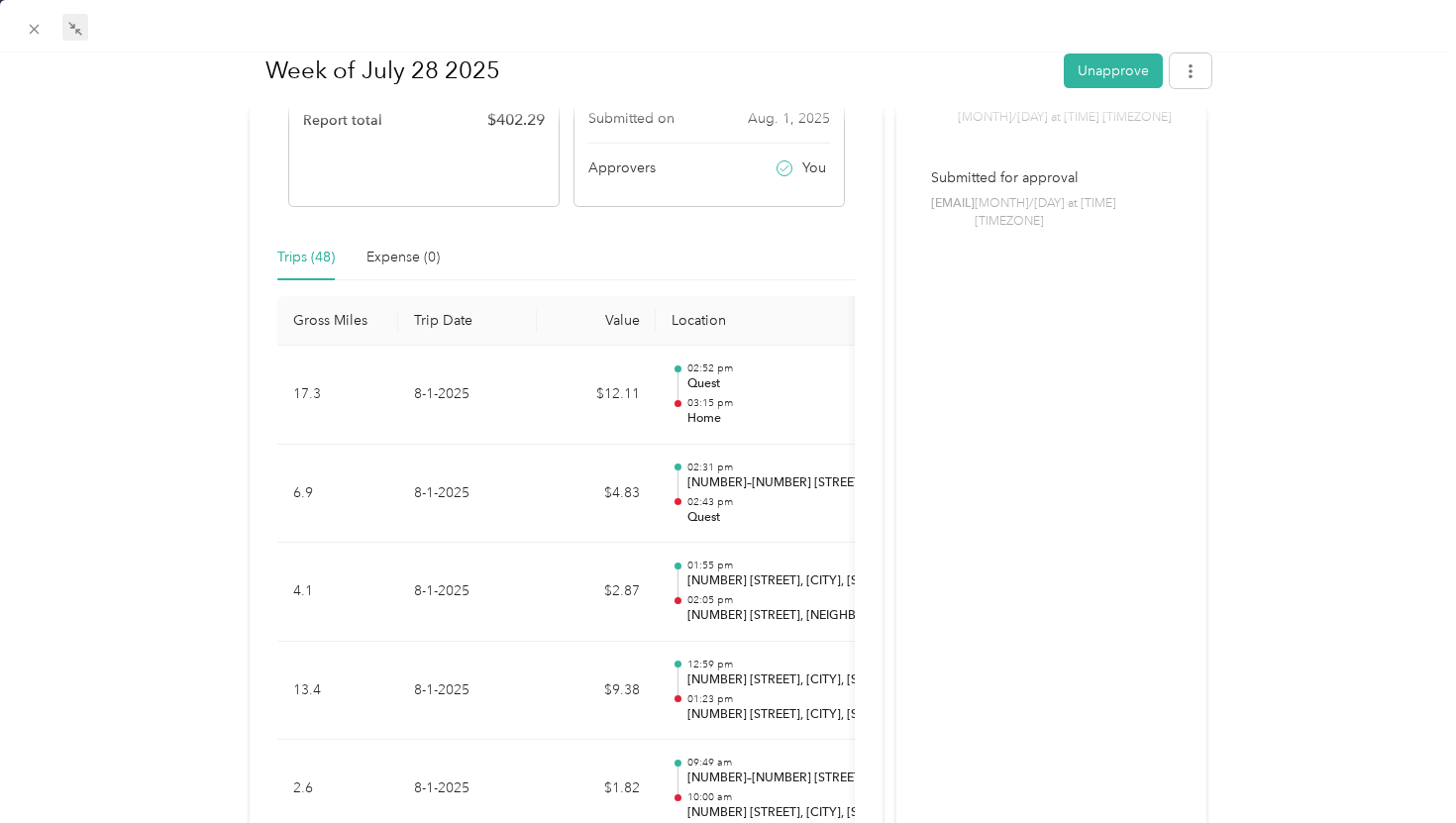 scroll, scrollTop: 0, scrollLeft: 0, axis: both 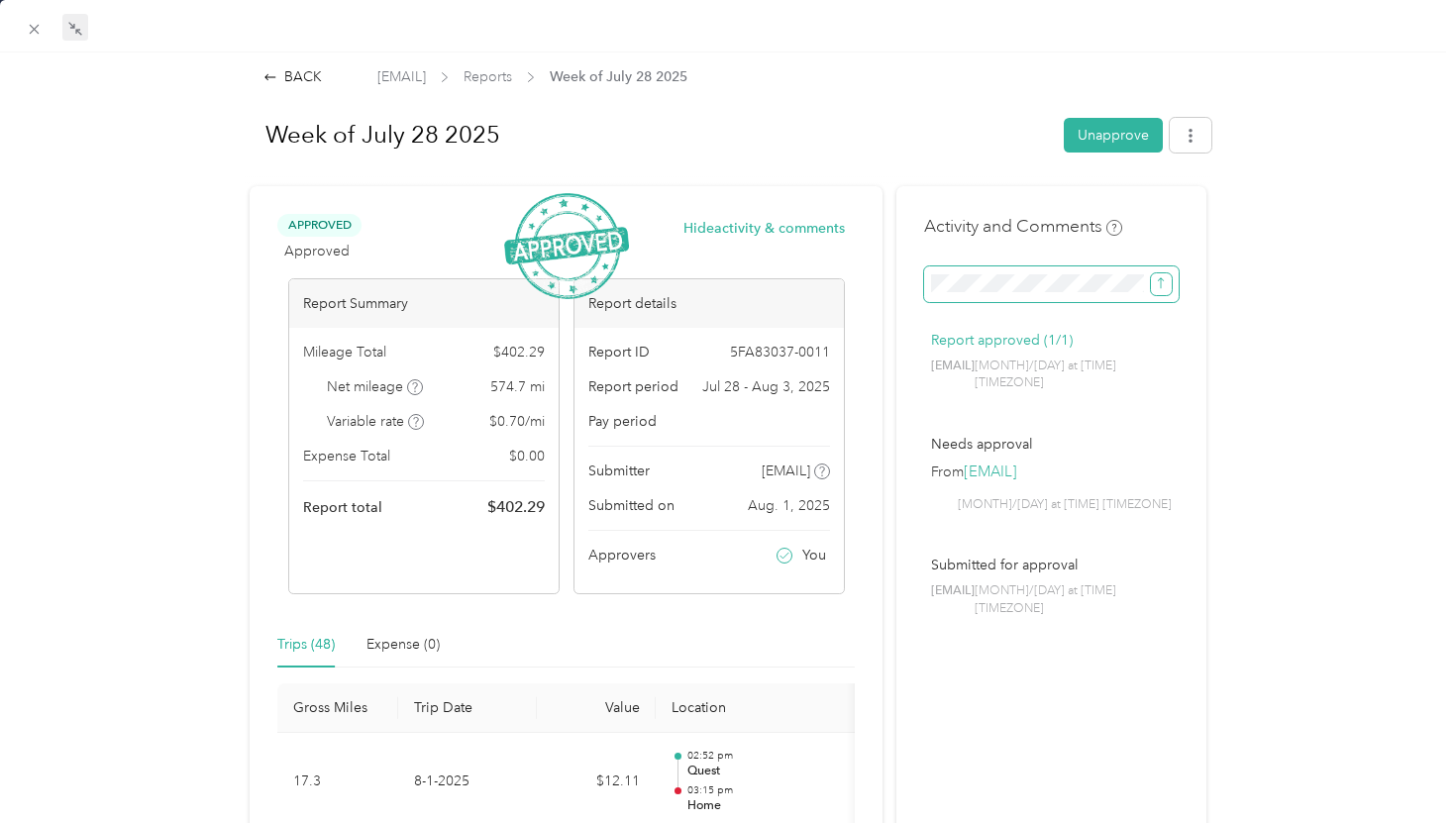 click 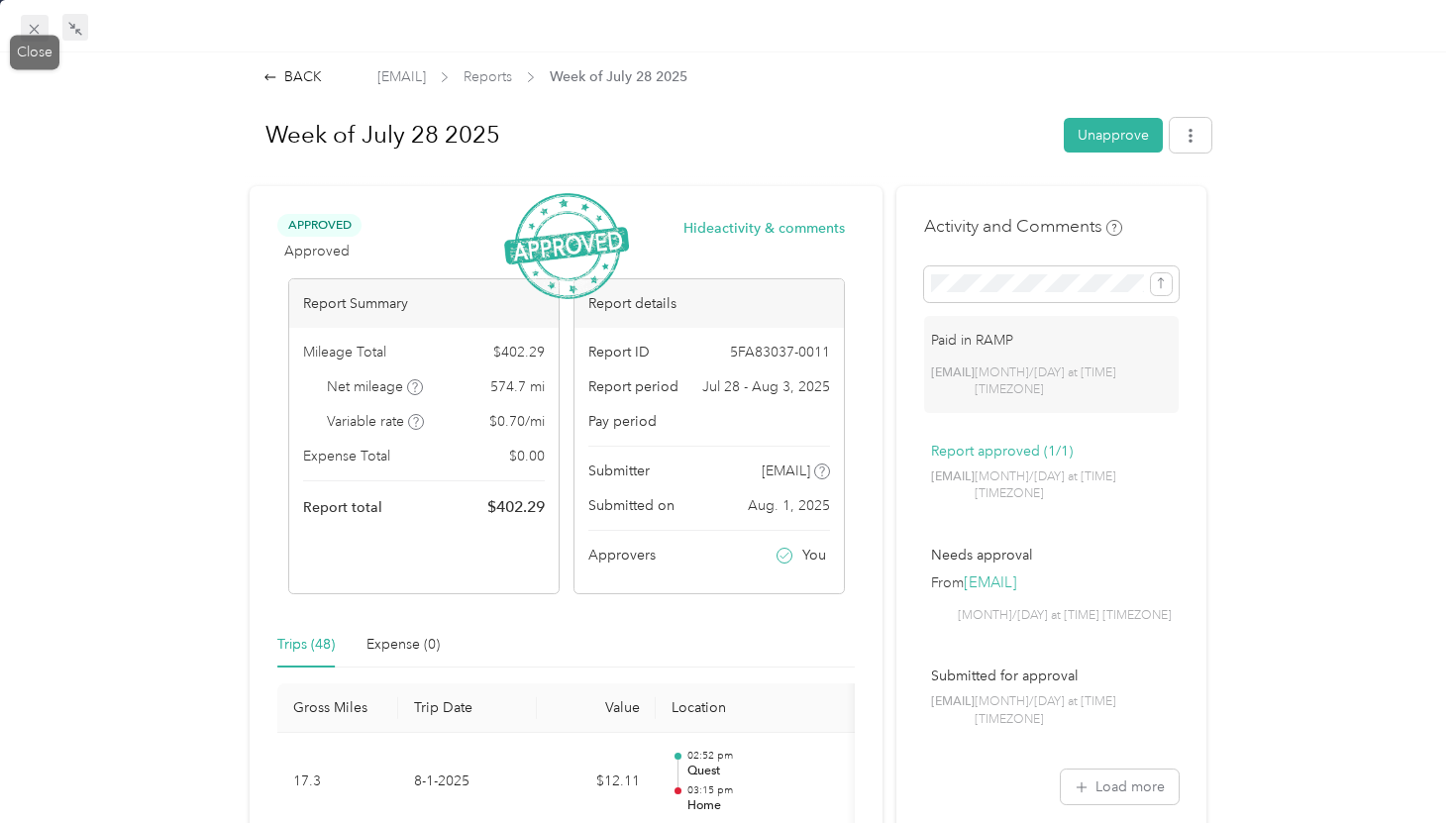 click on "Drag to resize Click to close BACK [EMAIL] Reports Week of [DATE] [DATE] Unapprove Approved Approved Hide  activity & comments Report Summary Mileage Total $ 402.29 Net mileage   574.7   mi Variable rate   $ 0.70 / mi Expense Total $ 0.00 Report total $ 402.29 Report details Report ID 5FA83037-0011 Report period [DATE] - [DATE] Pay period Submitter [EMAIL] Submitted on [DATE] Approvers You Trips (48) Expense (0) Gross Miles Trip Date Value Location Track Method Purpose Notes Tags          17.3 [DATE] $12.11 02:52 pm Quest  03:15 pm [HOME] GPS Sprinting - 6.9 [DATE] $4.83 02:31 pm [NUMBER] [STREET], [CITY], [STATE] 02:43 pm Quest  GPS Sprinting - 4.1 [DATE] $2.87 01:55 pm [NUMBER] [STREET], [CITY], [STATE] 02:05 pm [NUMBER] [STREET], [CITY], [STATE] GPS Sprinting - 13.4 [DATE] $9.38 12:59 pm [NUMBER] [STREET], [CITY], [STATE] 01:23 pm GPS Sprinting - 2.6 [DATE] $1.82 GPS" at bounding box center (723, 823) 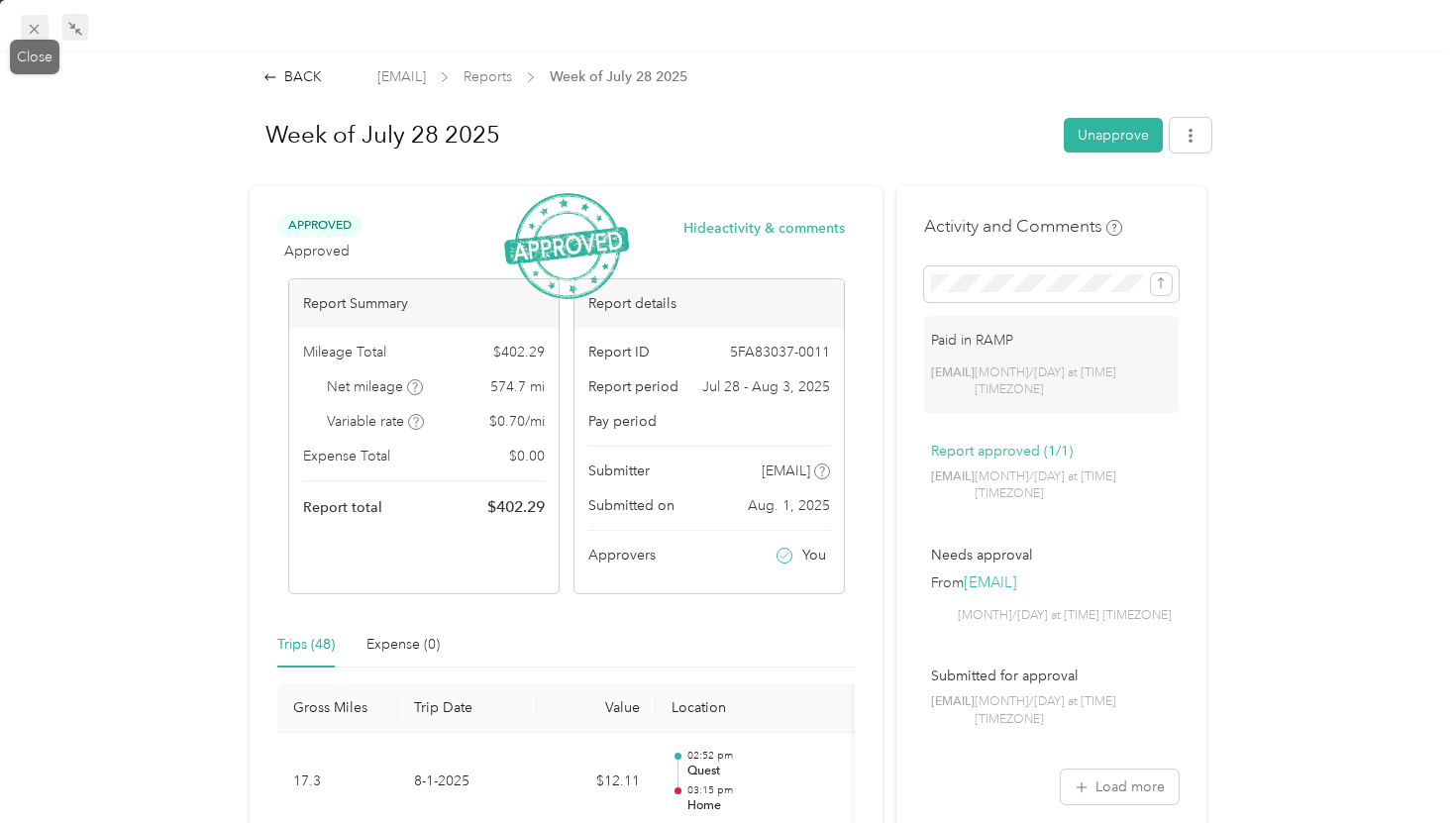 click 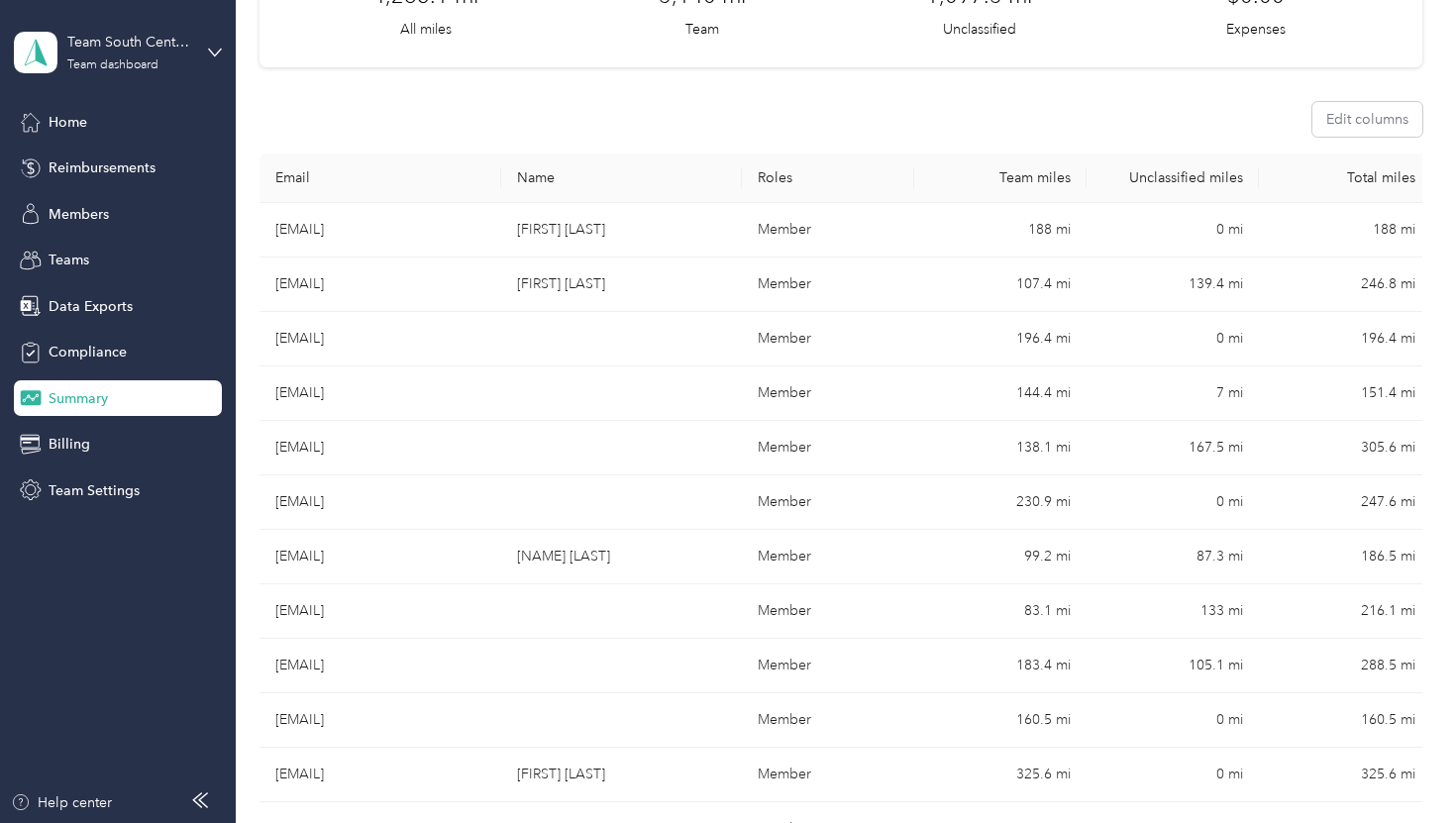 scroll, scrollTop: 200, scrollLeft: 0, axis: vertical 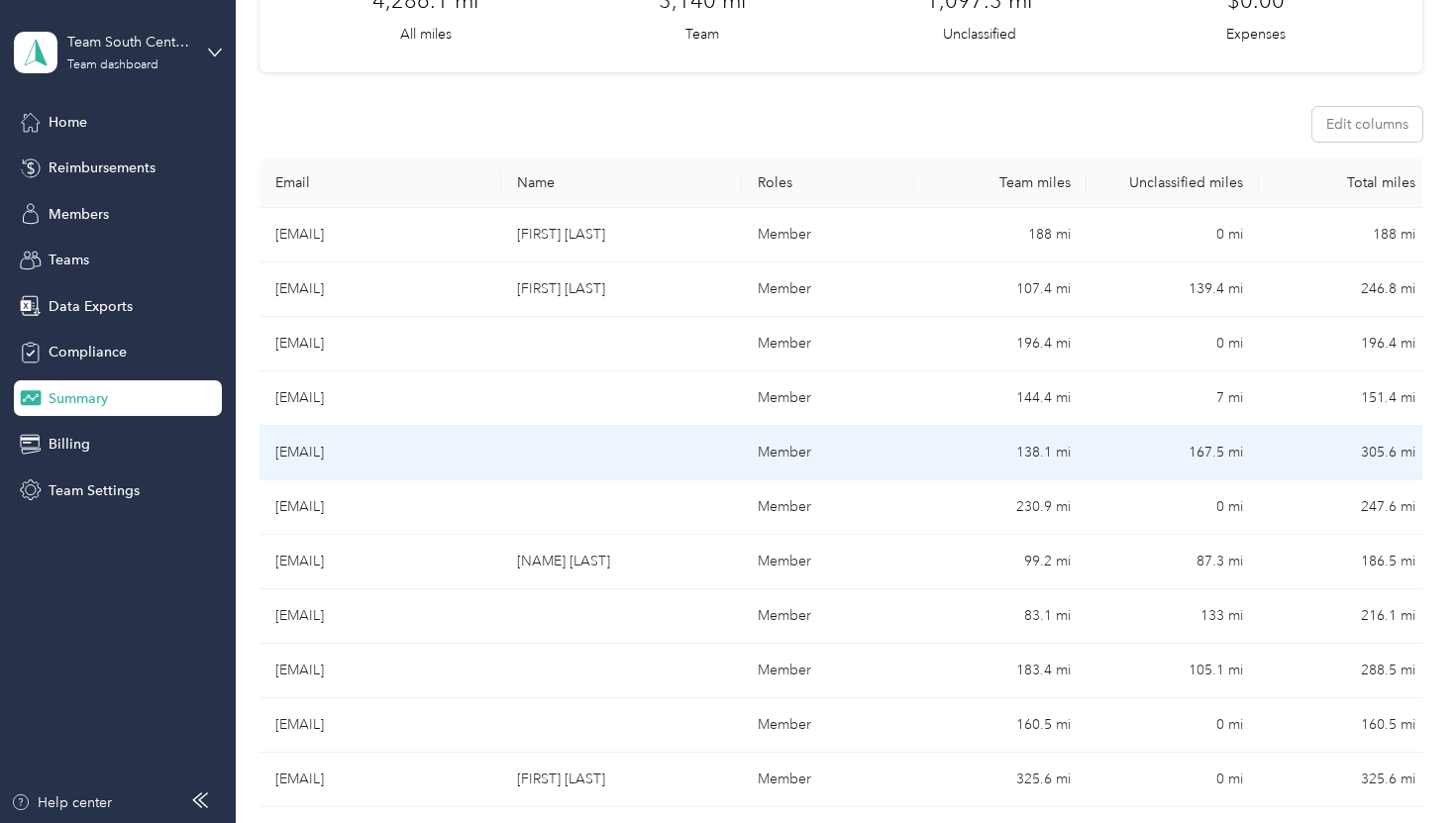 click on "[EMAIL]" at bounding box center [380, 453] 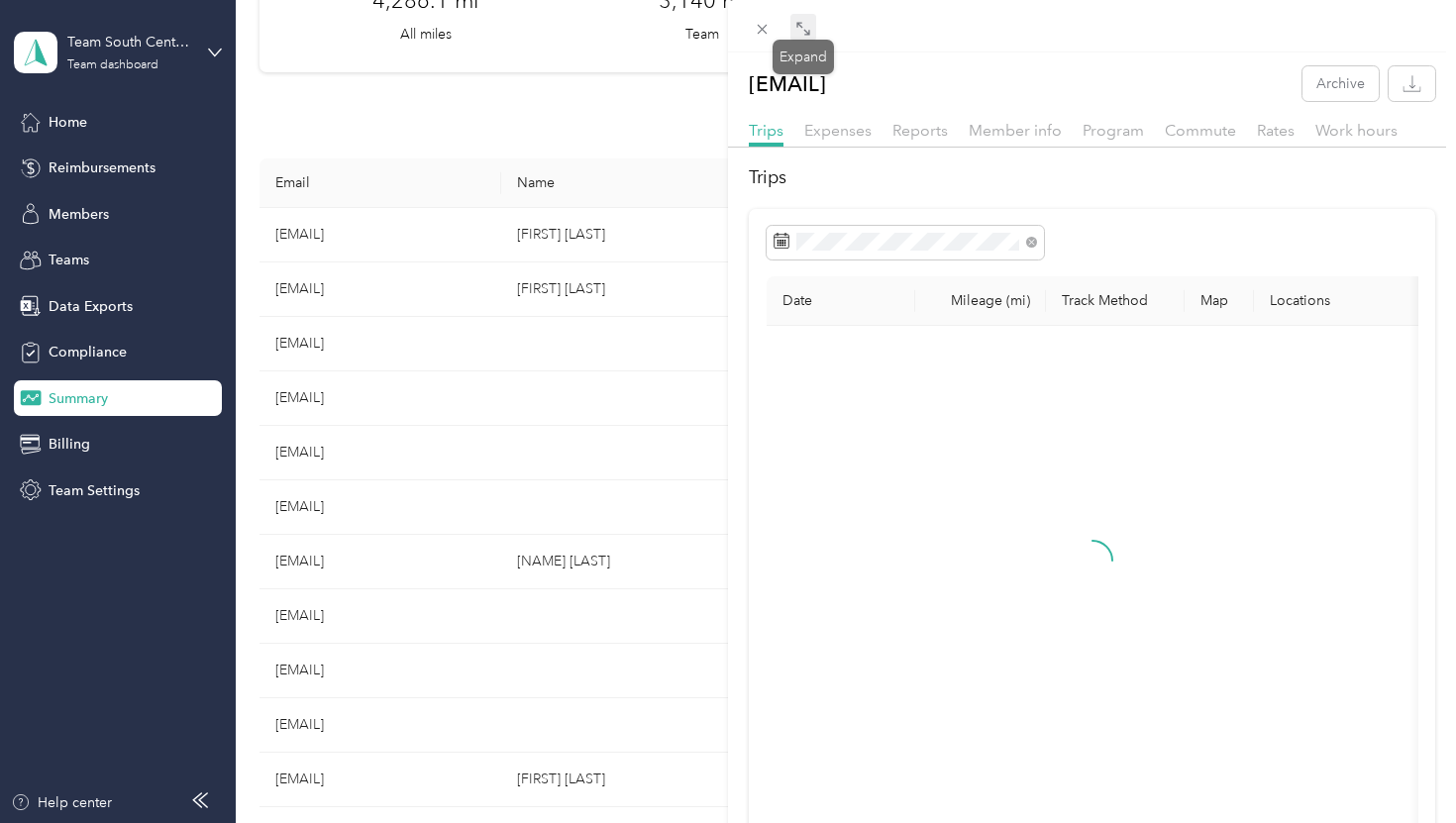 click 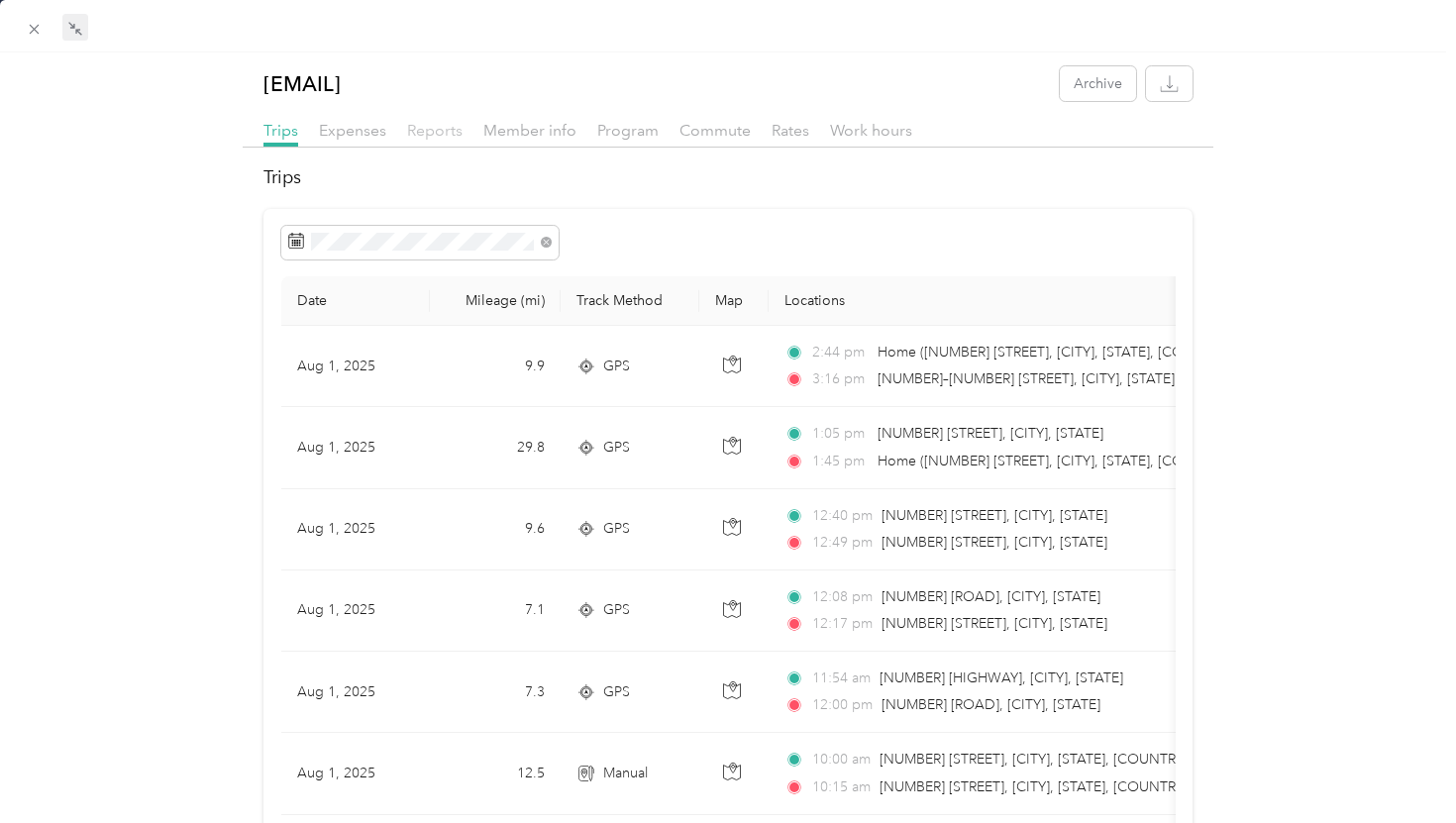 click on "Reports" at bounding box center [435, 130] 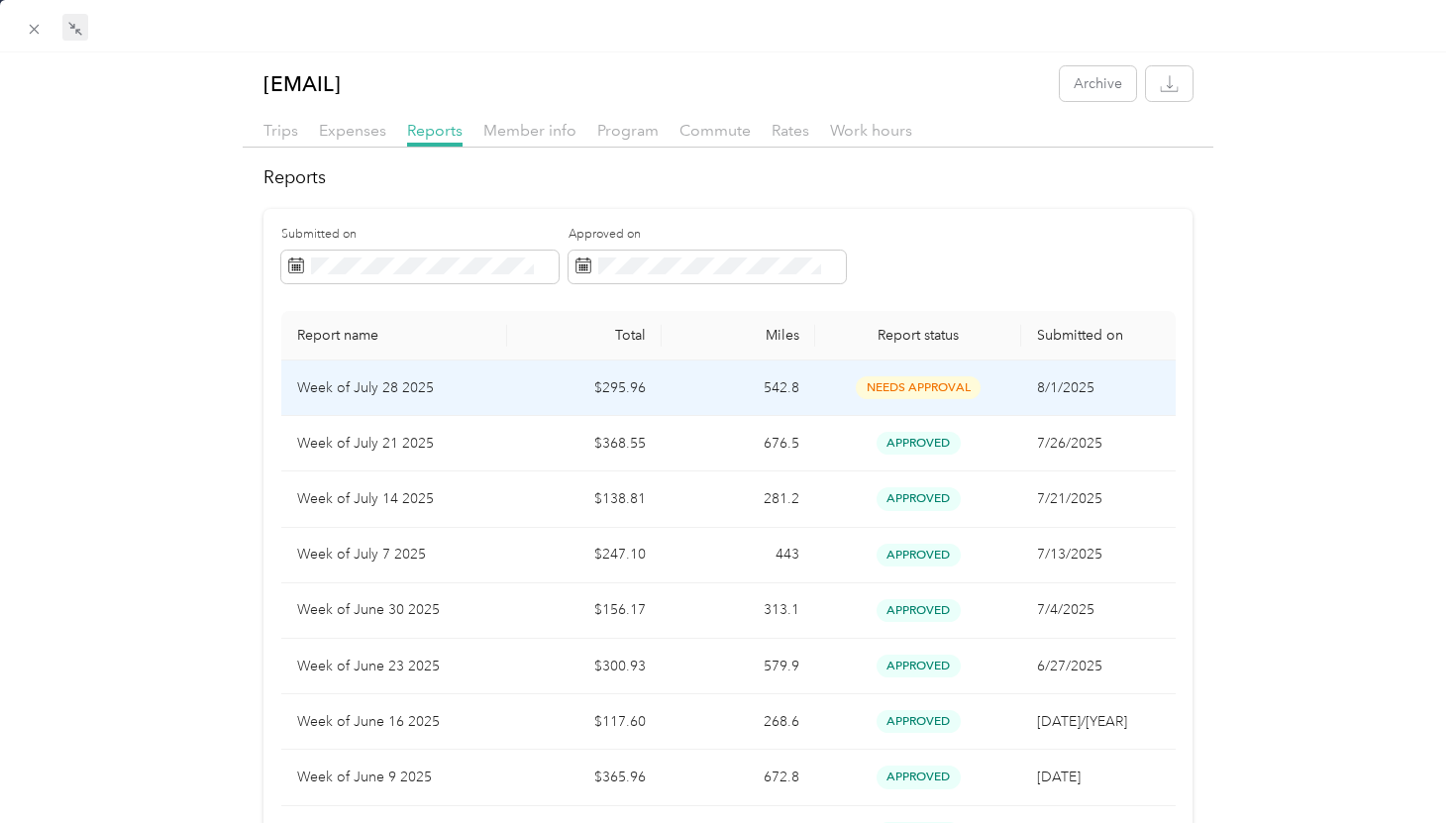 click on "$295.96" at bounding box center (584, 388) 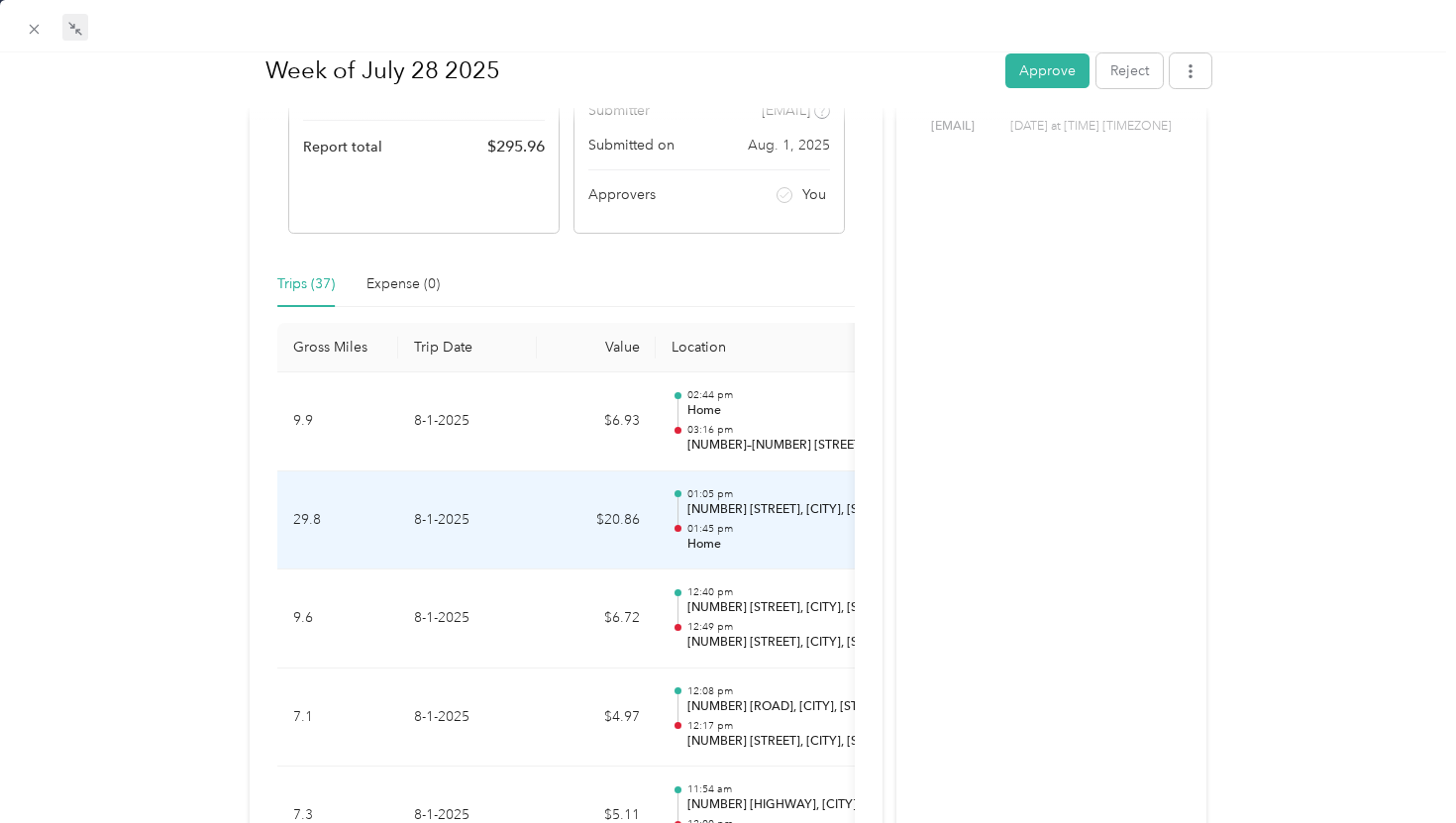 scroll, scrollTop: 359, scrollLeft: 0, axis: vertical 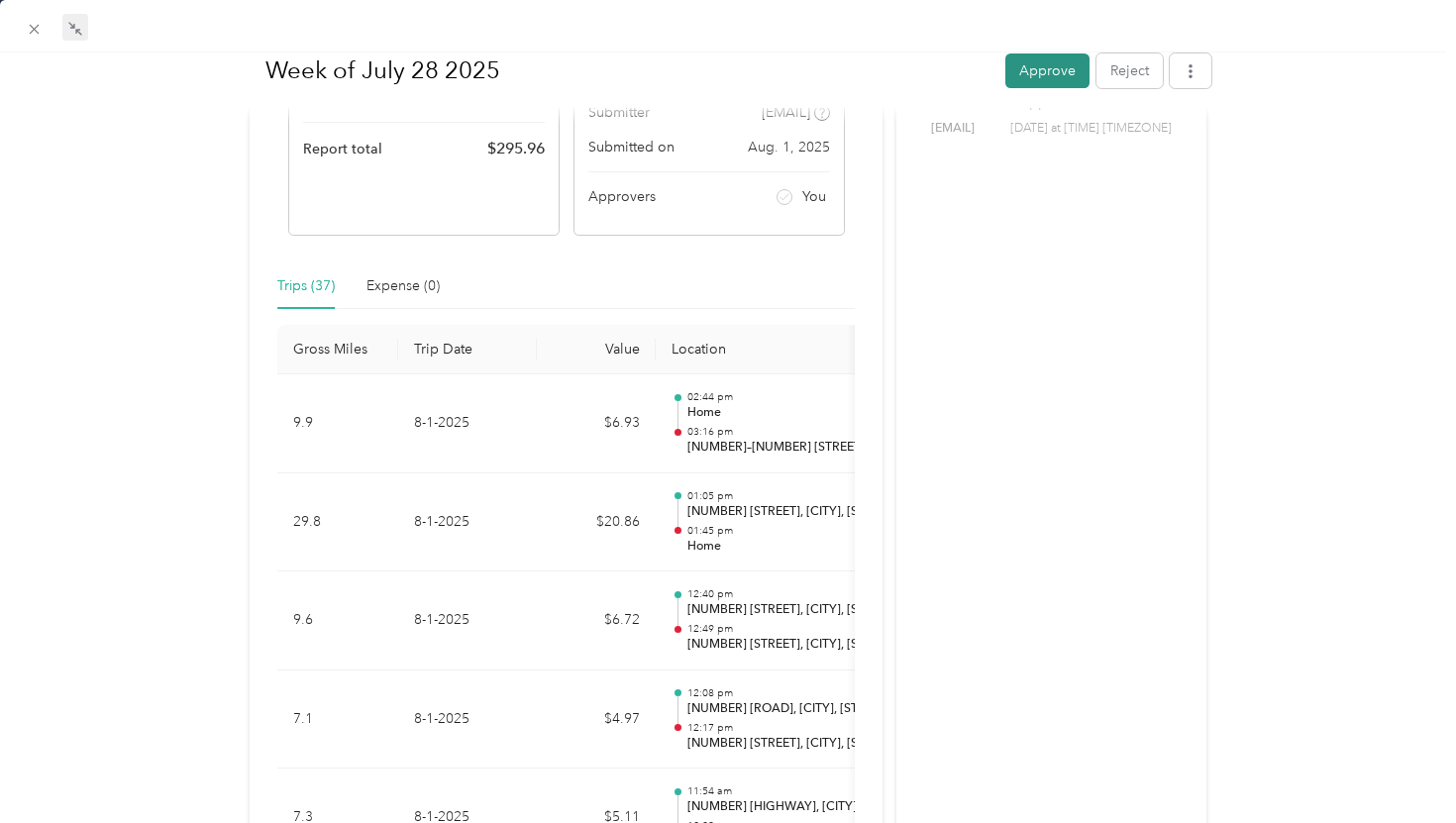 click on "Approve" at bounding box center (1047, 69) 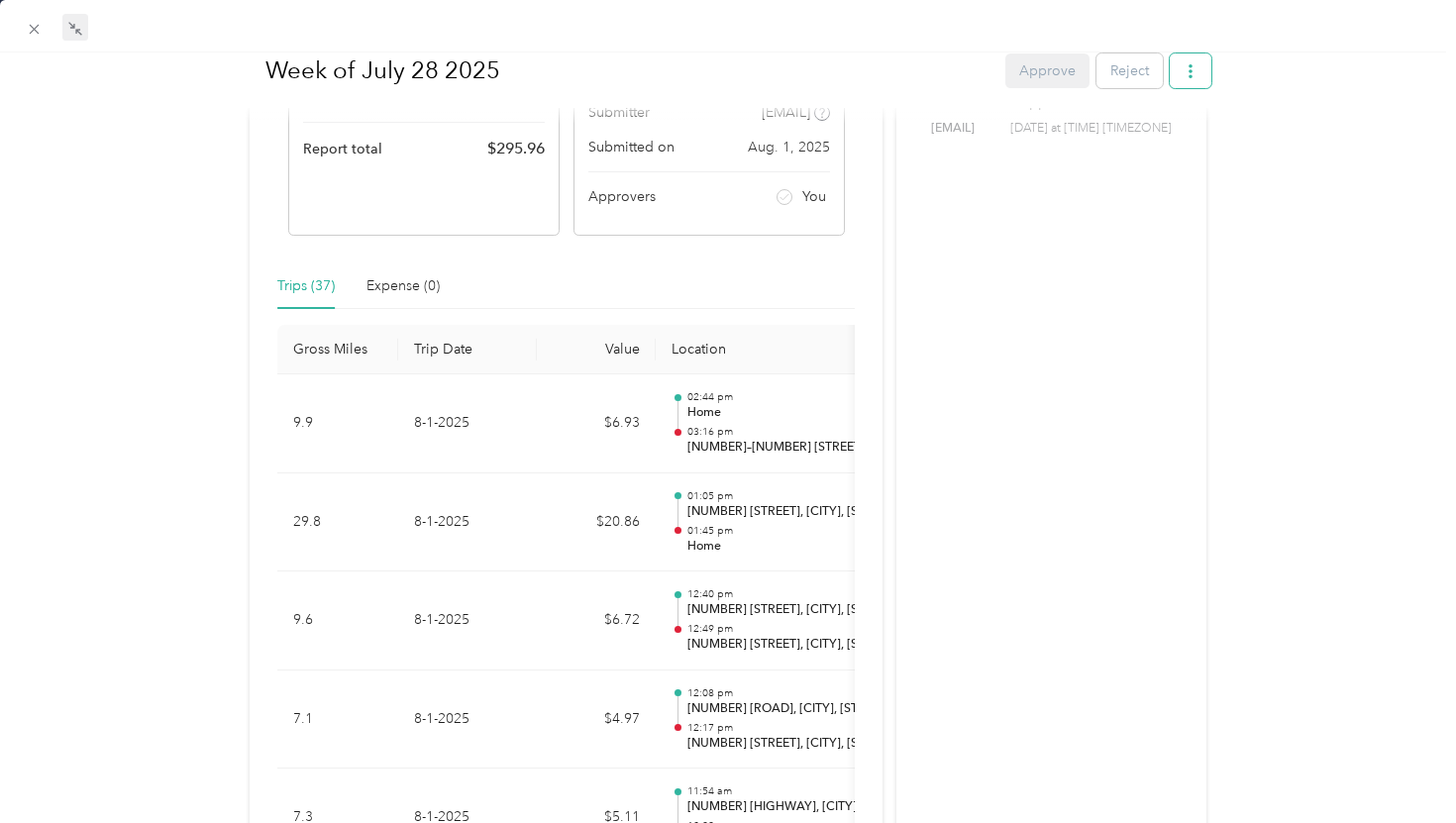 click 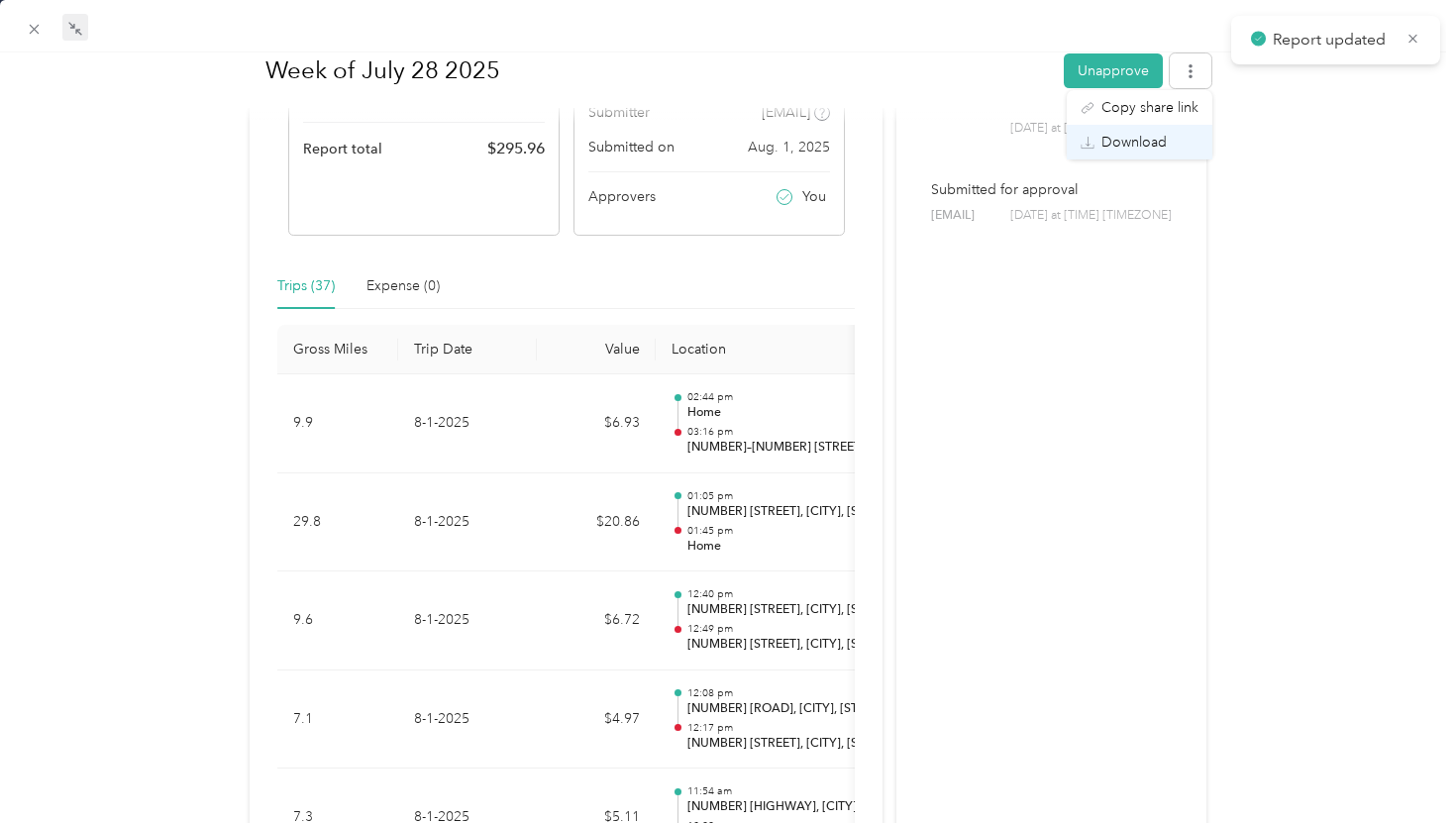 click on "Download" at bounding box center [1134, 142] 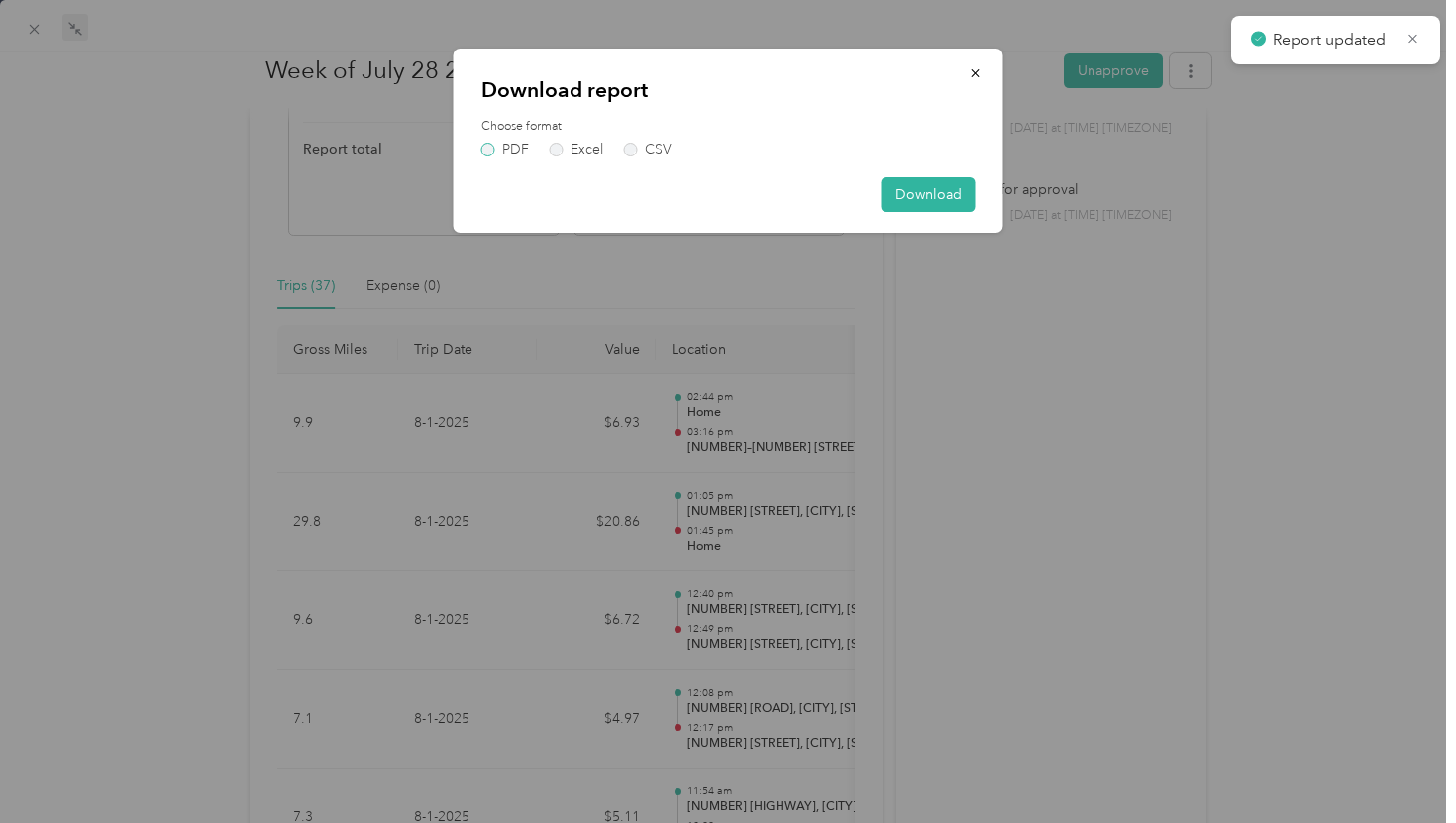 click on "PDF" at bounding box center [505, 150] 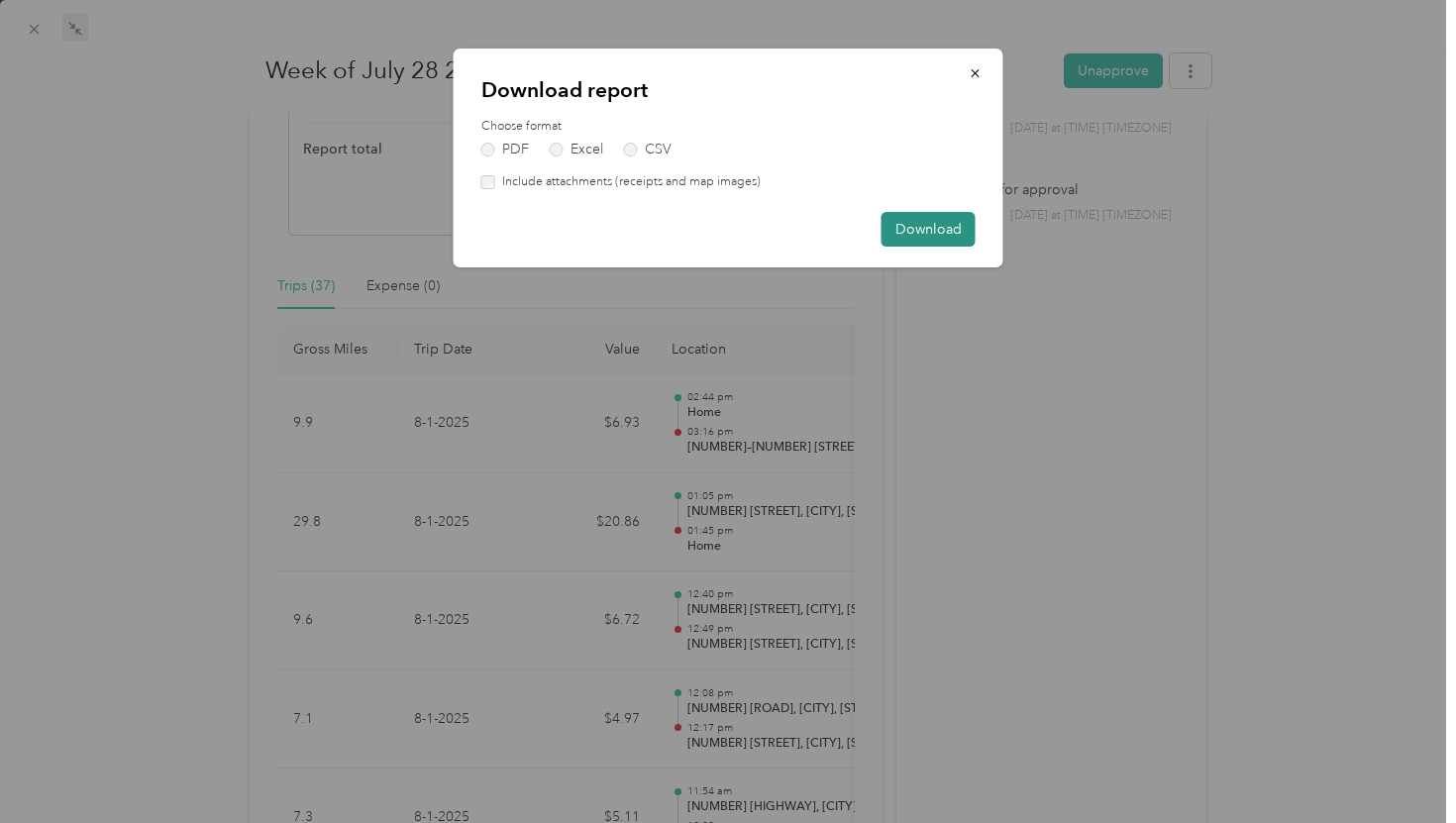 click on "Download" at bounding box center (928, 229) 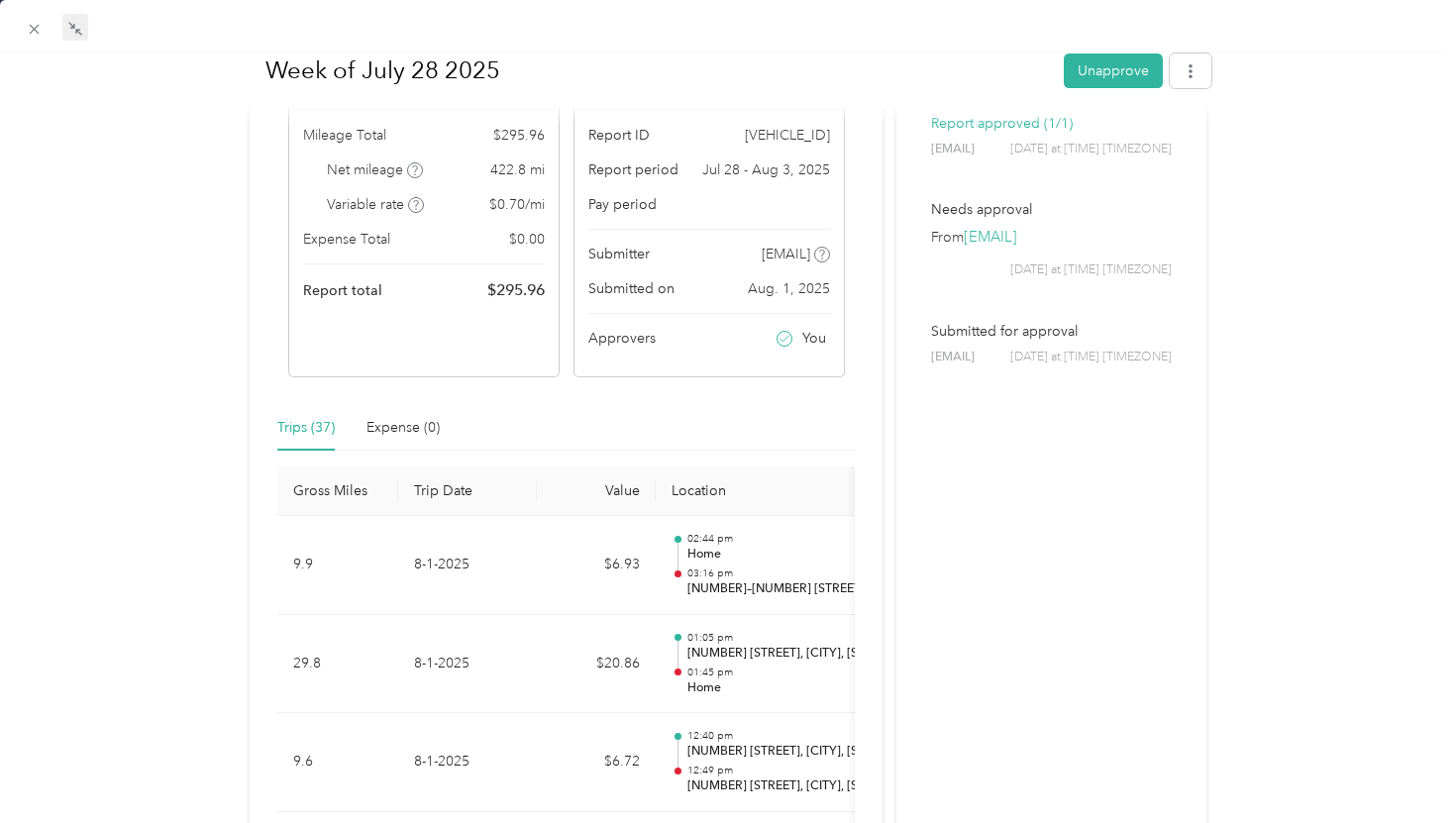 scroll, scrollTop: 0, scrollLeft: 0, axis: both 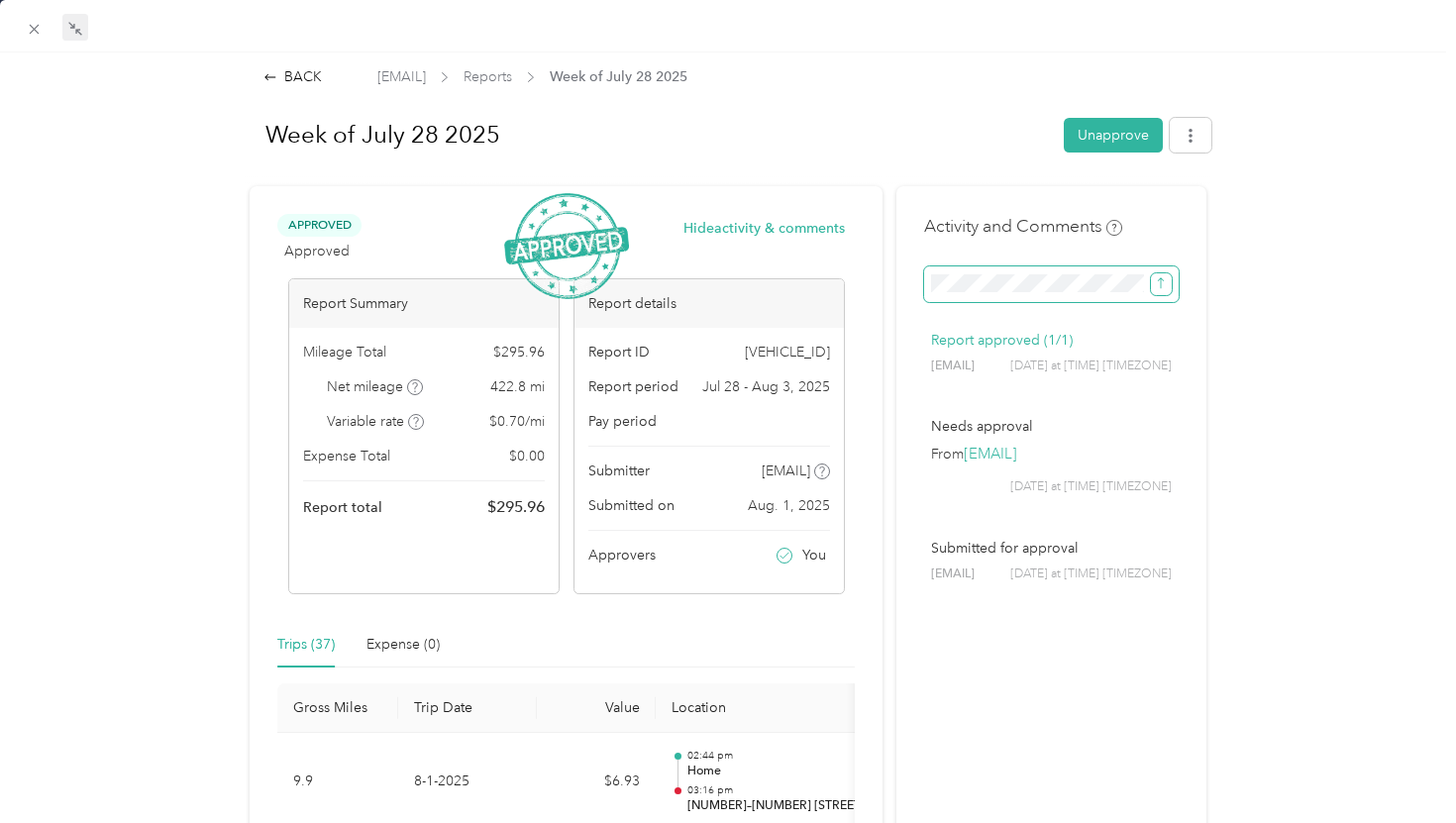 click 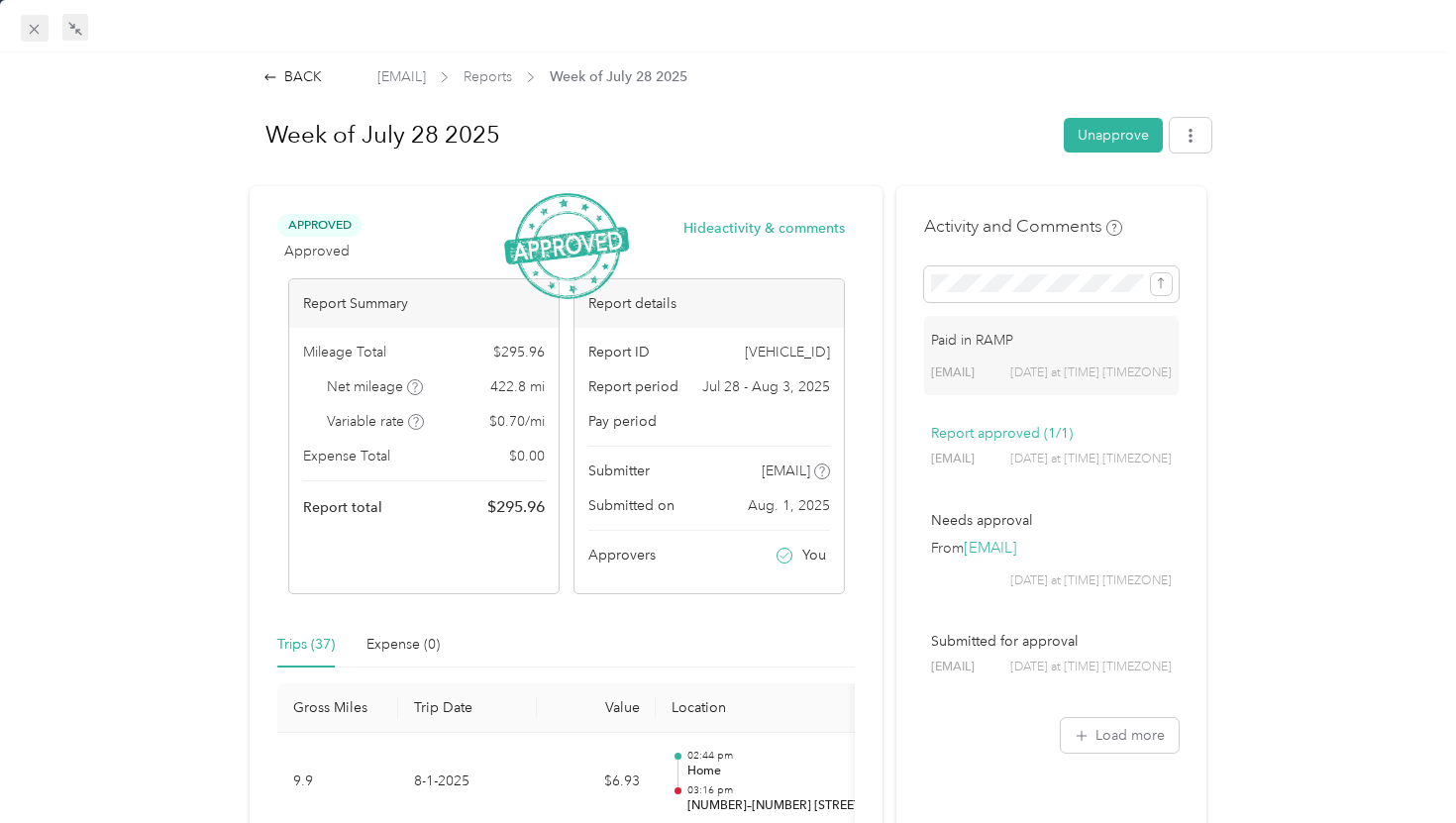 click 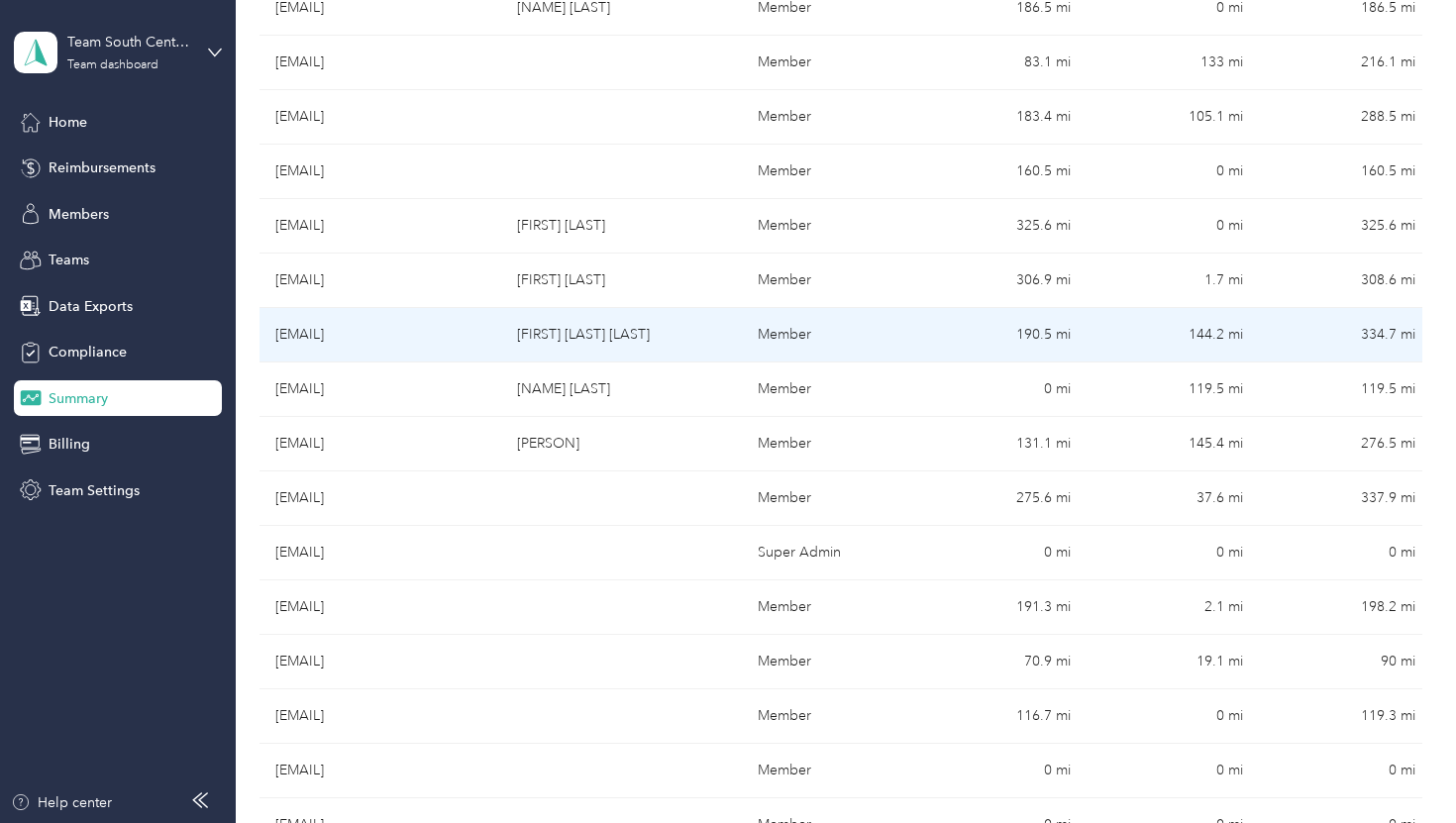 scroll, scrollTop: 763, scrollLeft: 0, axis: vertical 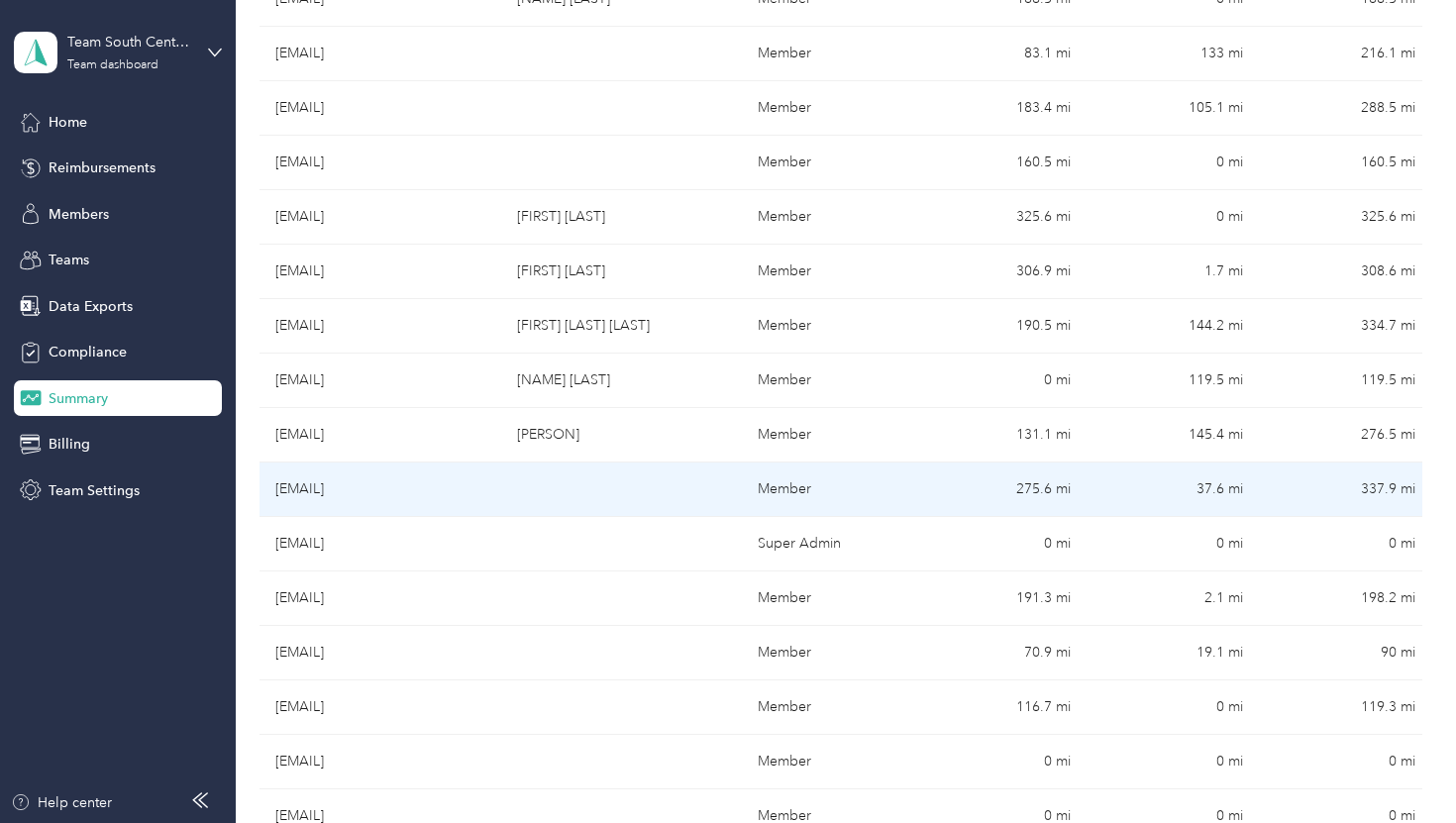 click on "[EMAIL]" at bounding box center (380, 489) 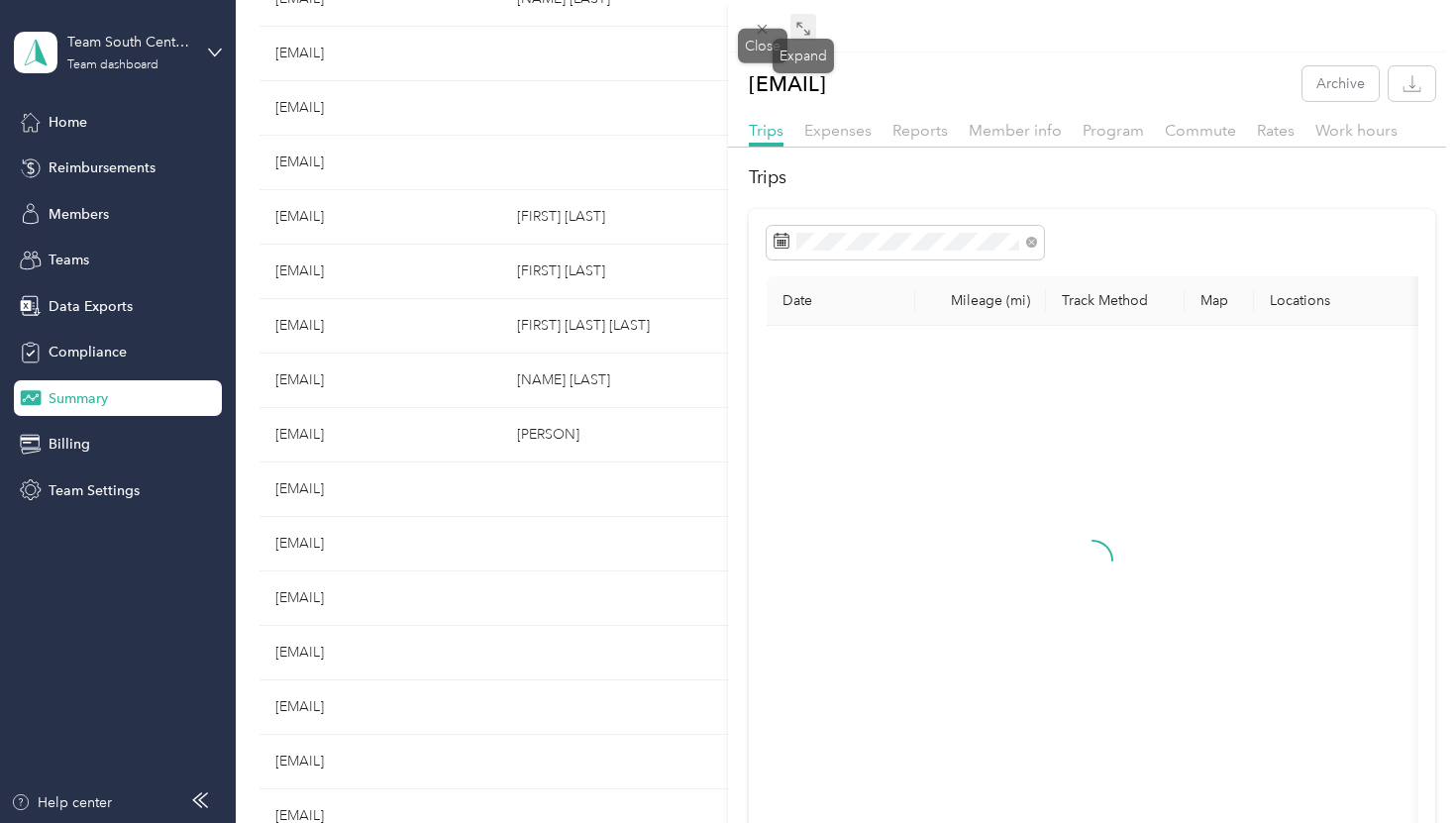 click at bounding box center (803, 28) 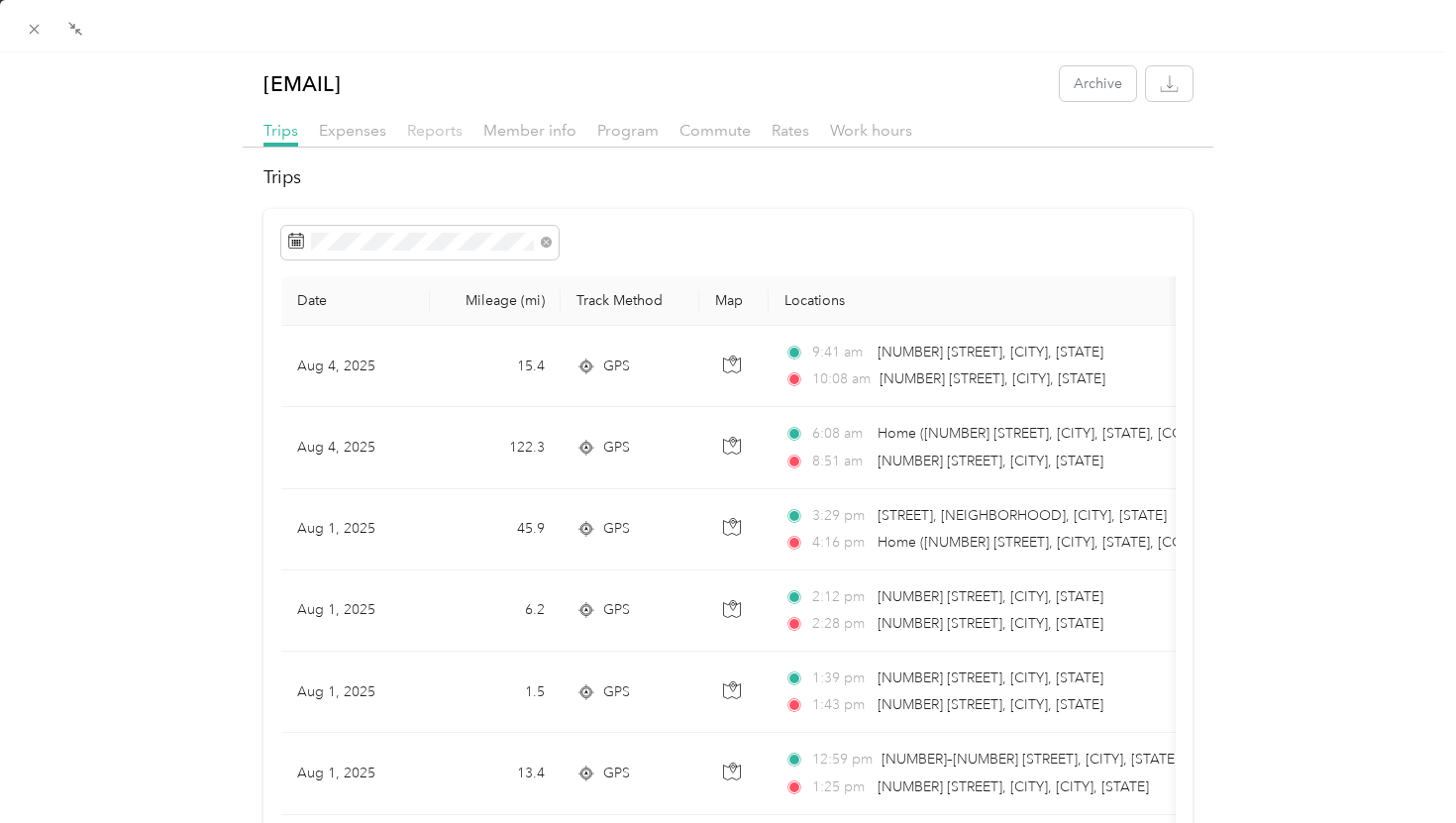 click on "Reports" at bounding box center (435, 130) 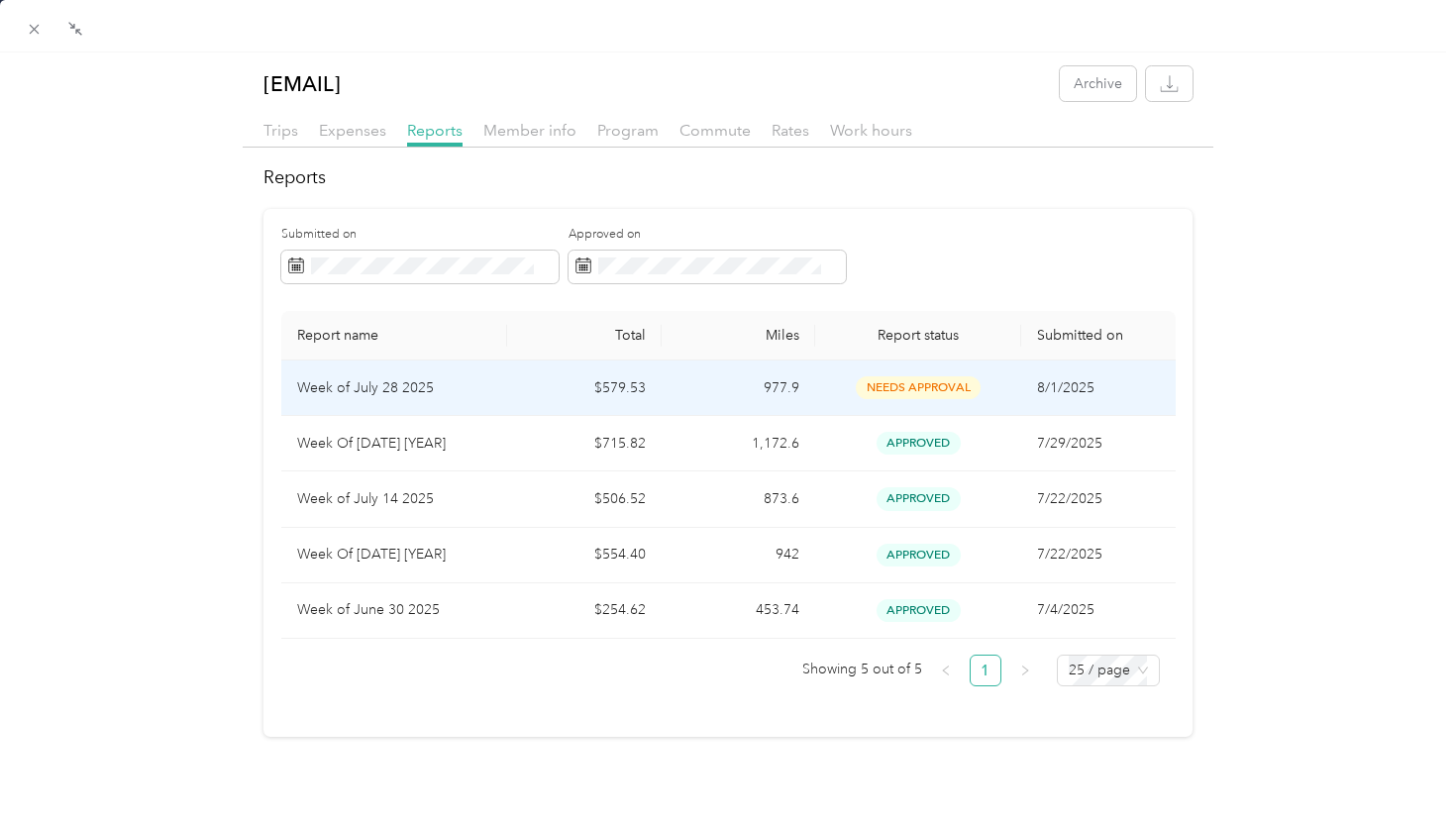 click on "Week of July 28 2025" at bounding box center [394, 388] 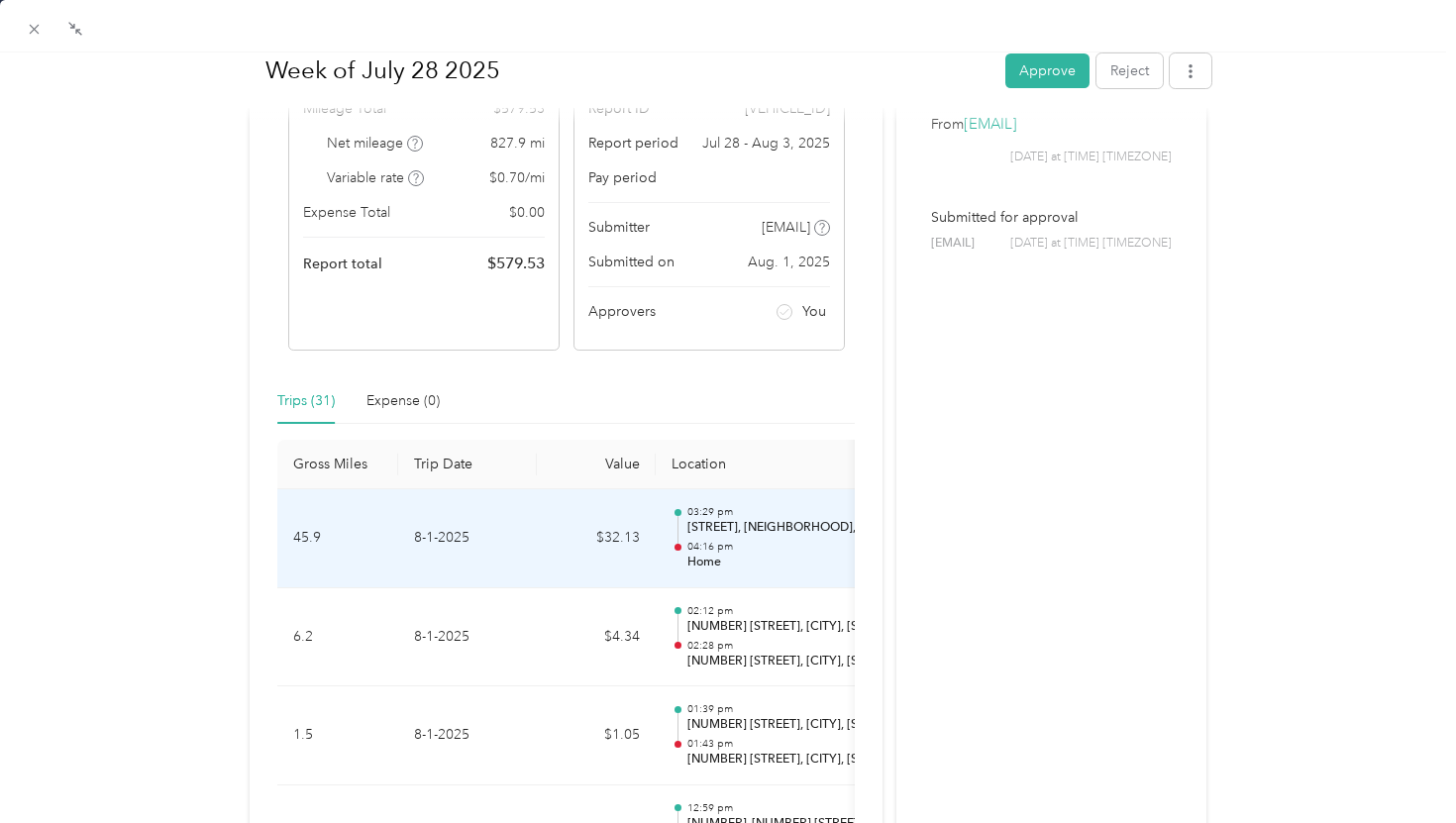 scroll, scrollTop: 0, scrollLeft: 0, axis: both 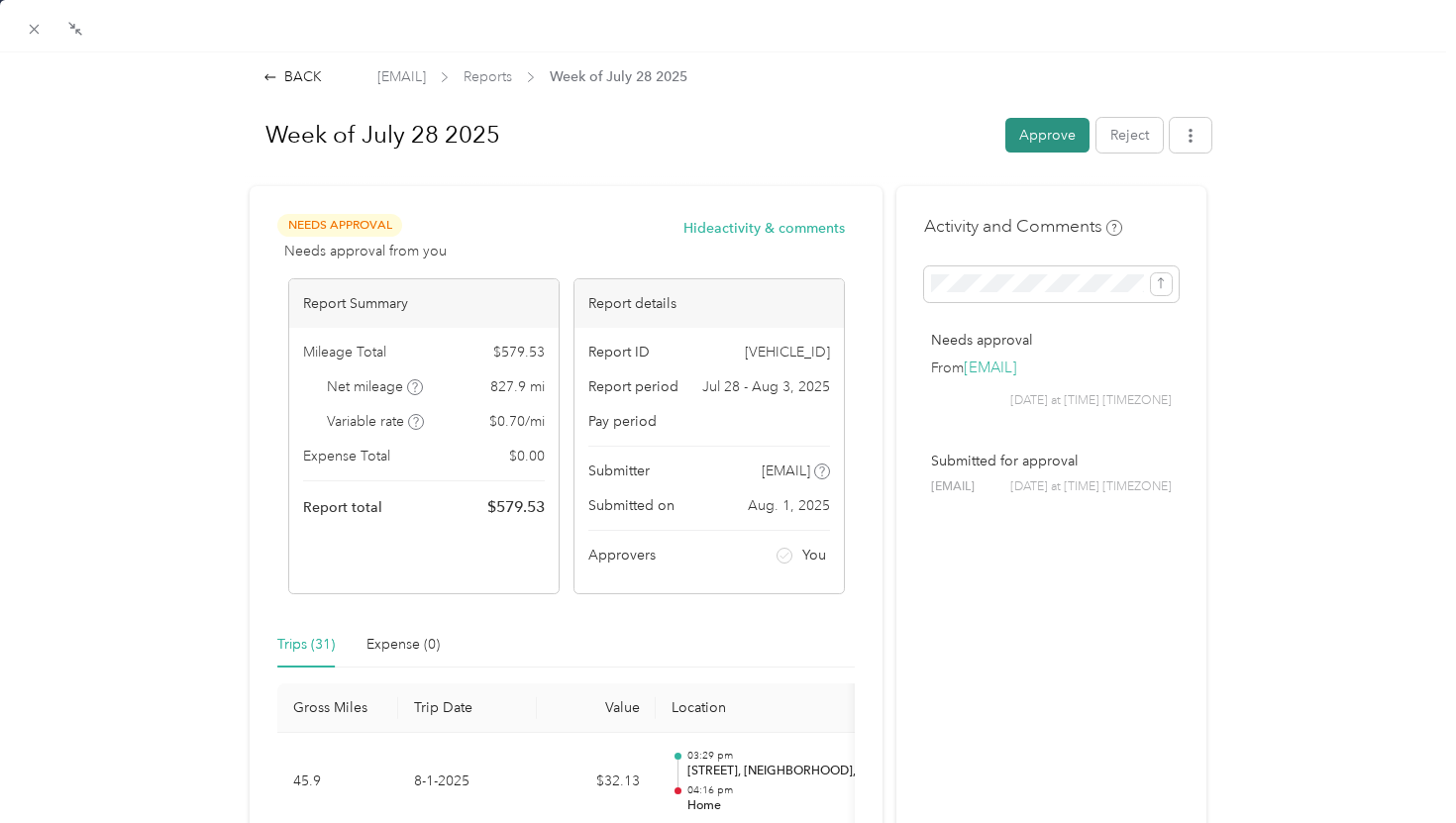 click on "Approve" at bounding box center [1047, 135] 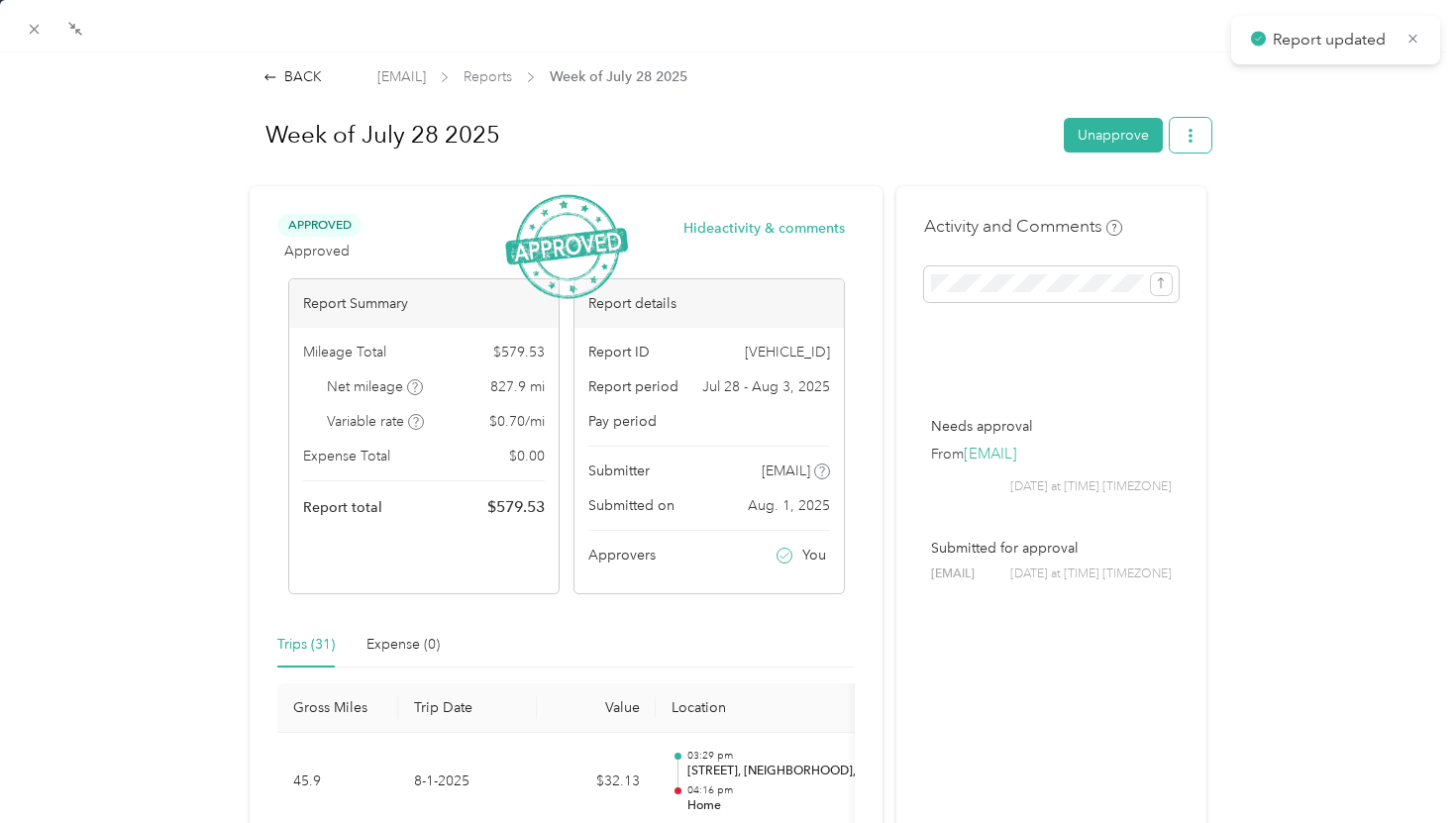 click 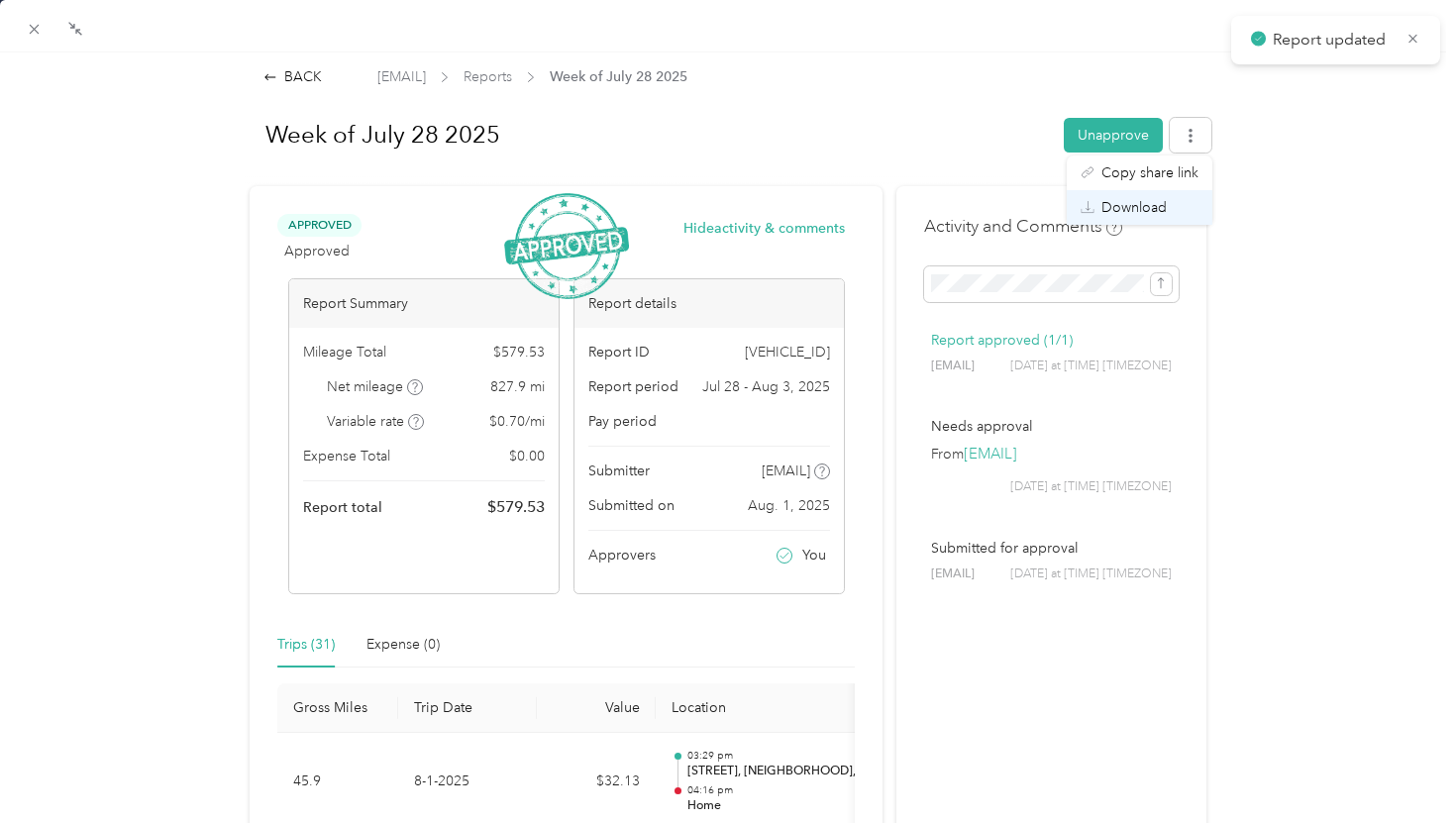 click on "Download" at bounding box center [1134, 207] 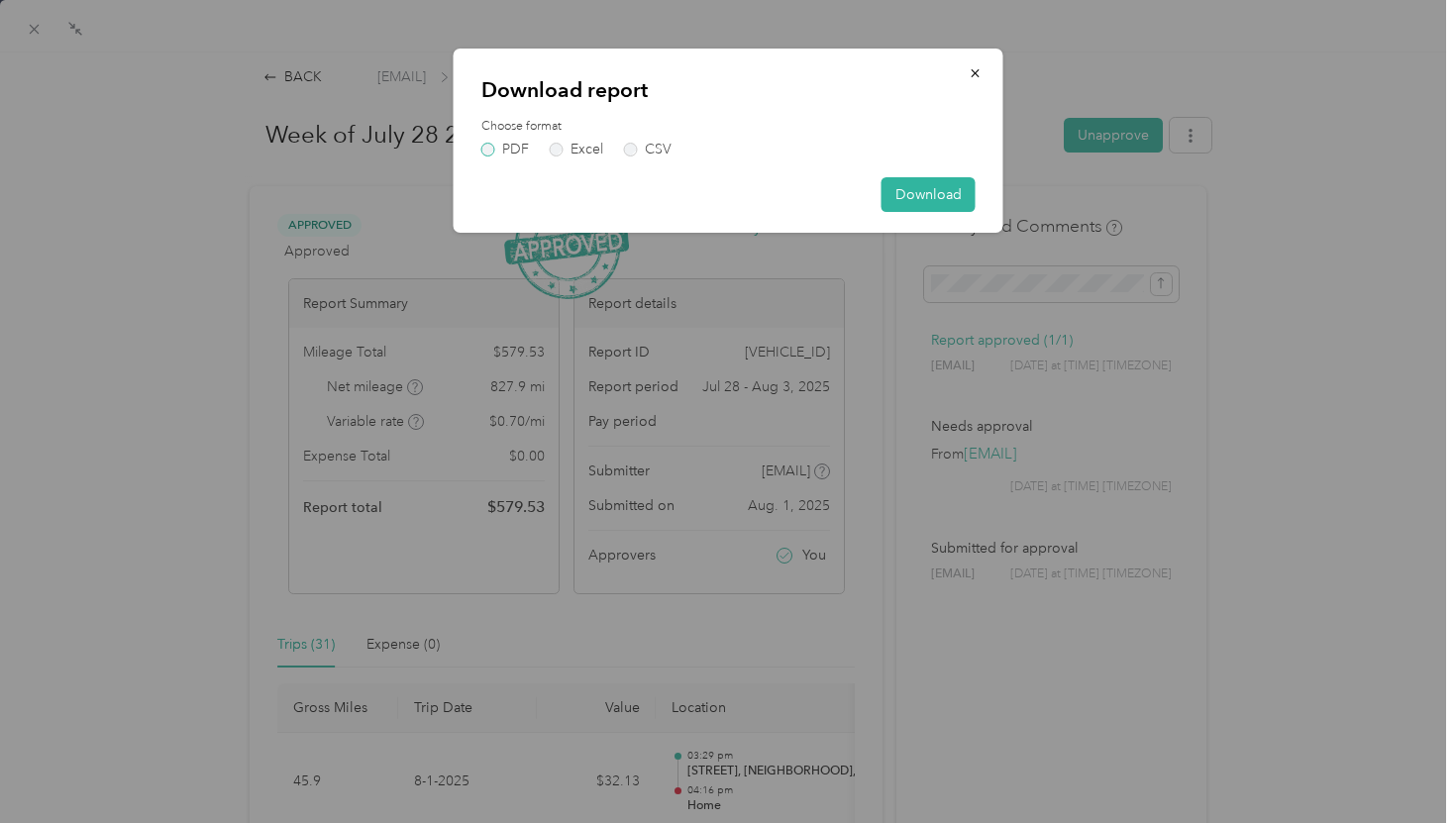 click on "PDF" at bounding box center [505, 150] 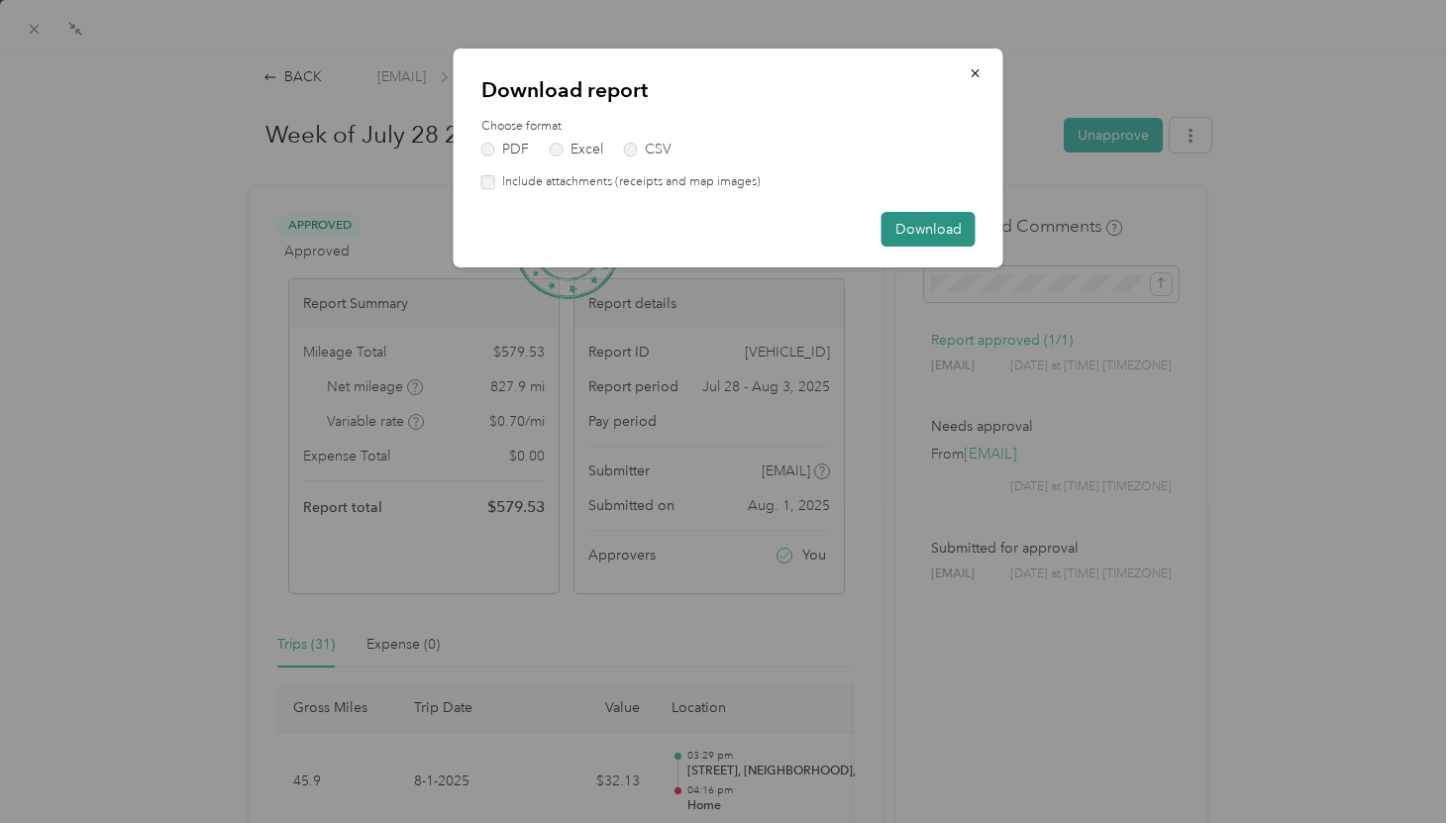 click on "Download" at bounding box center [928, 229] 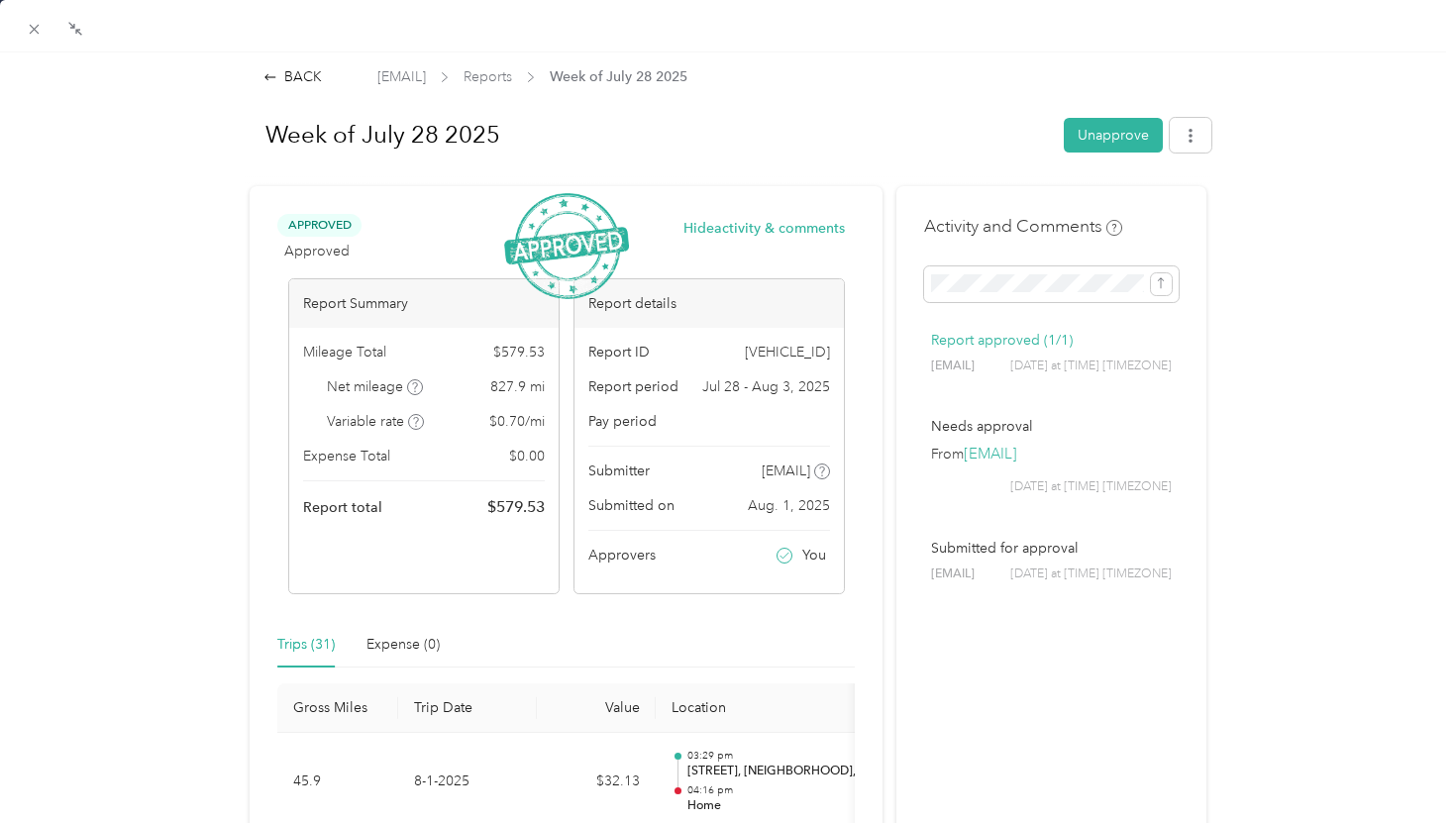 drag, startPoint x: 1097, startPoint y: 126, endPoint x: 980, endPoint y: 147, distance: 118.86968 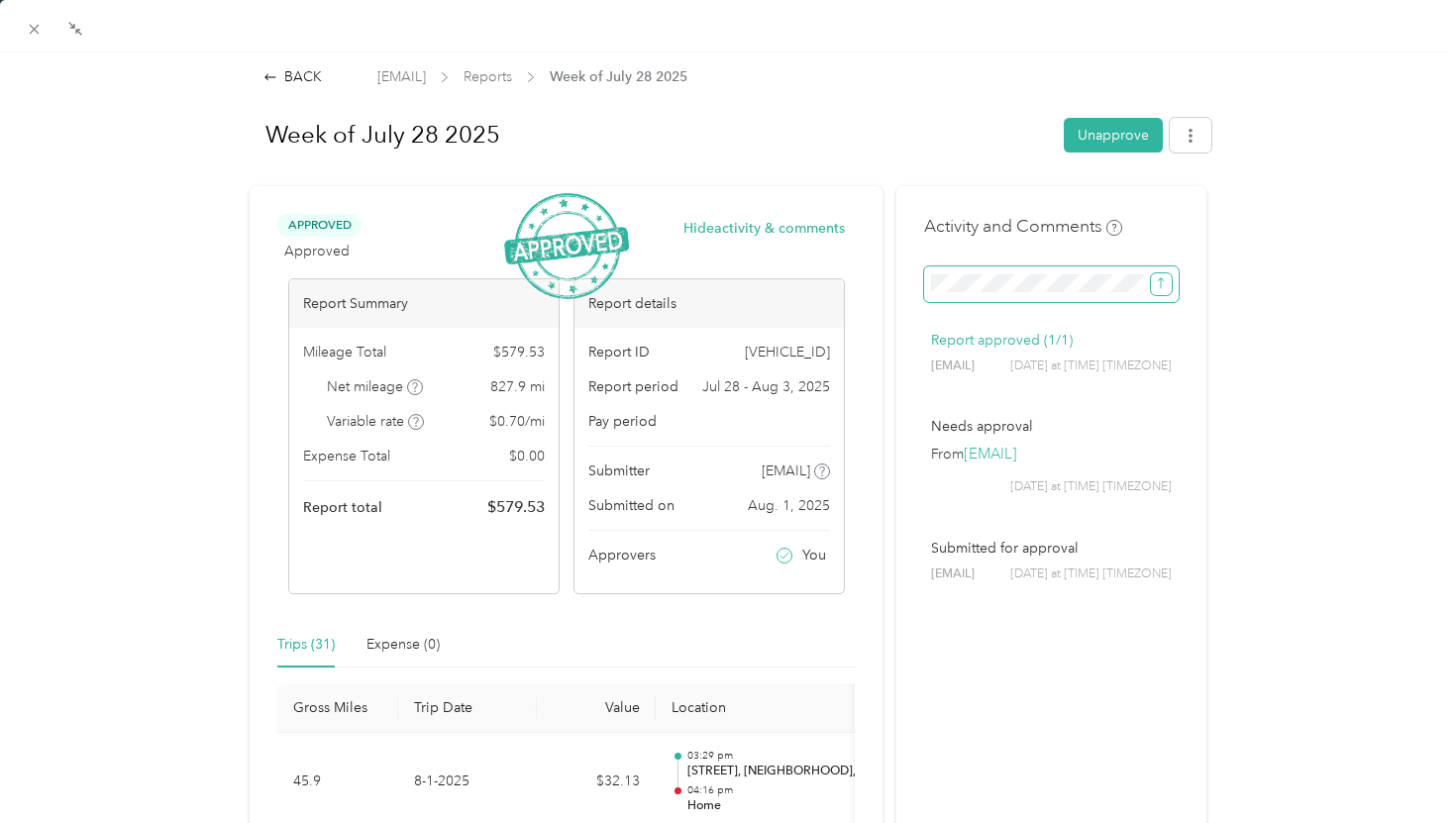 click 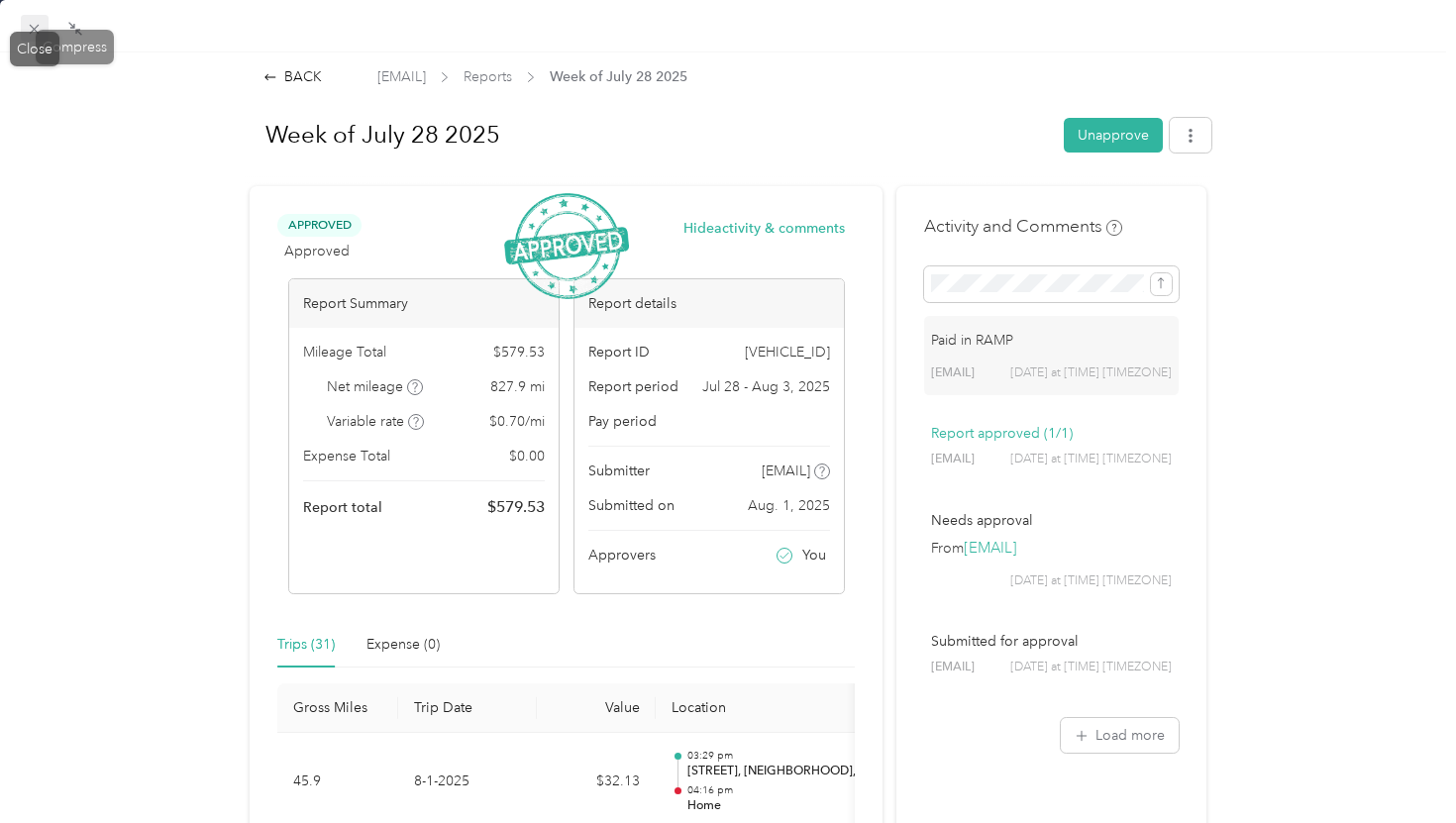 click 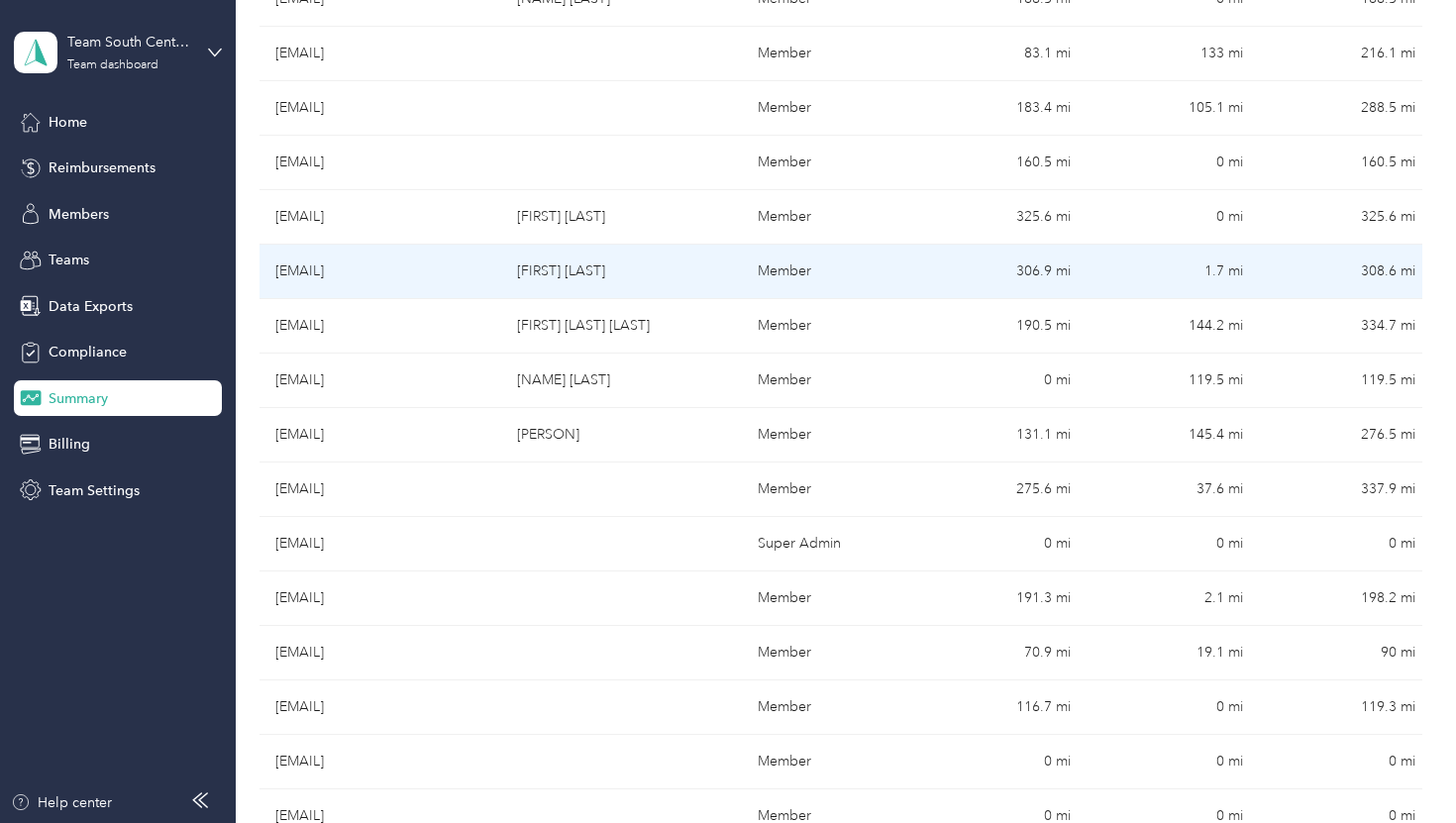 click on "[EMAIL]" at bounding box center (380, 271) 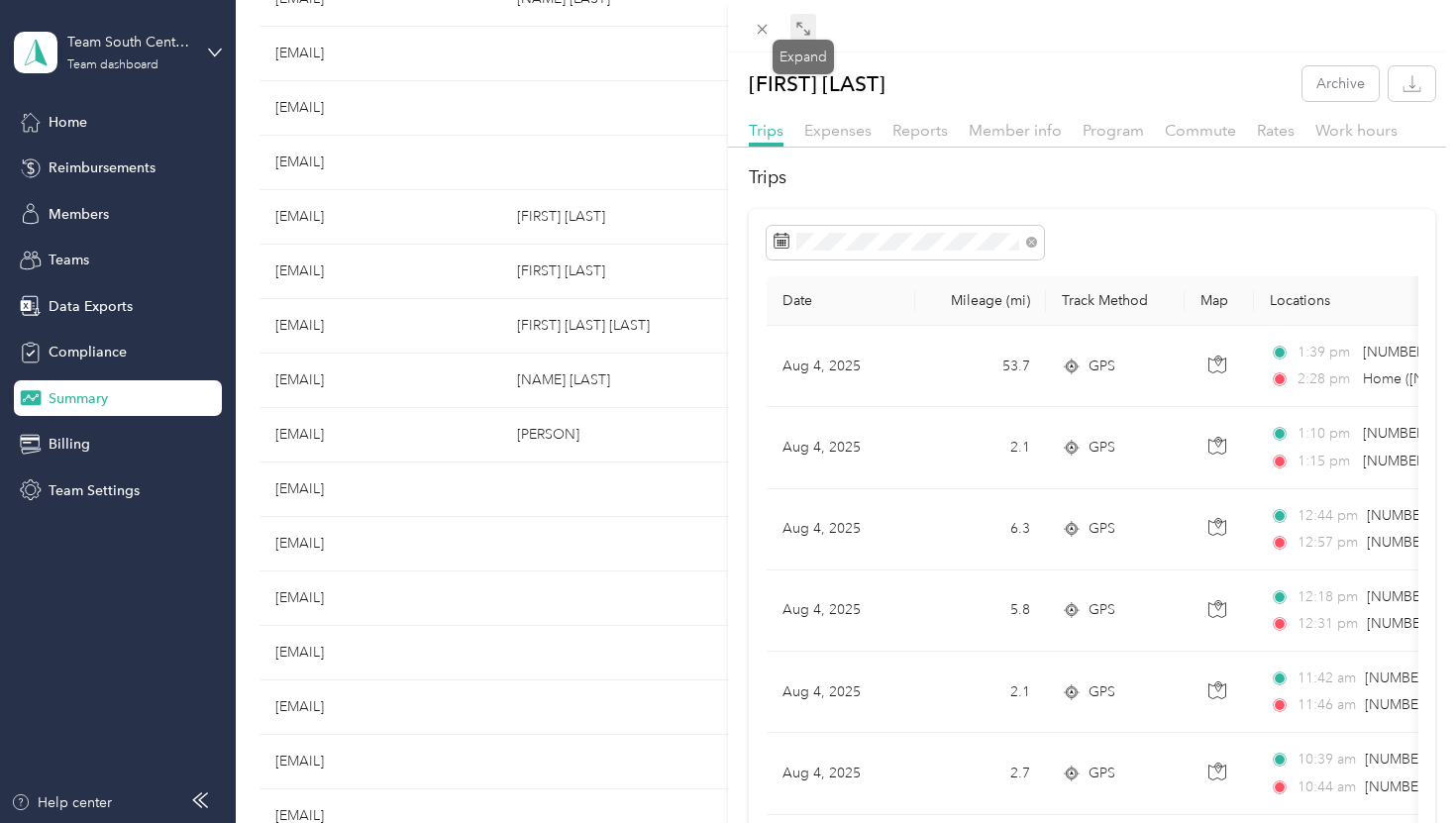 click 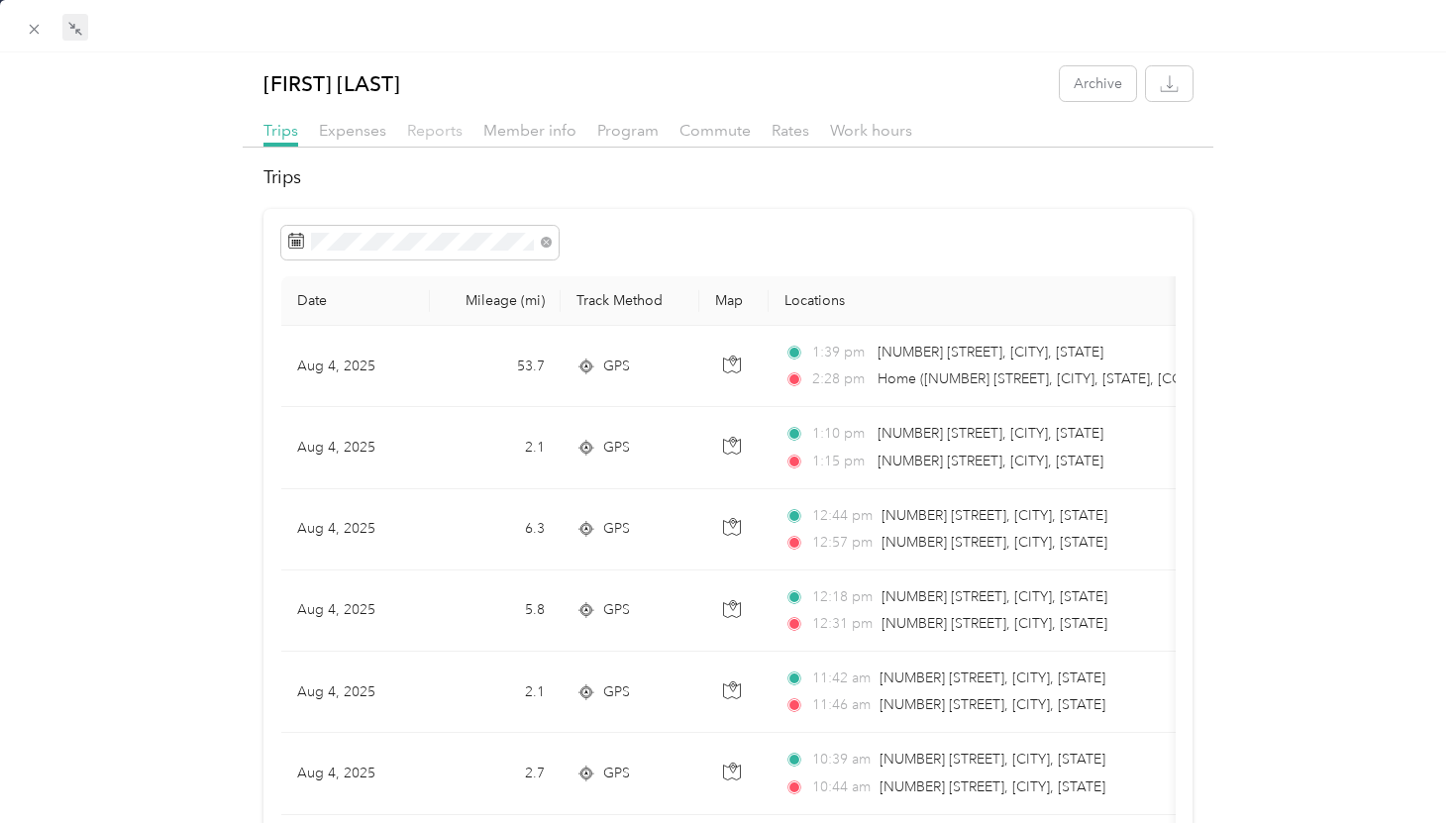 click on "Reports" at bounding box center (435, 130) 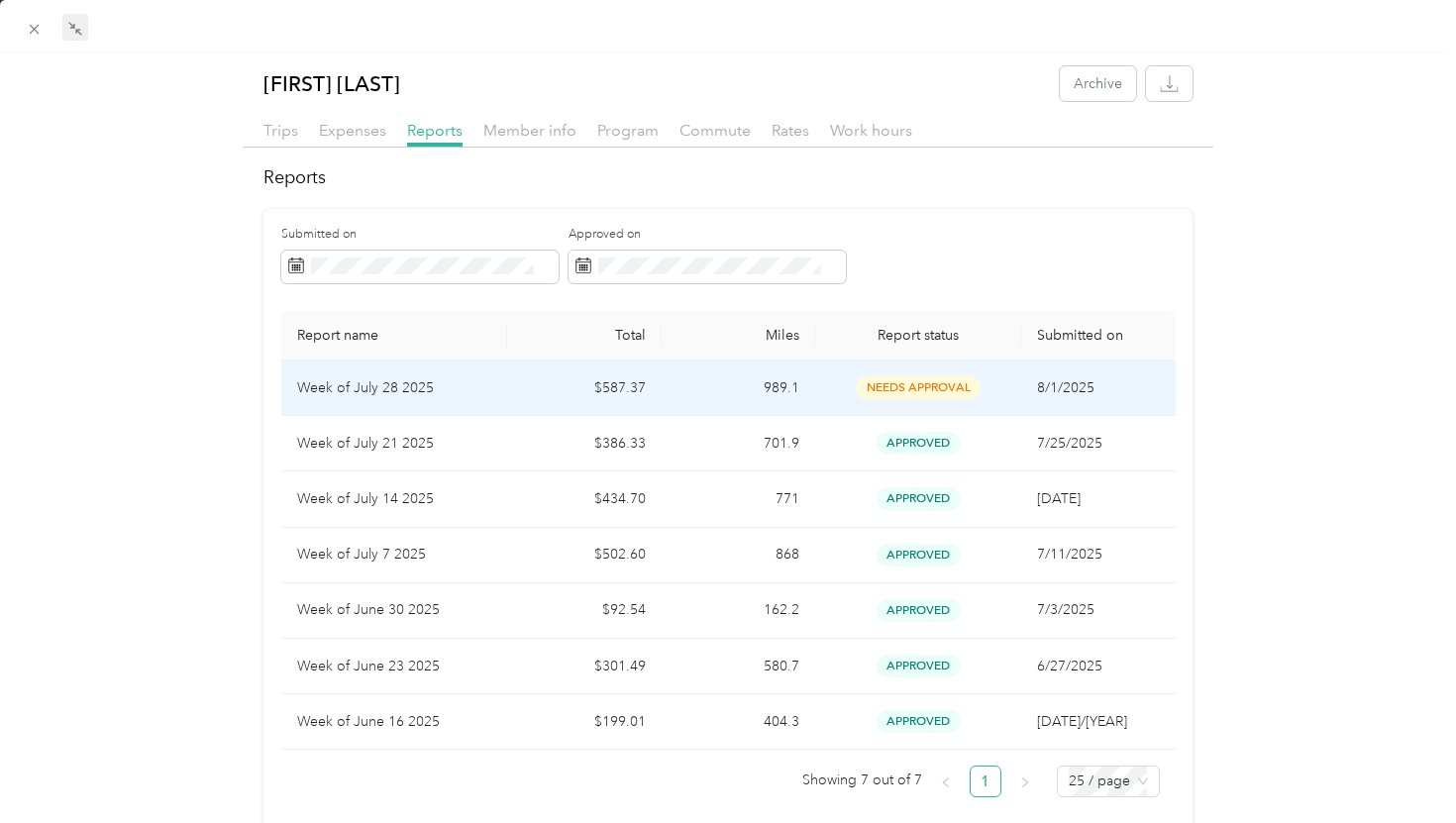 click on "Week of July 28 2025" at bounding box center [394, 388] 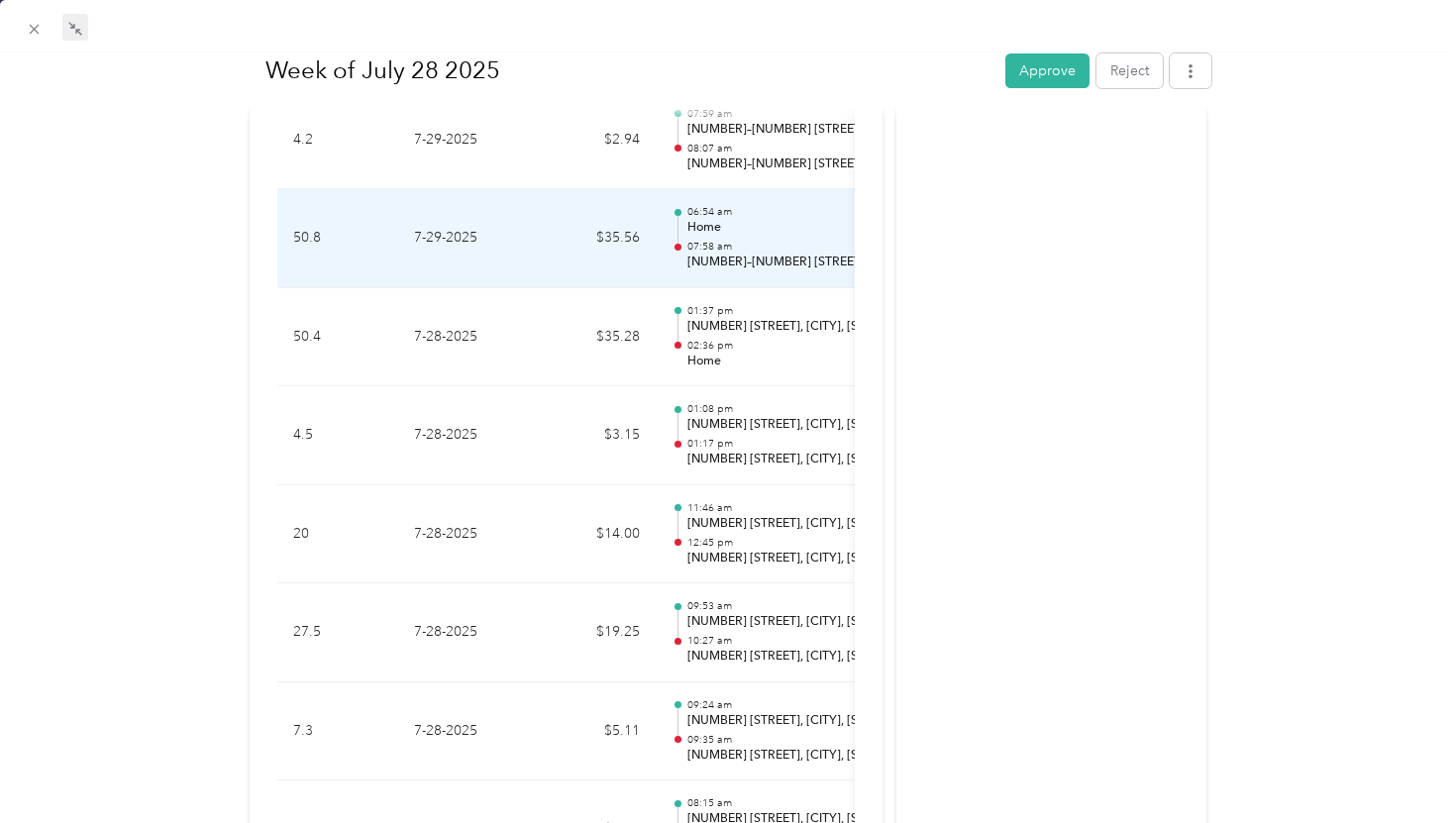 scroll, scrollTop: 4626, scrollLeft: 0, axis: vertical 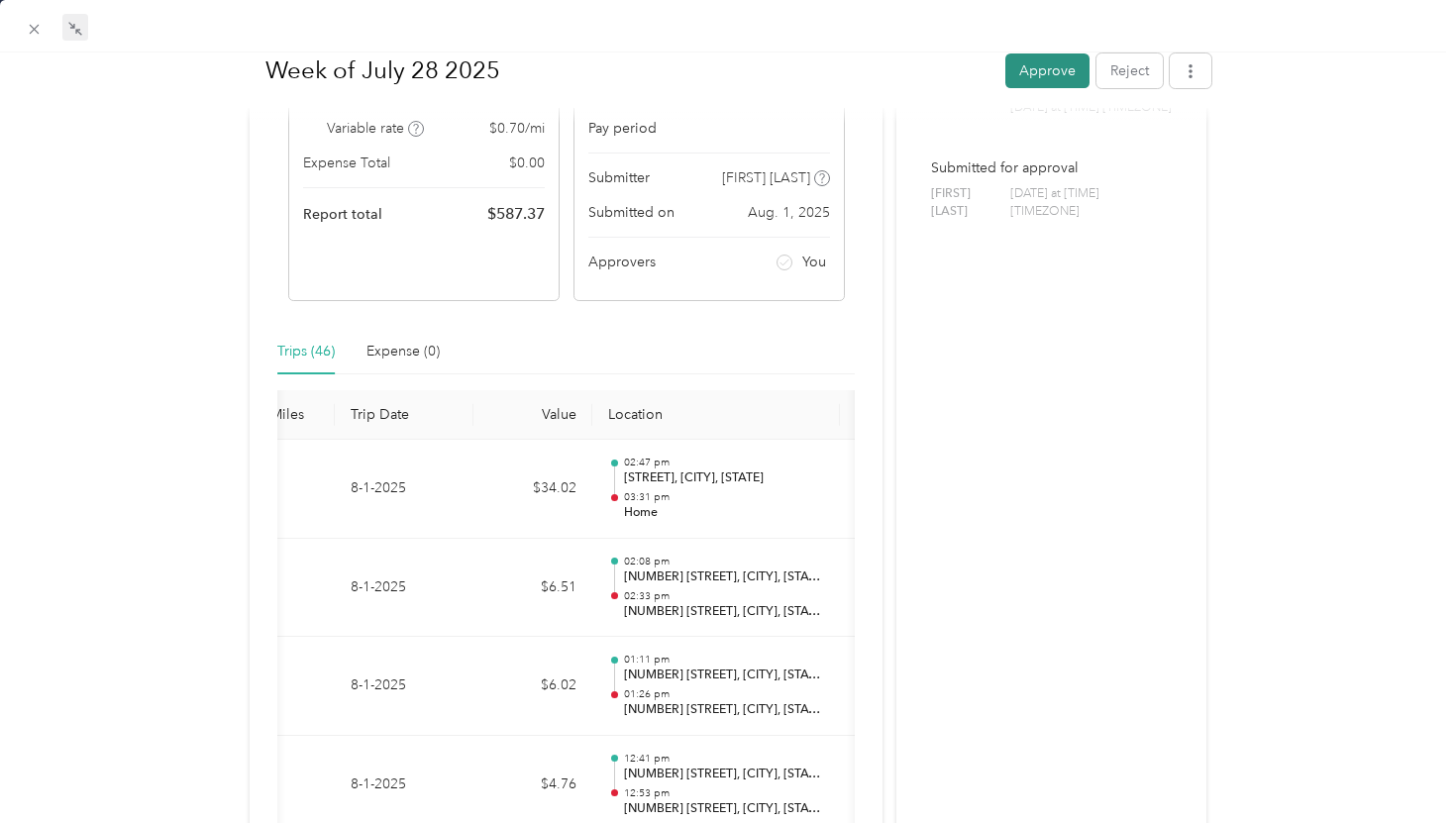 click on "Approve" at bounding box center (1047, 69) 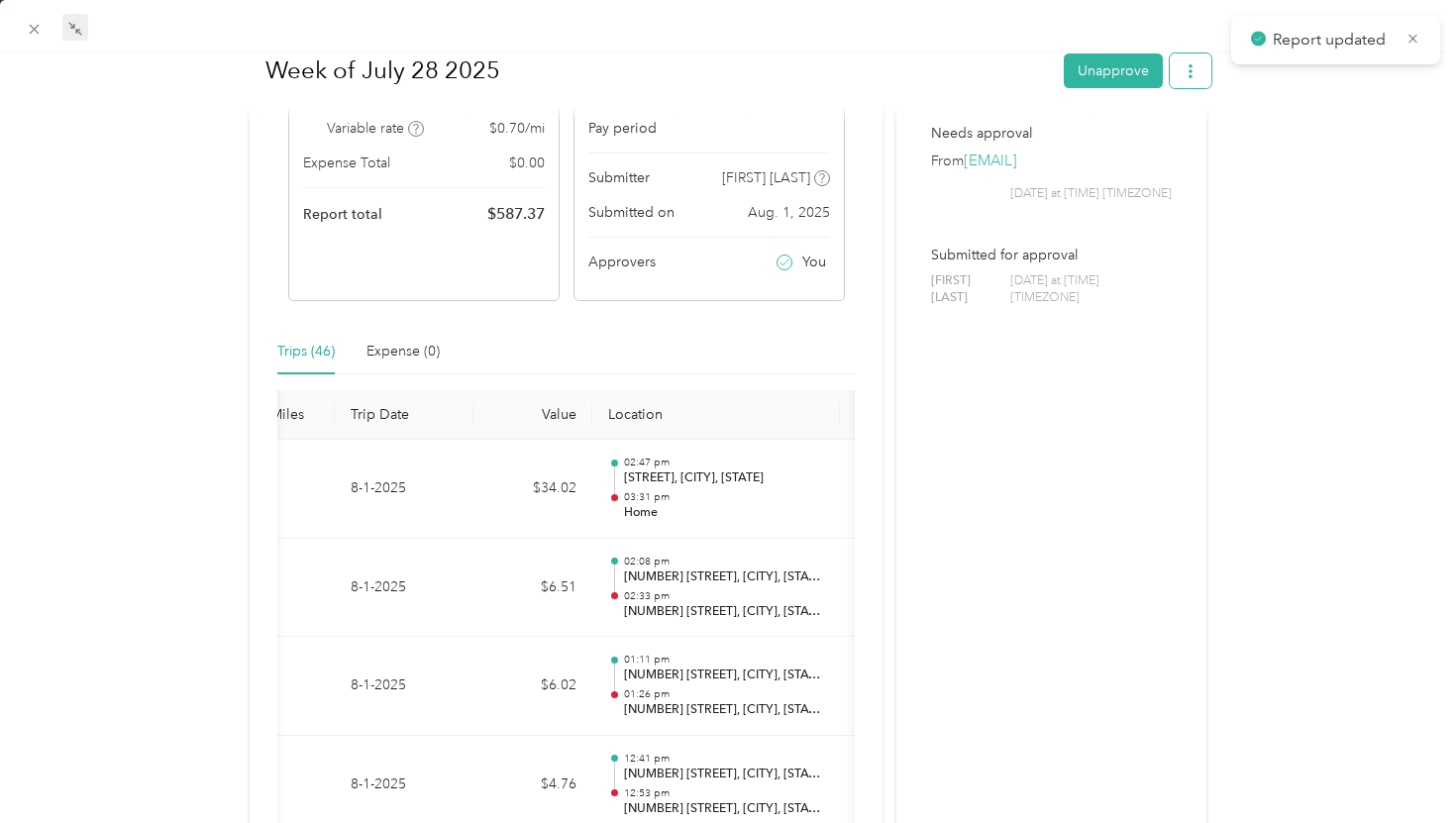 click at bounding box center (1191, 69) 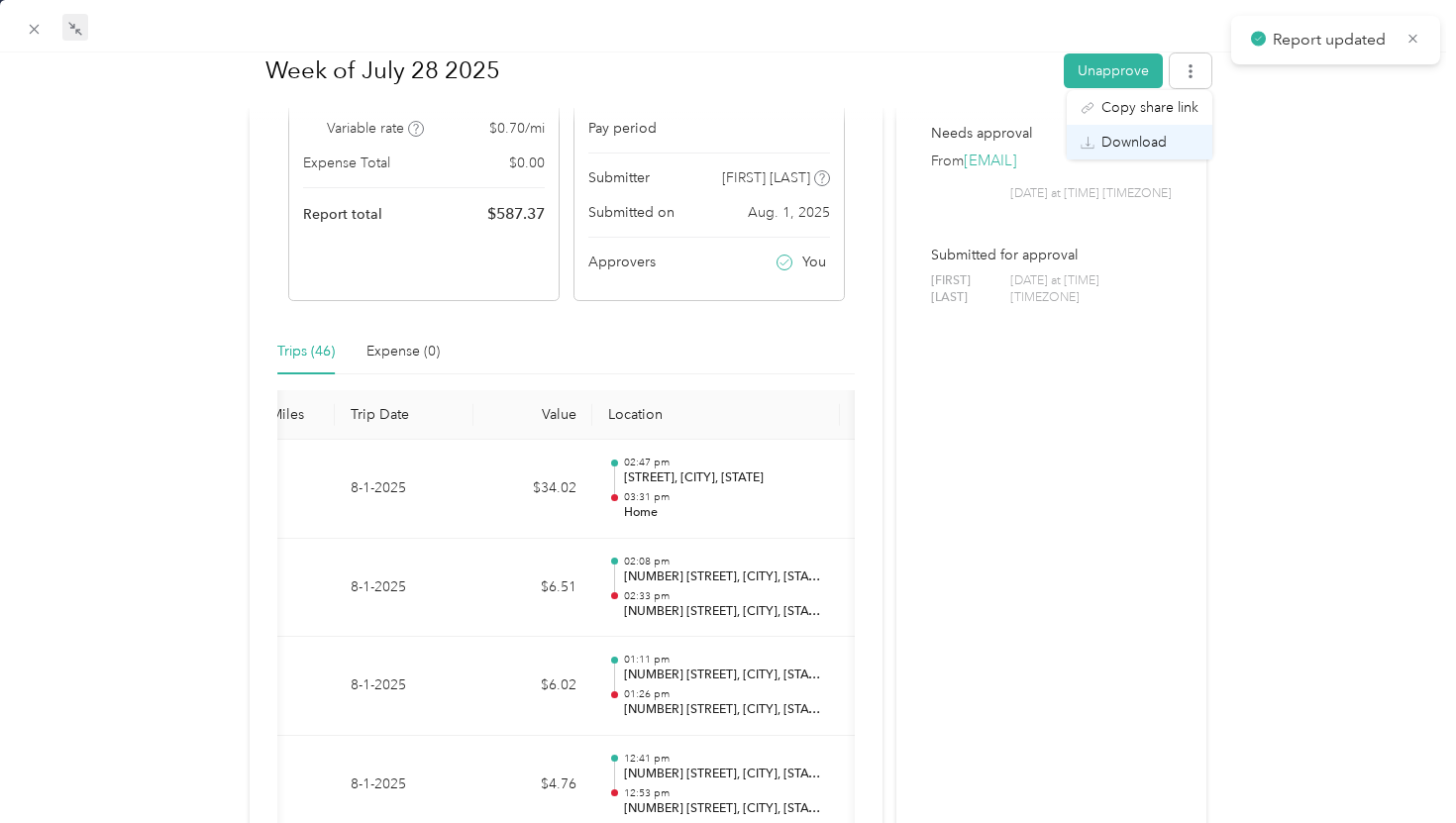 click on "Download" at bounding box center [1134, 142] 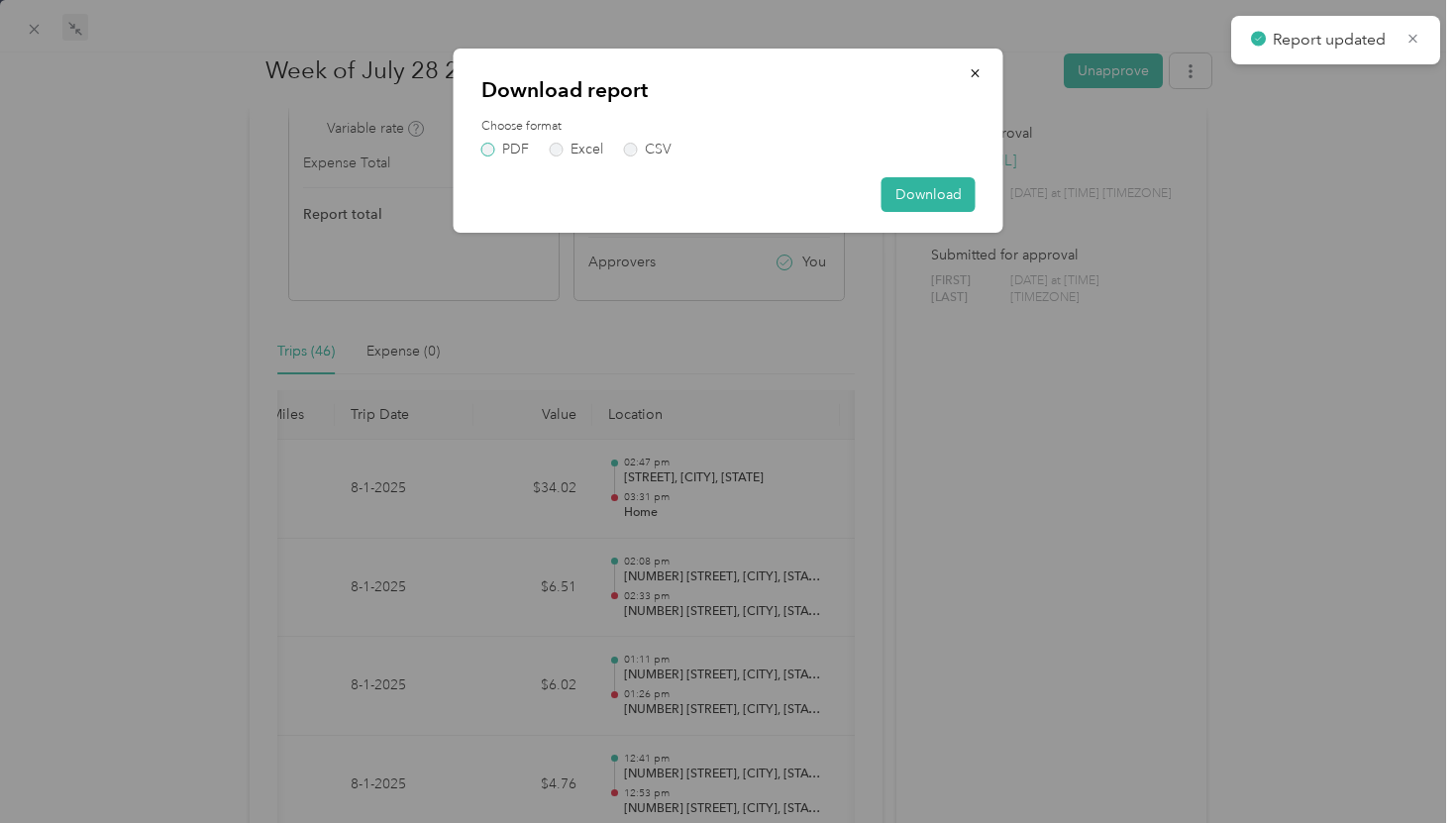 click on "PDF" at bounding box center [505, 150] 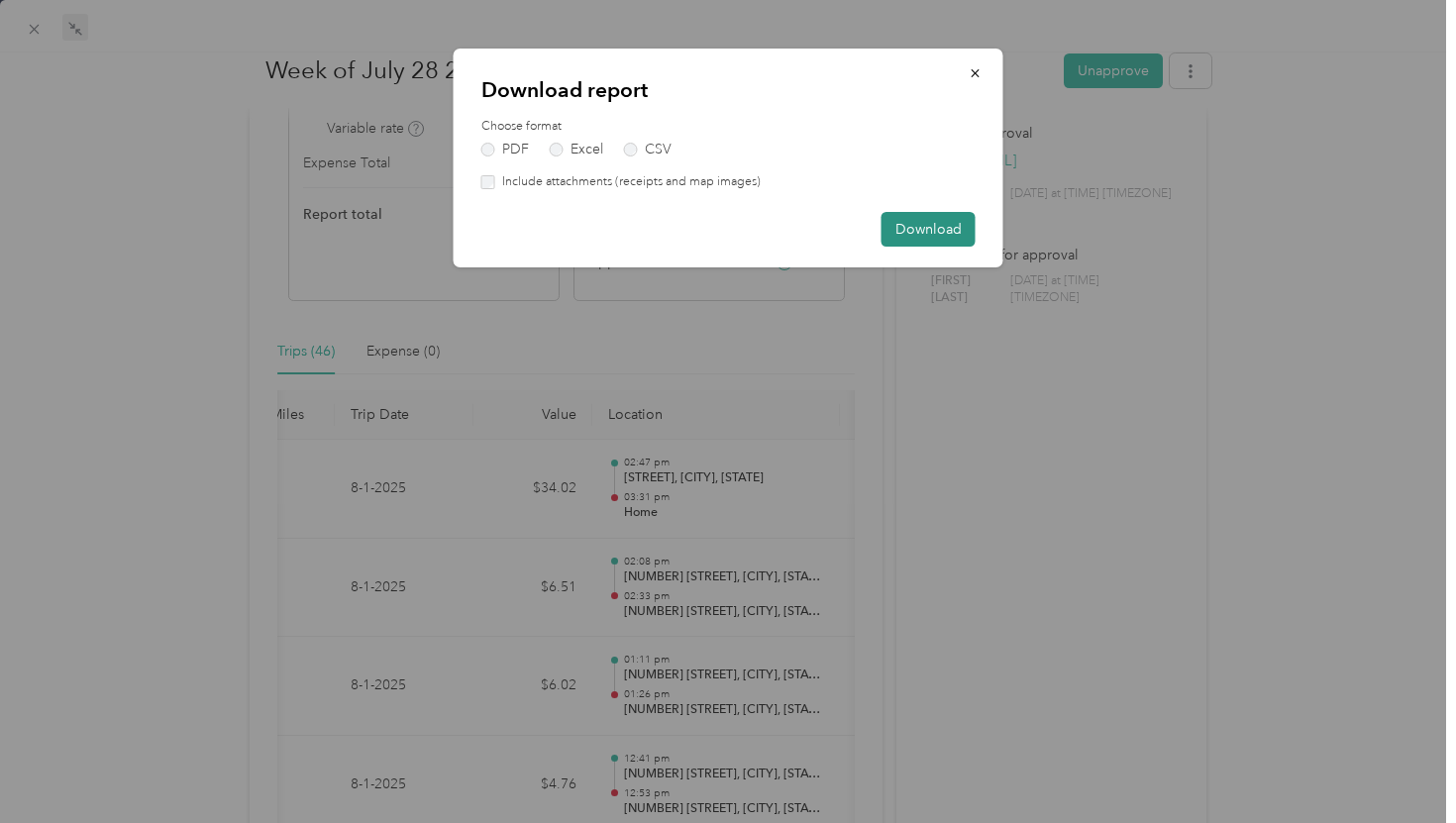 click on "Download" at bounding box center (928, 229) 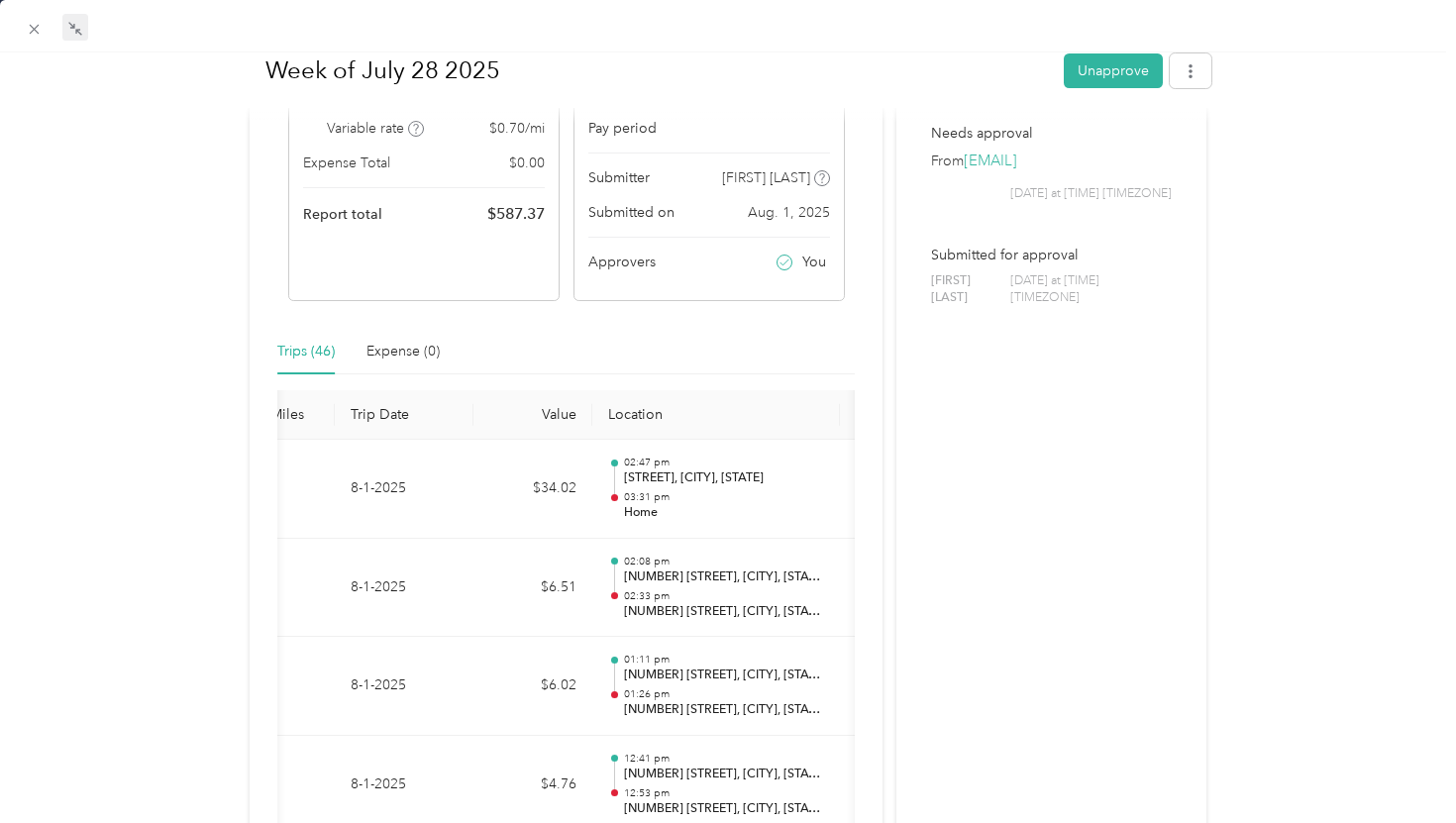 scroll, scrollTop: 0, scrollLeft: 0, axis: both 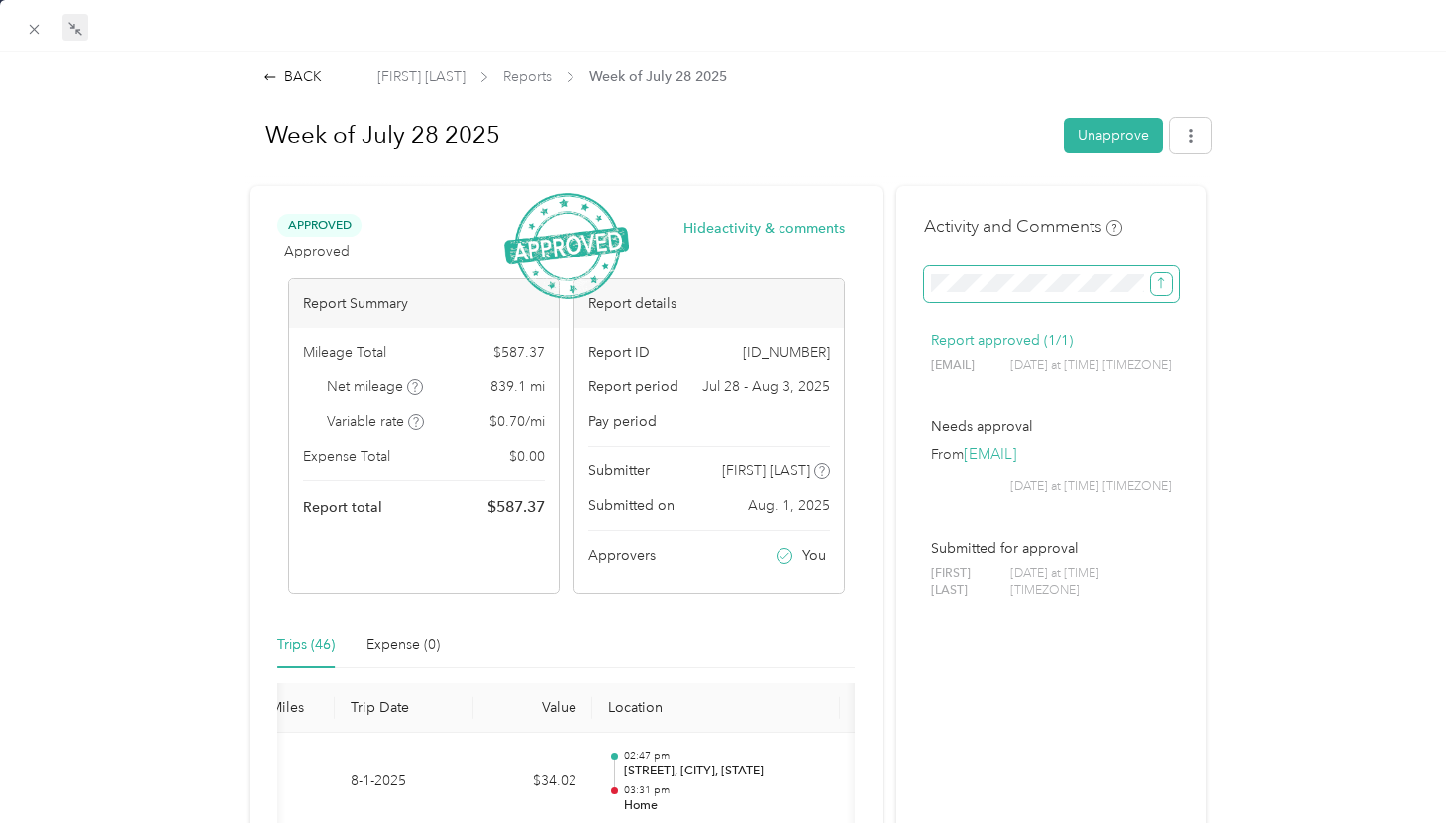 click at bounding box center (1161, 284) 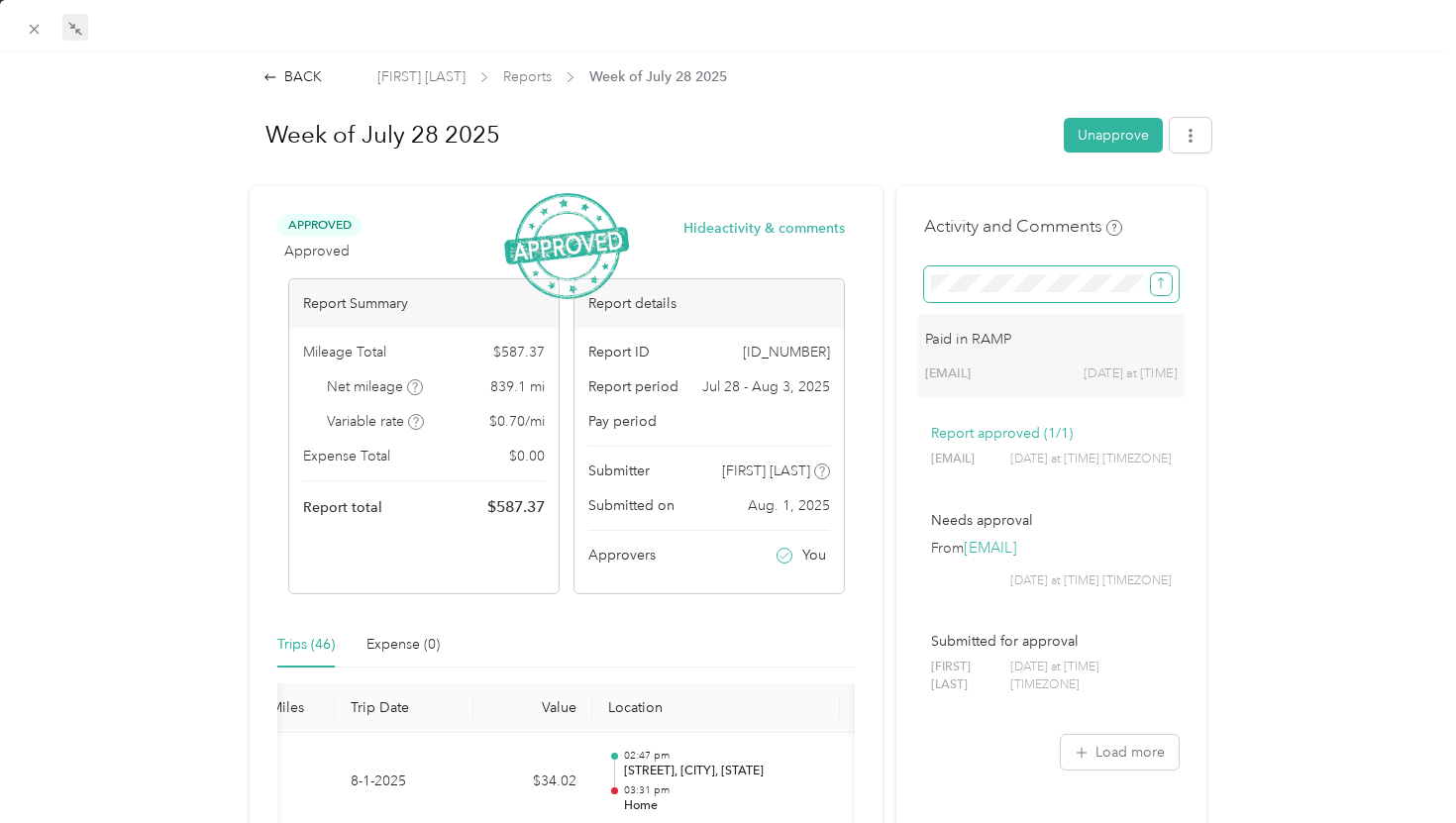 click 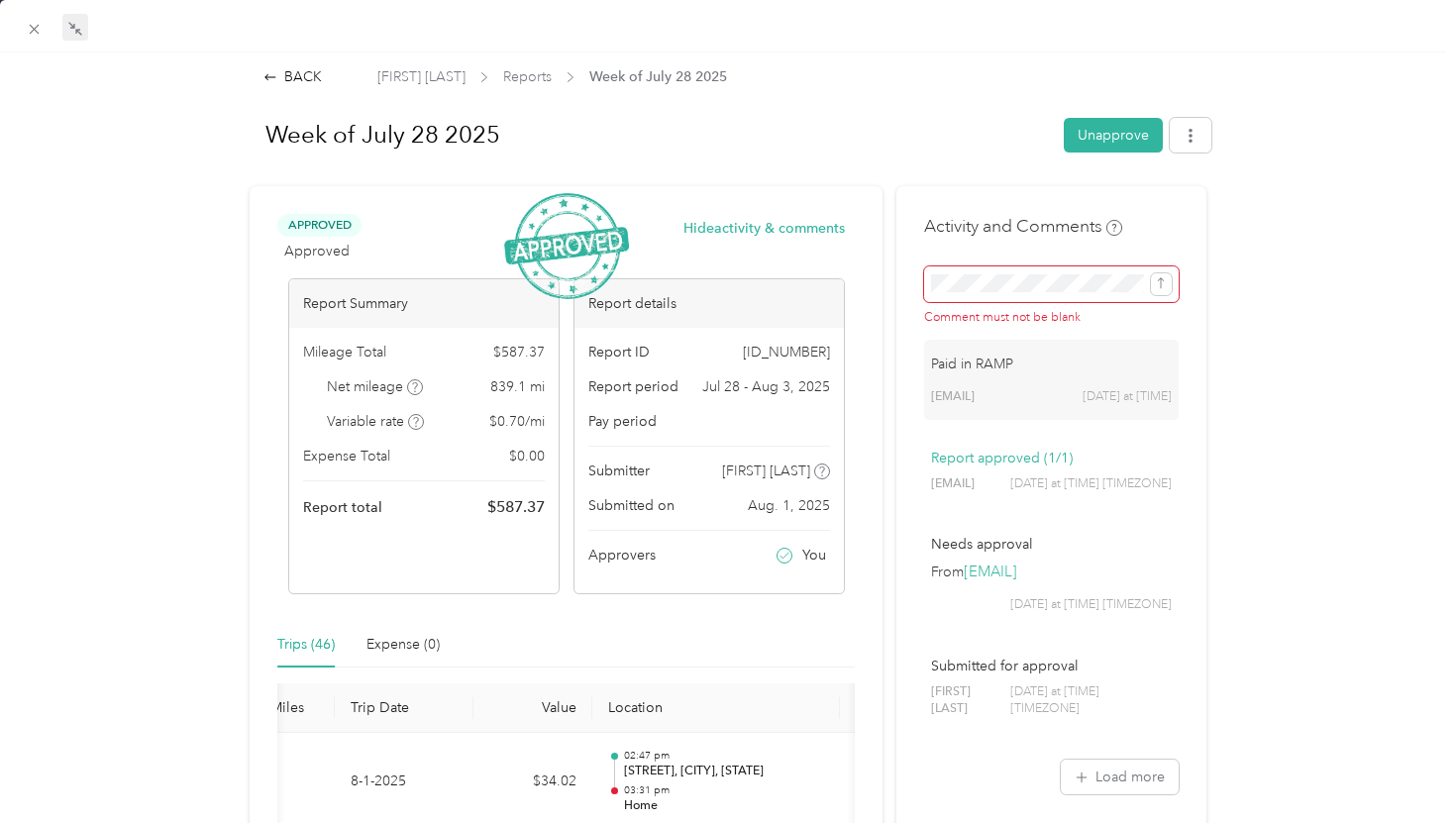 click on "Week of July 28 2025" at bounding box center [647, 135] 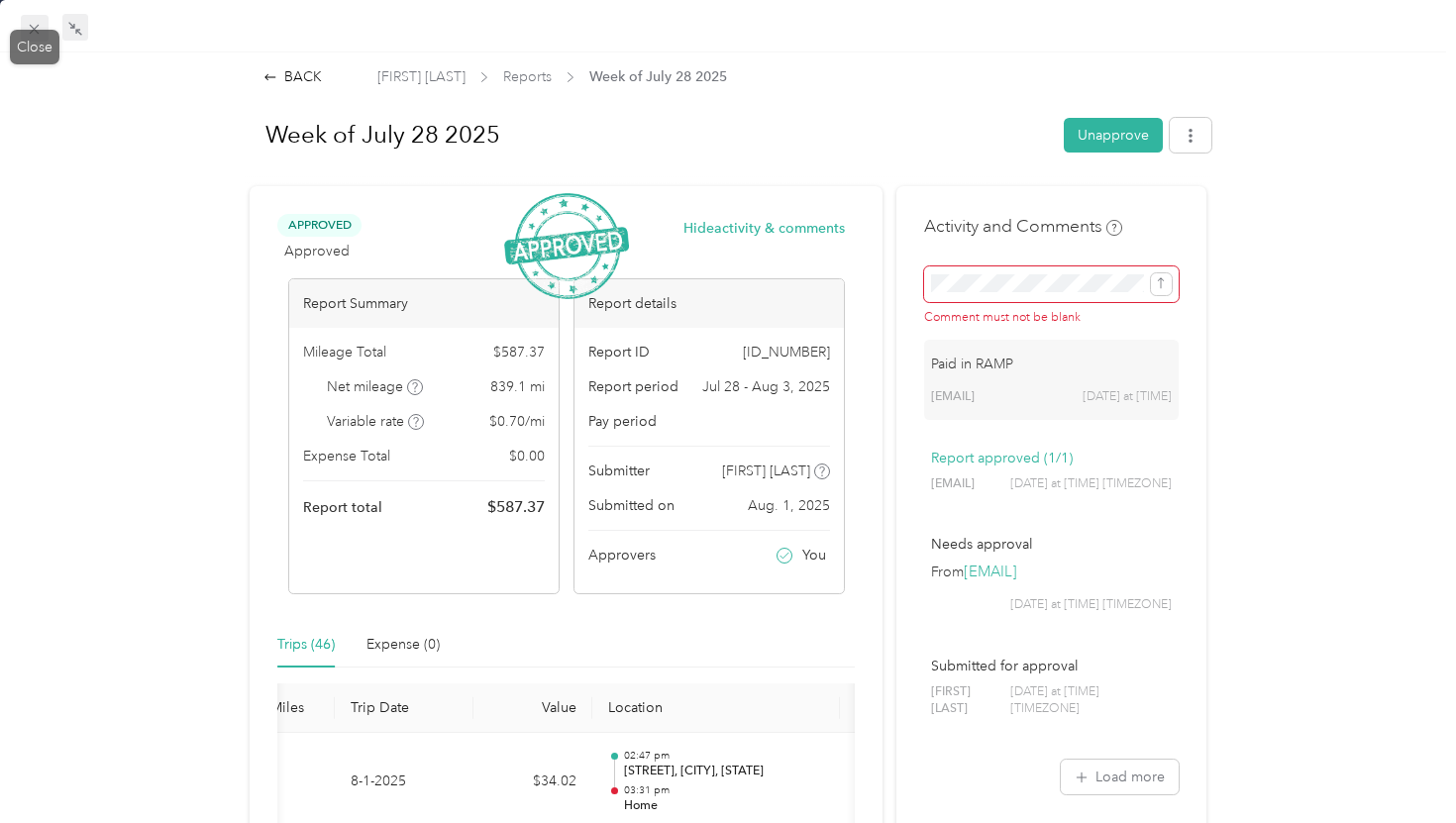 click 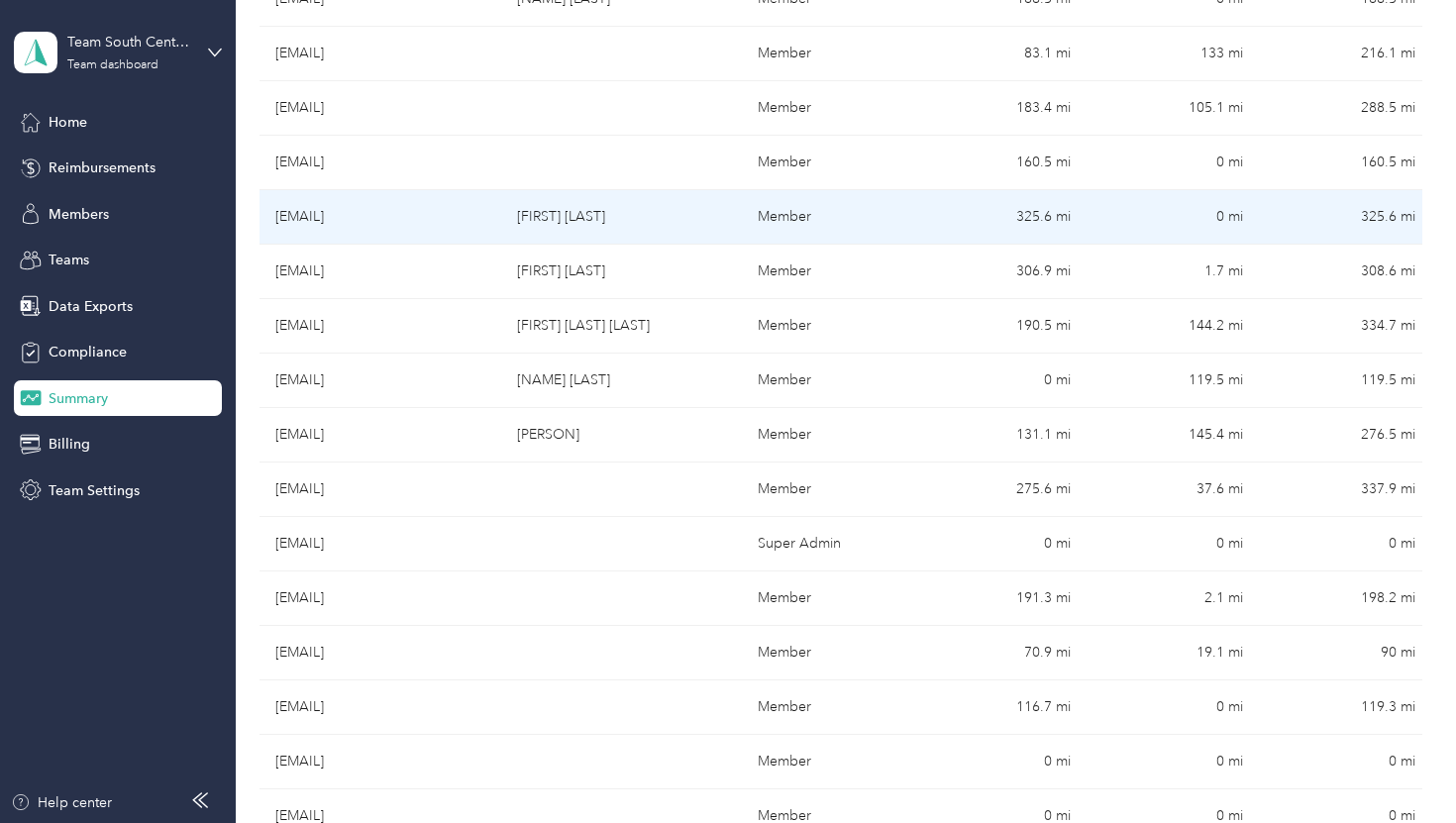 click on "[EMAIL]" at bounding box center [380, 217] 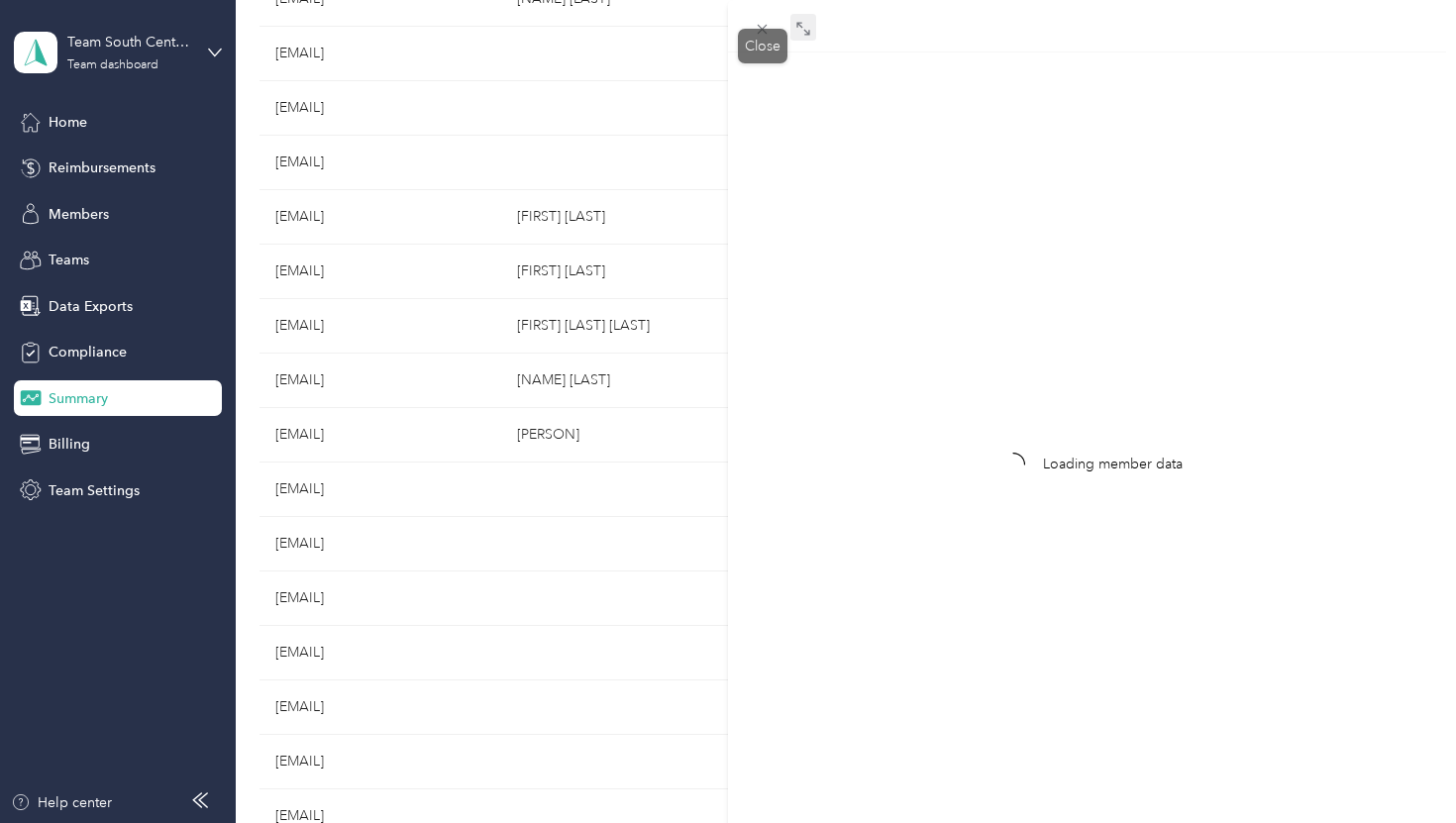 click 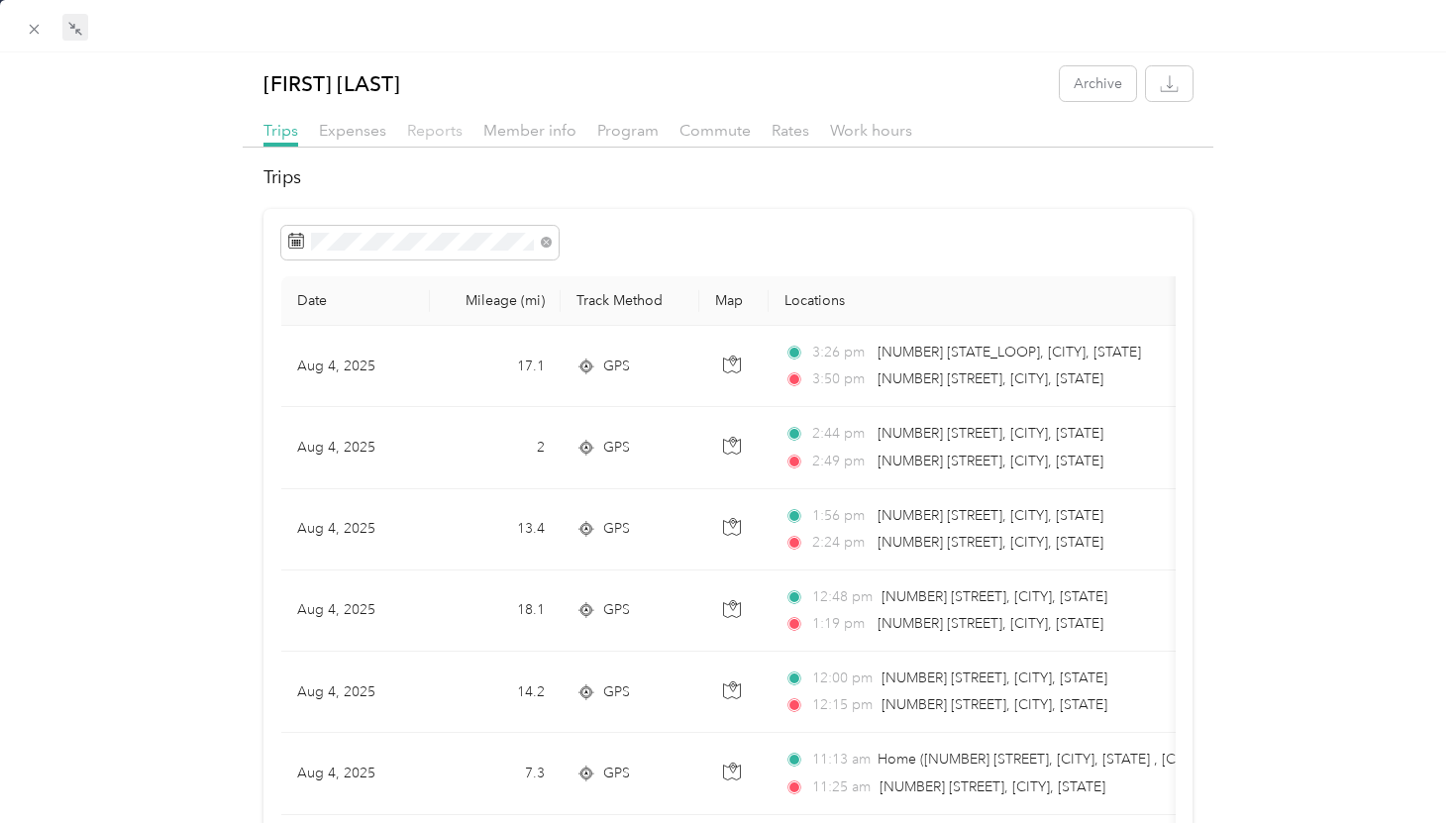 click on "Reports" at bounding box center [435, 130] 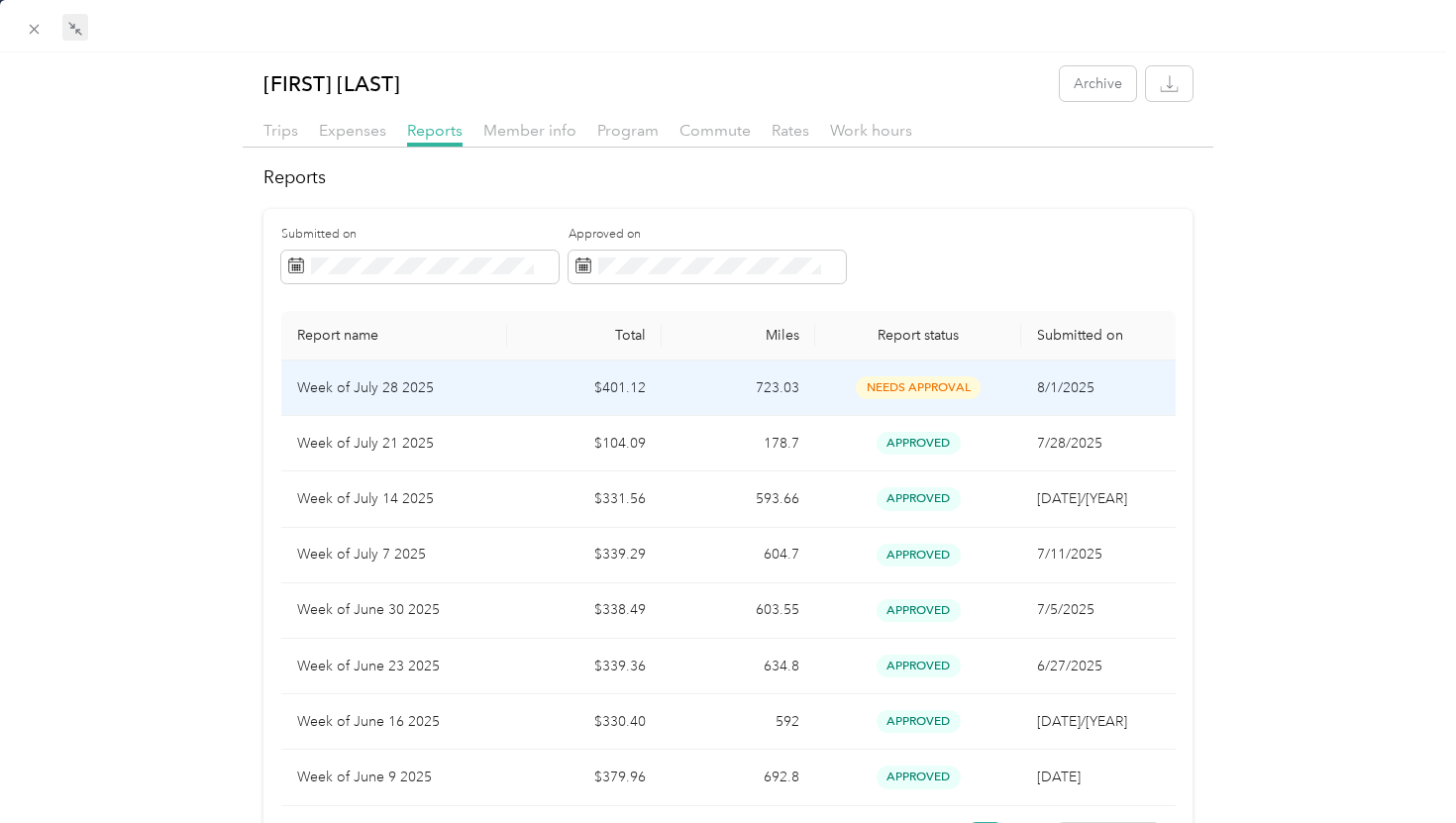 click on "$401.12" at bounding box center [584, 388] 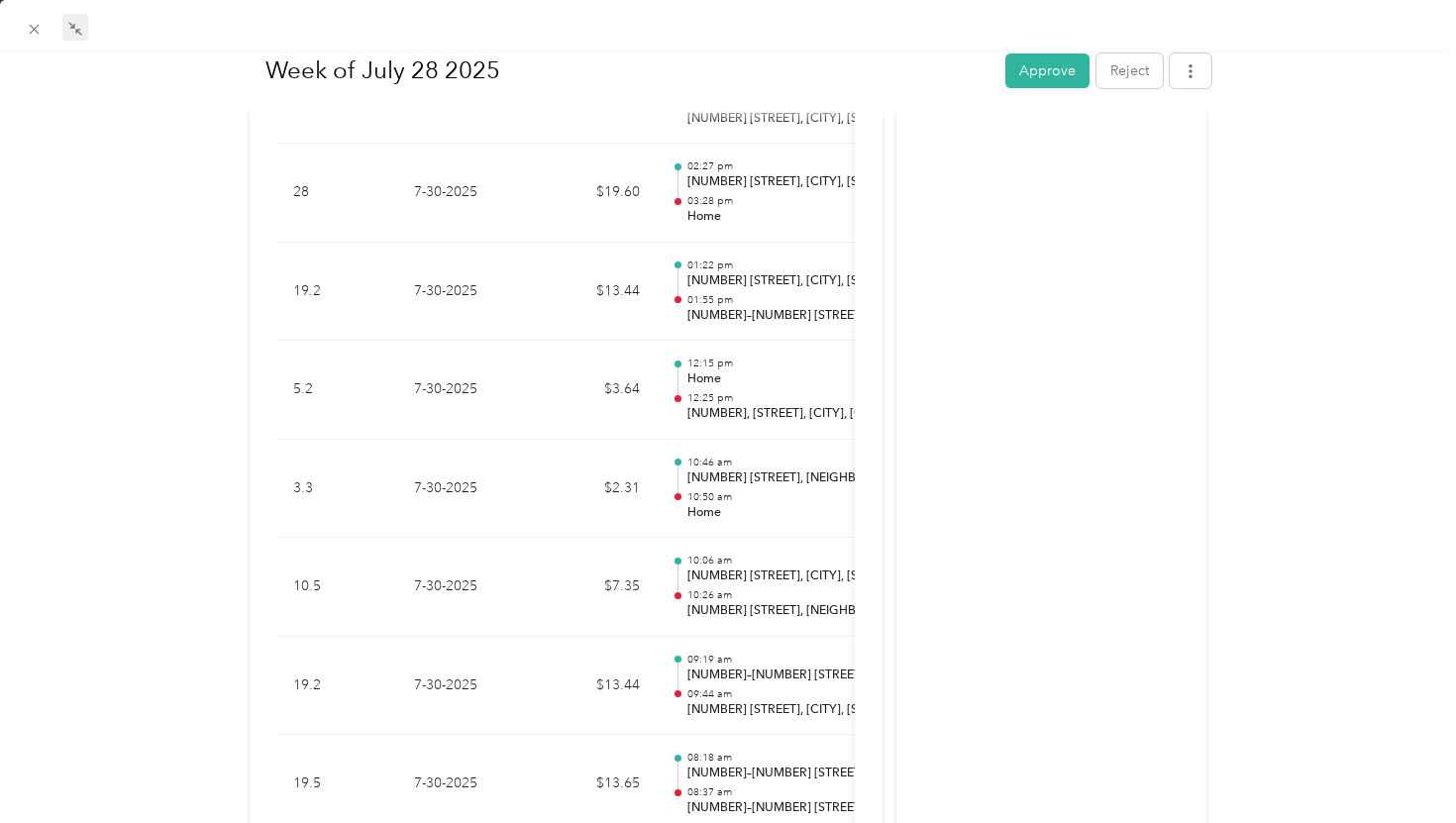 scroll, scrollTop: 2389, scrollLeft: 0, axis: vertical 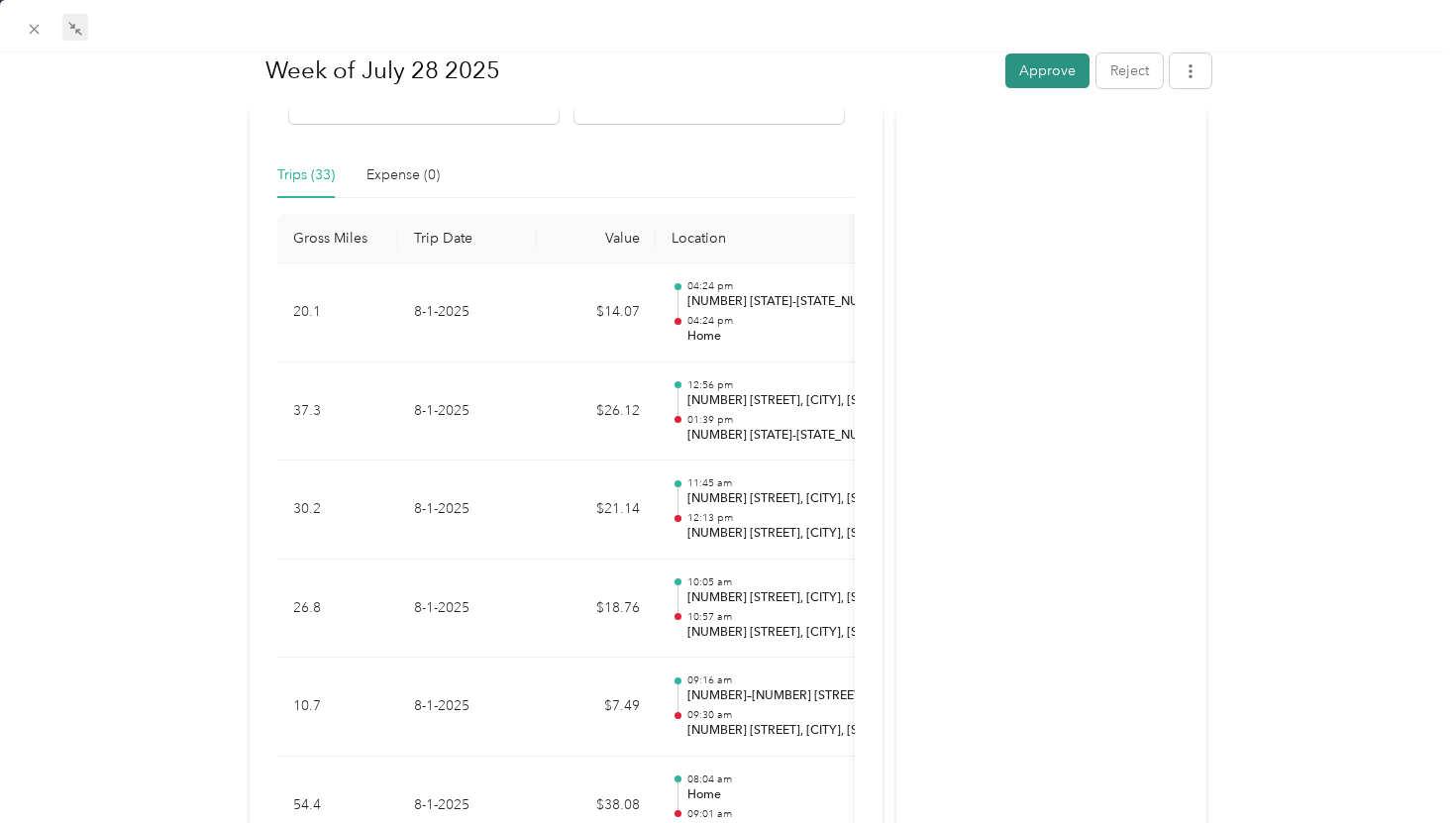 click on "Approve" at bounding box center (1047, 69) 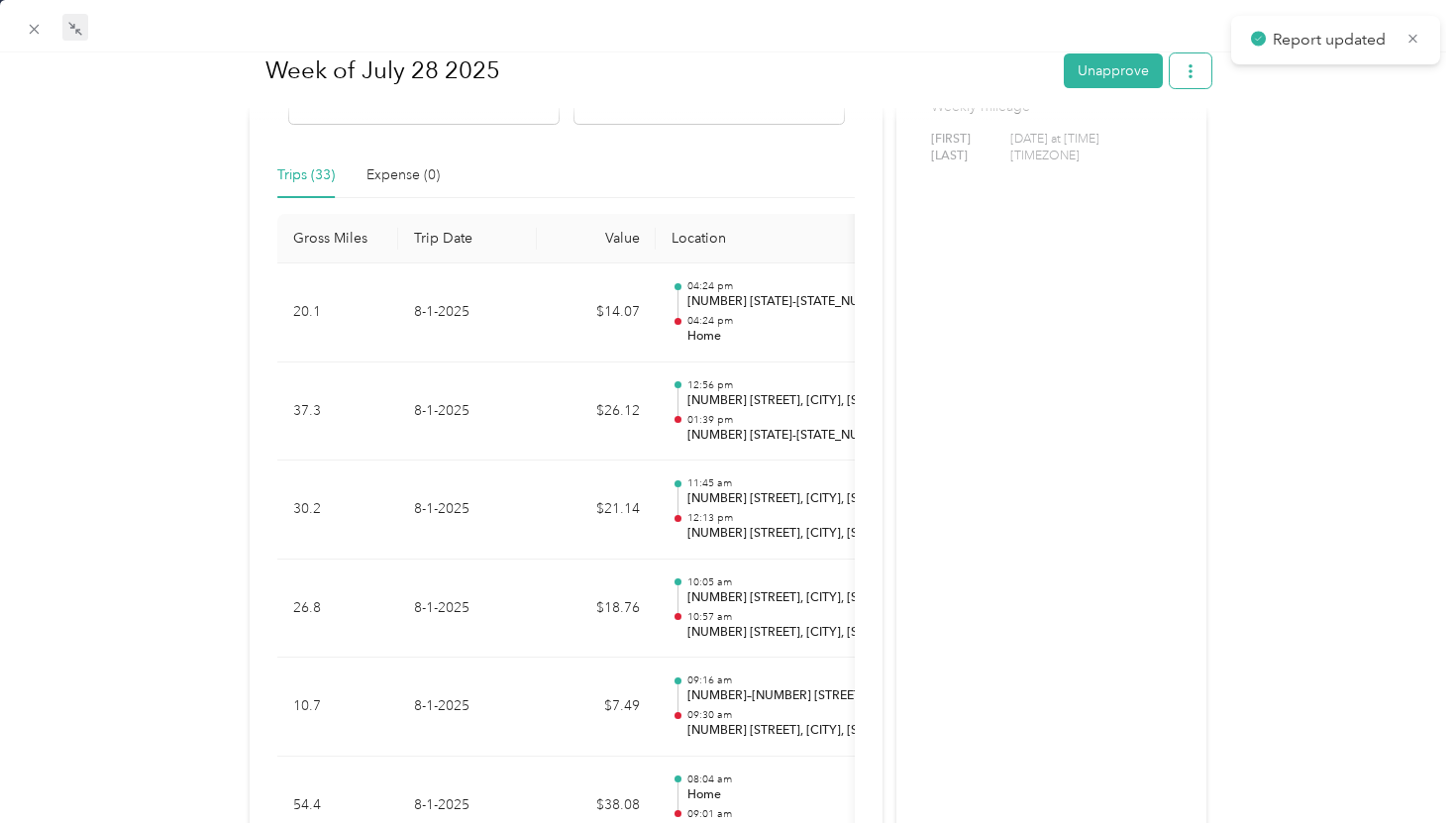 click at bounding box center [1191, 69] 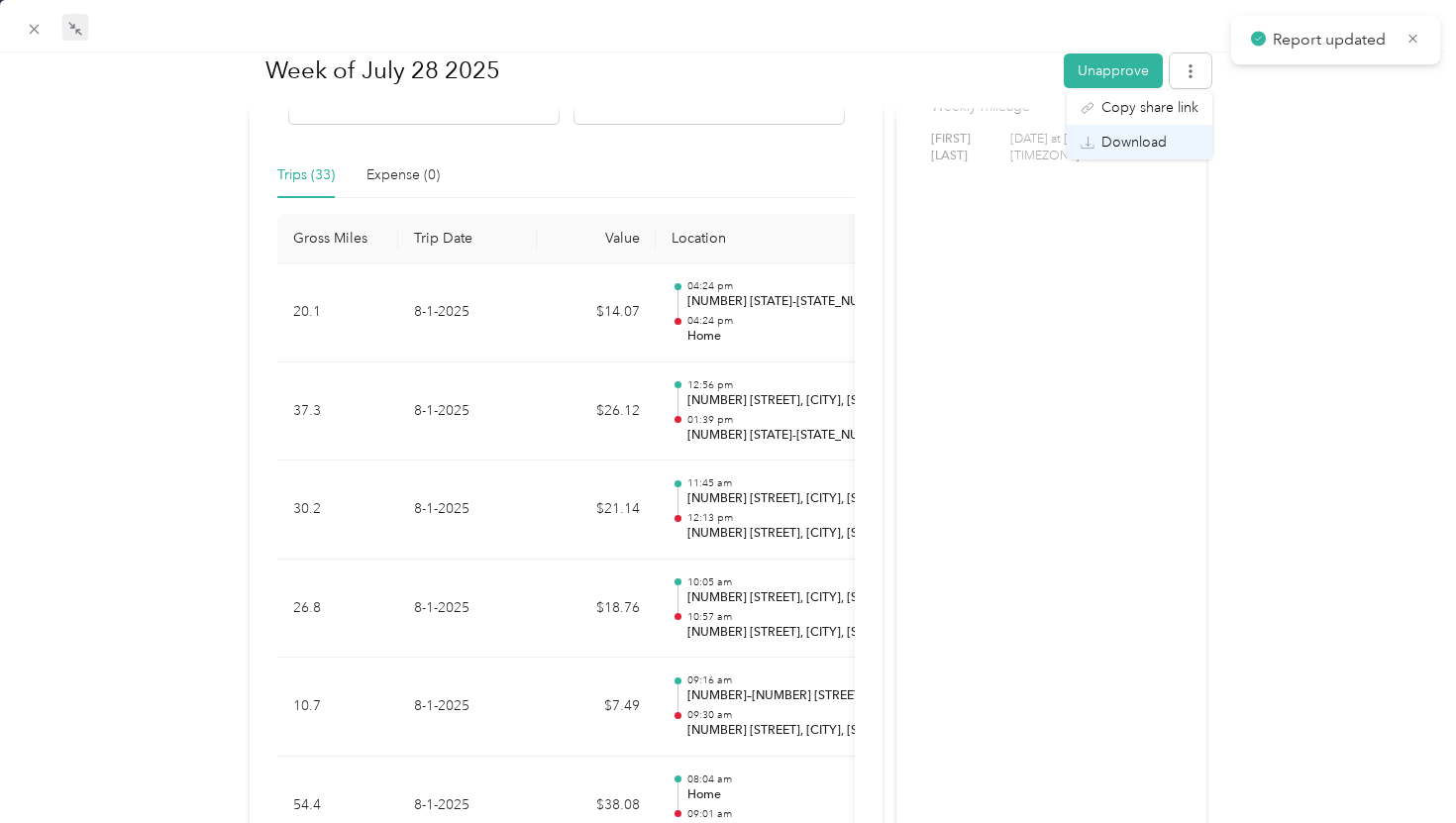 click on "Download" at bounding box center (1134, 142) 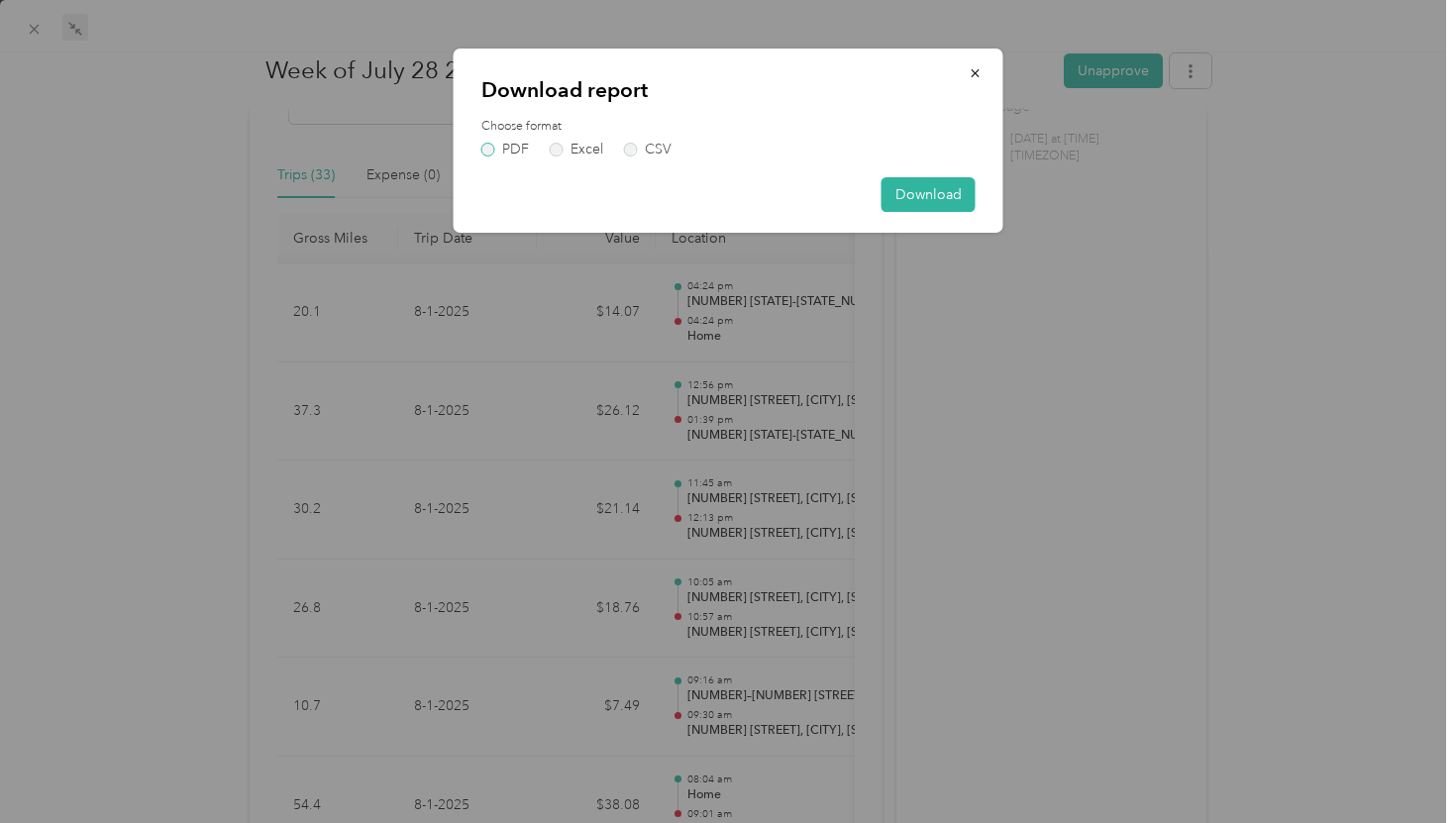 click on "PDF" at bounding box center [505, 150] 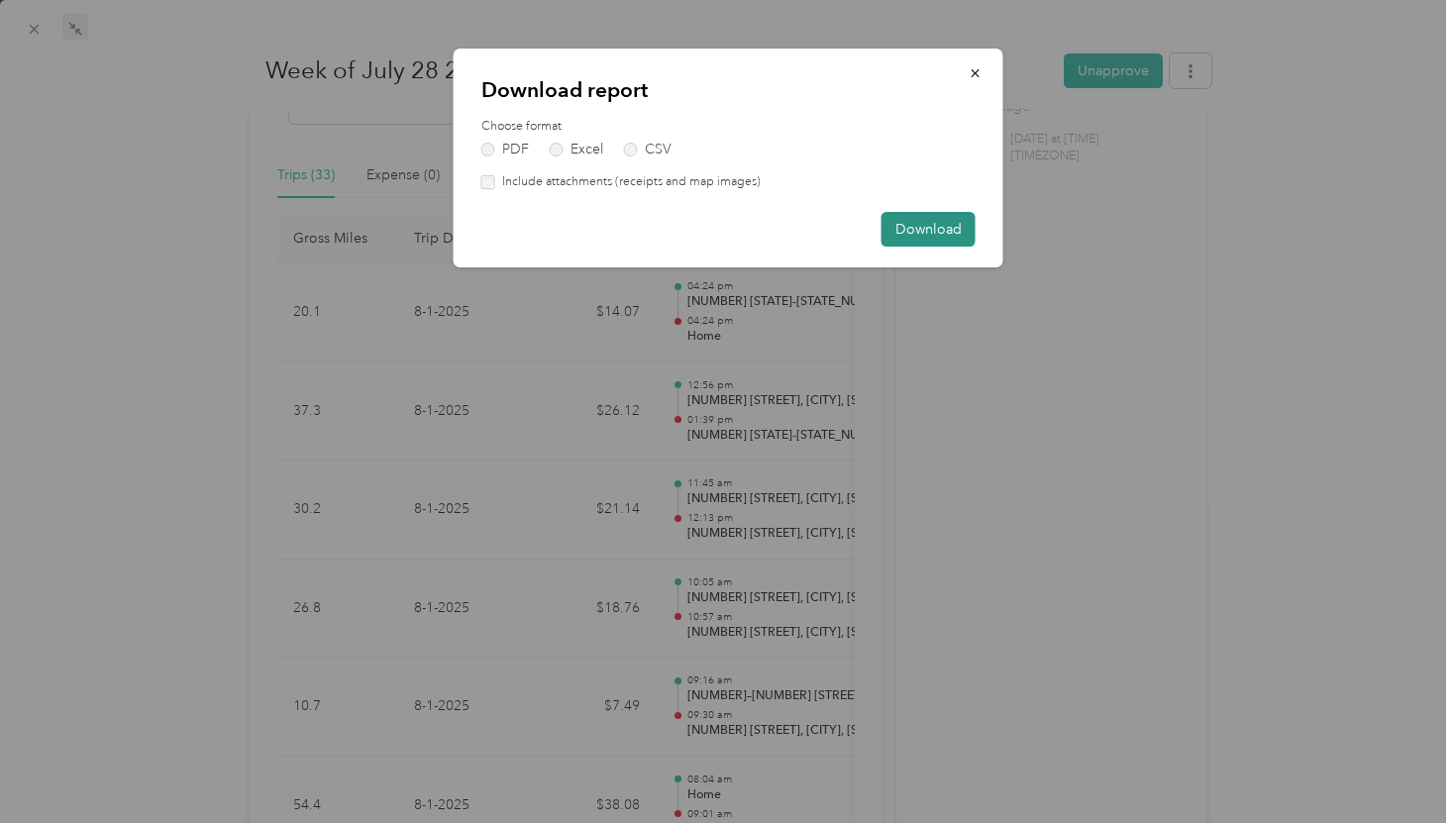 click on "Download" at bounding box center (928, 229) 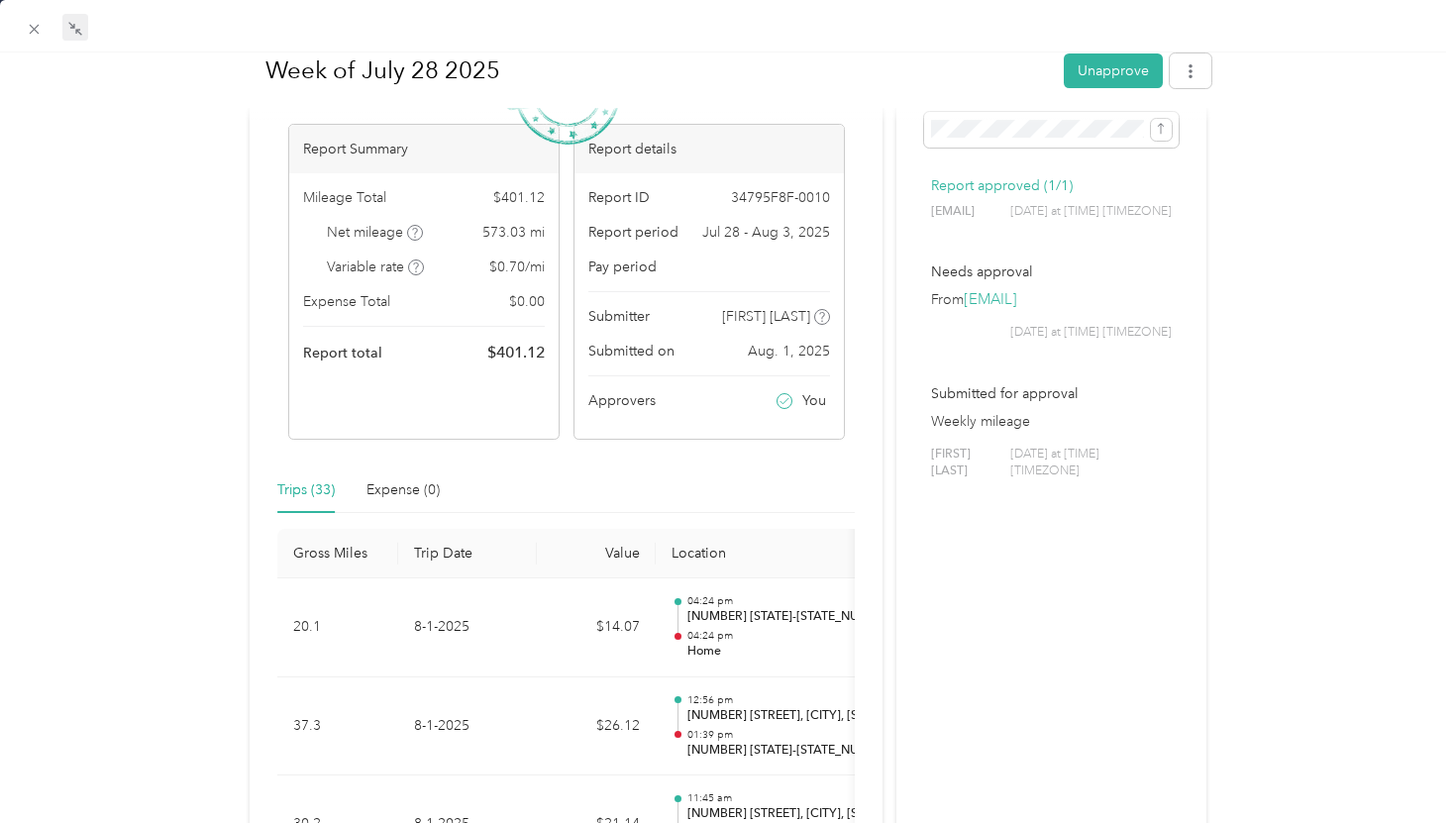 scroll, scrollTop: 0, scrollLeft: 0, axis: both 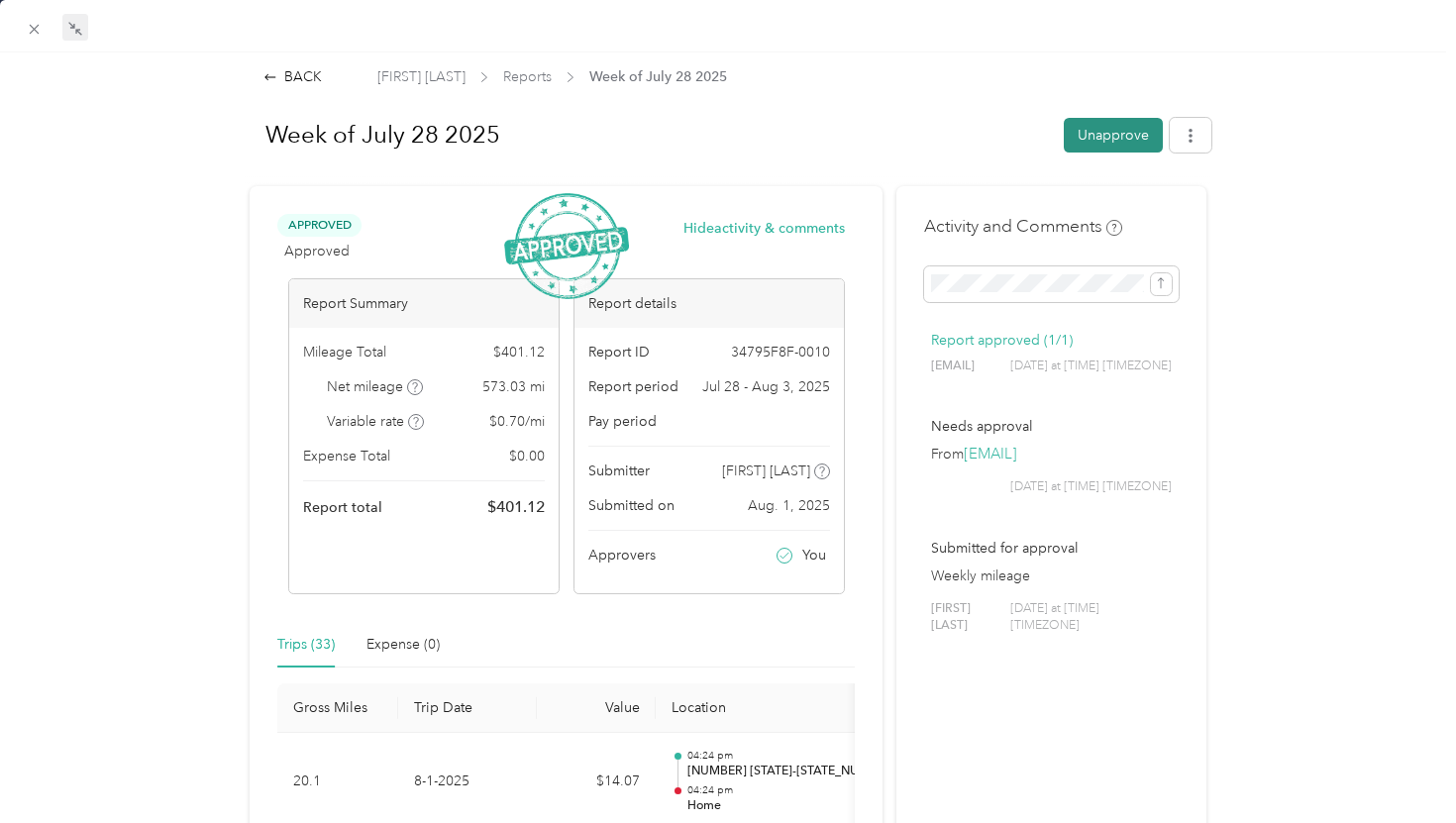 click on "Unapprove" at bounding box center (1113, 135) 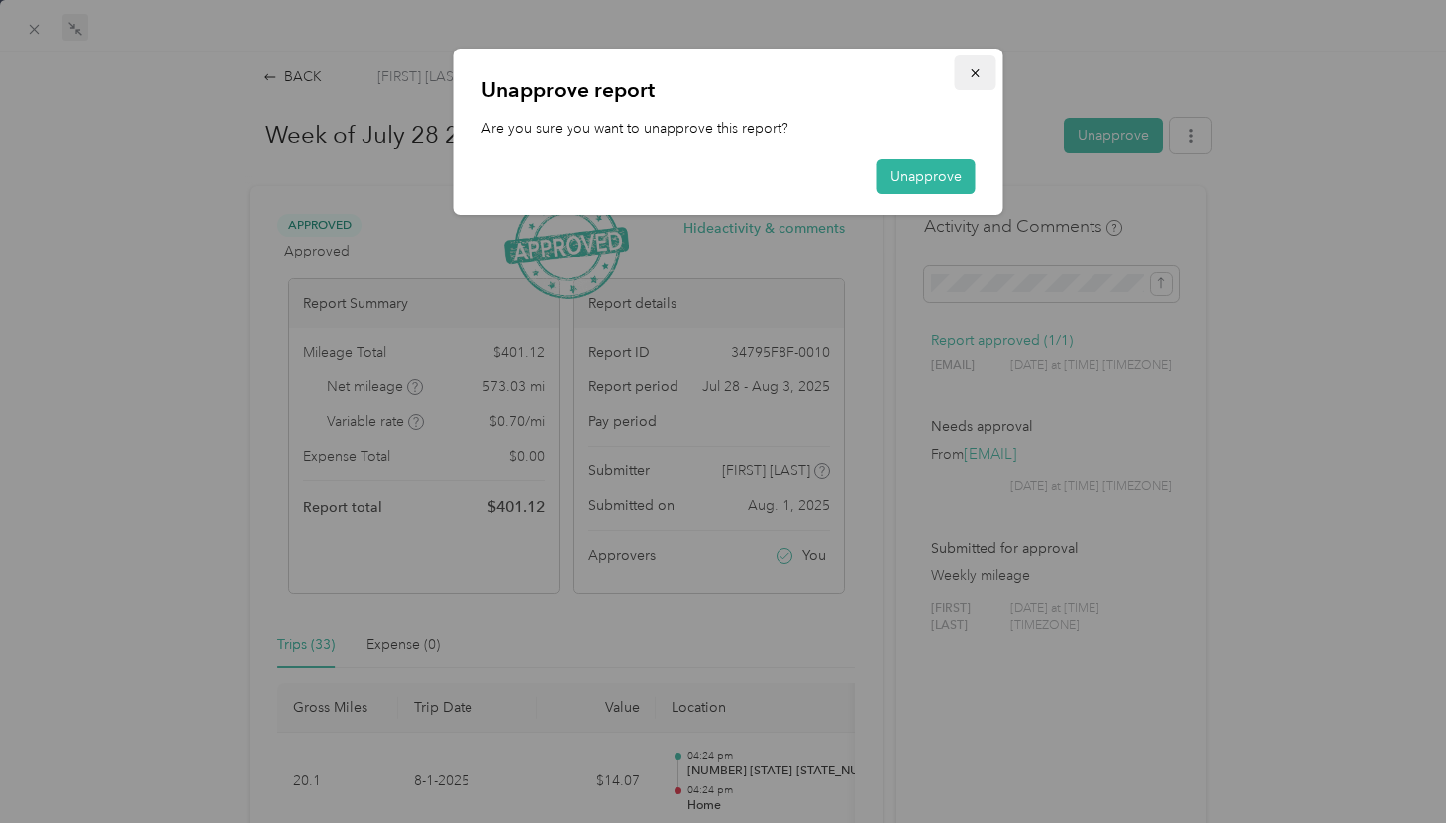 click 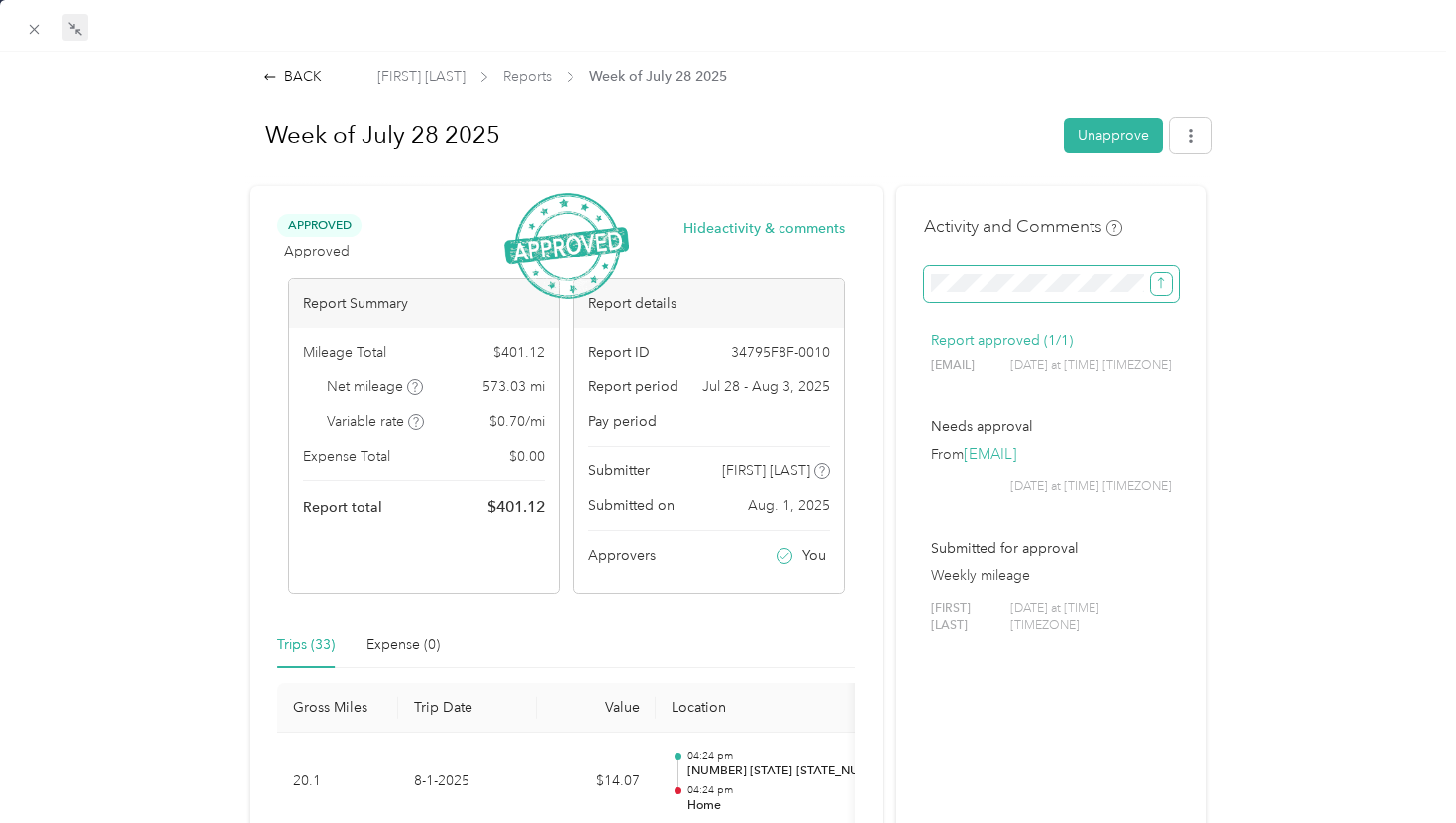 click 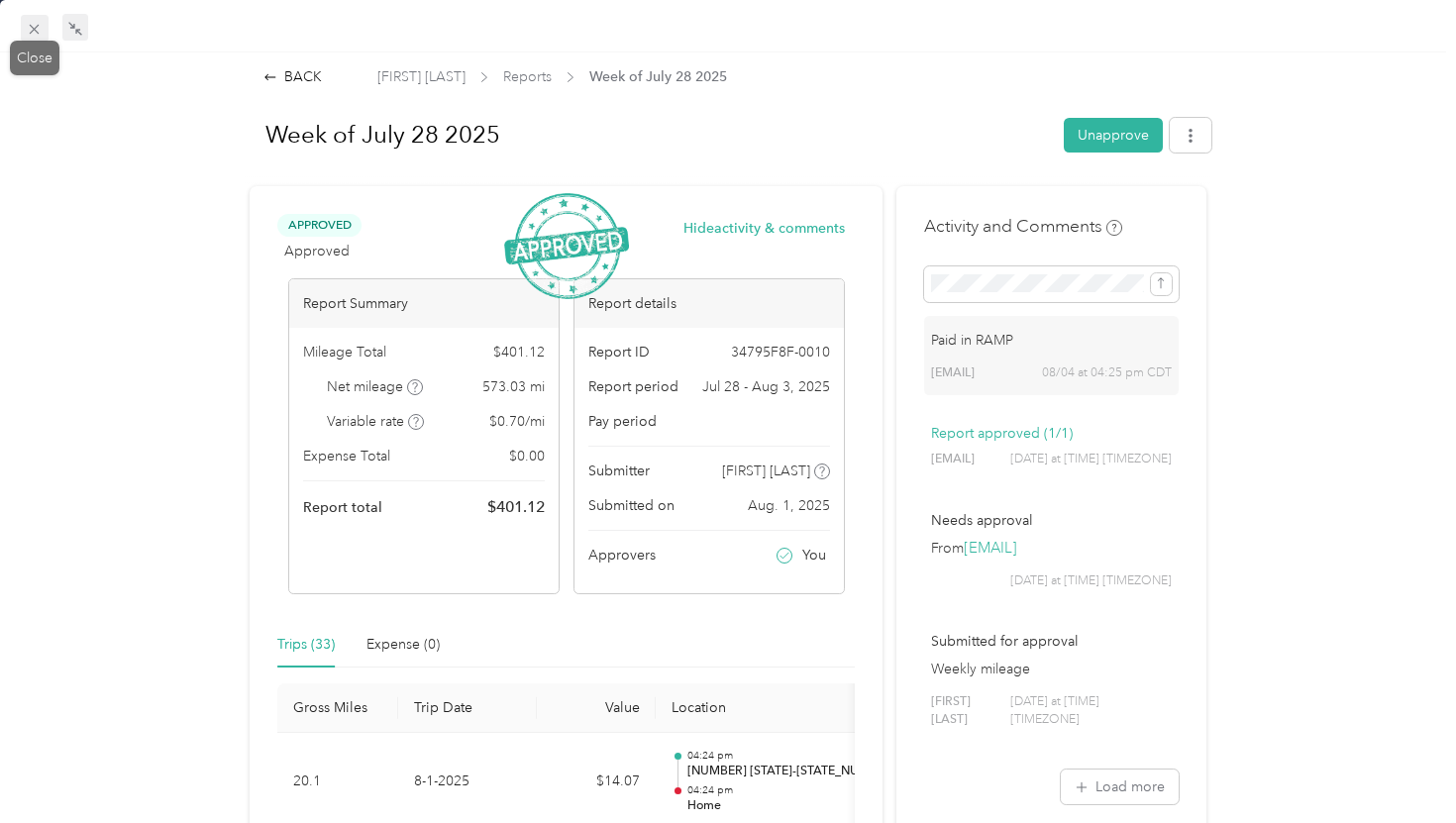 click at bounding box center (35, 29) 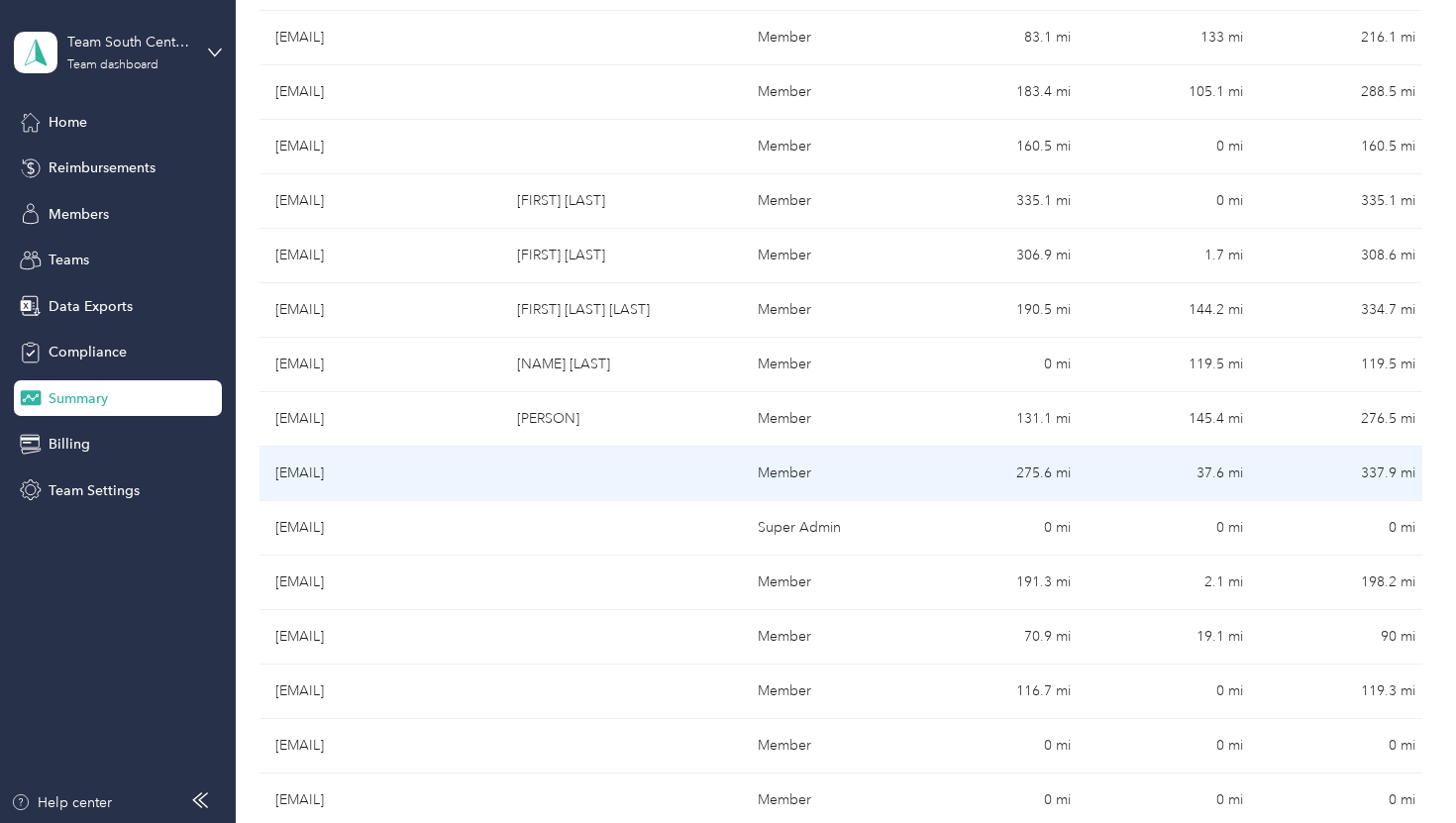 scroll, scrollTop: 757, scrollLeft: 0, axis: vertical 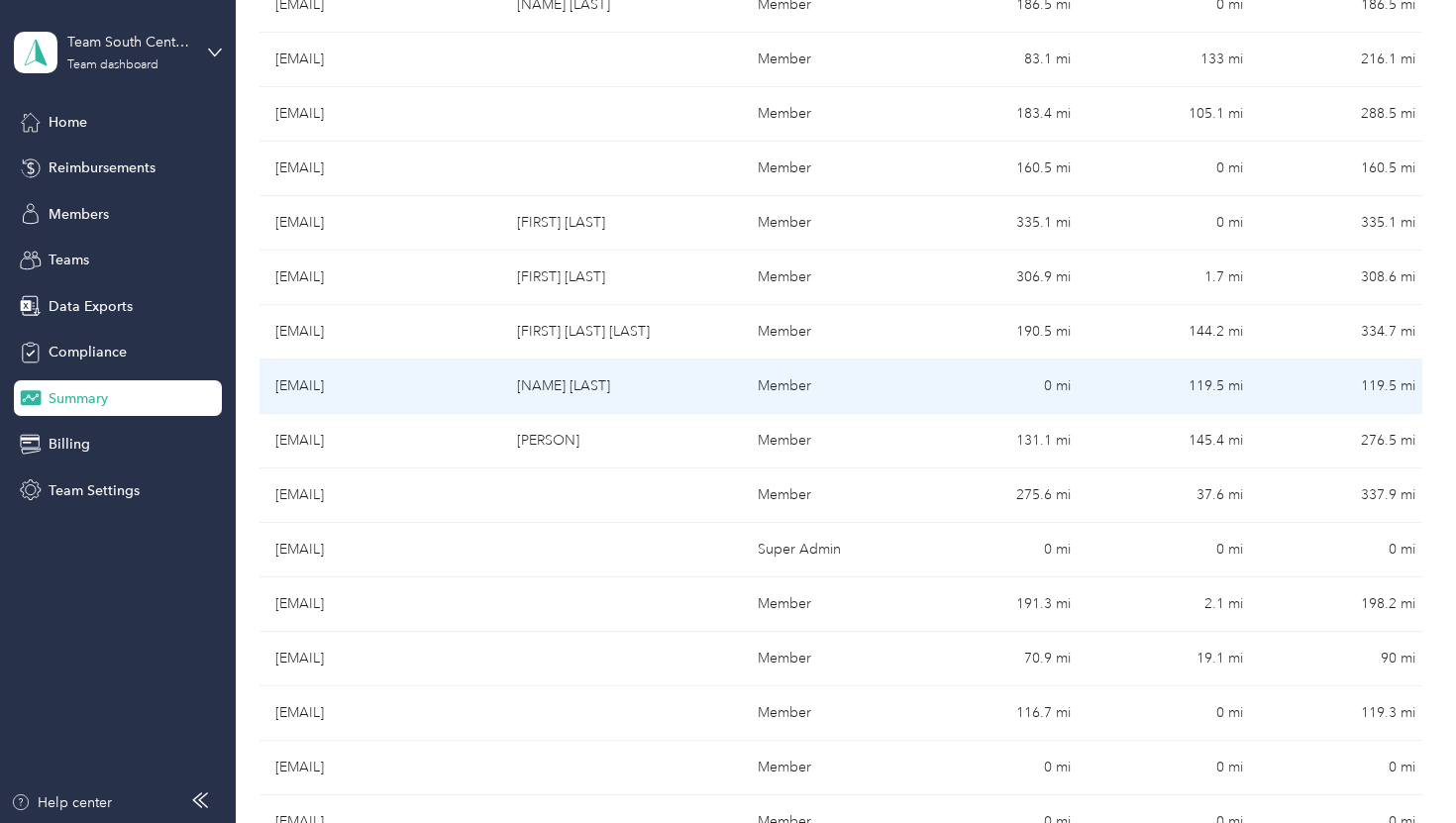 click on "[EMAIL]" at bounding box center [380, 386] 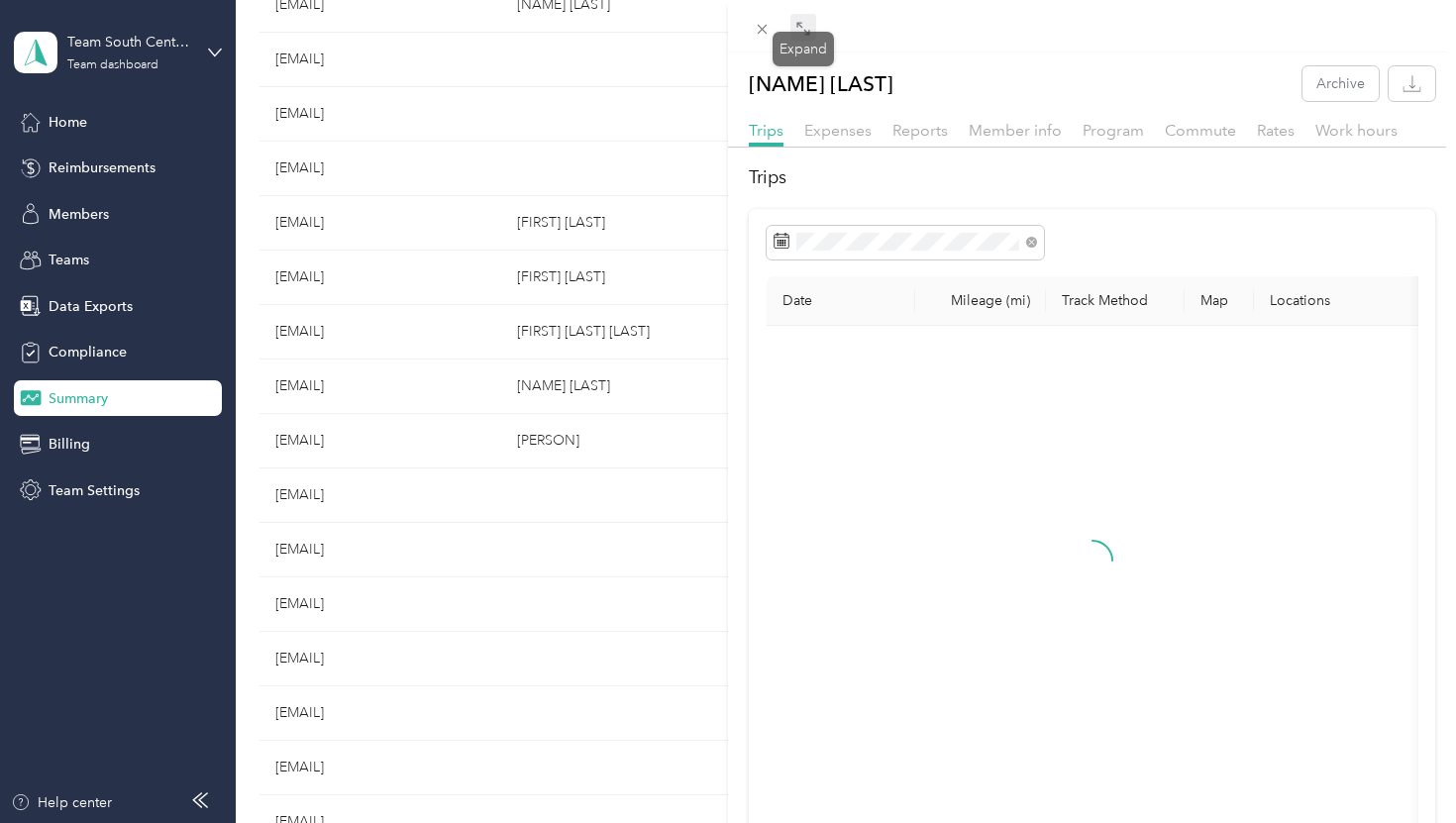 click 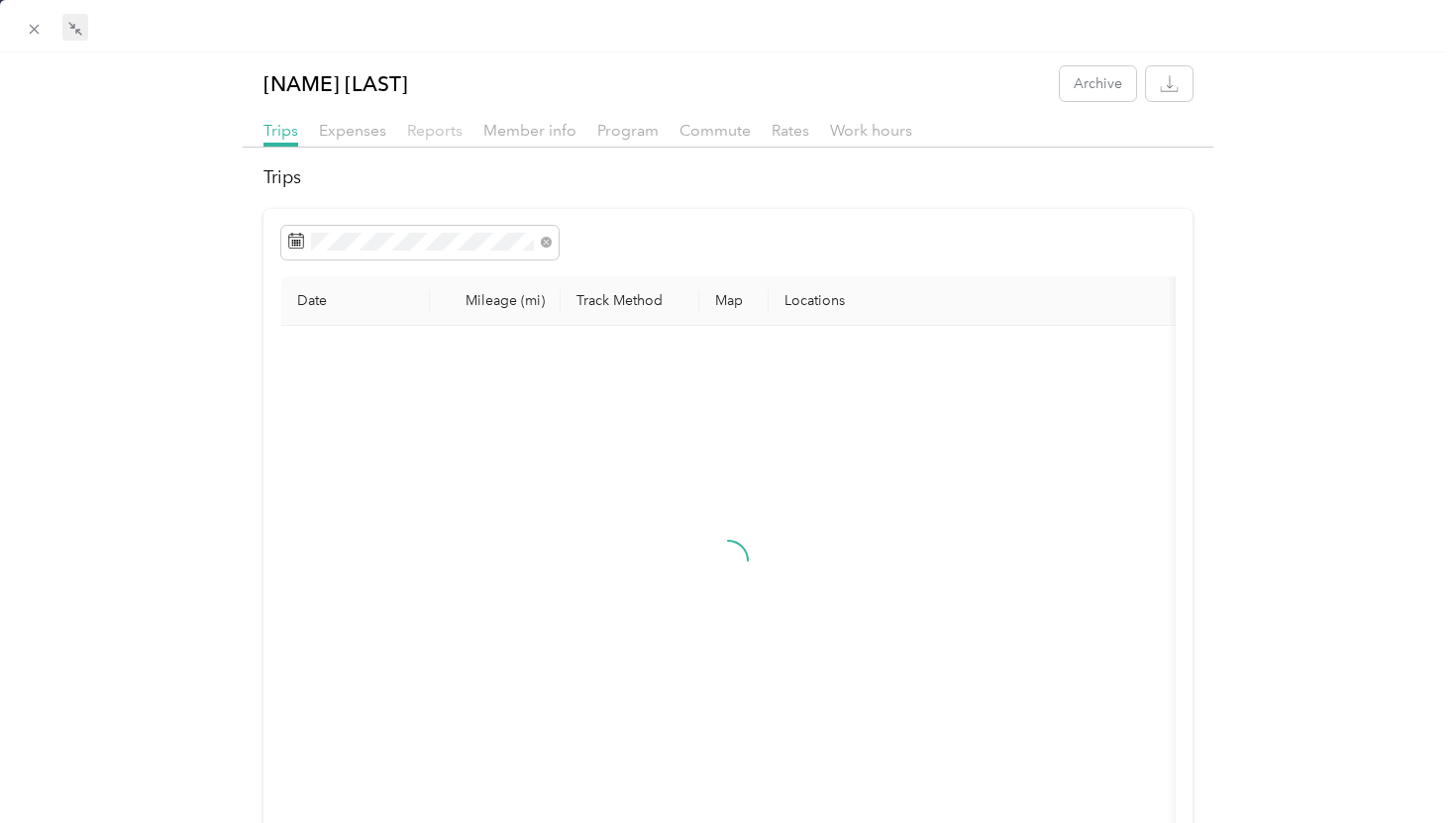 click on "Reports" at bounding box center [435, 130] 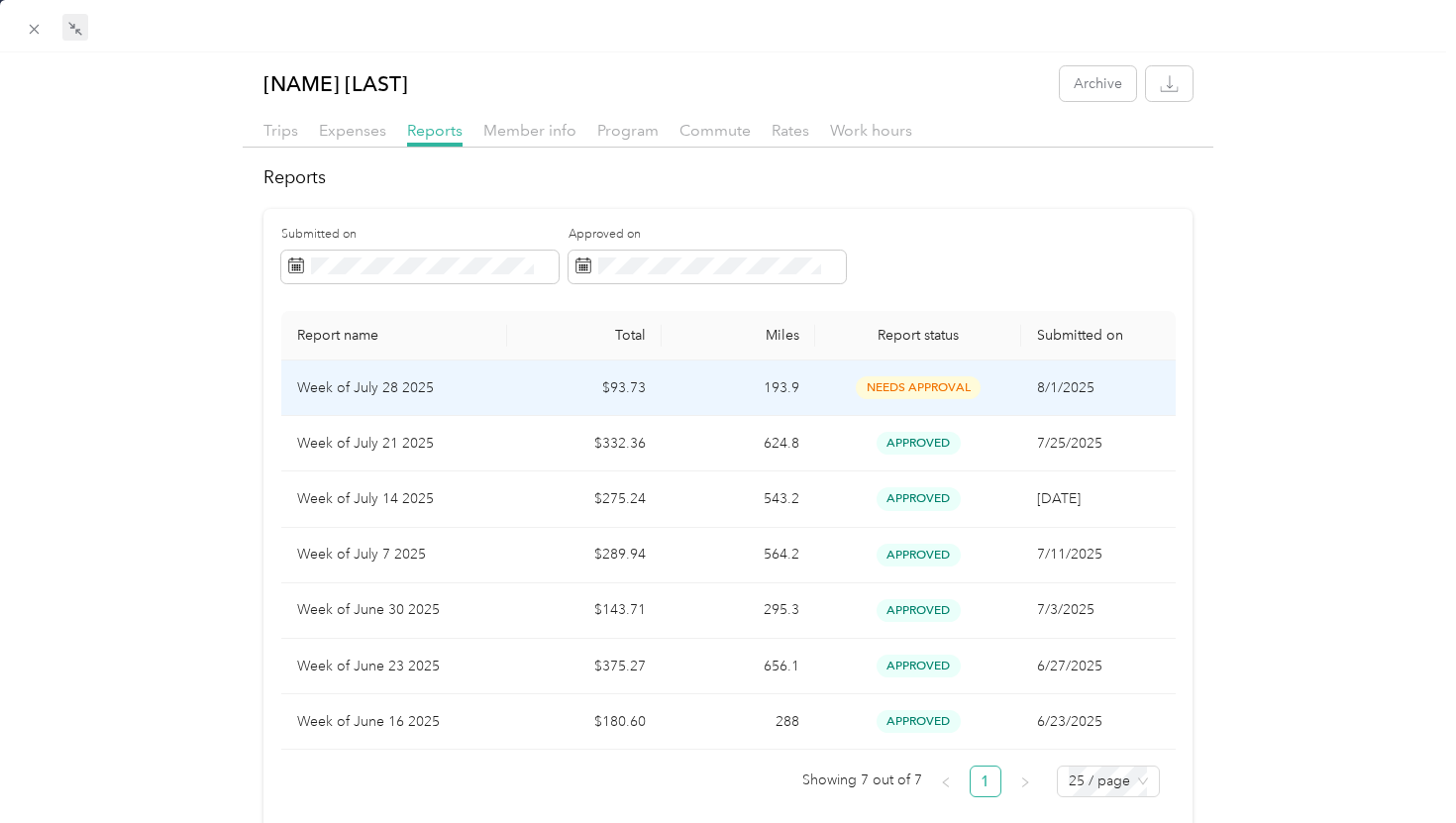 click on "Week of July 28 2025" at bounding box center (394, 388) 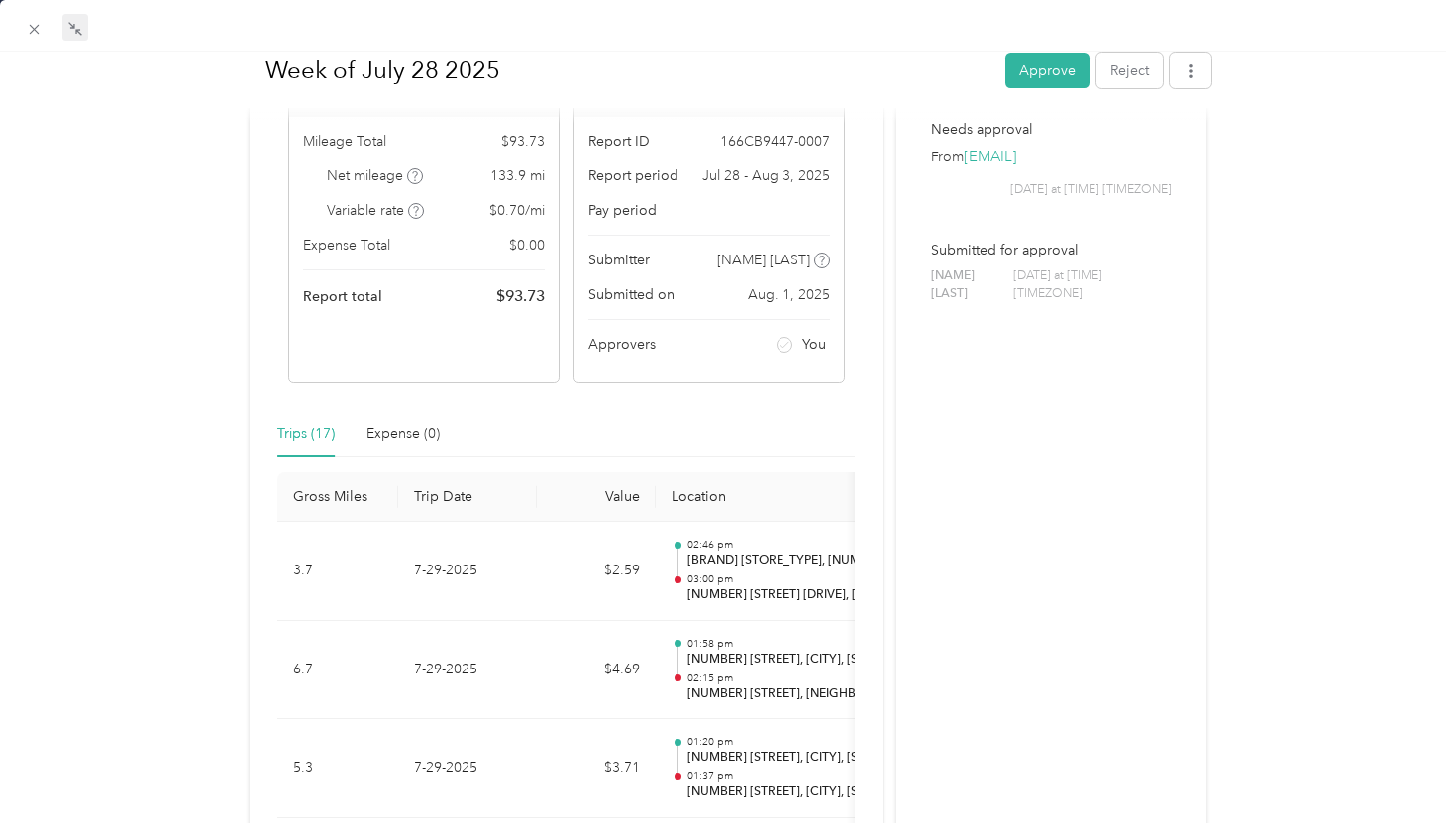 scroll, scrollTop: 156, scrollLeft: 0, axis: vertical 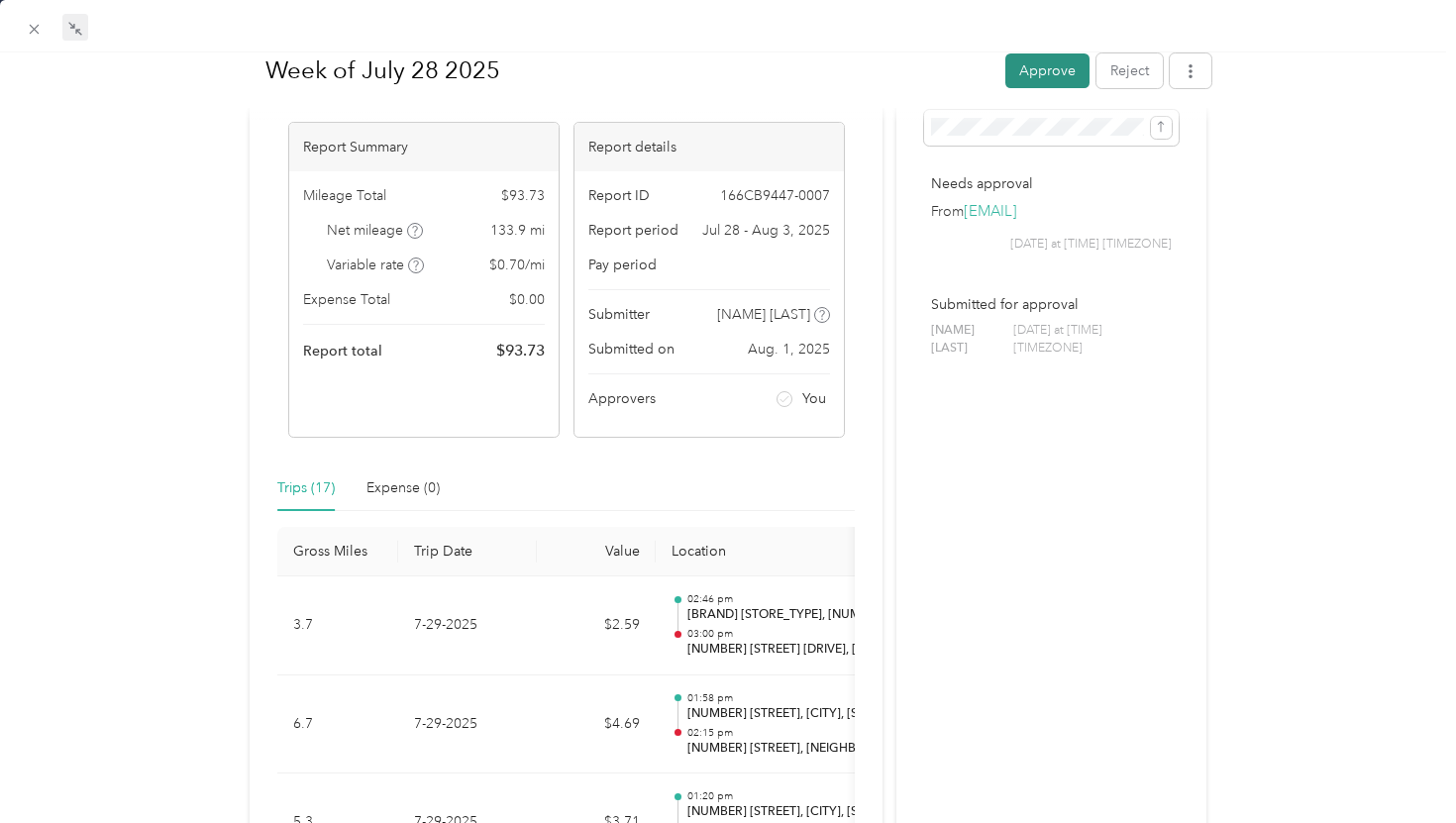 click on "Approve" at bounding box center (1047, 69) 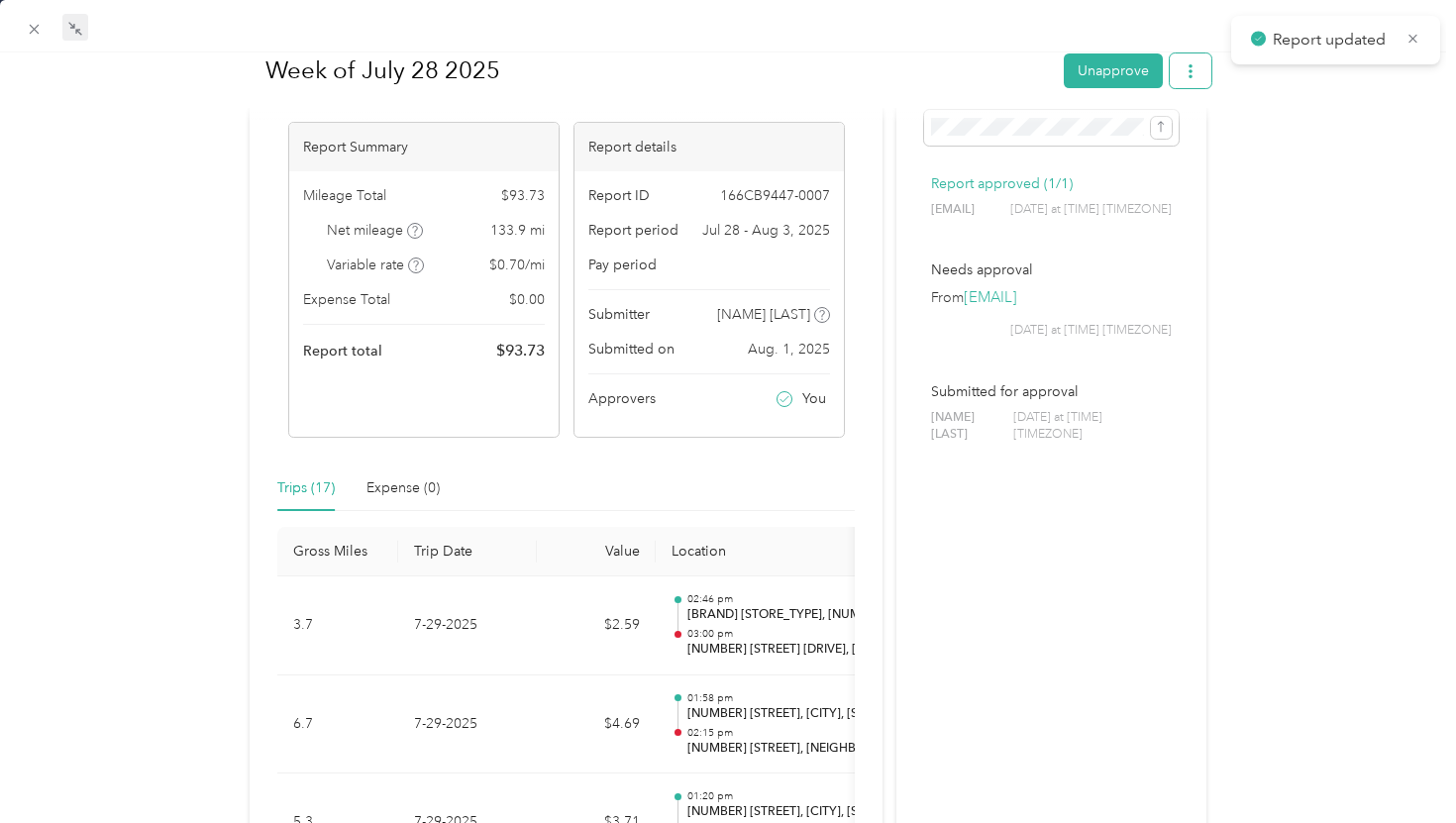 click 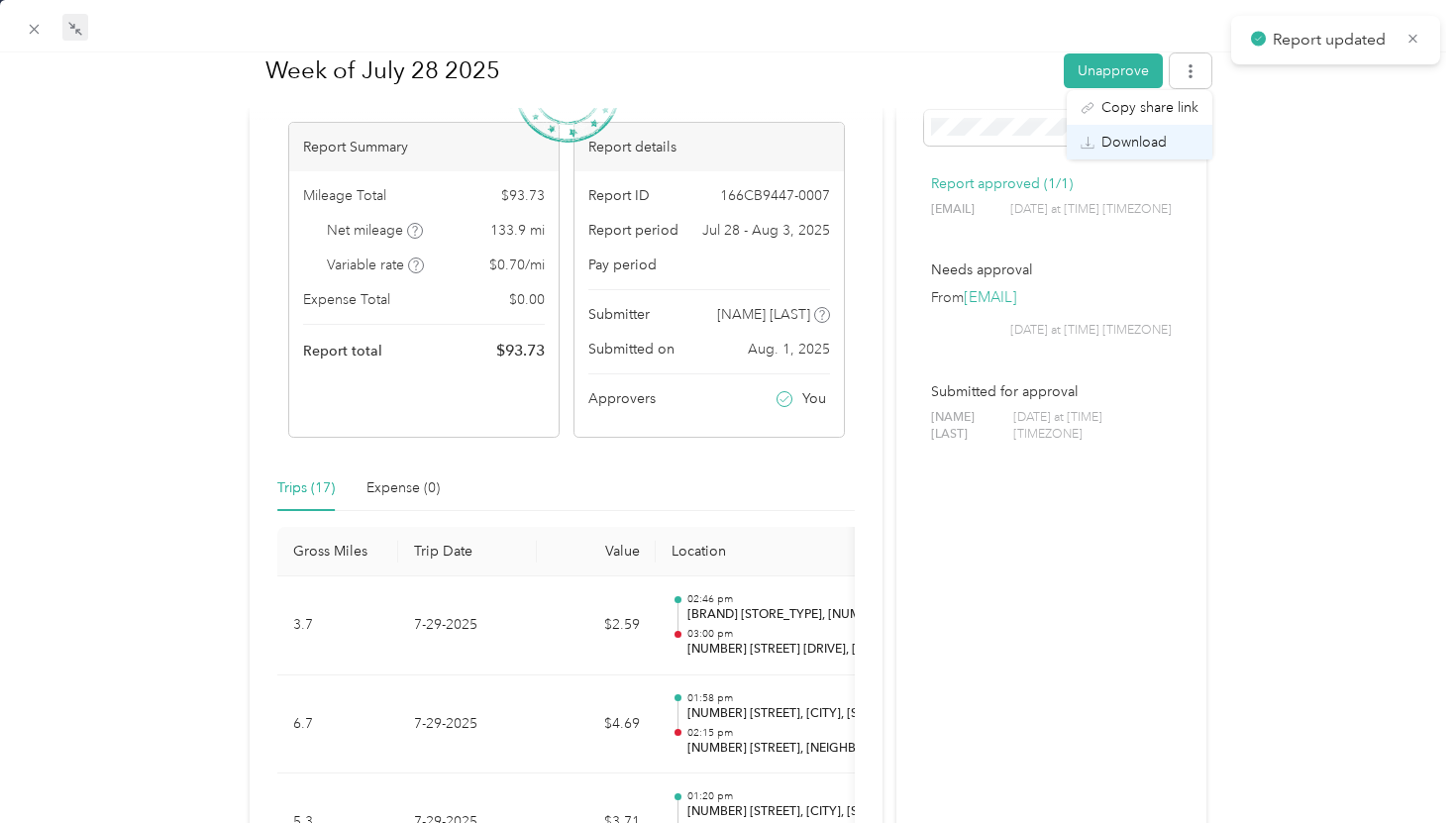 click on "Download" at bounding box center [1139, 142] 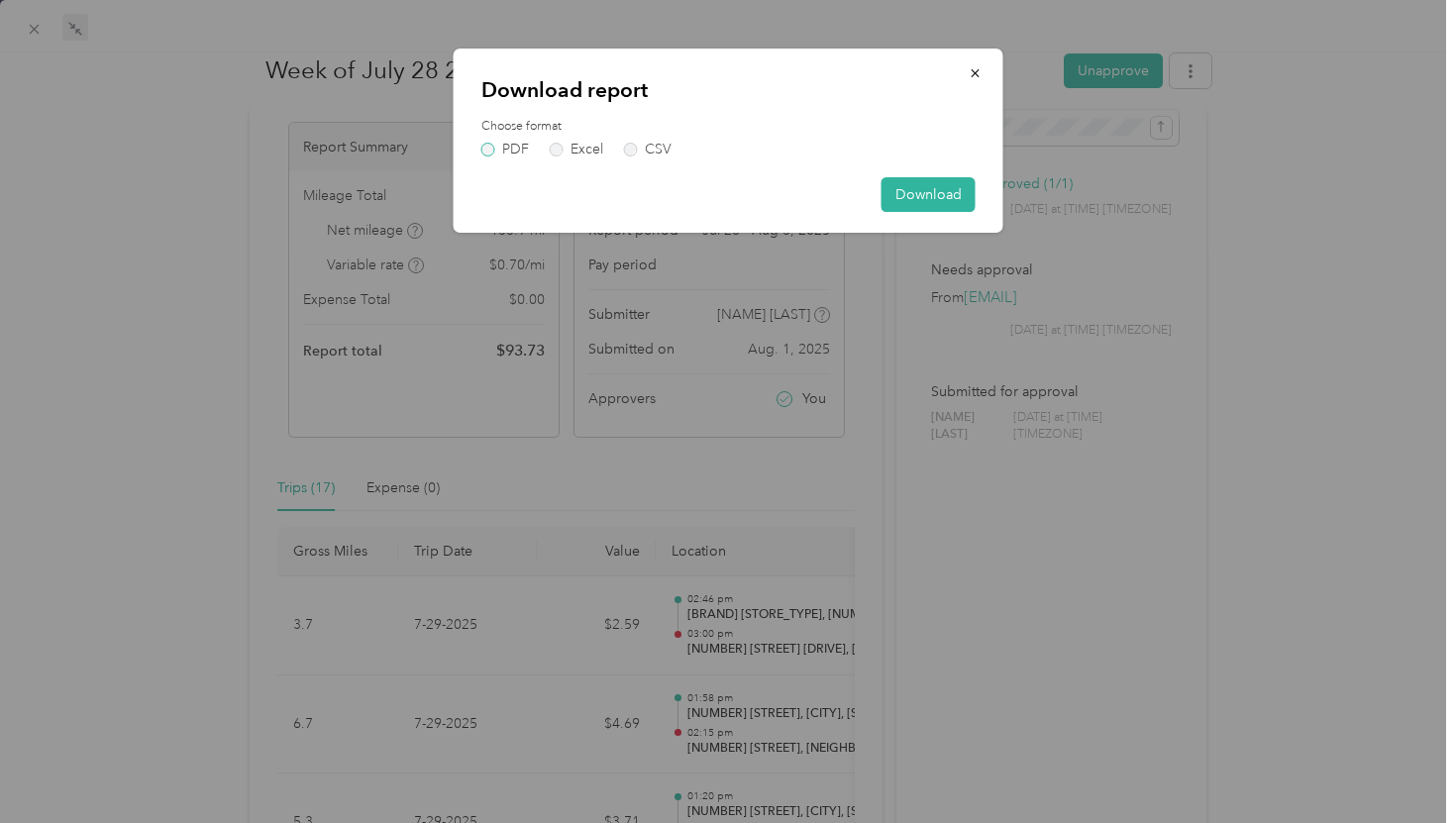 click on "PDF" at bounding box center [505, 150] 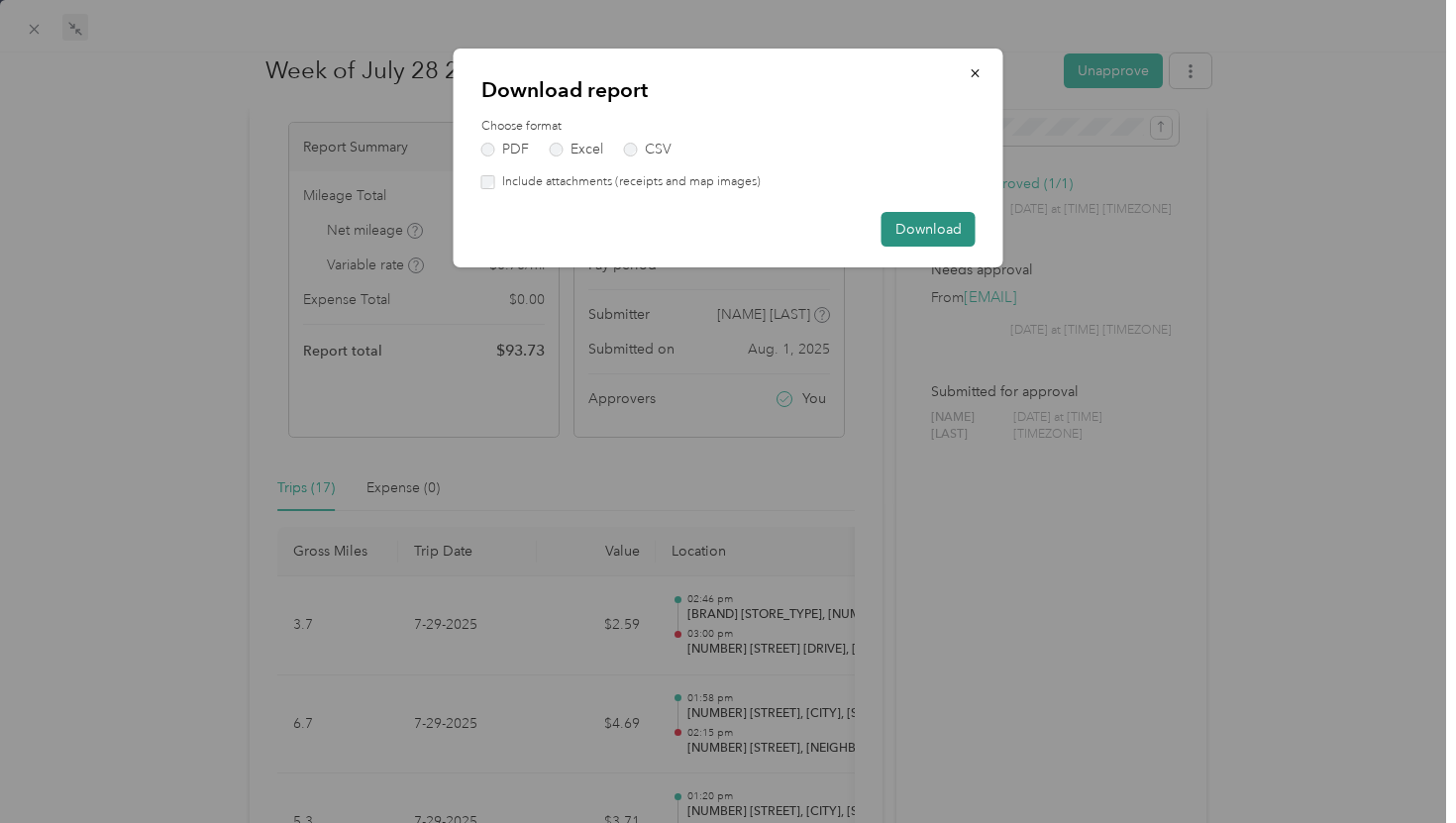 click on "Download" at bounding box center (928, 229) 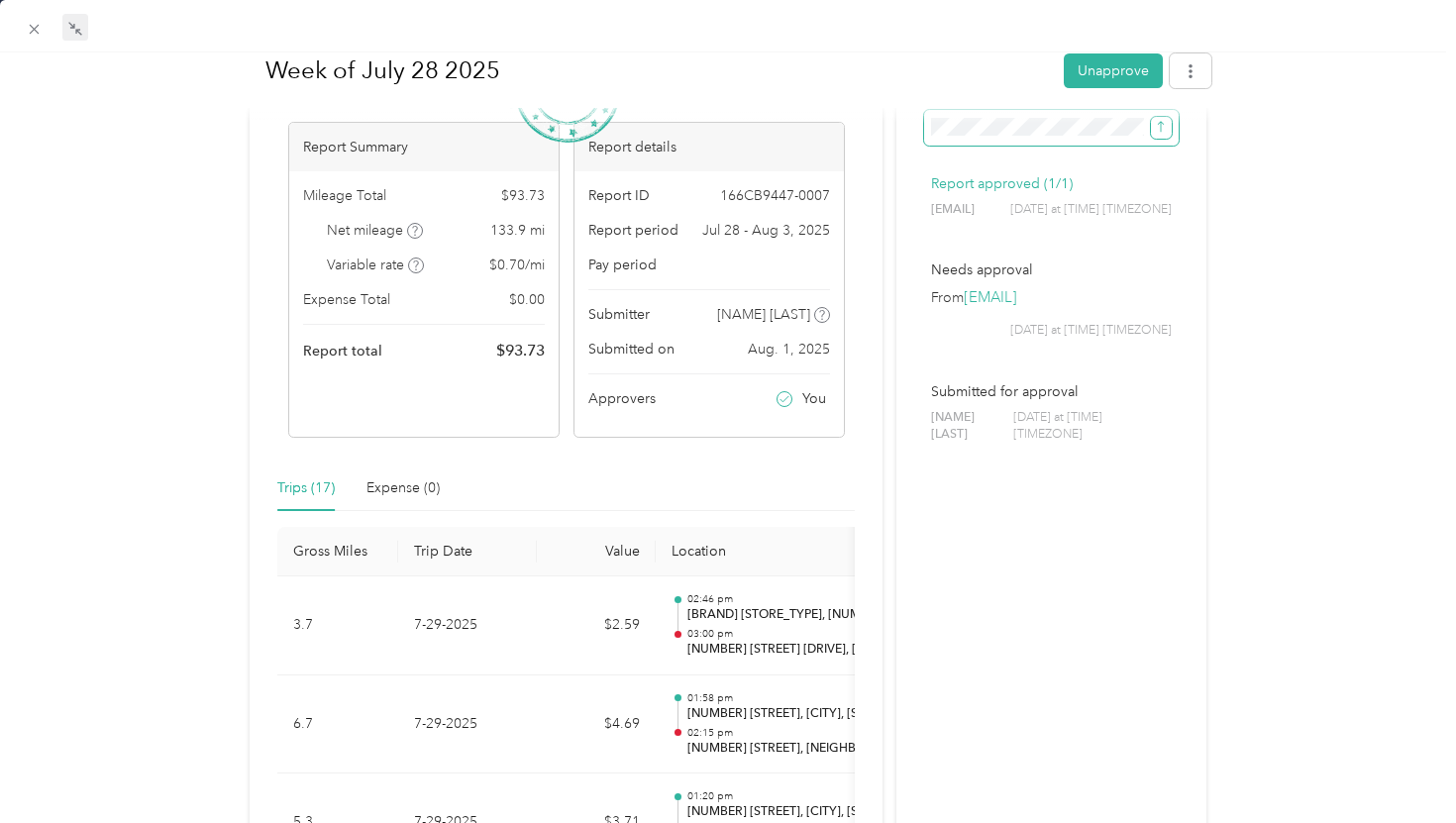 click 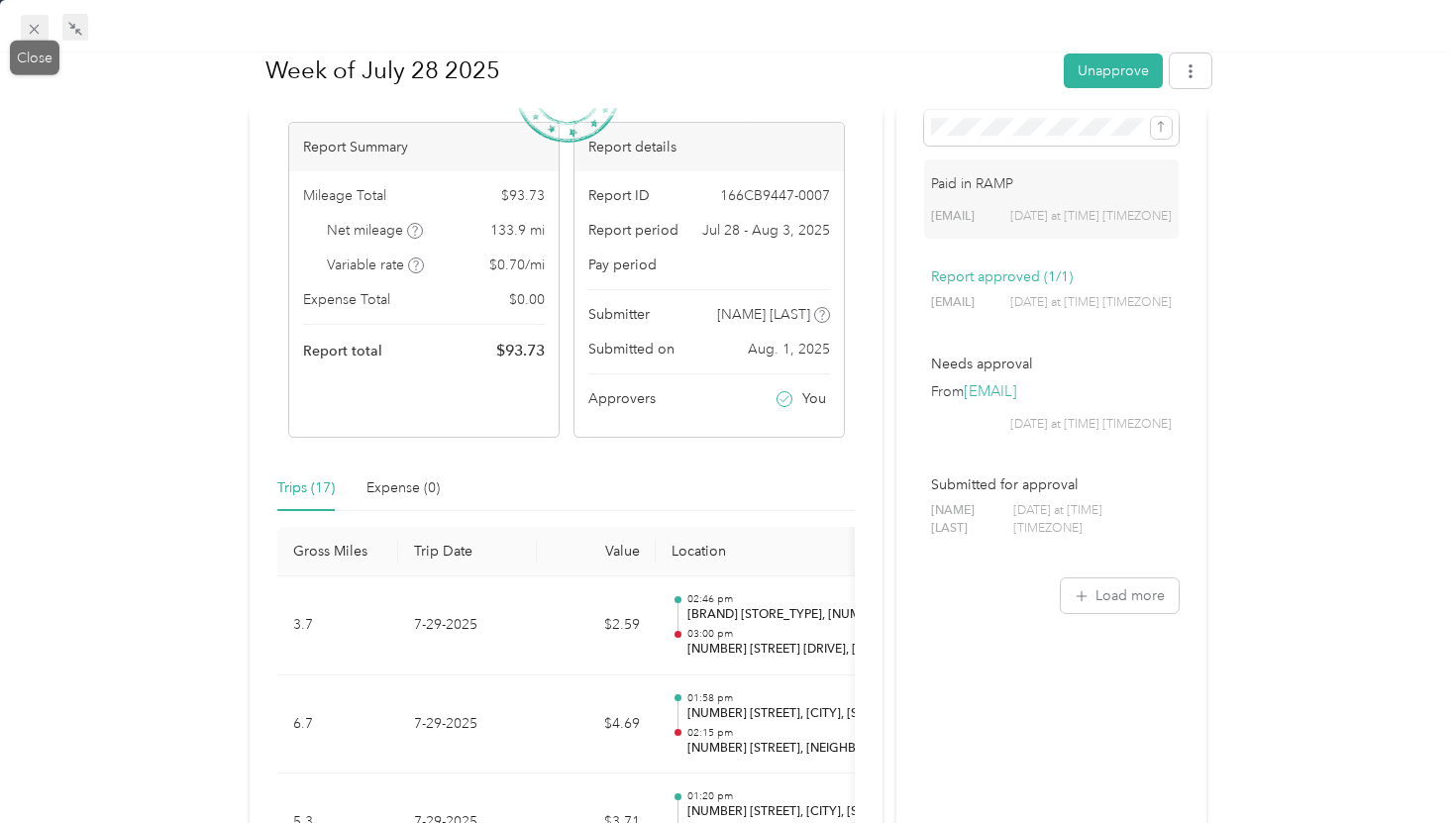 click 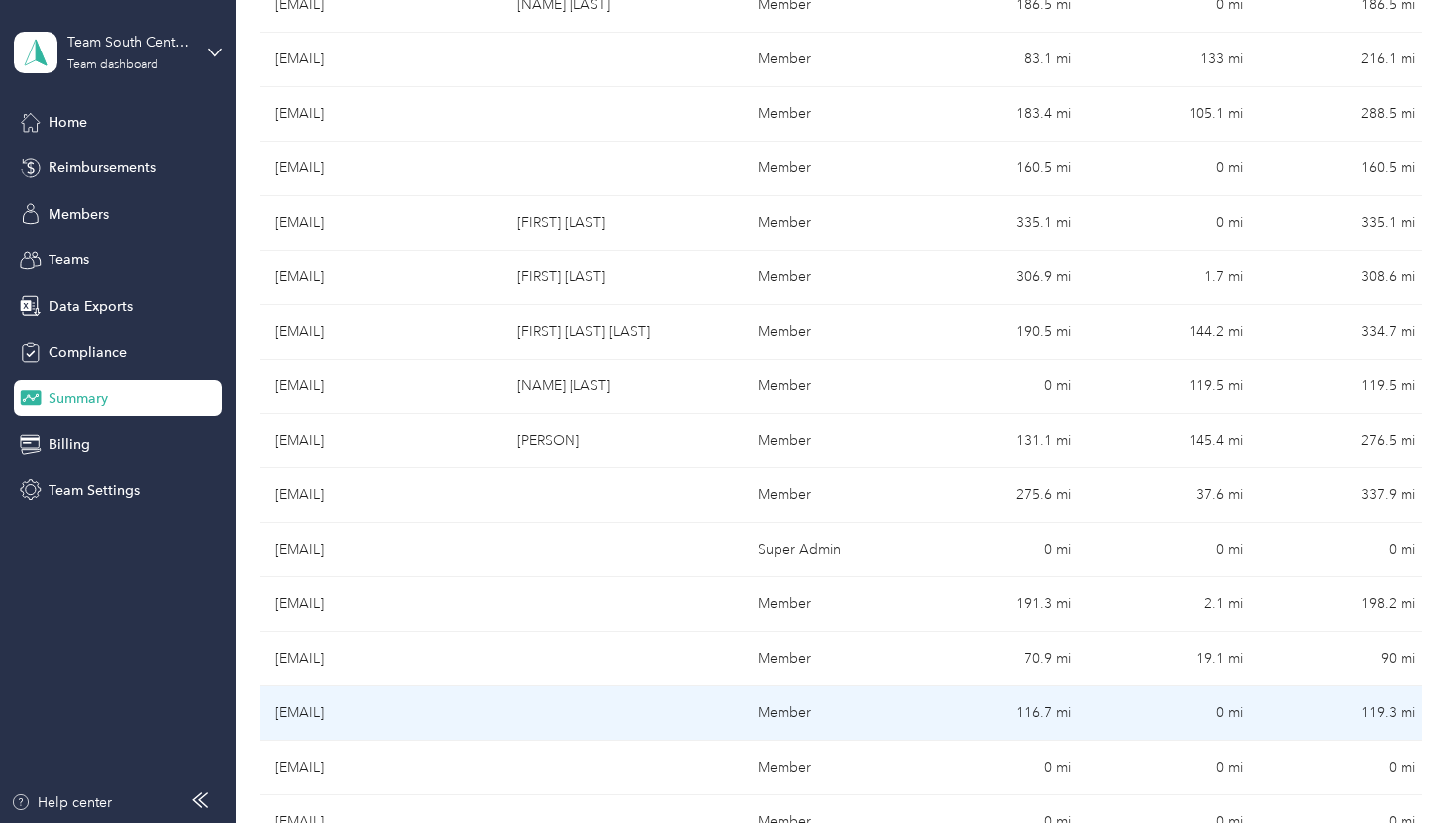 click on "[EMAIL]" at bounding box center [380, 713] 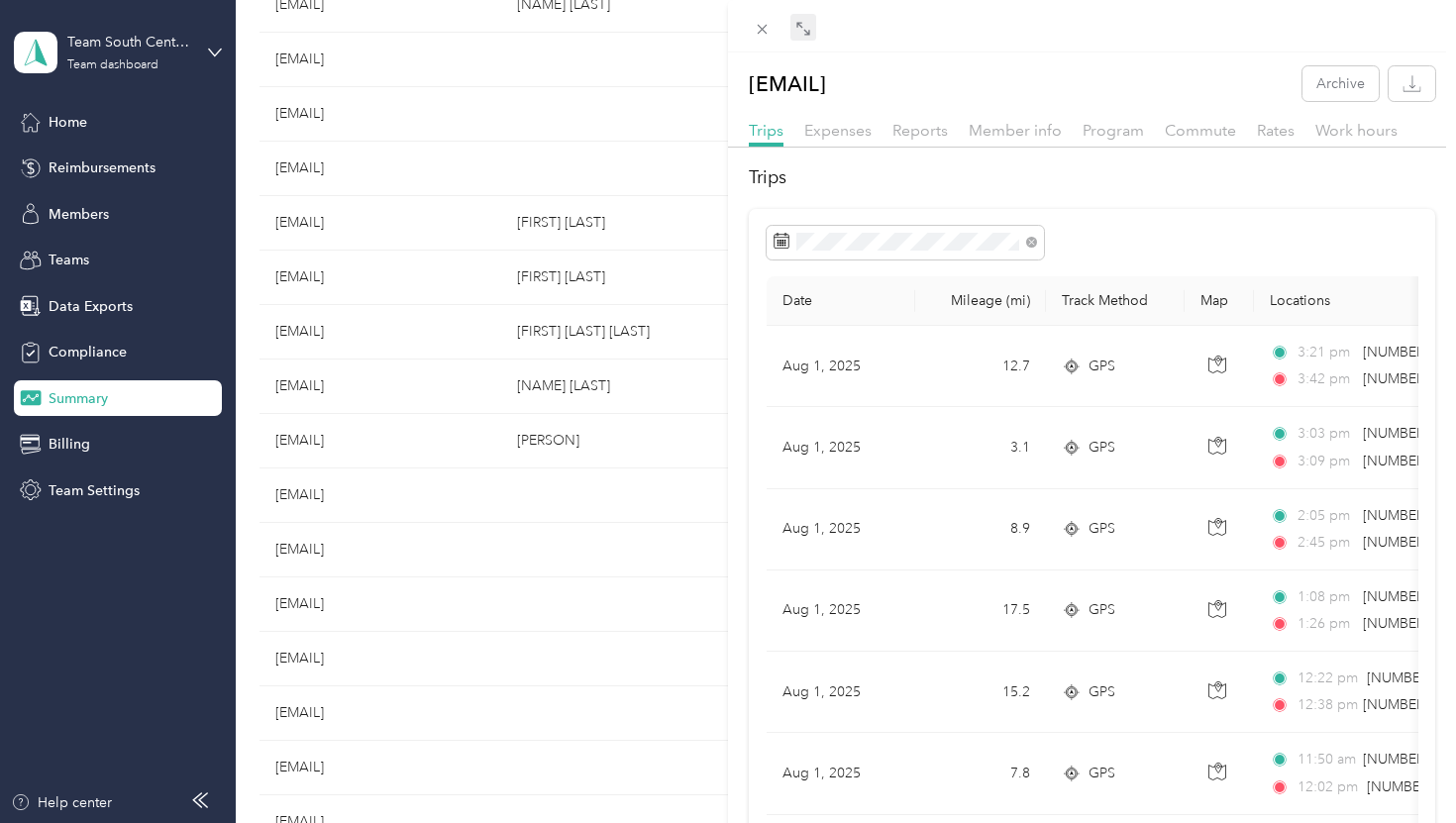 click 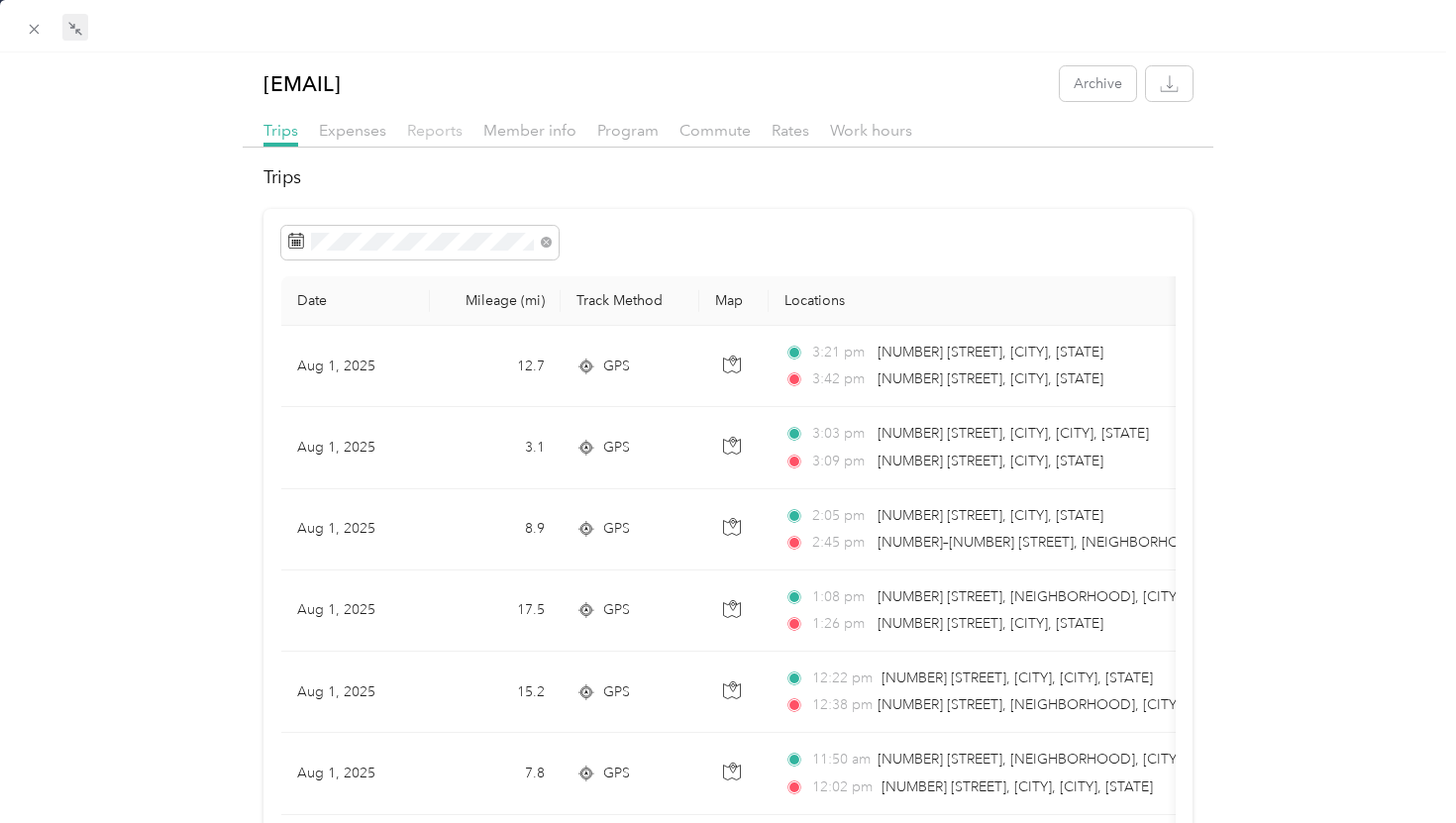 click on "Reports" at bounding box center [435, 130] 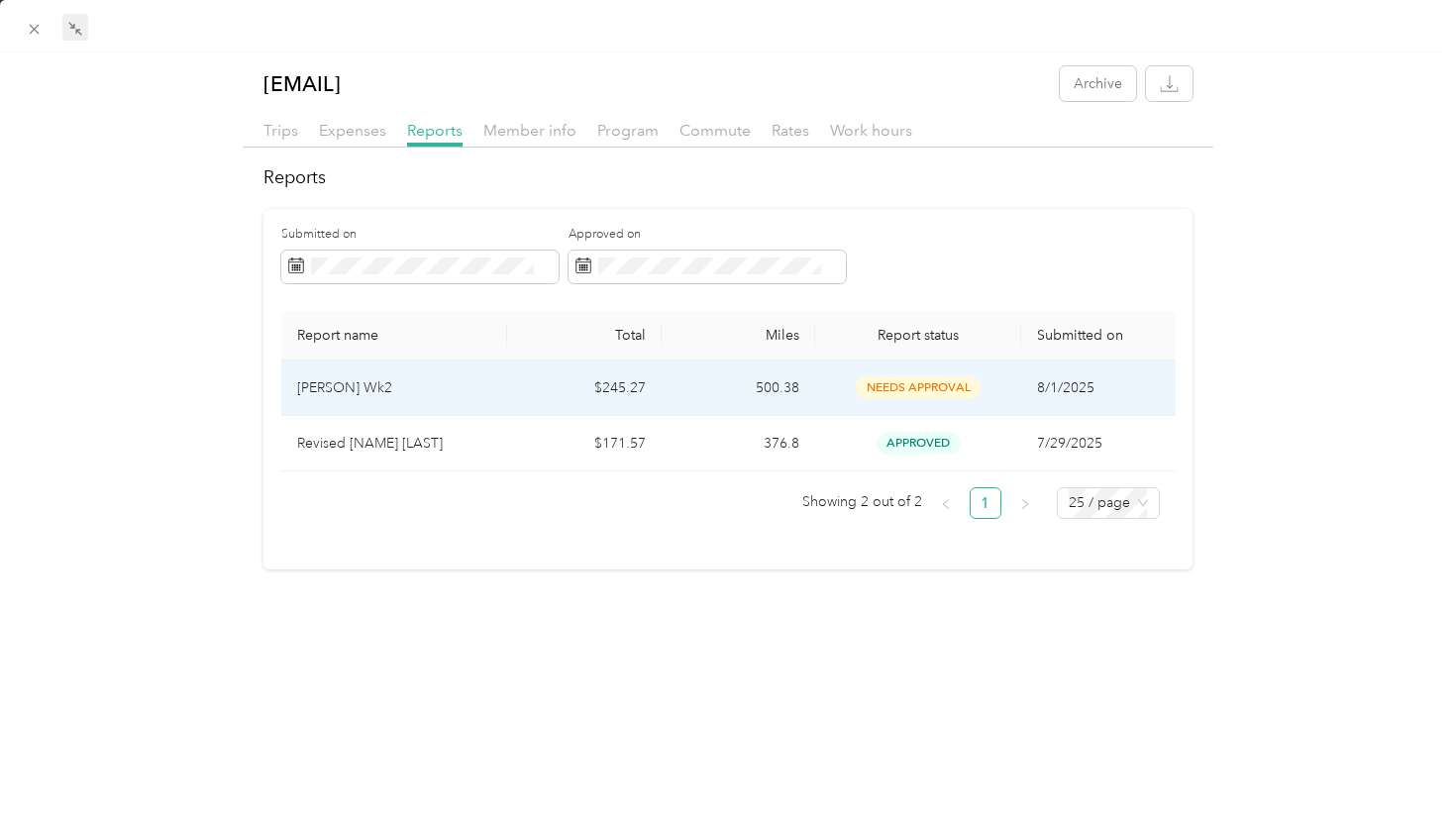 click on "[PERSON] Wk2" at bounding box center (394, 388) 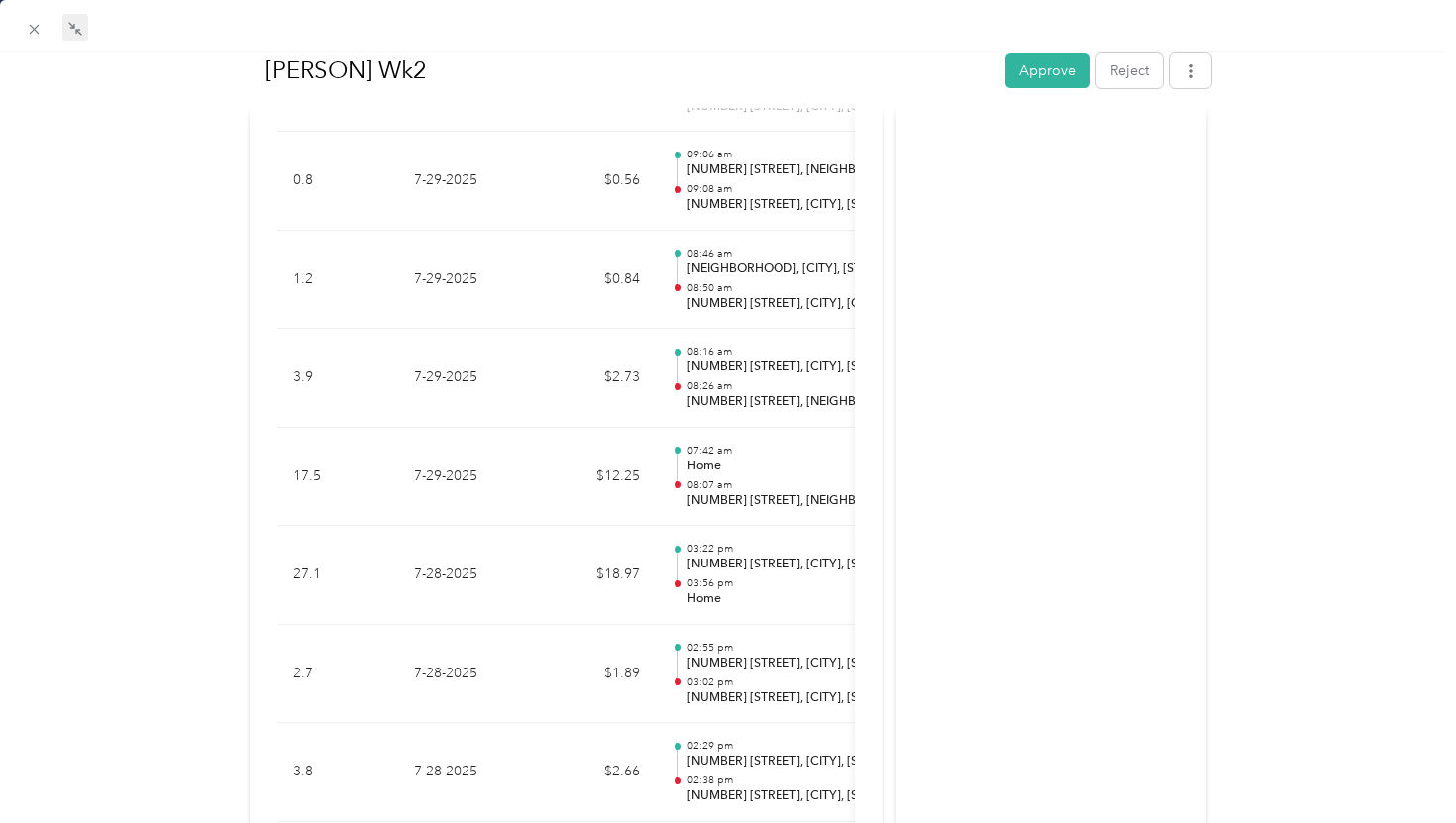scroll, scrollTop: 4734, scrollLeft: 0, axis: vertical 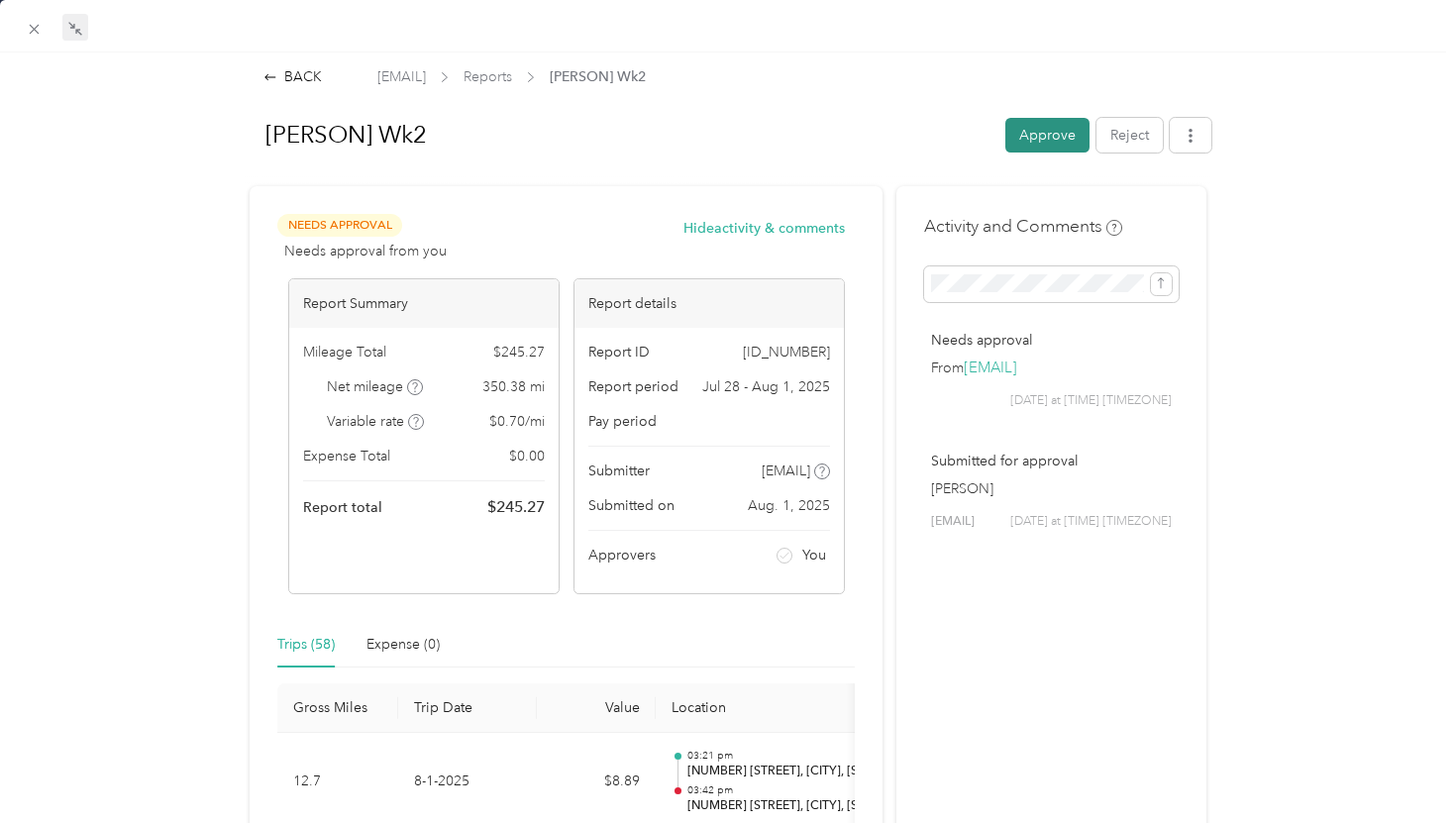 click on "Approve" at bounding box center [1047, 135] 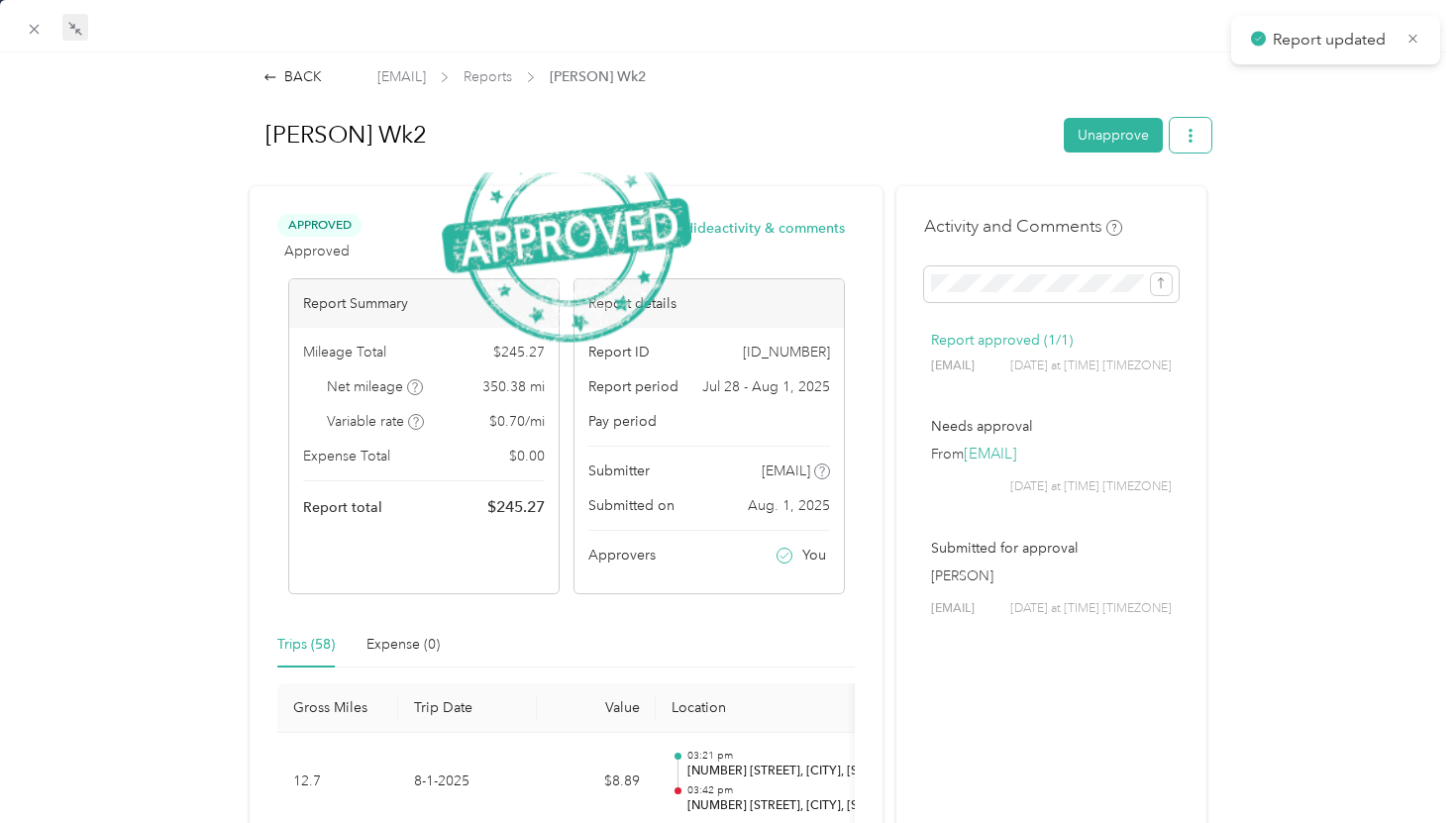 click 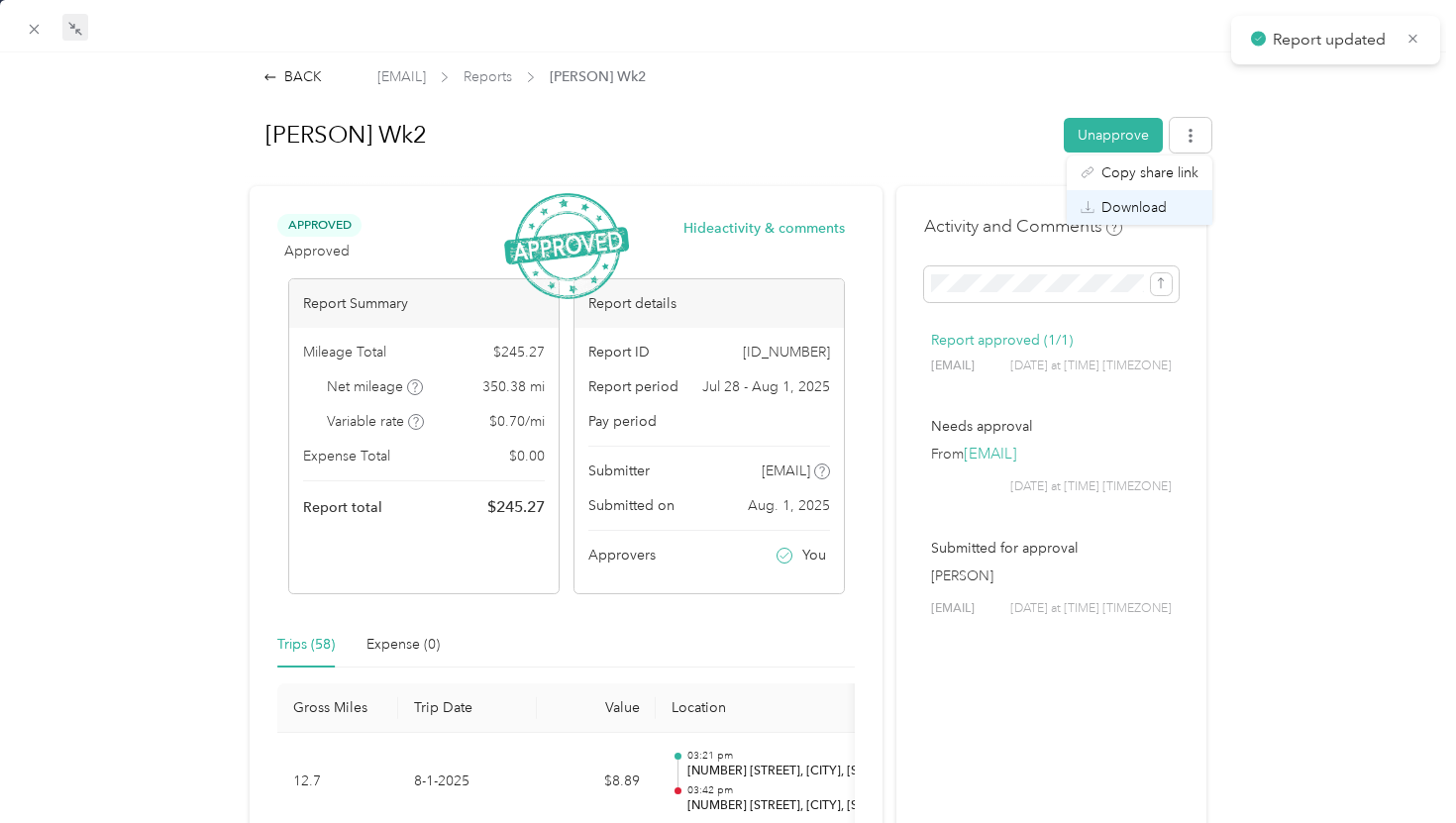 click on "Download" at bounding box center (1134, 207) 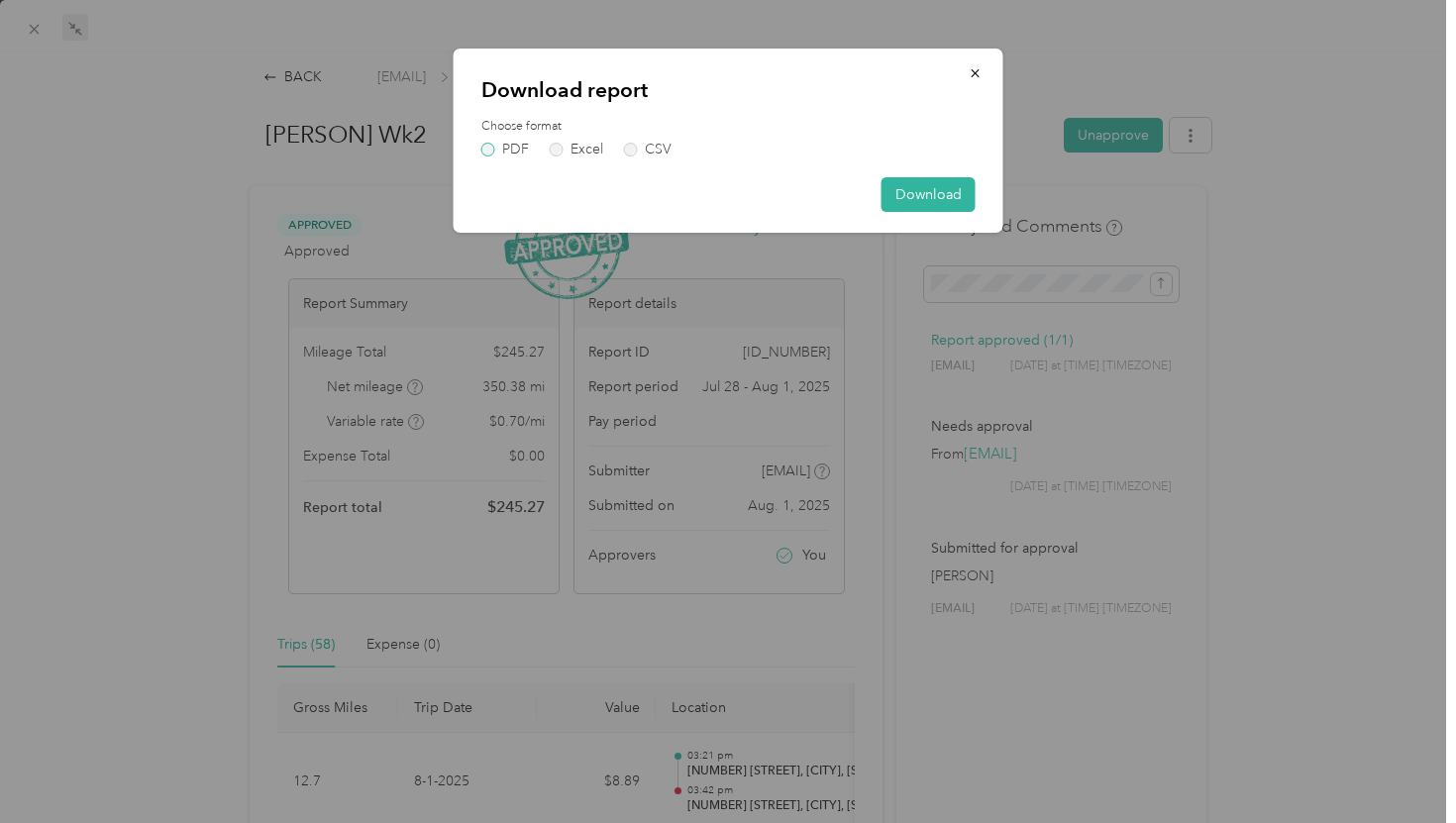 click on "PDF" at bounding box center (505, 150) 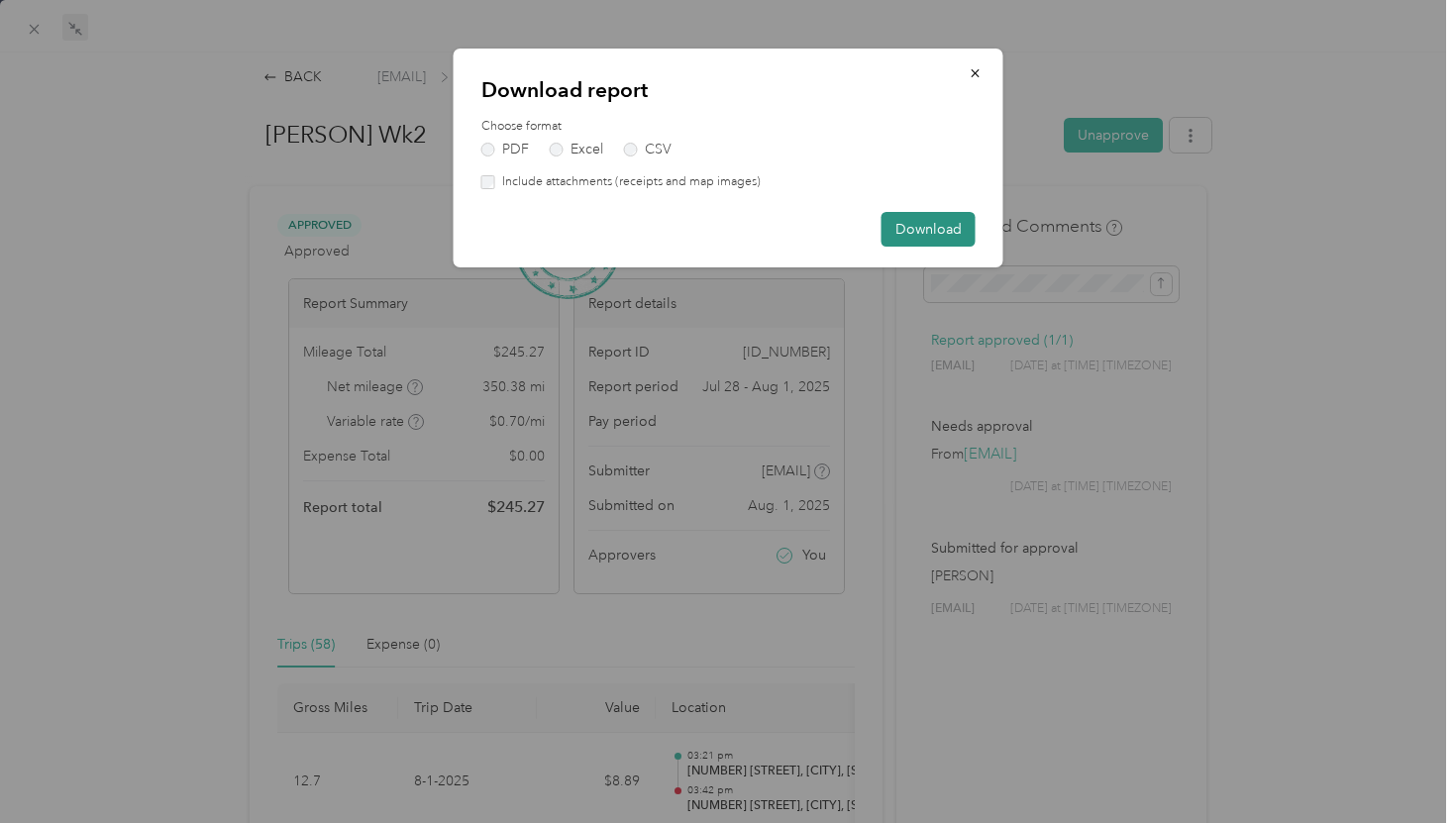 click on "Download" at bounding box center (928, 229) 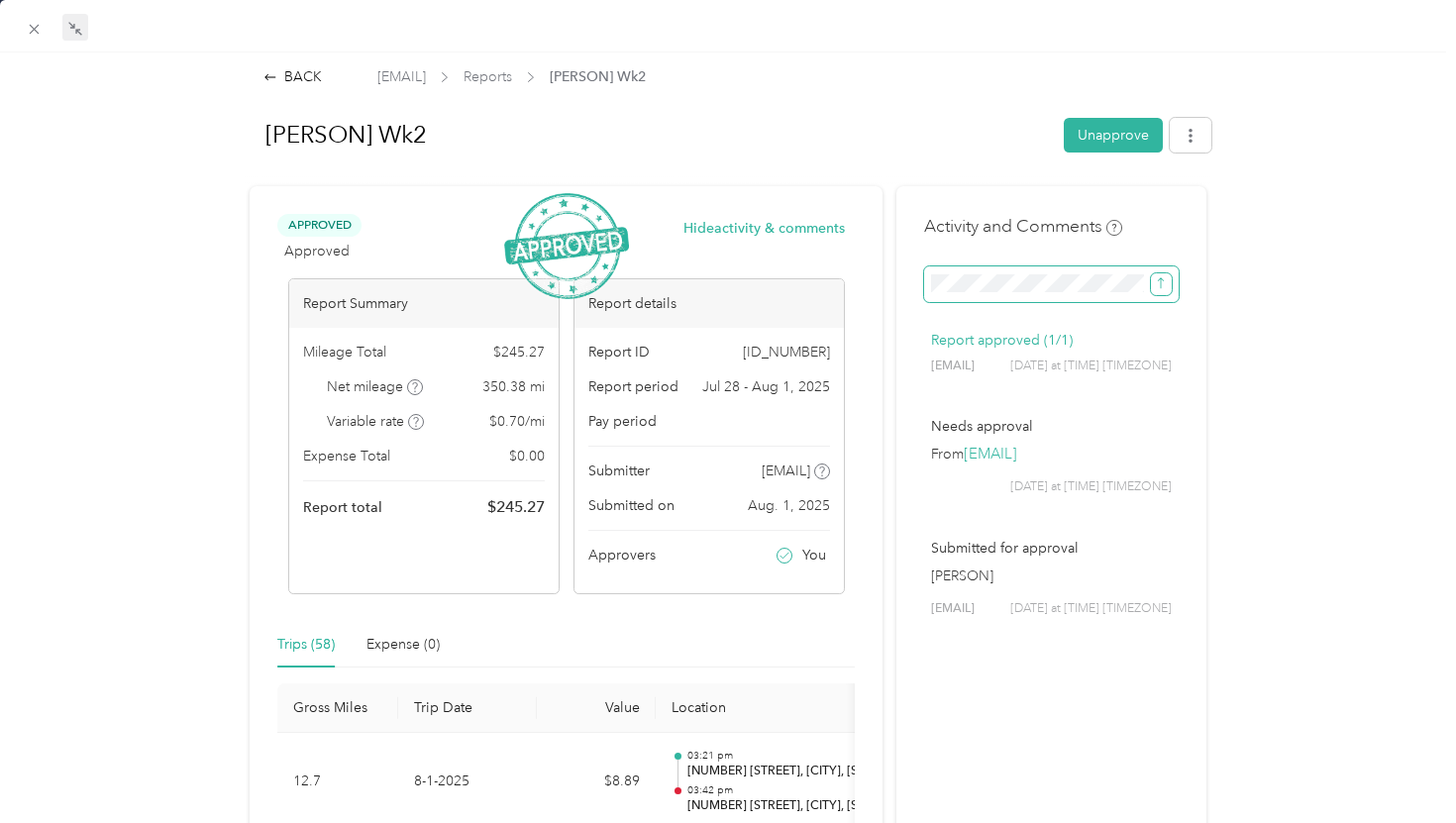 click at bounding box center (1161, 284) 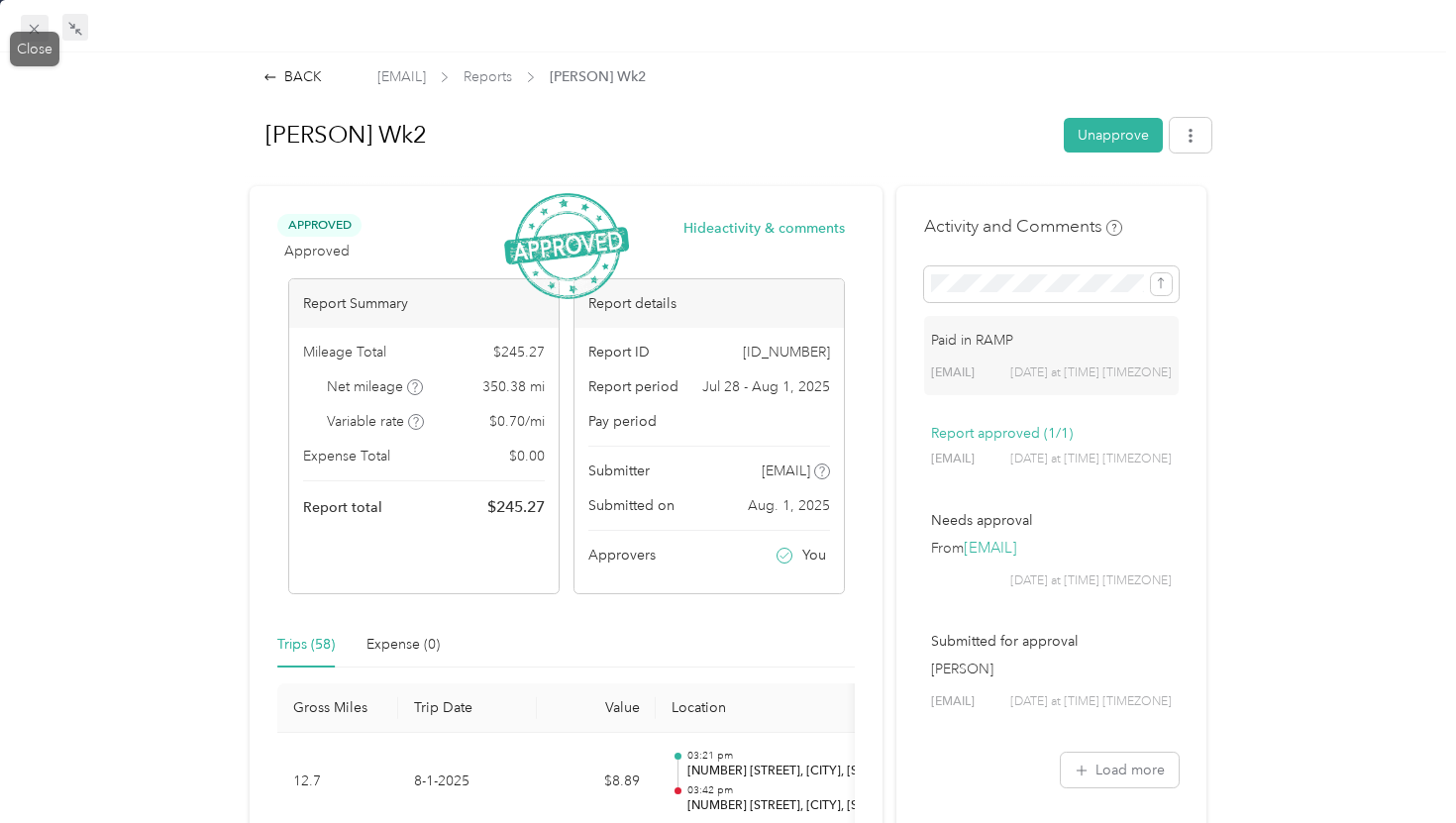 click 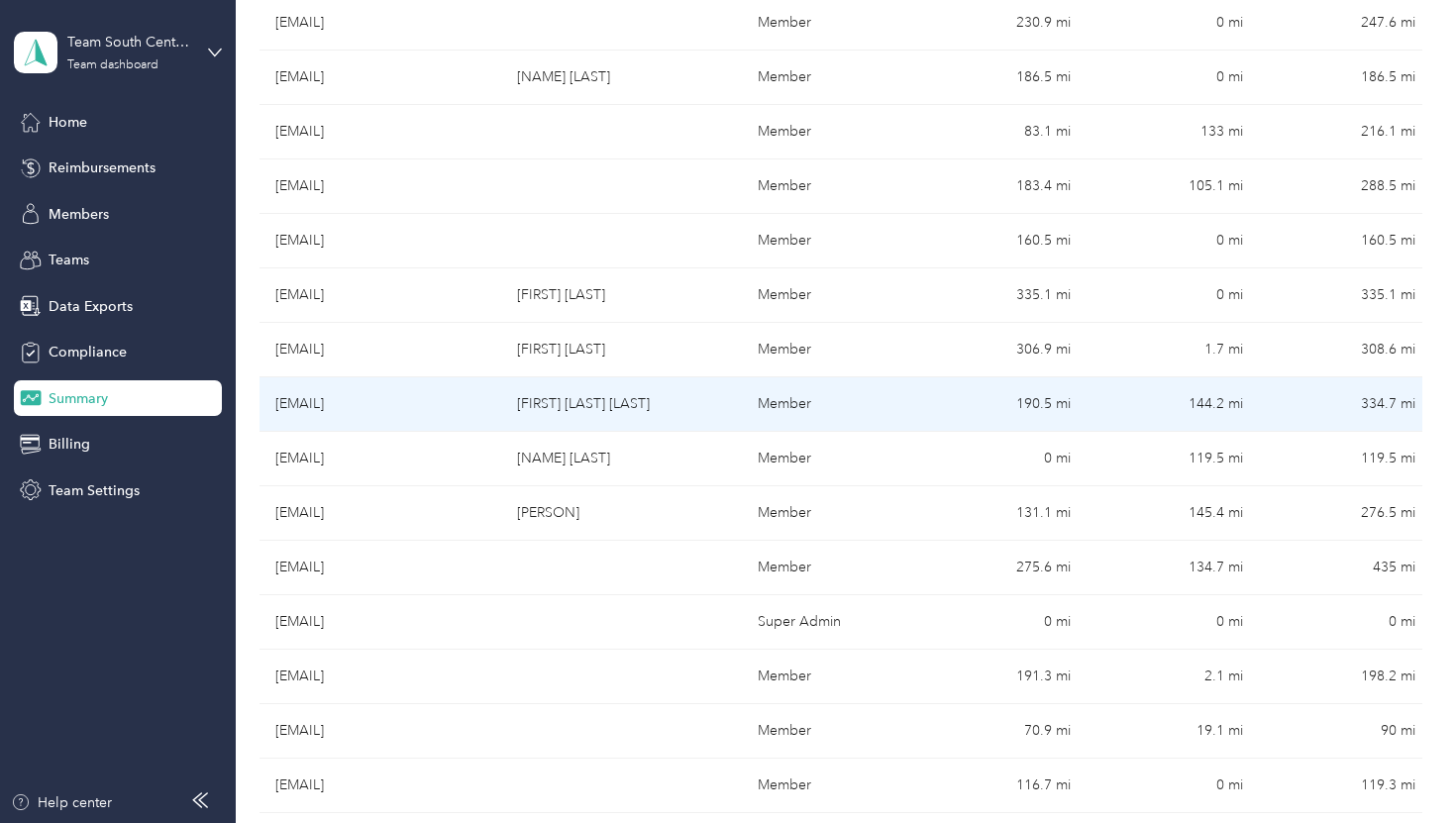scroll, scrollTop: 681, scrollLeft: 0, axis: vertical 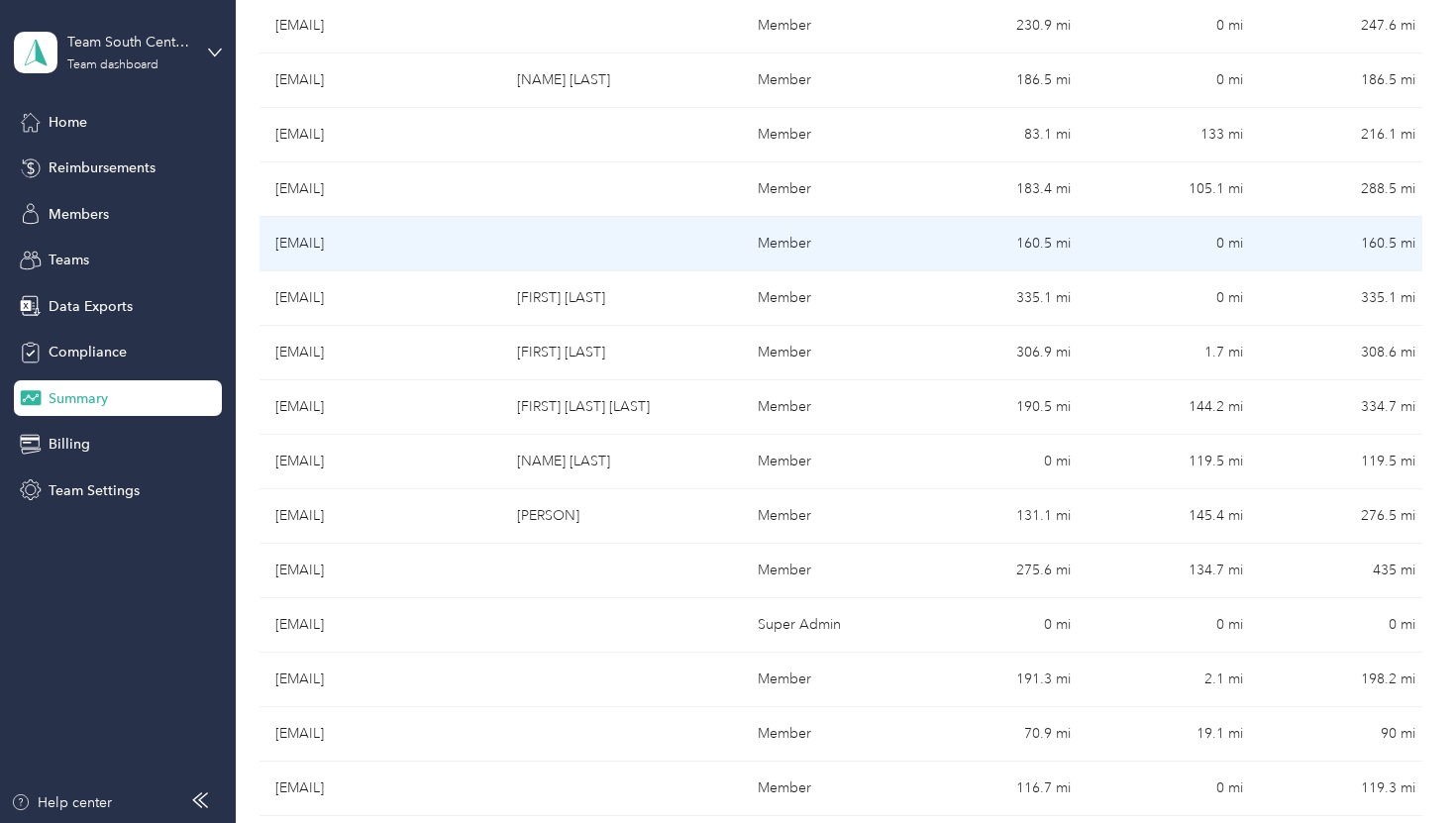 click on "[EMAIL]" at bounding box center [380, 244] 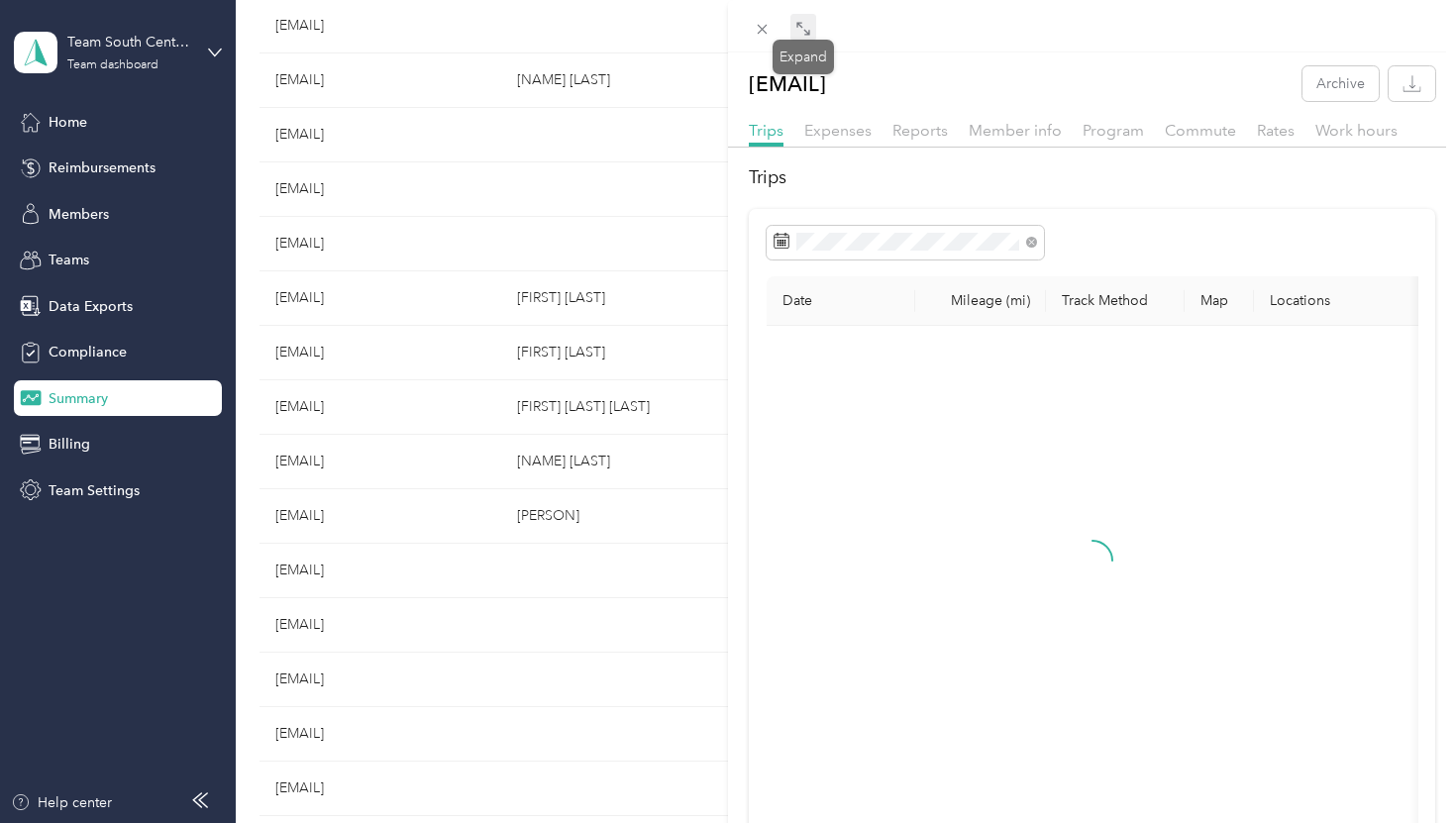 click 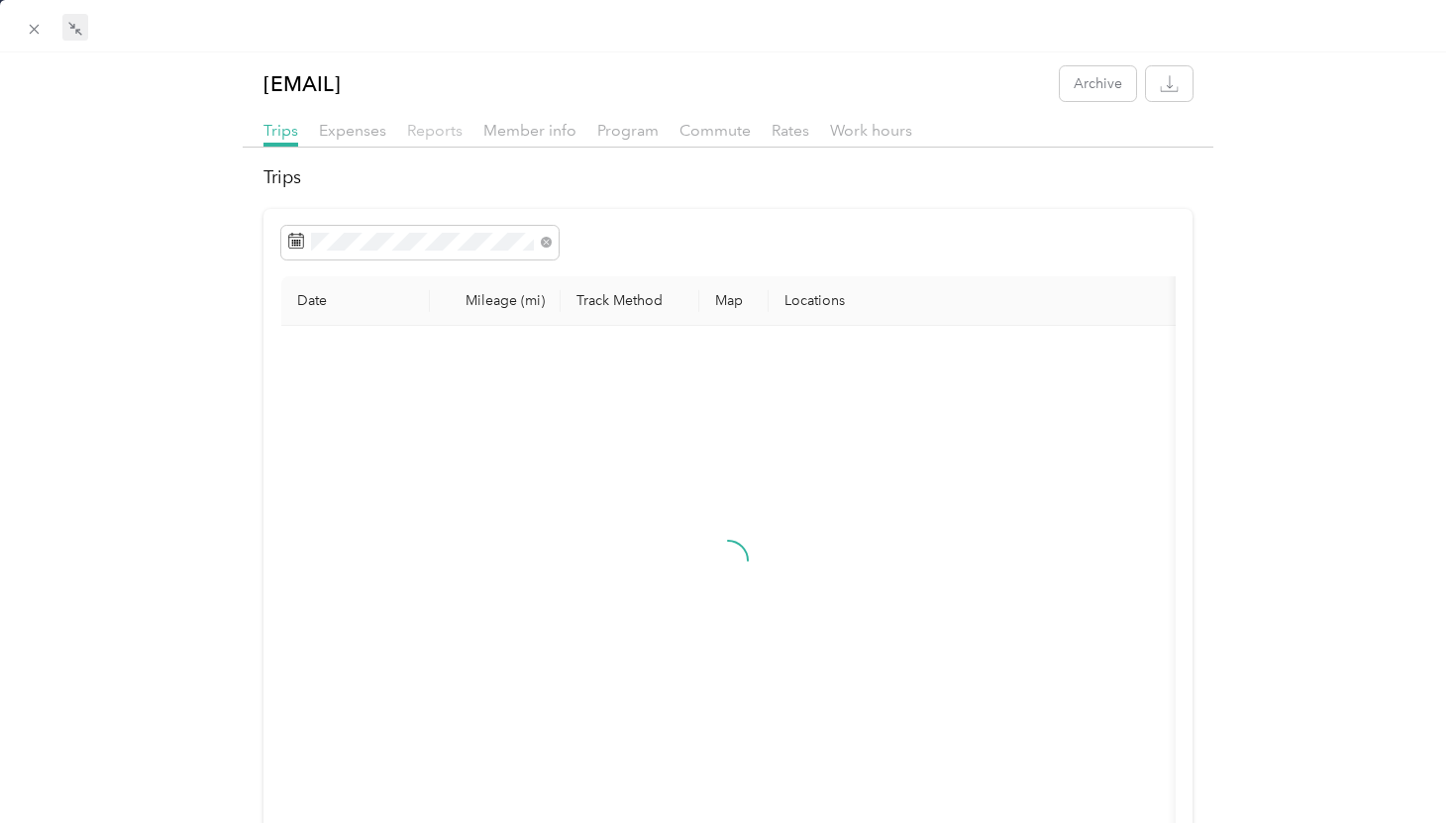 click on "Reports" at bounding box center (435, 130) 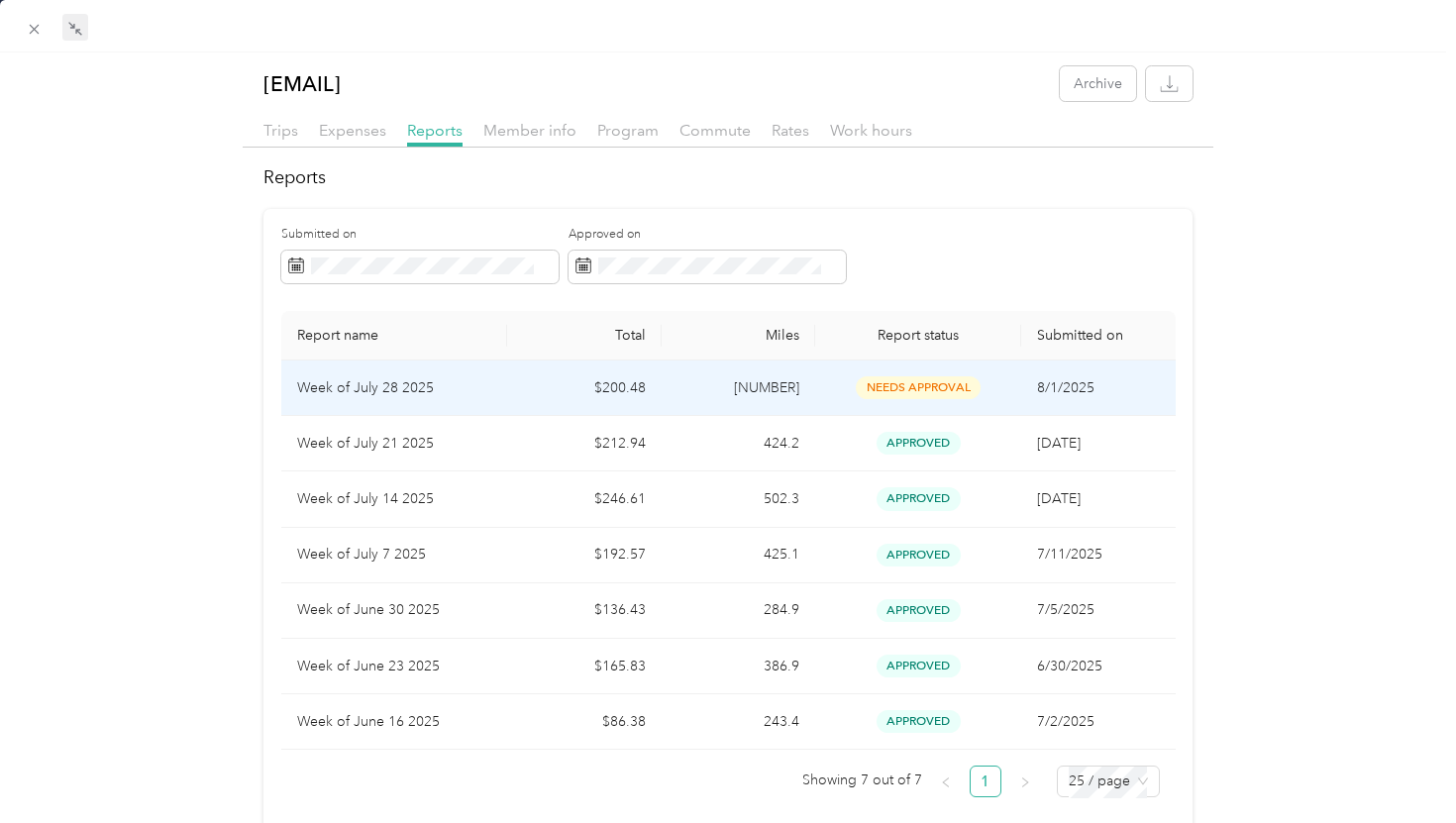 click on "Week of July 28 2025" at bounding box center [394, 388] 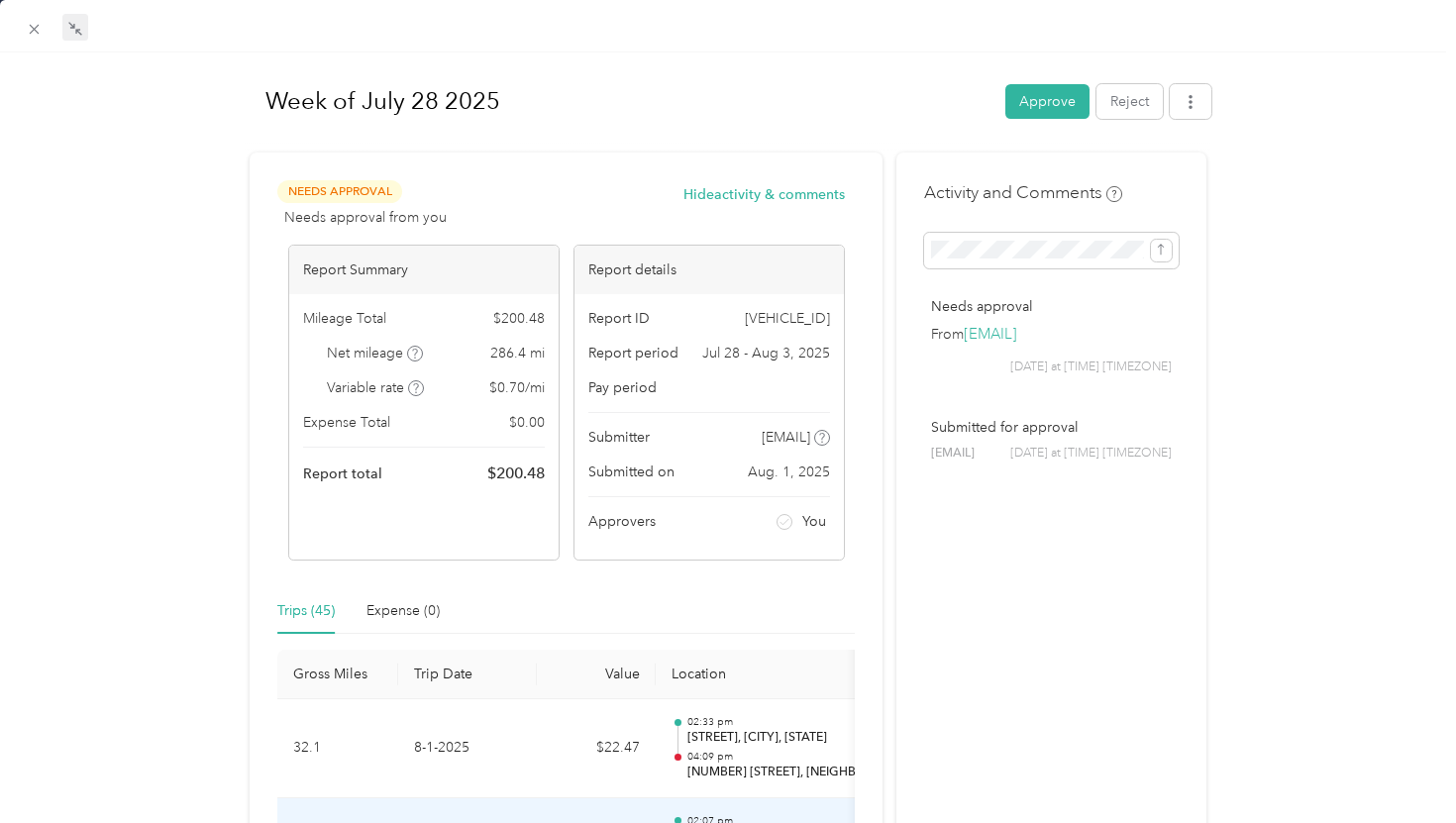 scroll, scrollTop: 9, scrollLeft: 0, axis: vertical 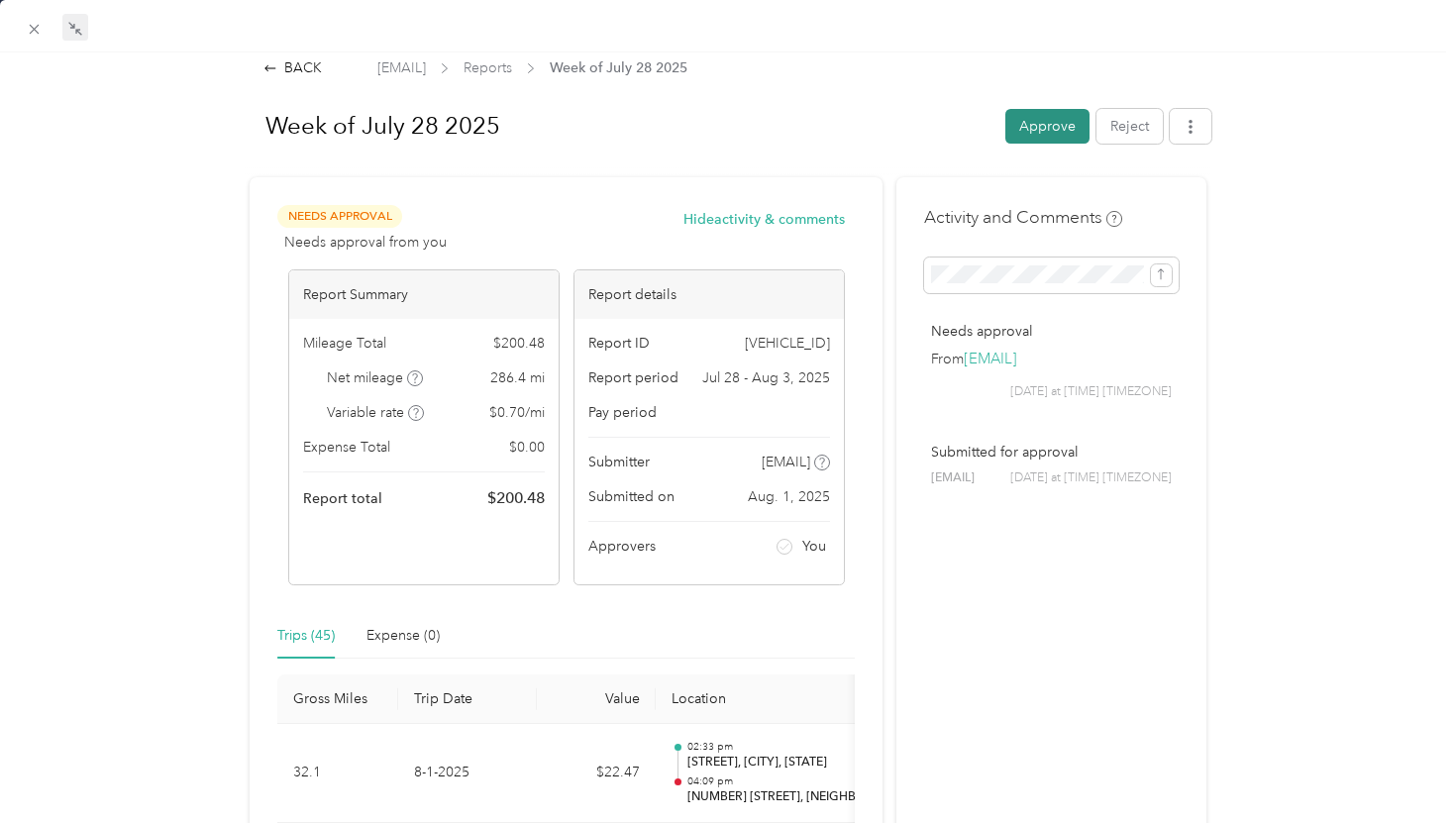 click on "Approve" at bounding box center [1047, 126] 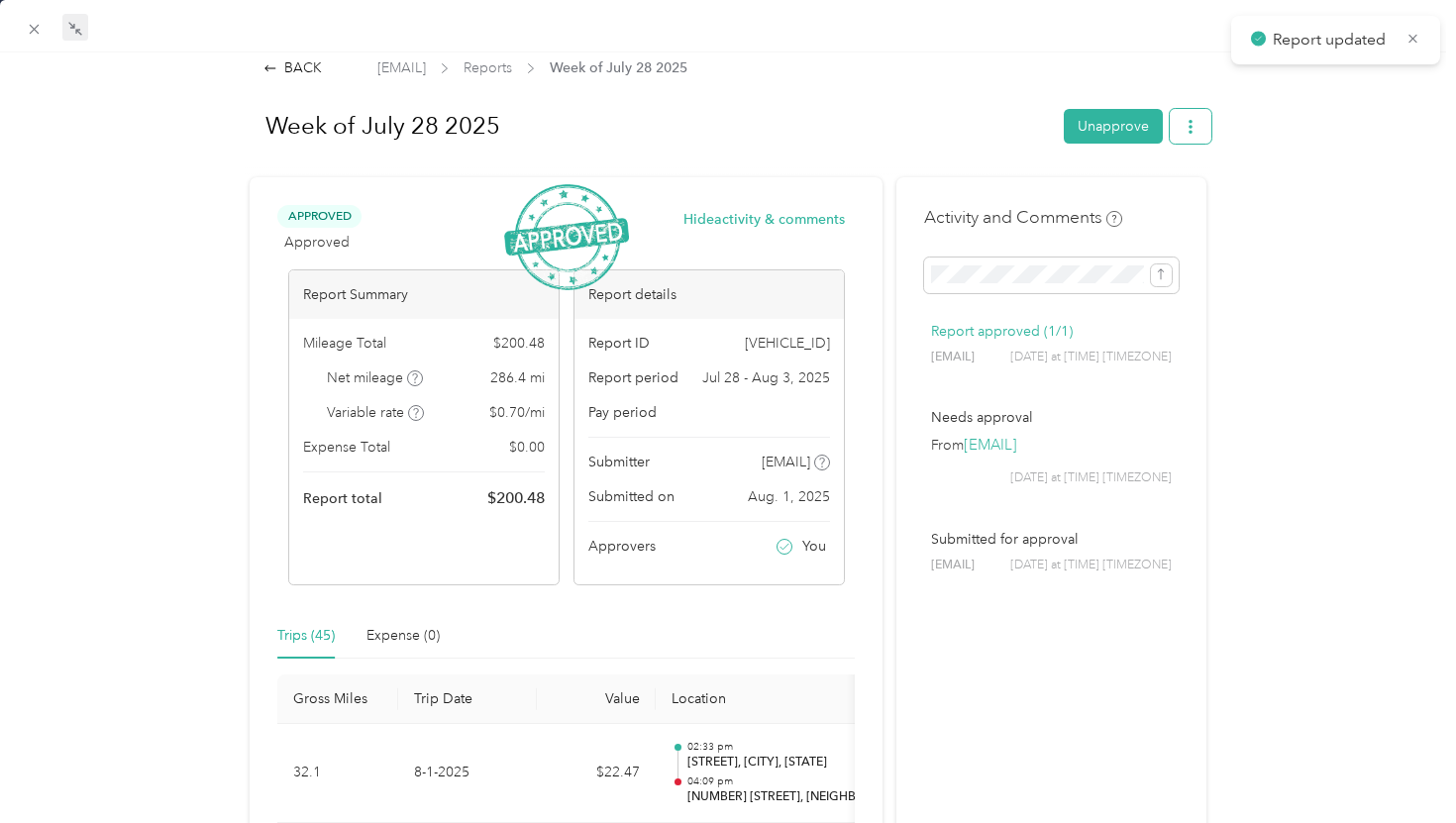 click at bounding box center [1191, 126] 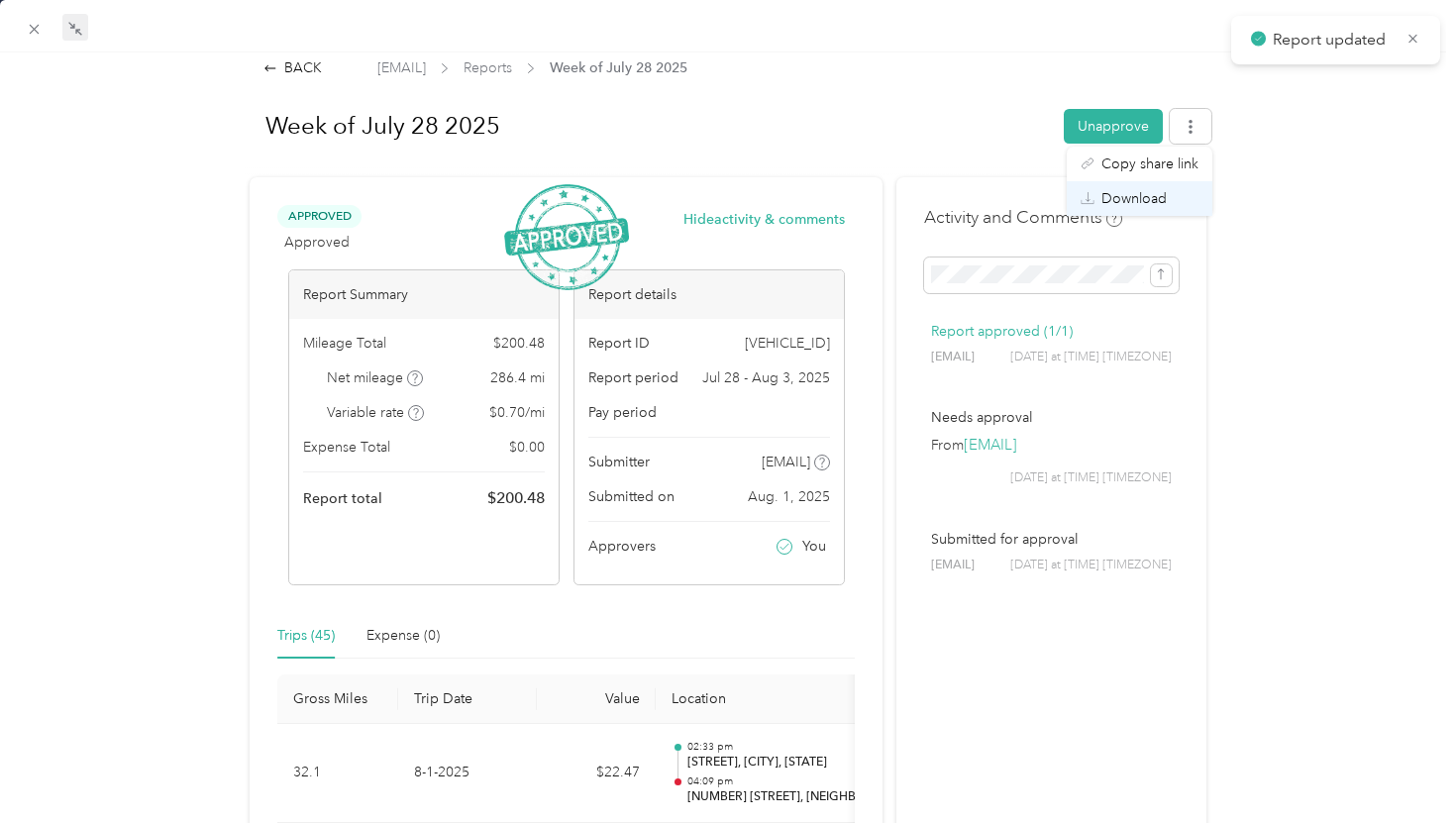 click on "Download" at bounding box center (1134, 198) 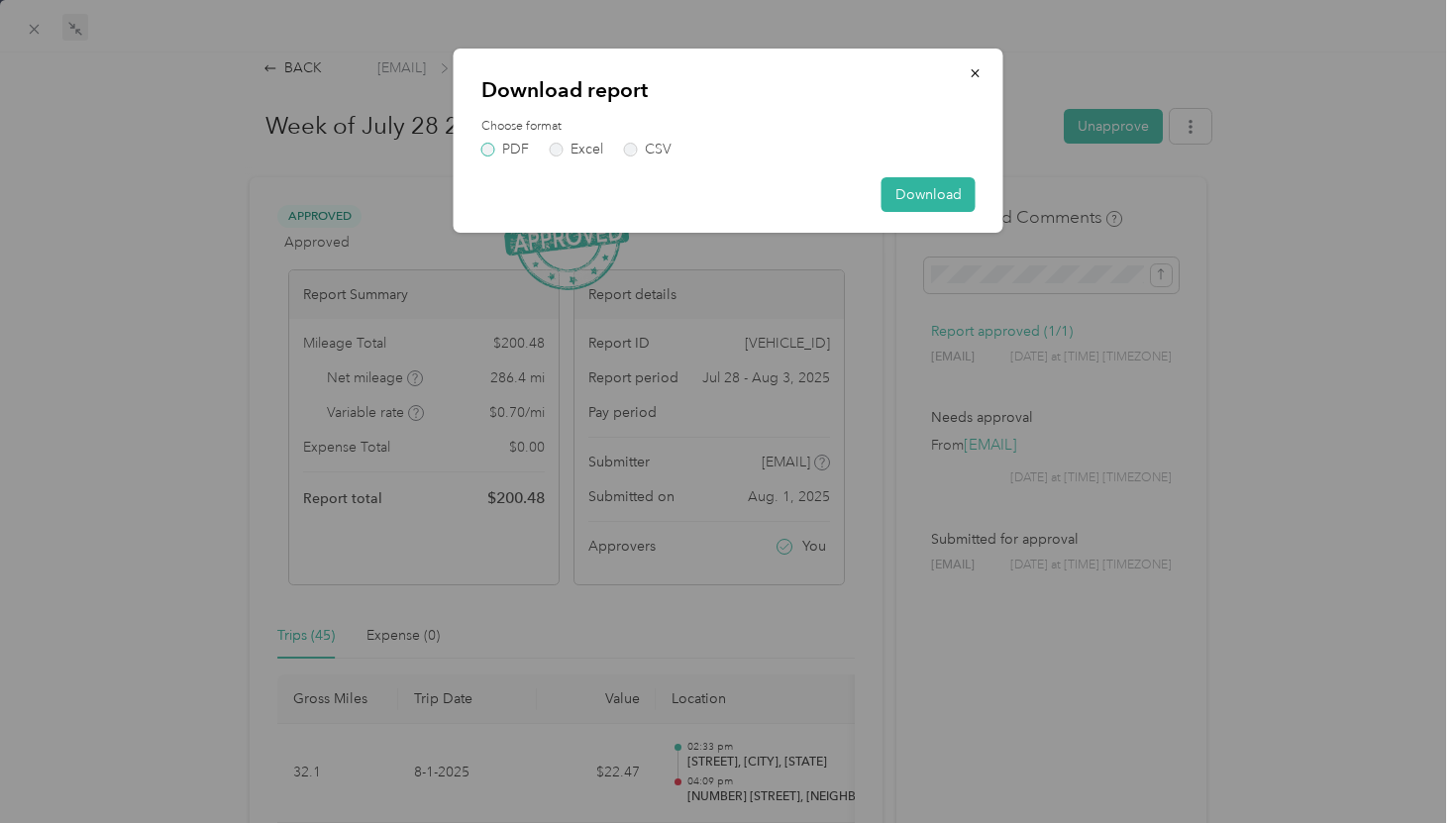click on "PDF" at bounding box center [505, 150] 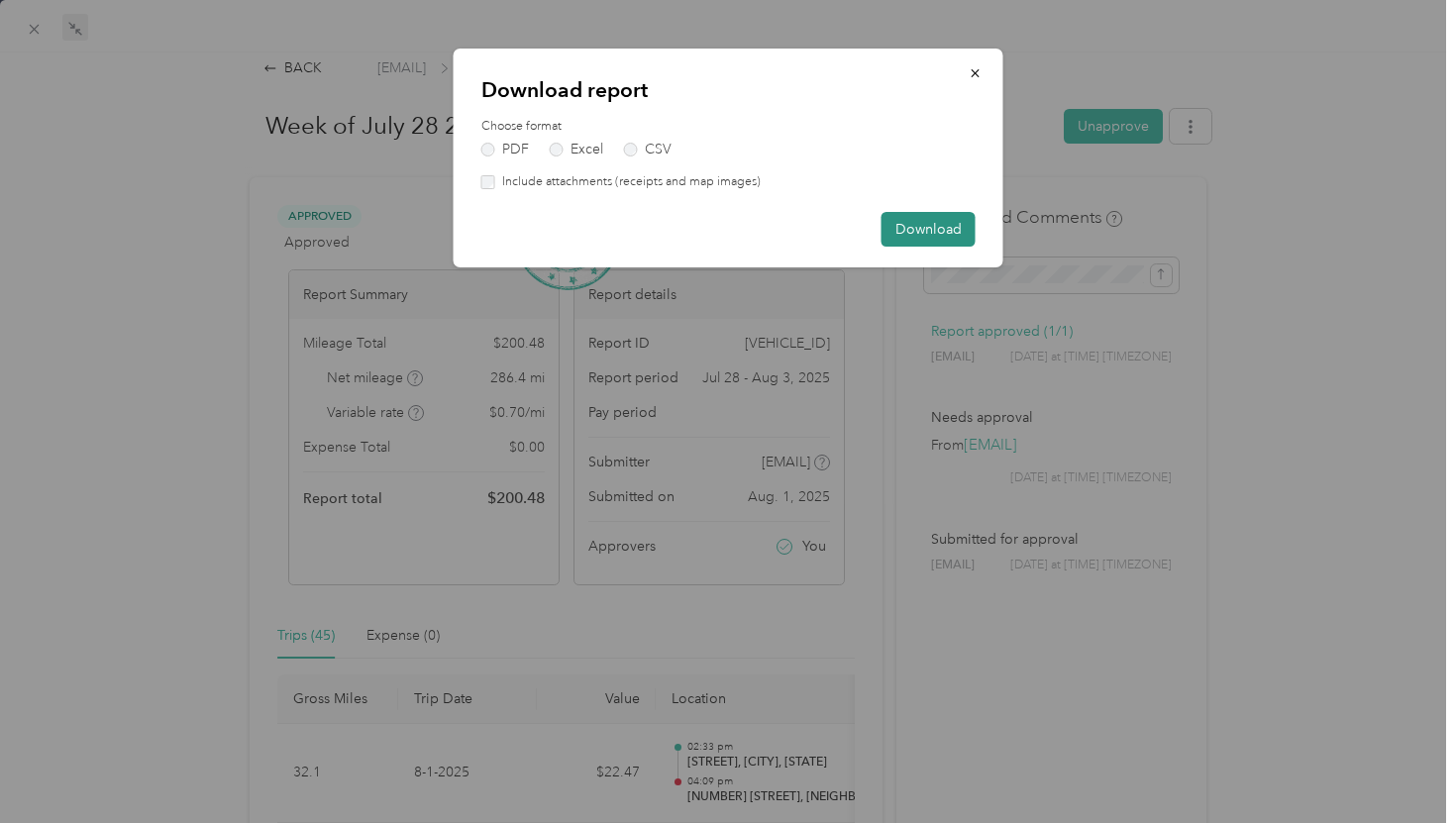 click on "Download" at bounding box center [928, 229] 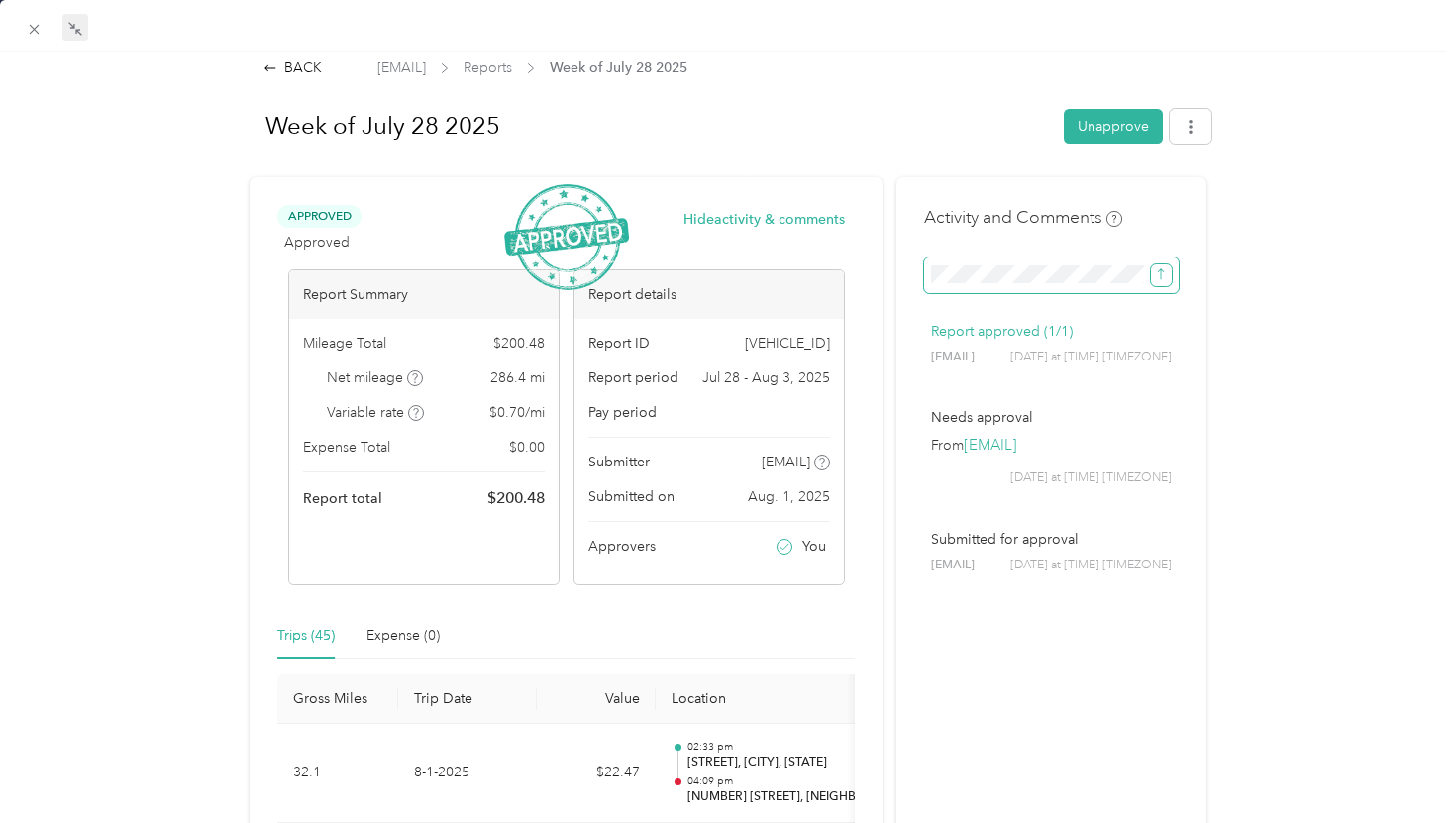click 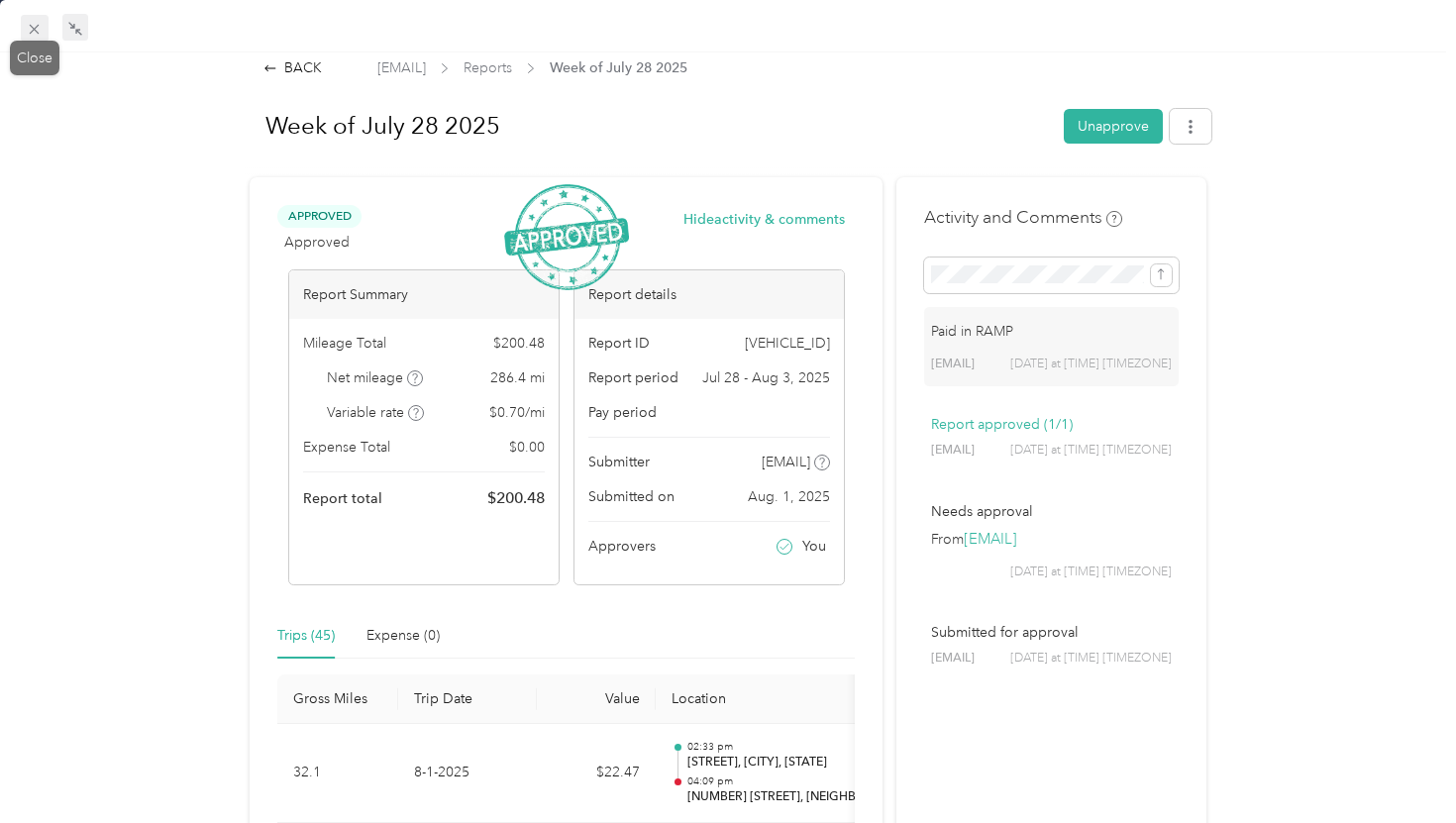 click 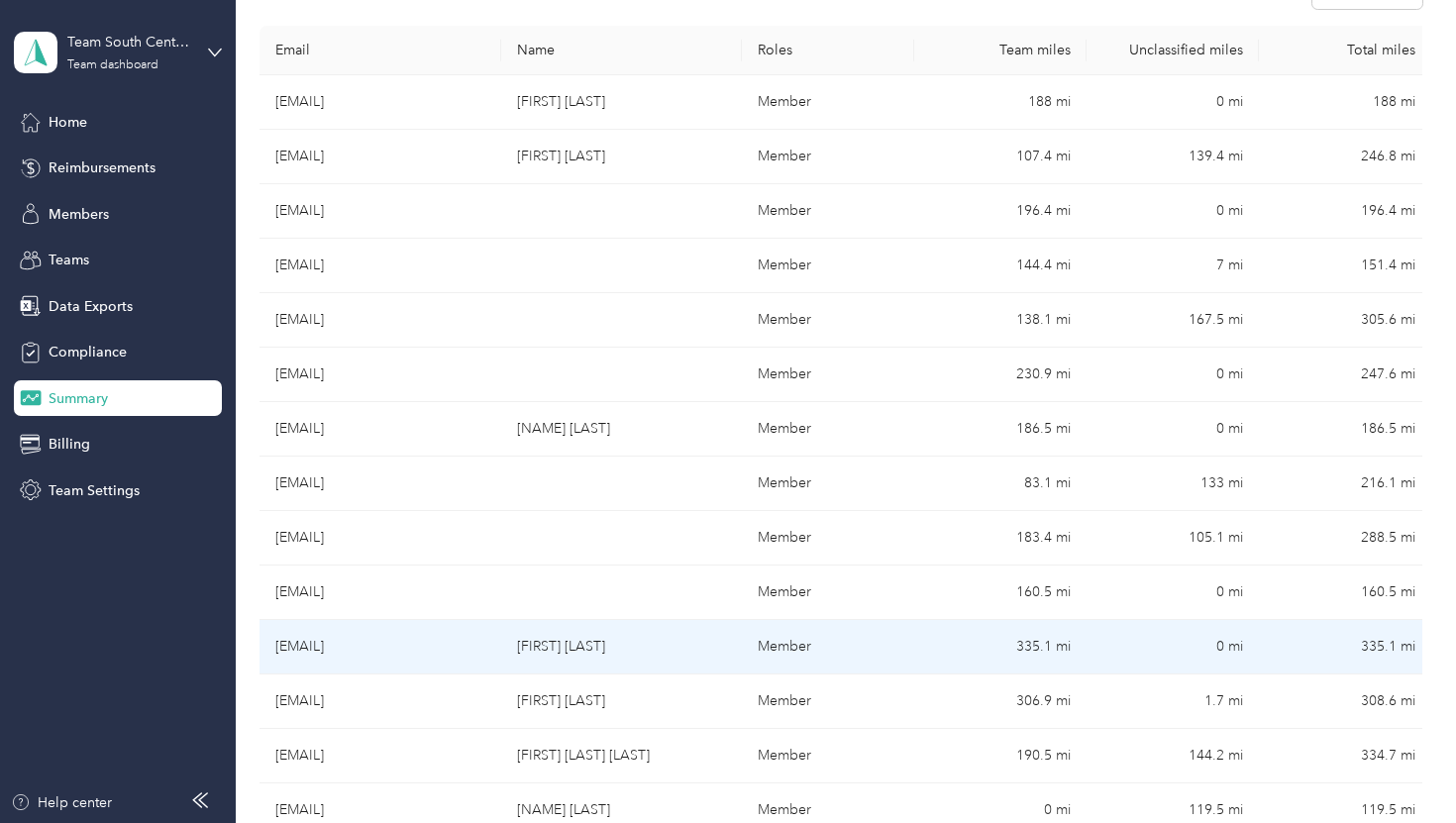 scroll, scrollTop: 327, scrollLeft: 0, axis: vertical 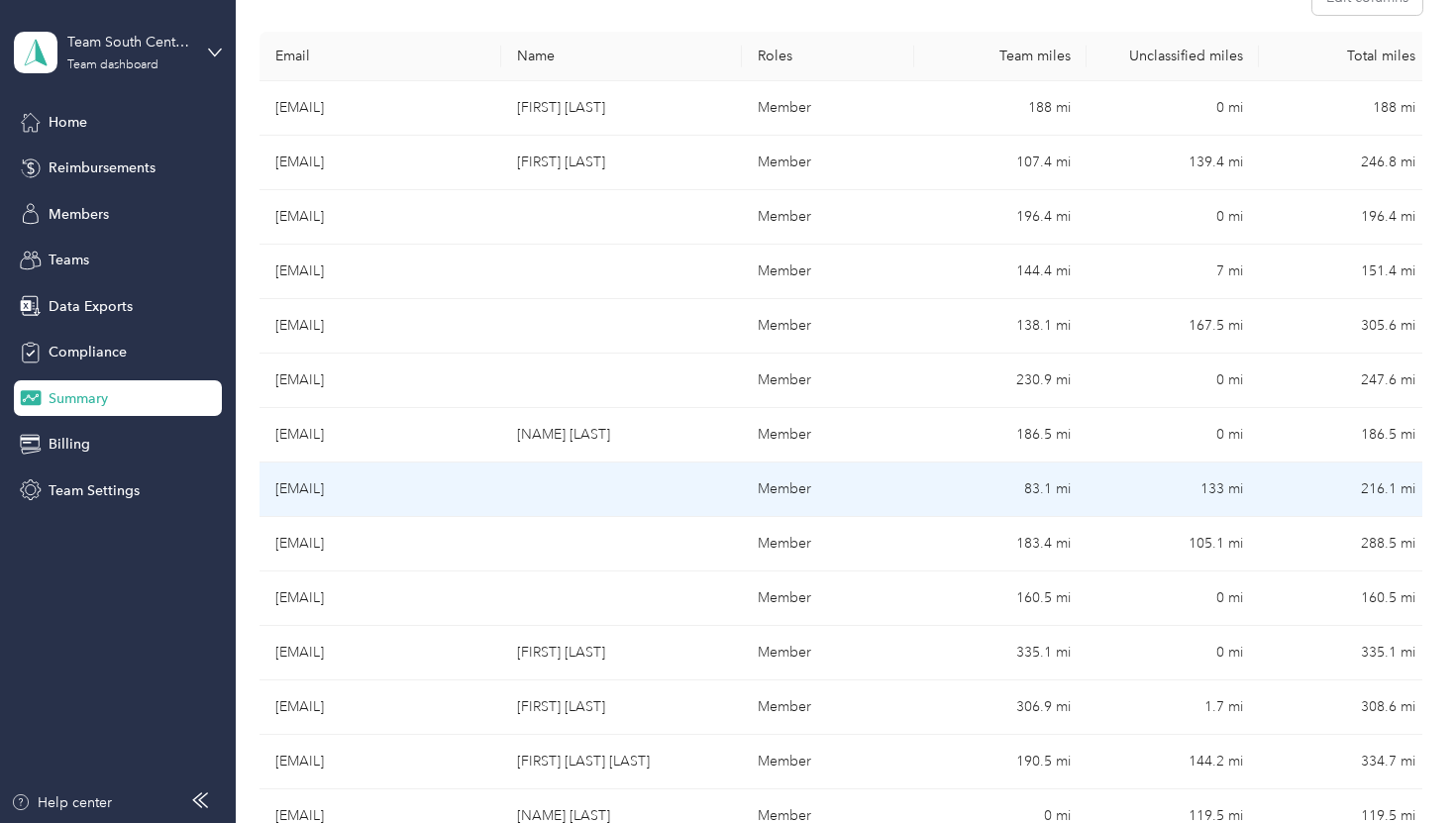 click on "[EMAIL]" at bounding box center [380, 489] 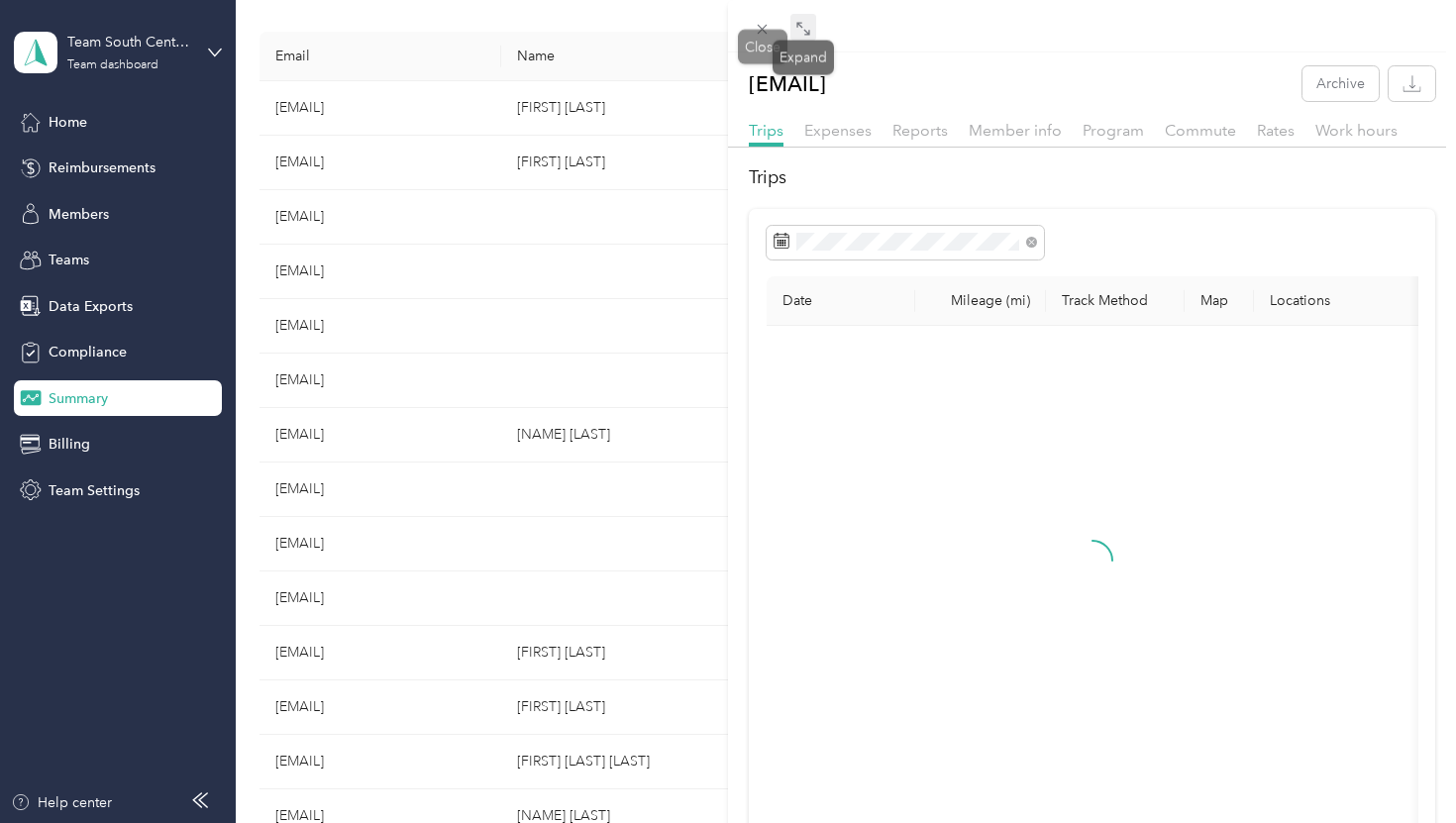 click 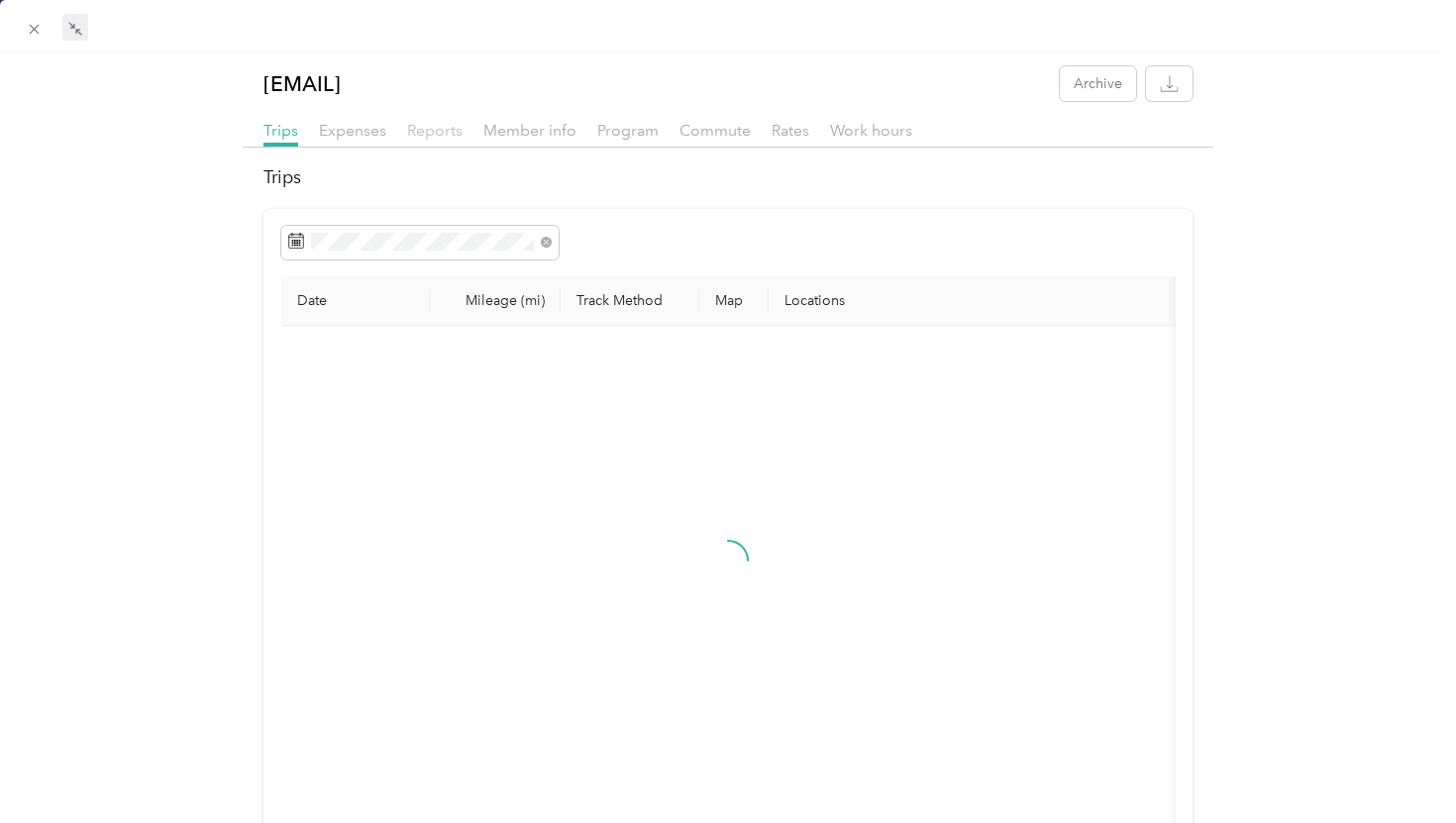 click on "Reports" at bounding box center (435, 130) 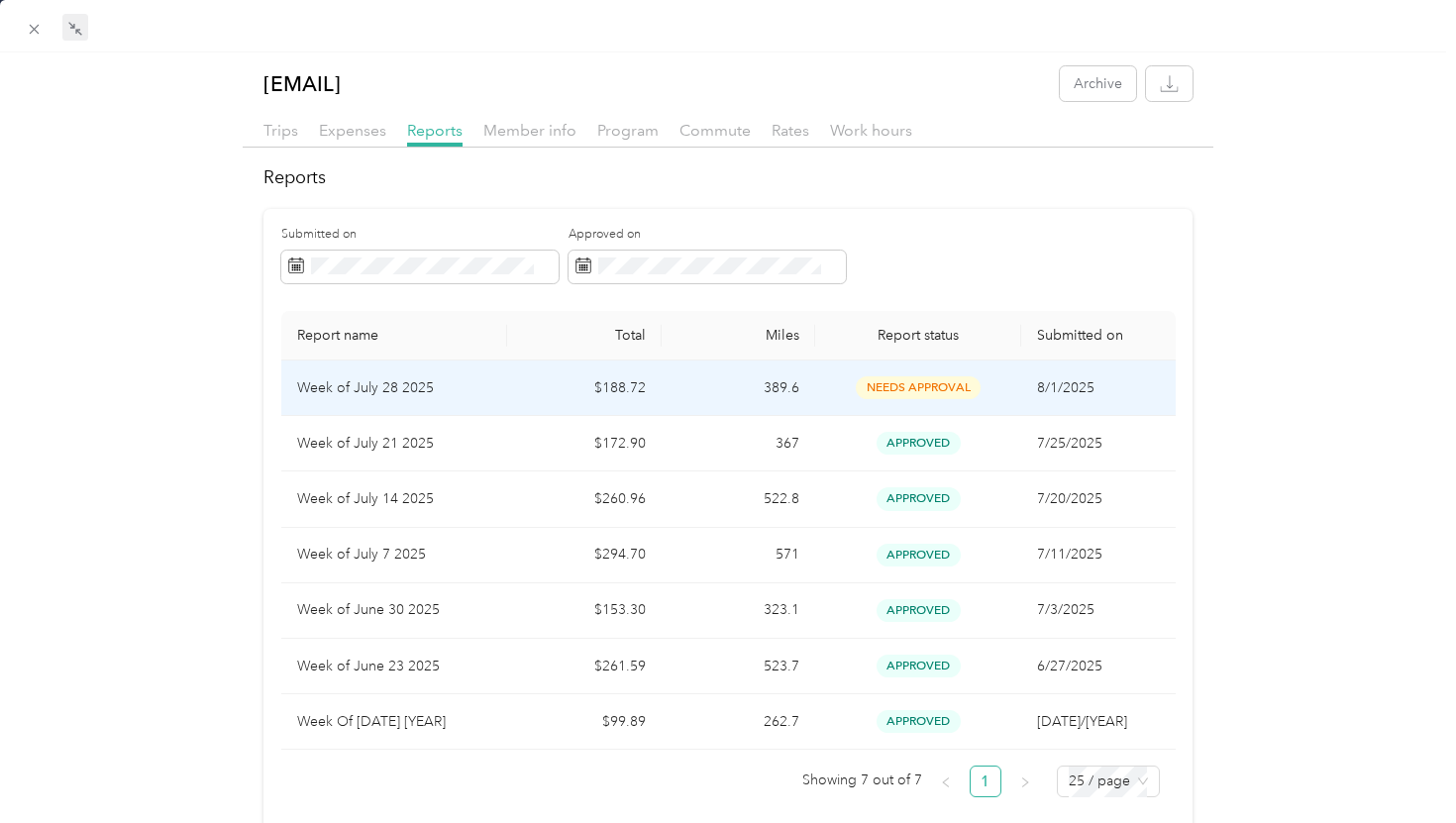 click on "Week of July 28 2025" at bounding box center [394, 388] 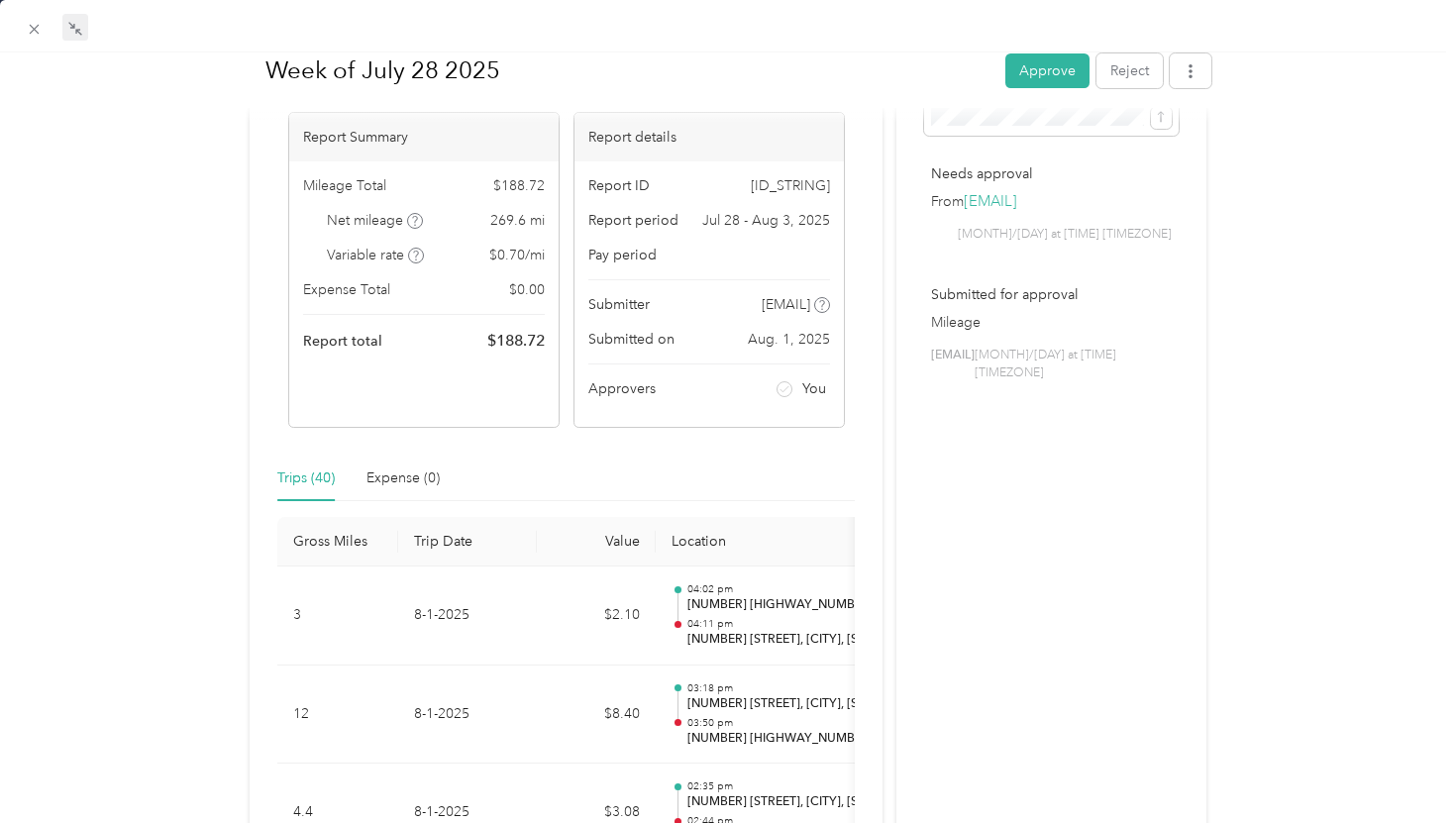 scroll, scrollTop: 0, scrollLeft: 0, axis: both 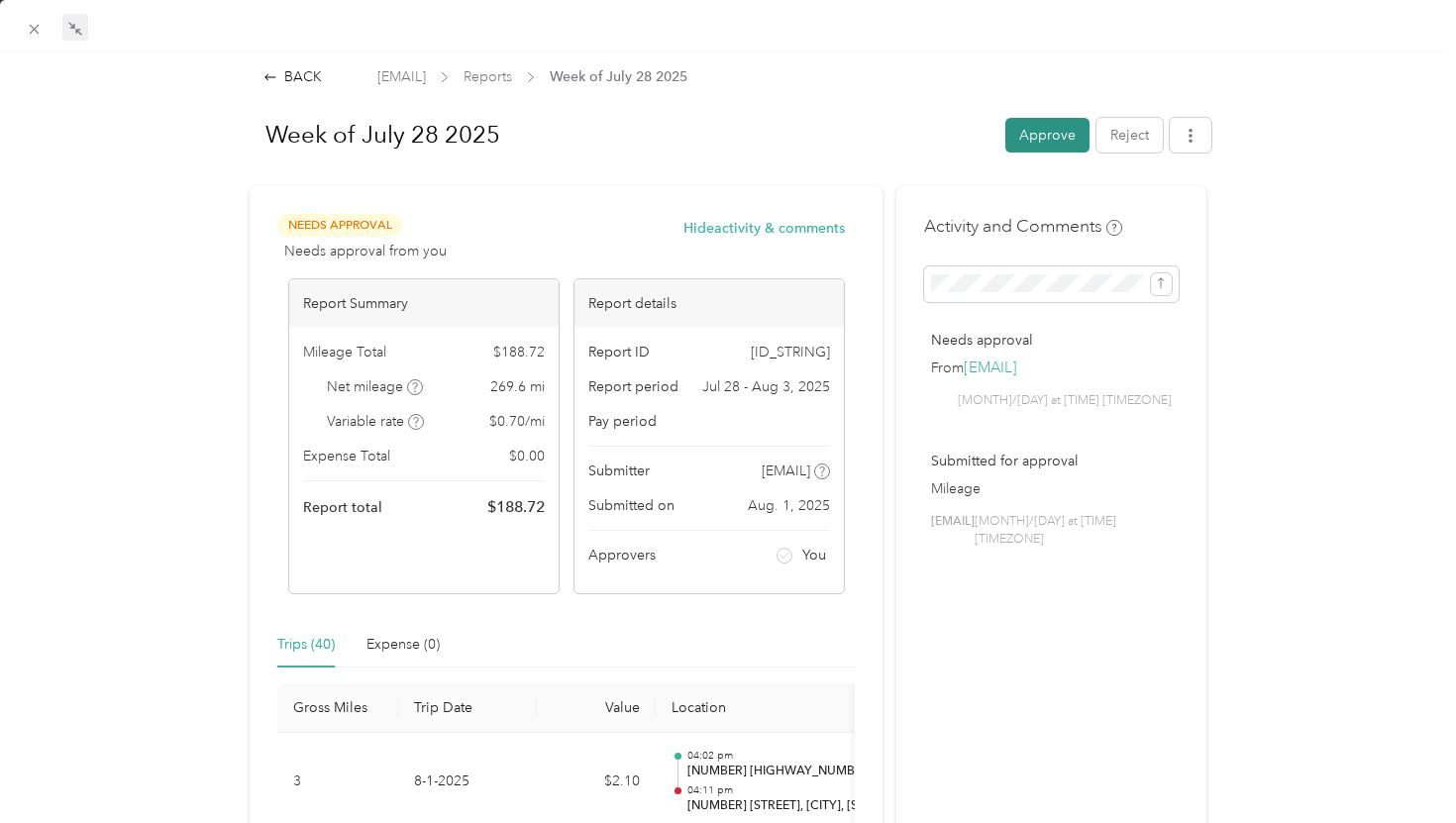 click on "Approve" at bounding box center [1047, 135] 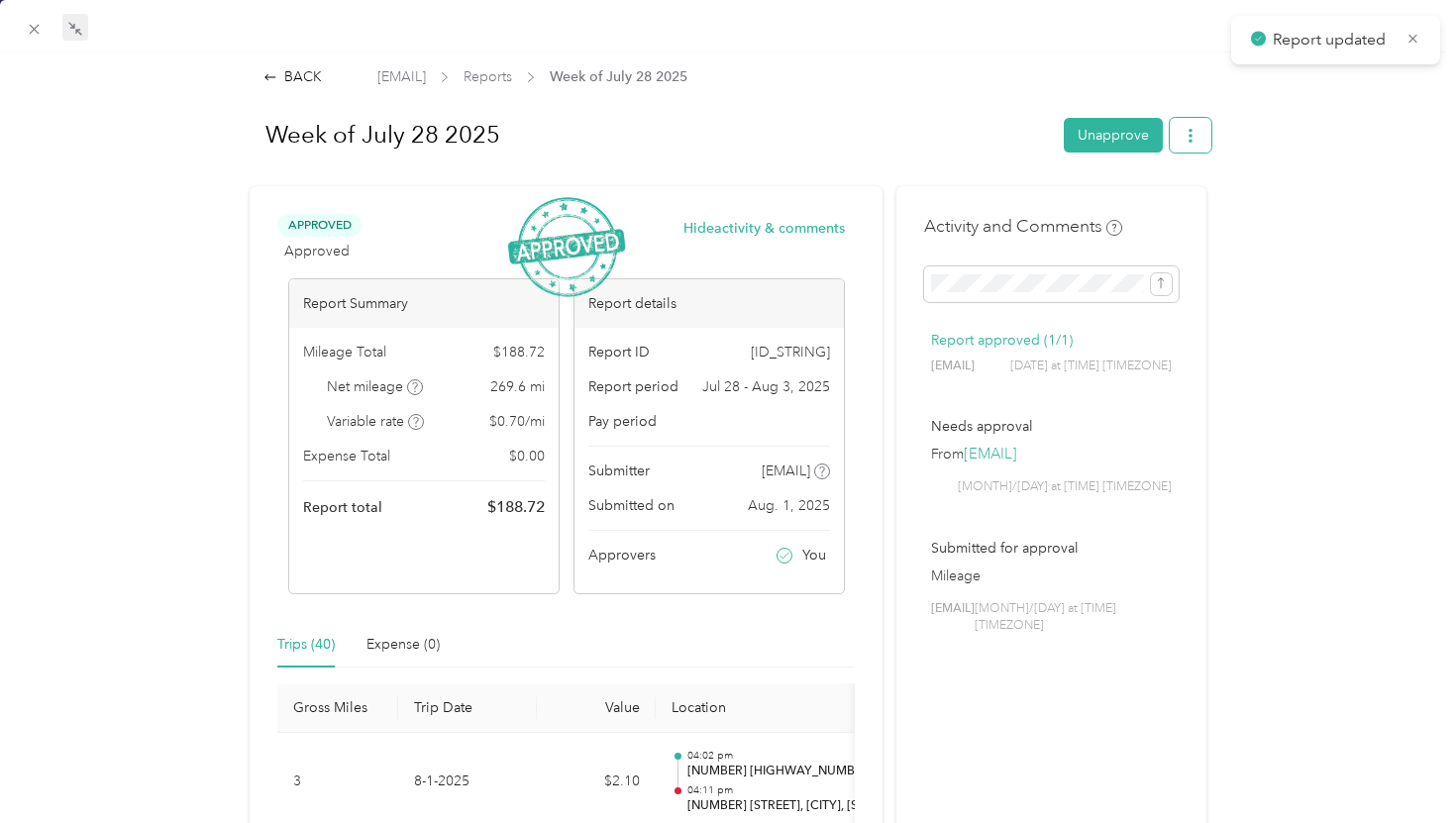 click at bounding box center (1191, 135) 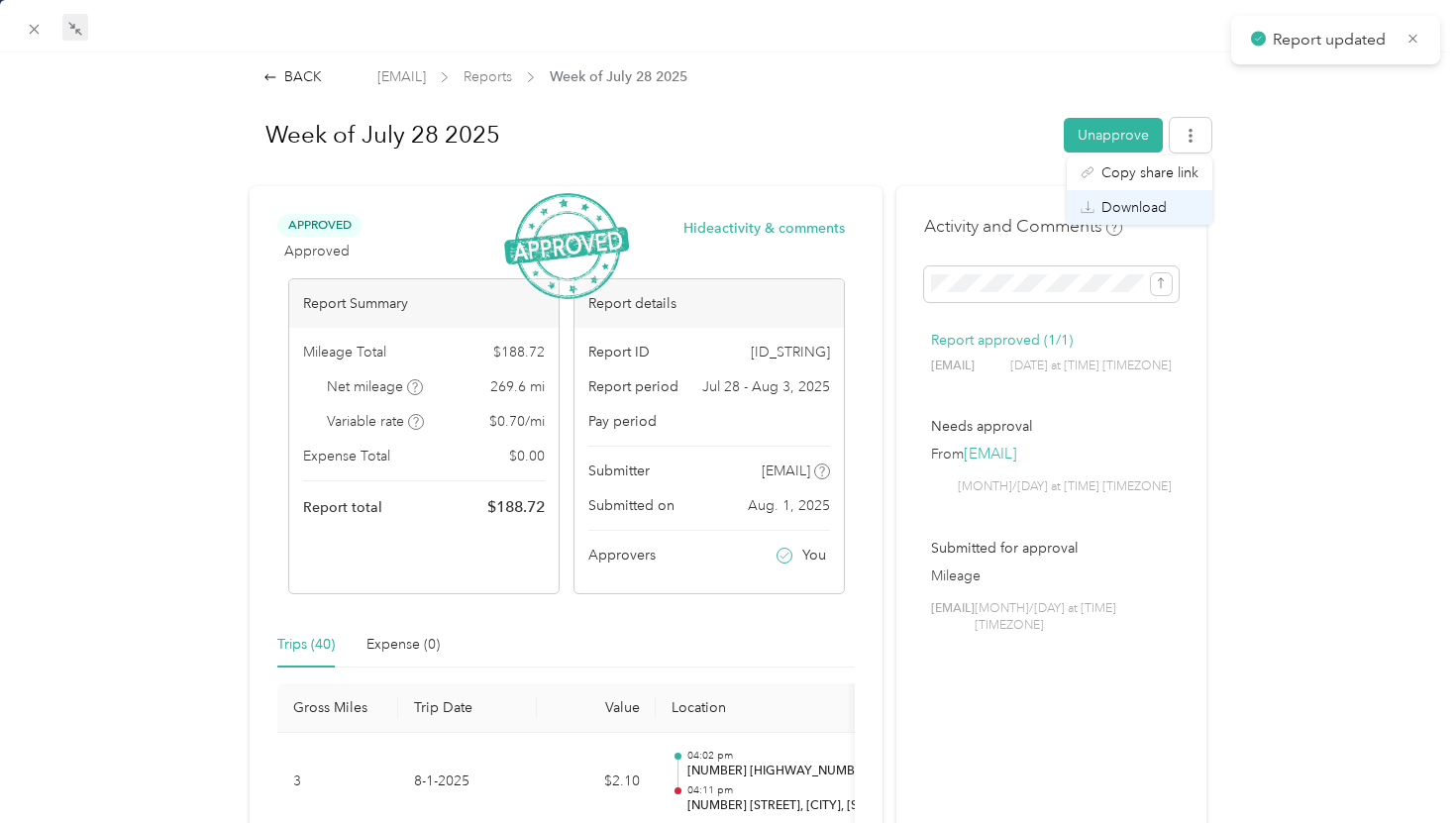 click on "Download" at bounding box center (1134, 207) 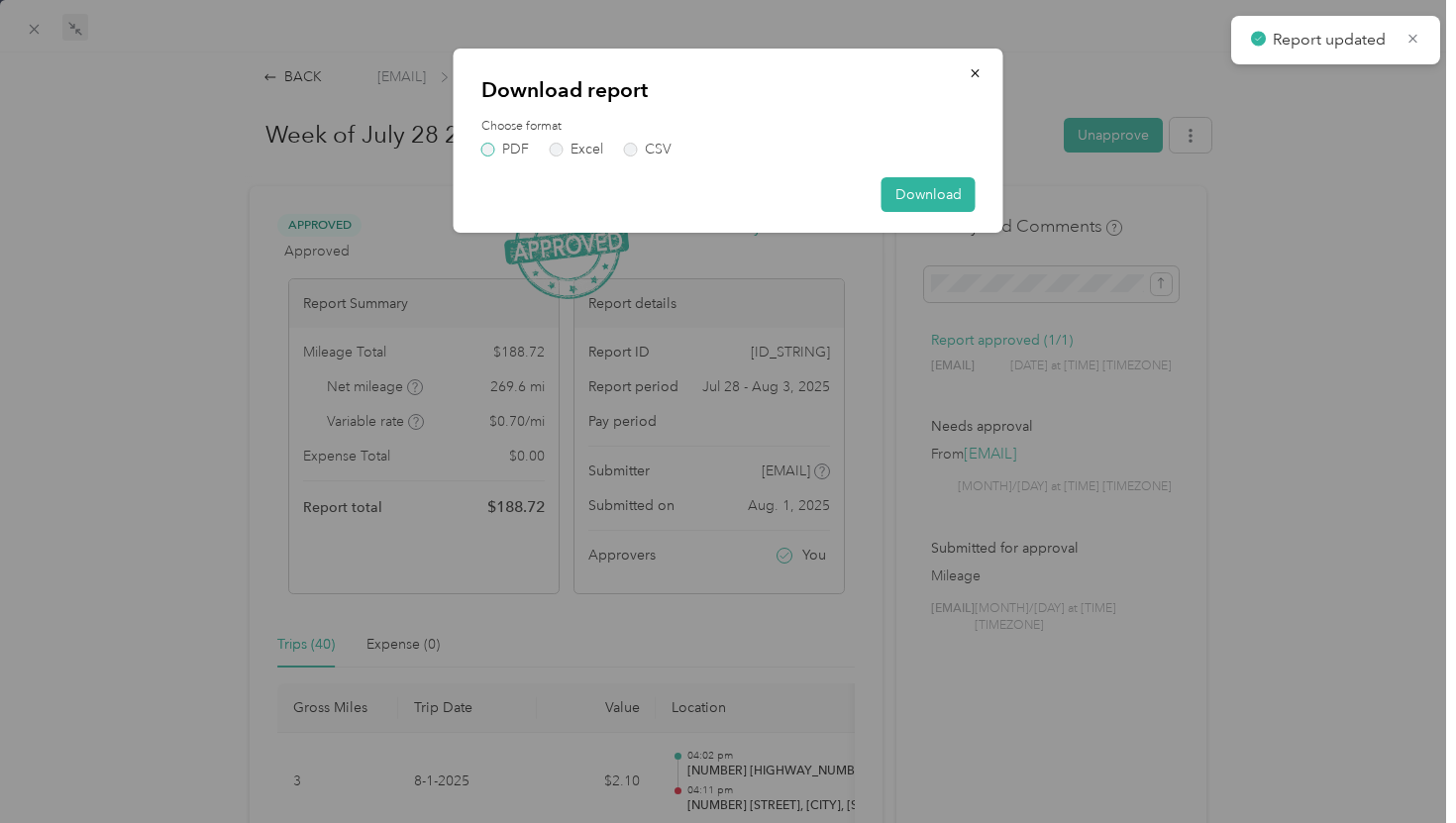 click on "PDF" at bounding box center (505, 150) 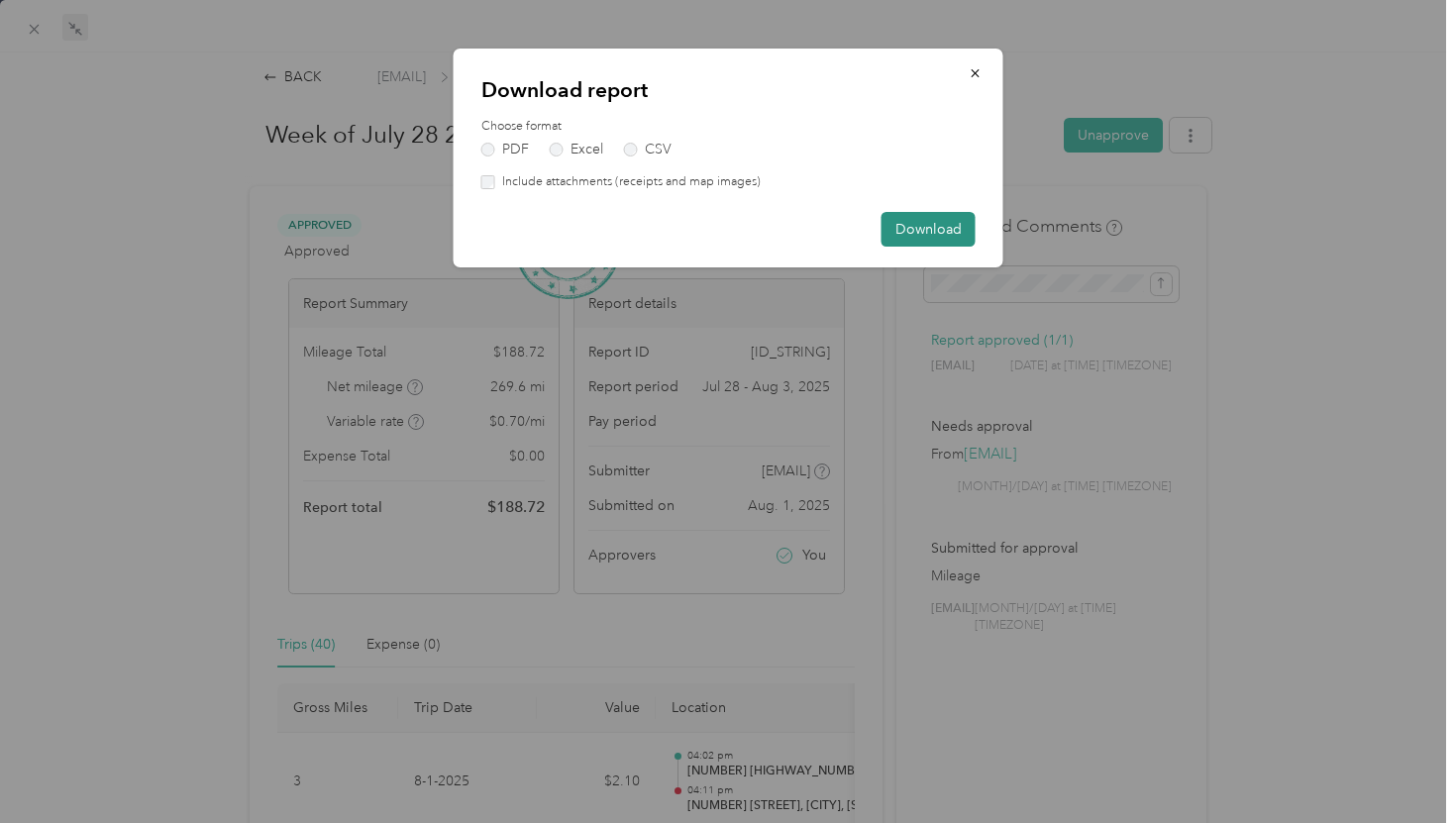 click on "Download" at bounding box center [928, 229] 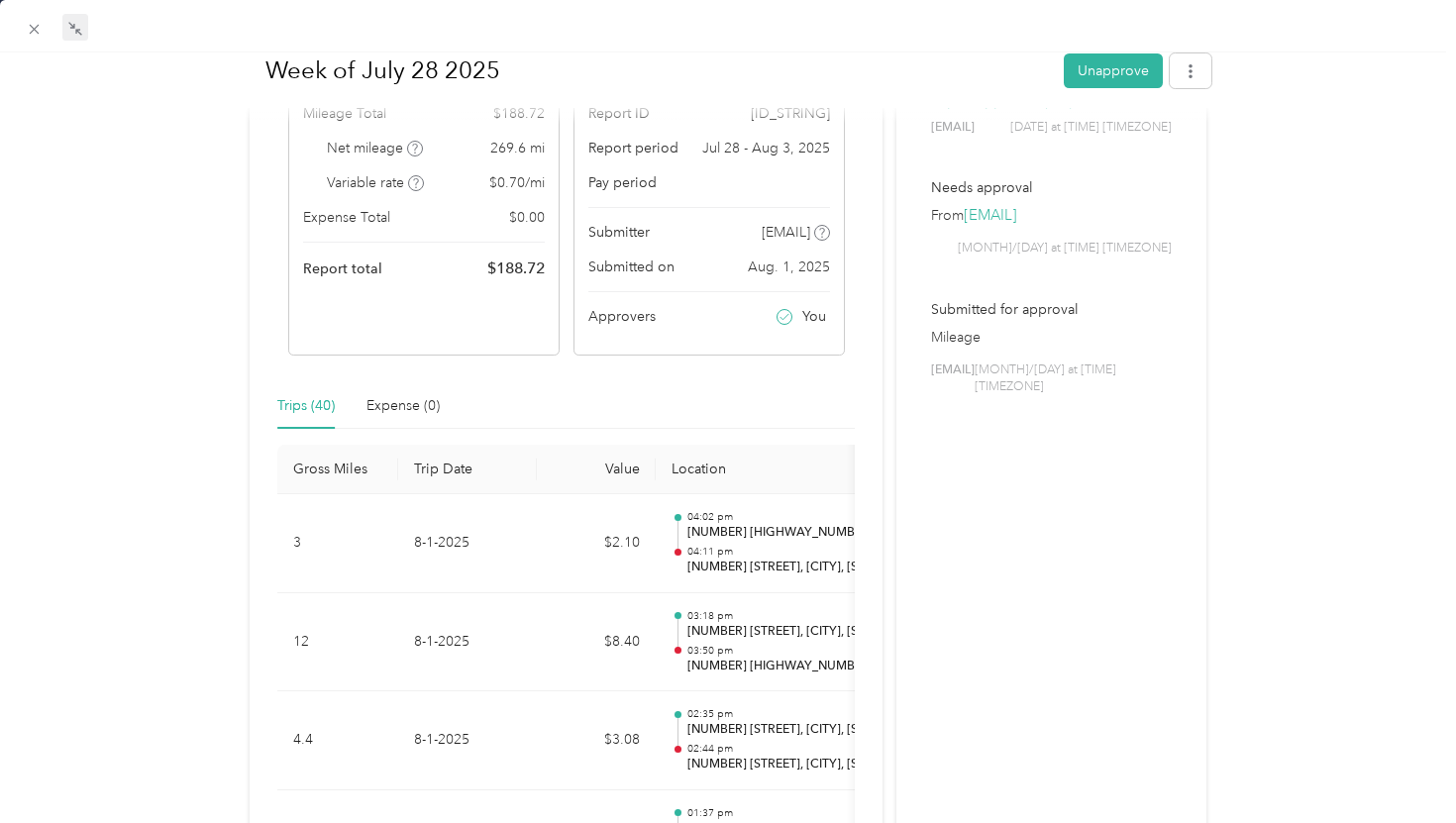 scroll, scrollTop: 0, scrollLeft: 0, axis: both 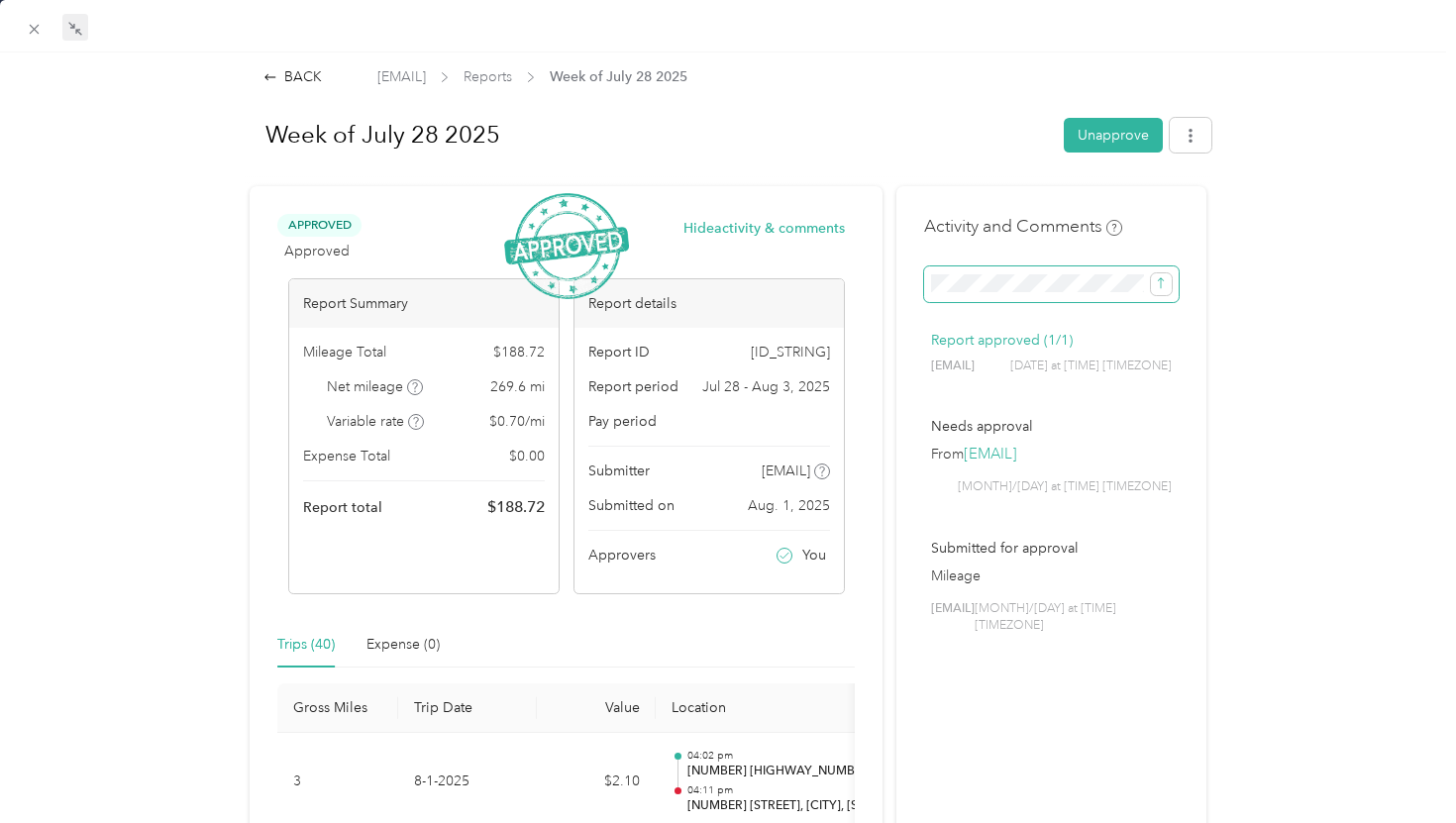 click at bounding box center (1051, 284) 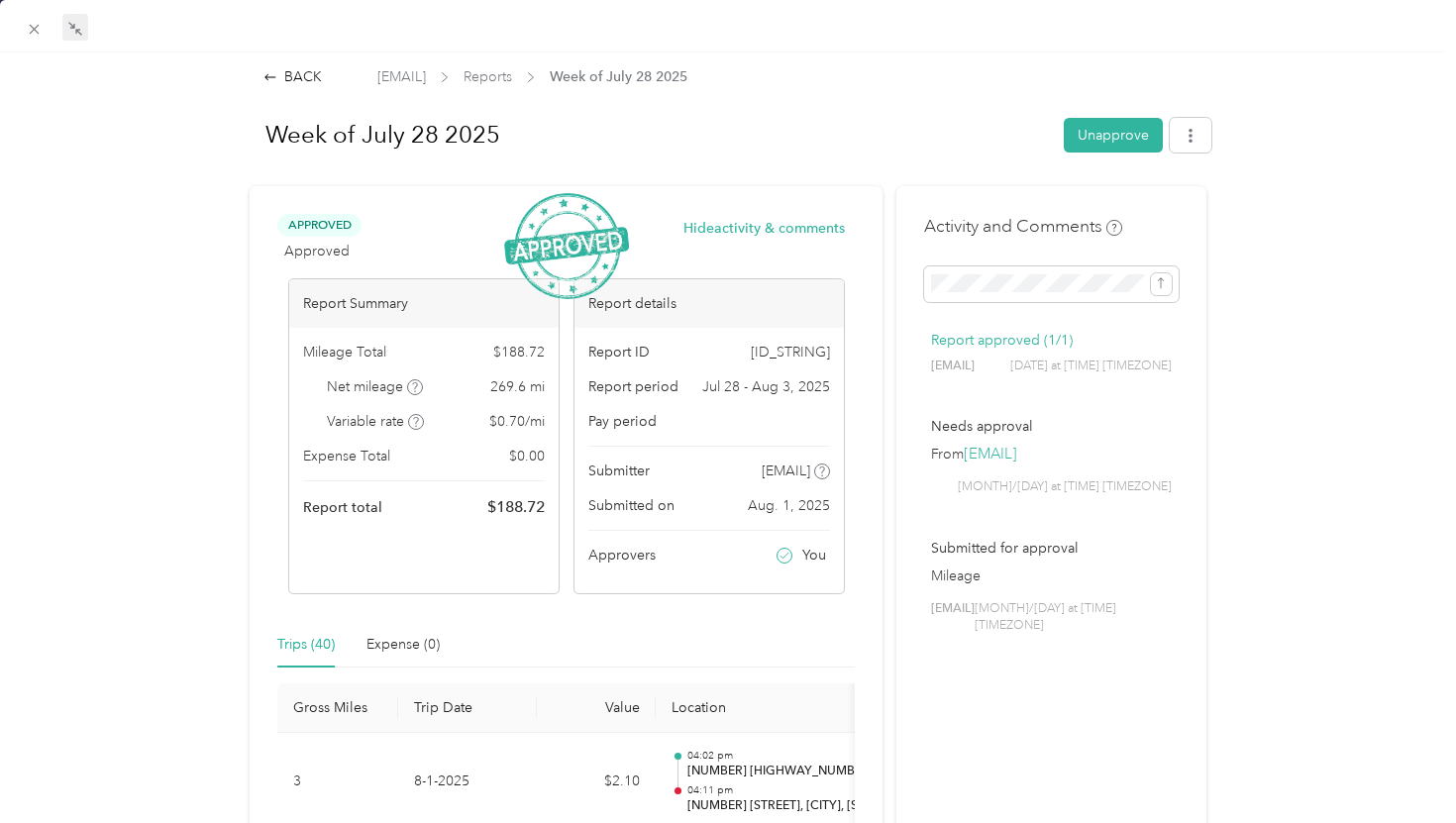 click on "Activity and Comments   Report approved (1/1) [EMAIL] [DATE] at [TIME] [TIMEZONE] Needs approval From  [EMAIL] [DATE] at [TIME] [TIMEZONE] Submitted for approval Mileage [EMAIL] [DATE] at [TIME] [TIMEZONE]" at bounding box center (1051, 438) 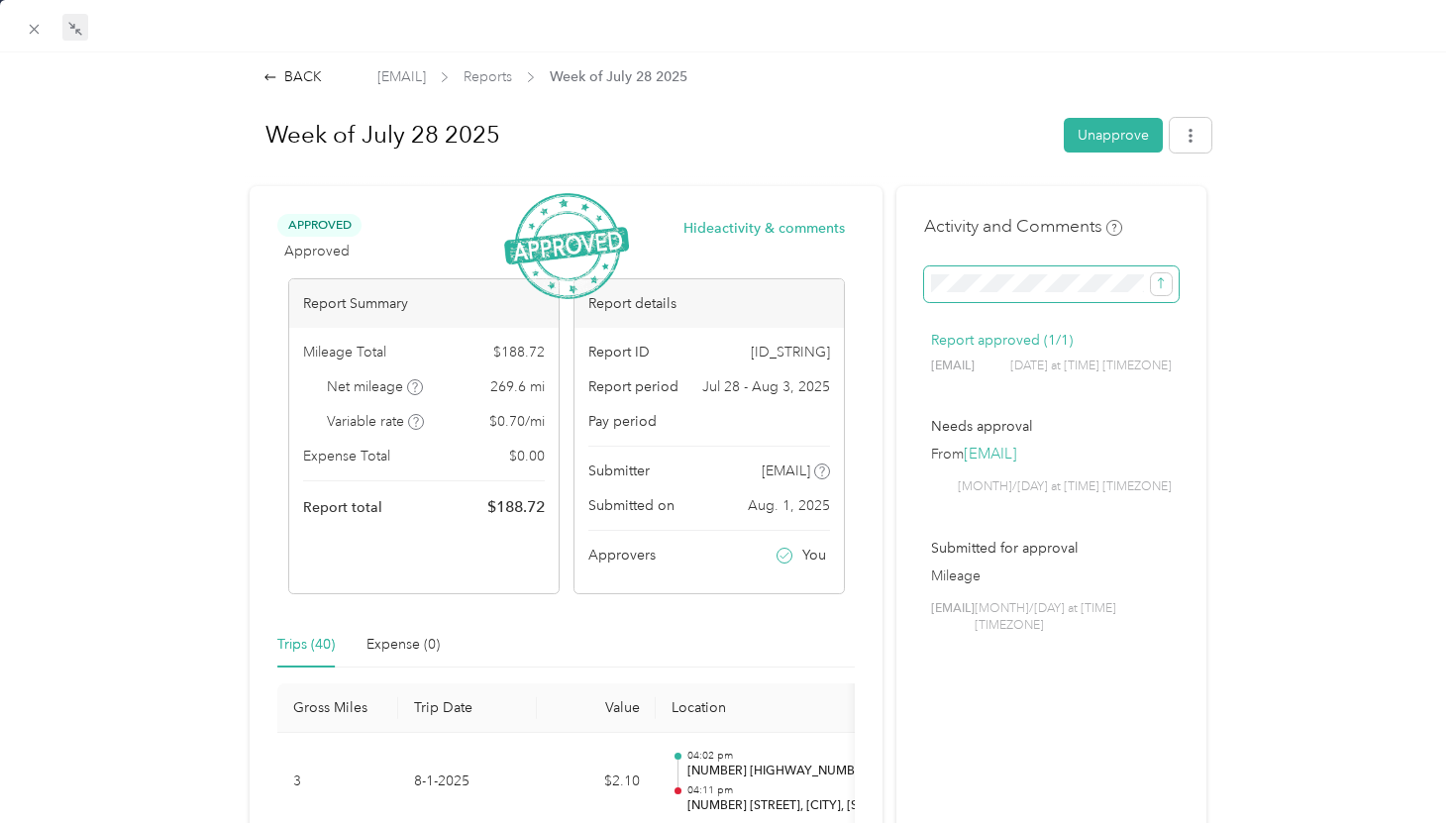 click at bounding box center [1051, 284] 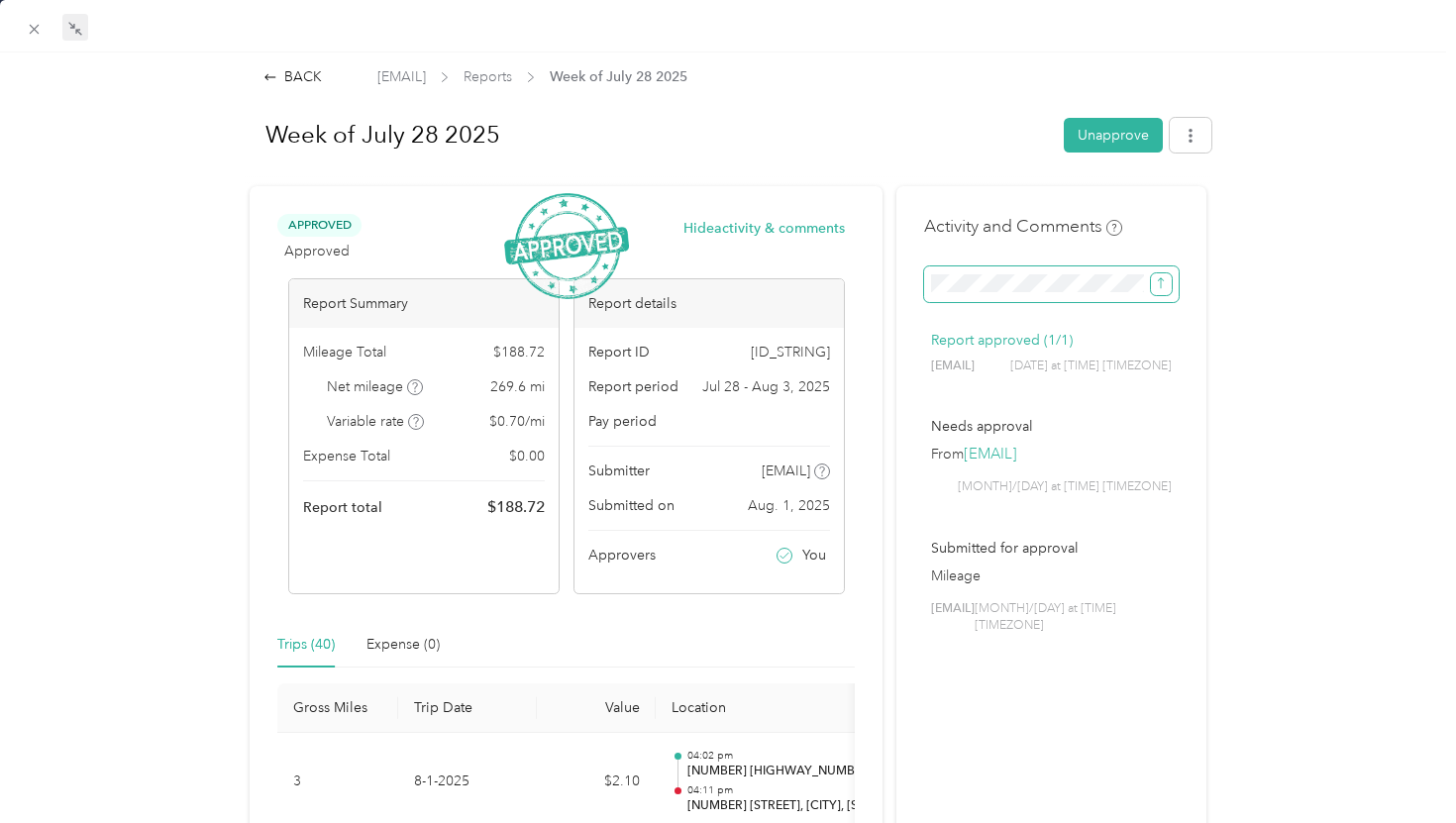 click 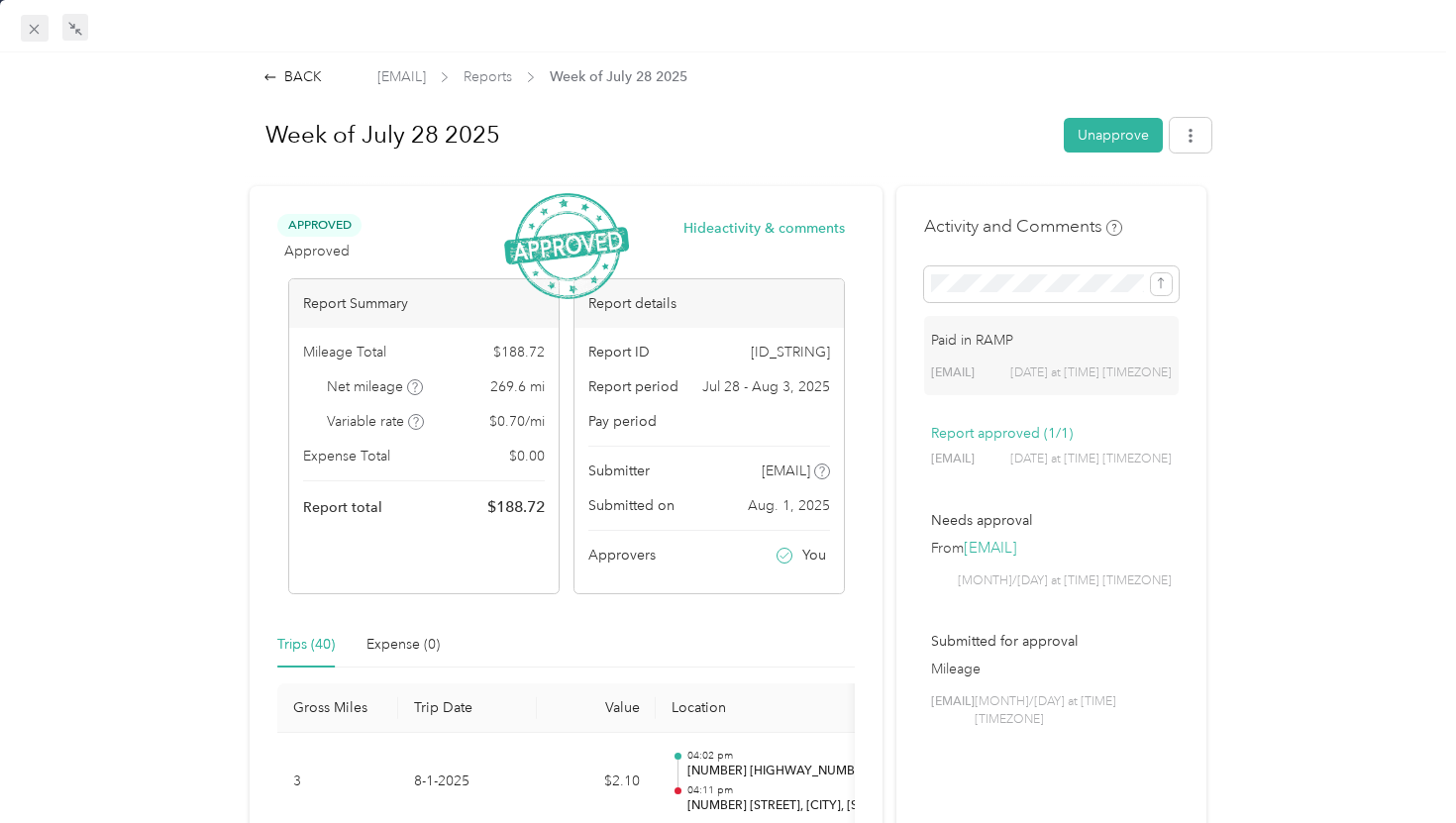 click 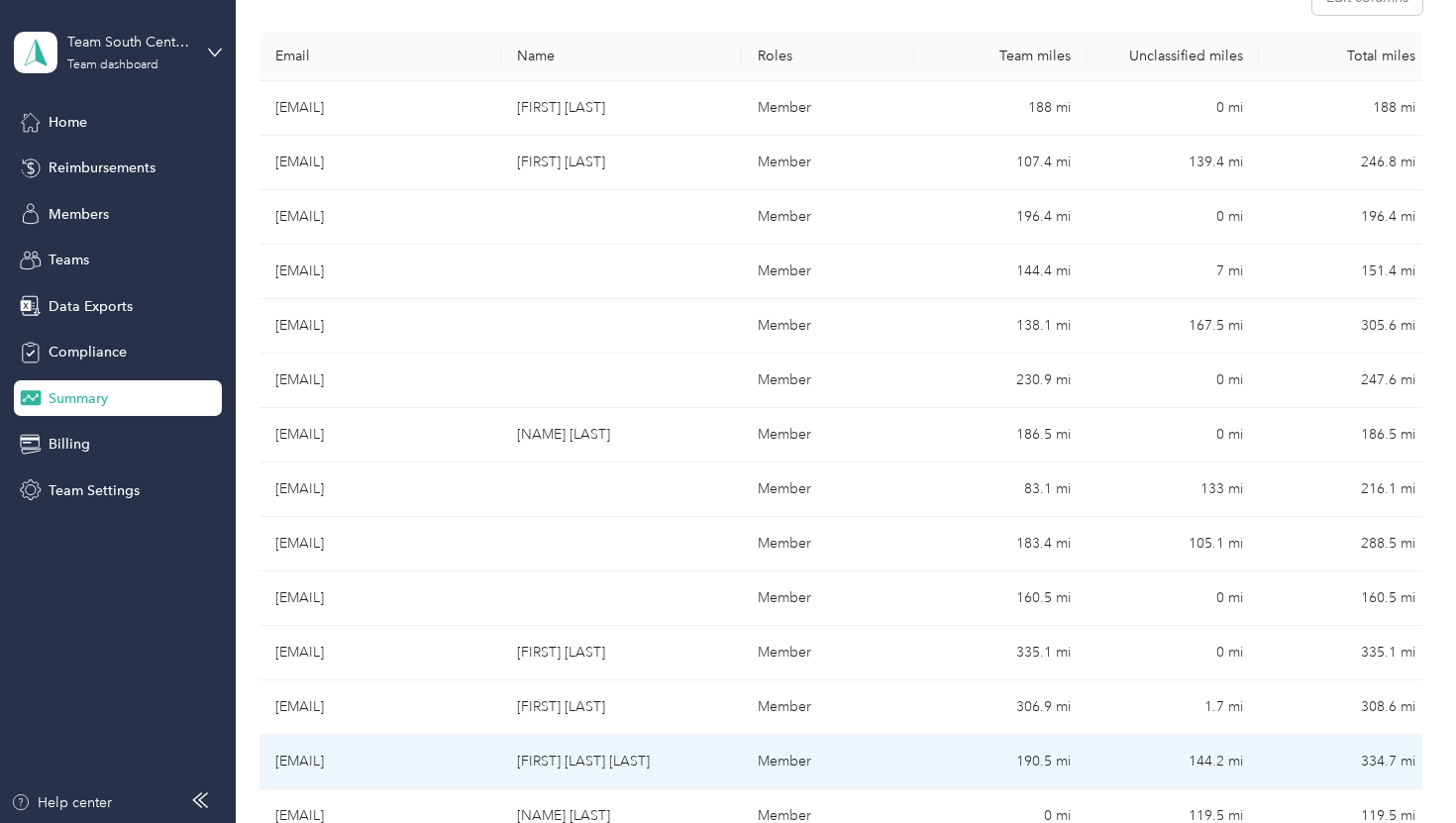 click on "[EMAIL]" at bounding box center [380, 762] 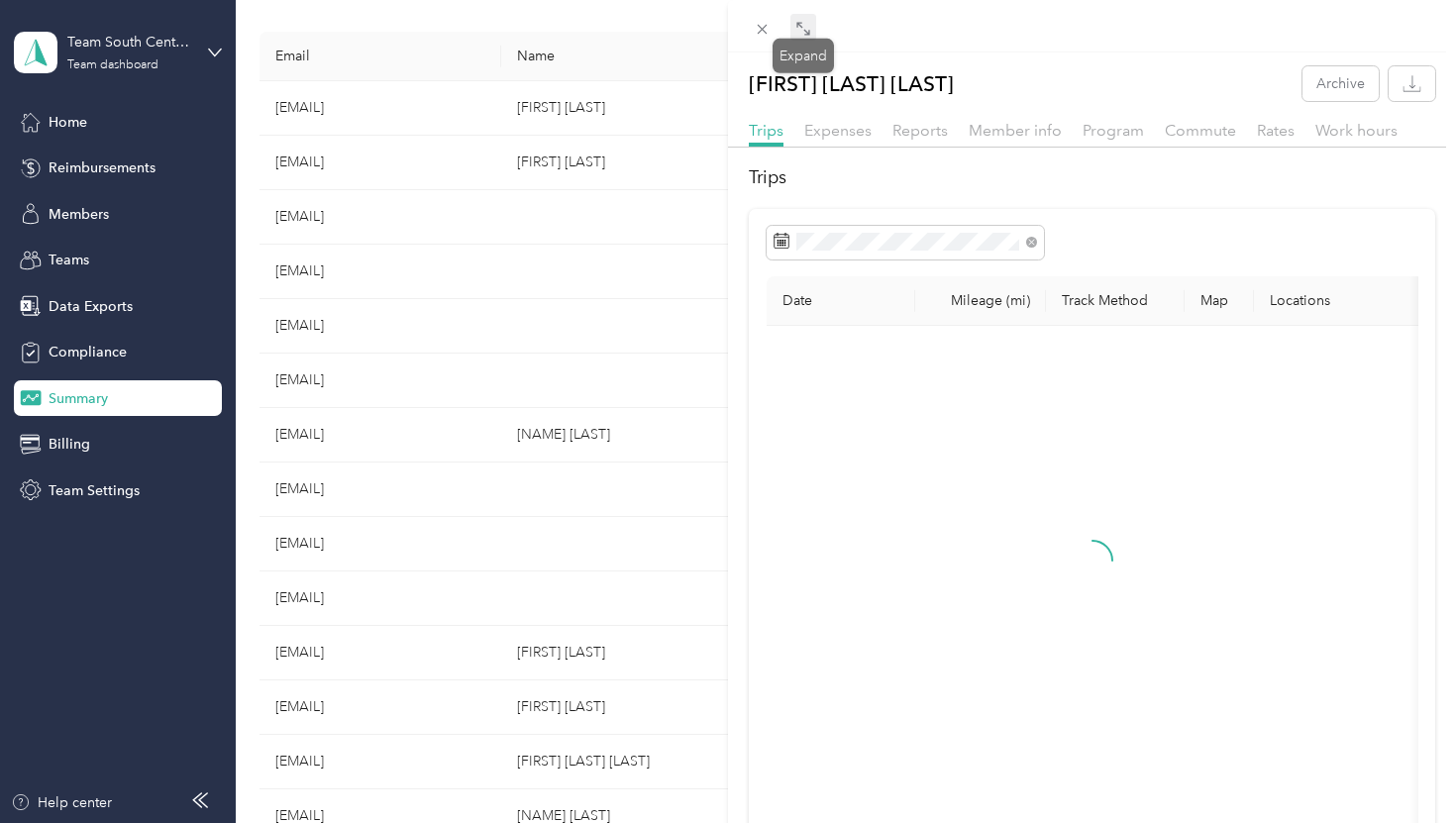 click 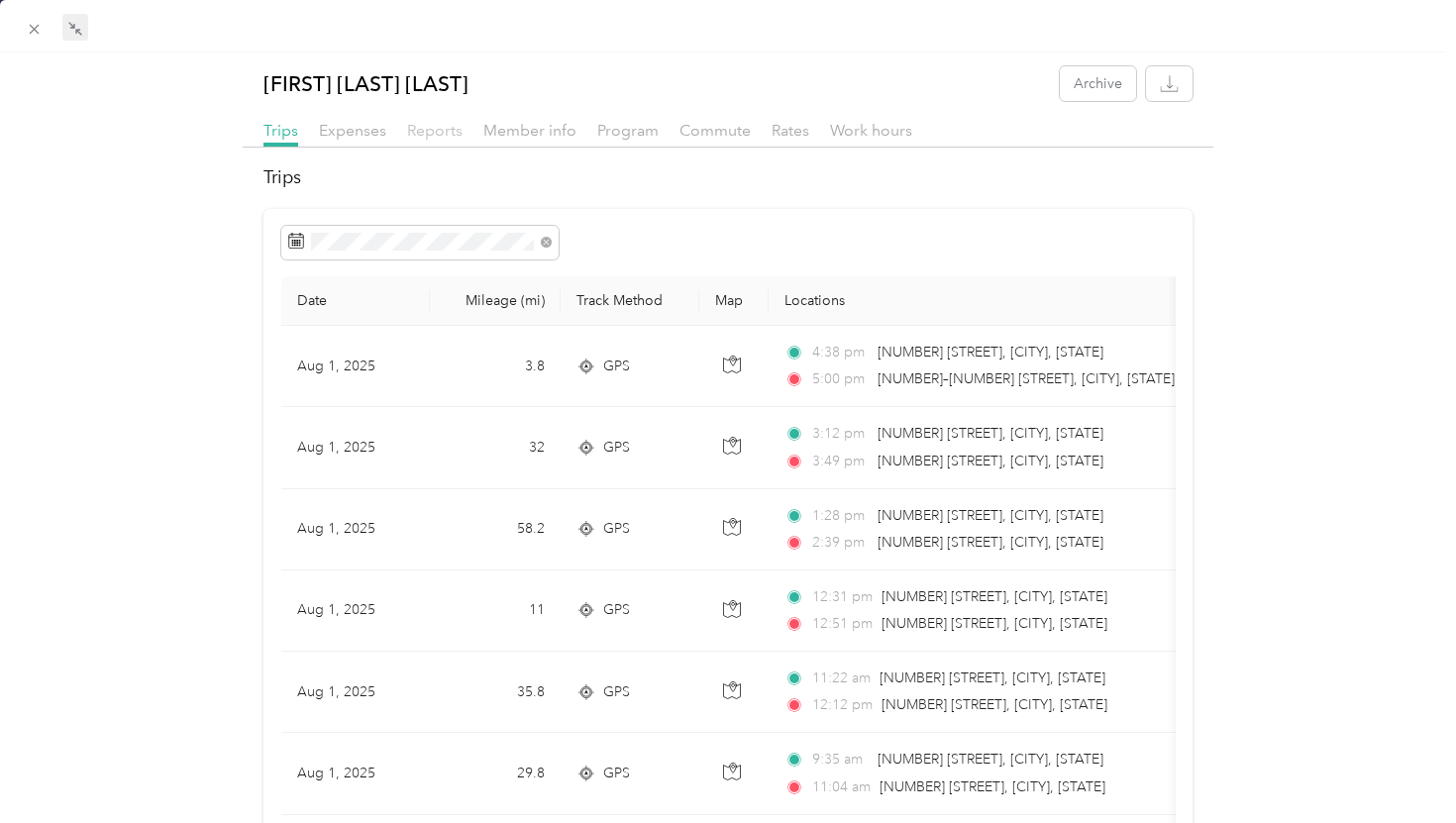 click on "Reports" at bounding box center [435, 130] 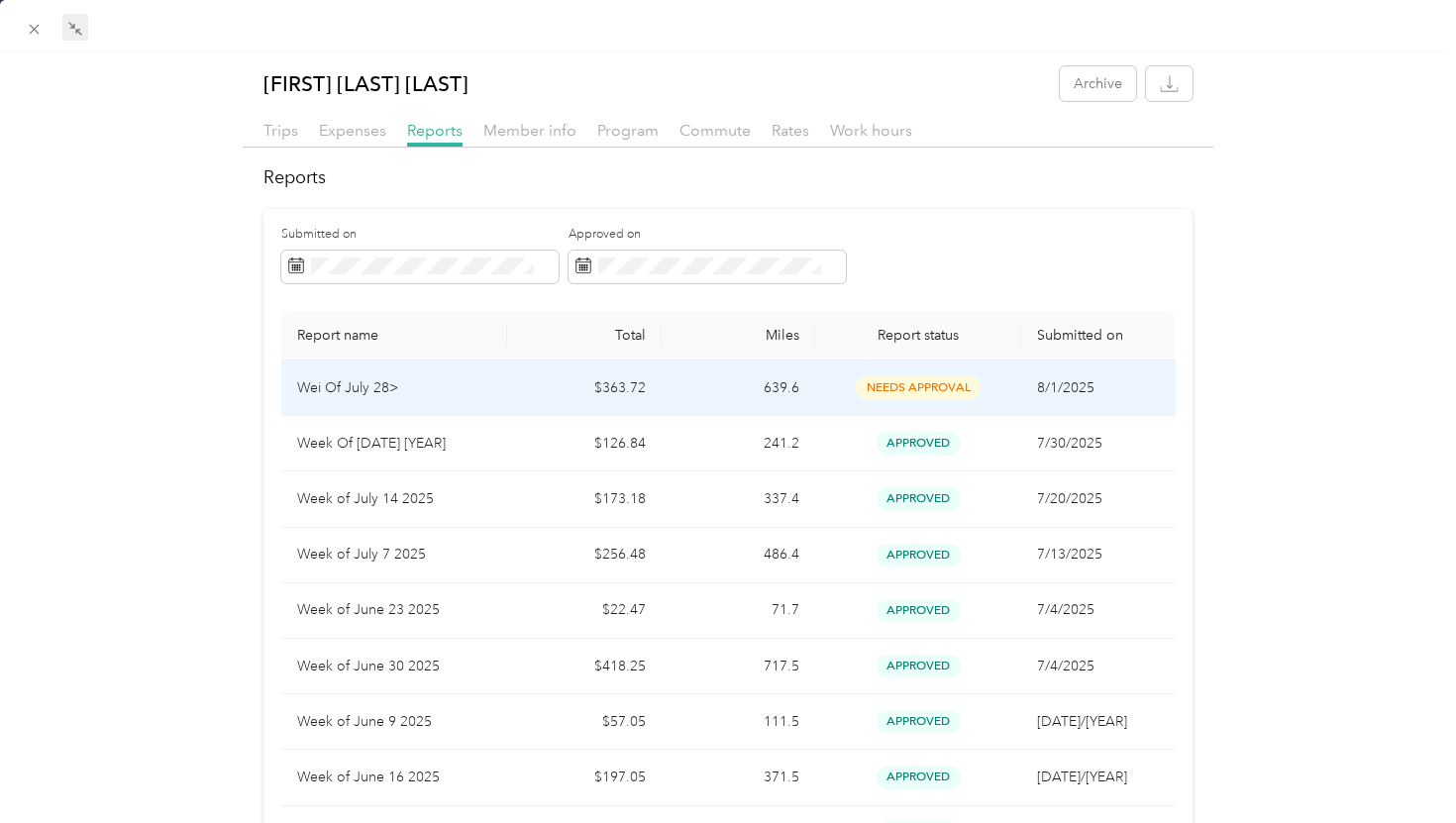 click on "$363.72" at bounding box center (584, 388) 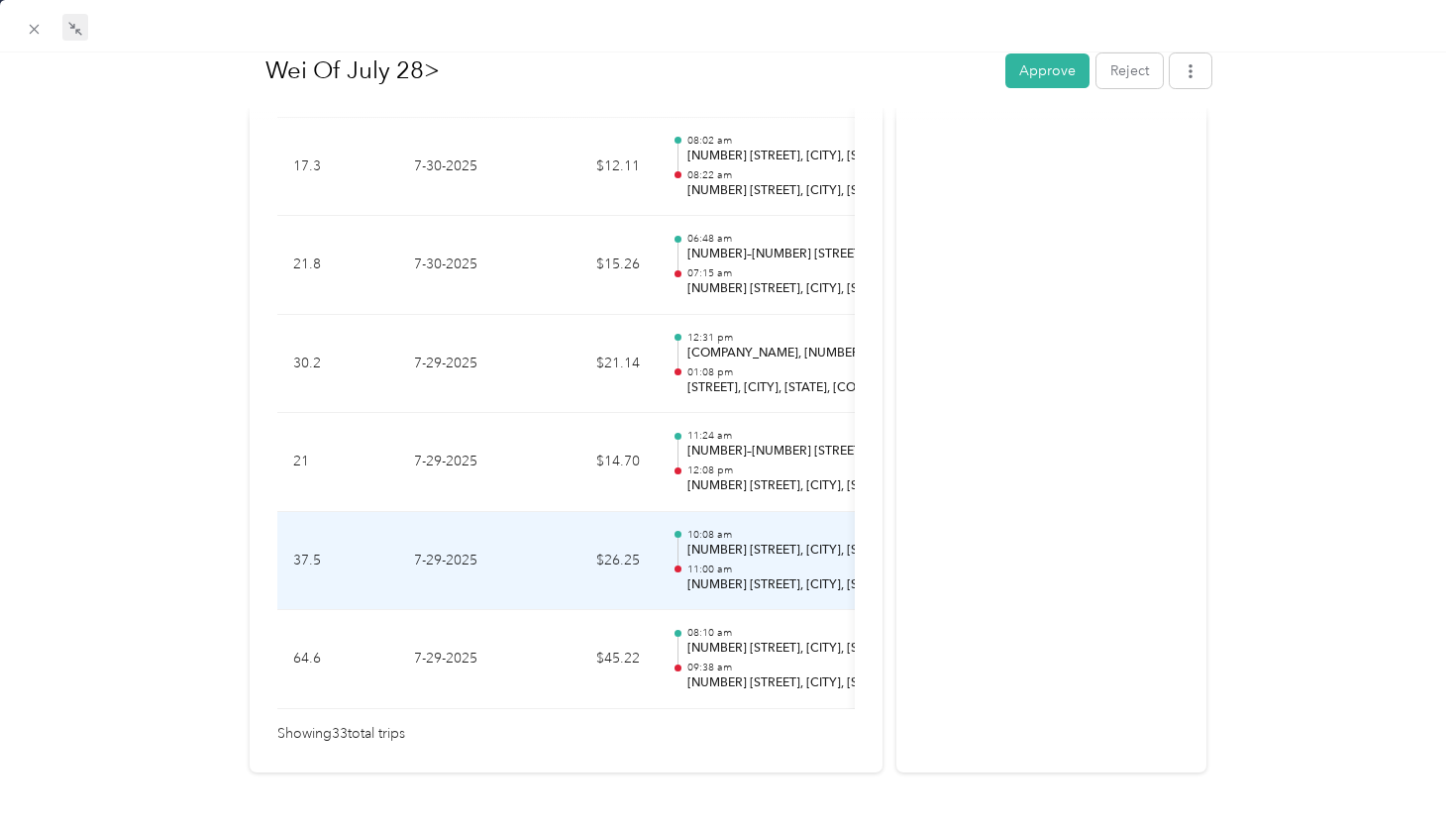 scroll, scrollTop: 3300, scrollLeft: 0, axis: vertical 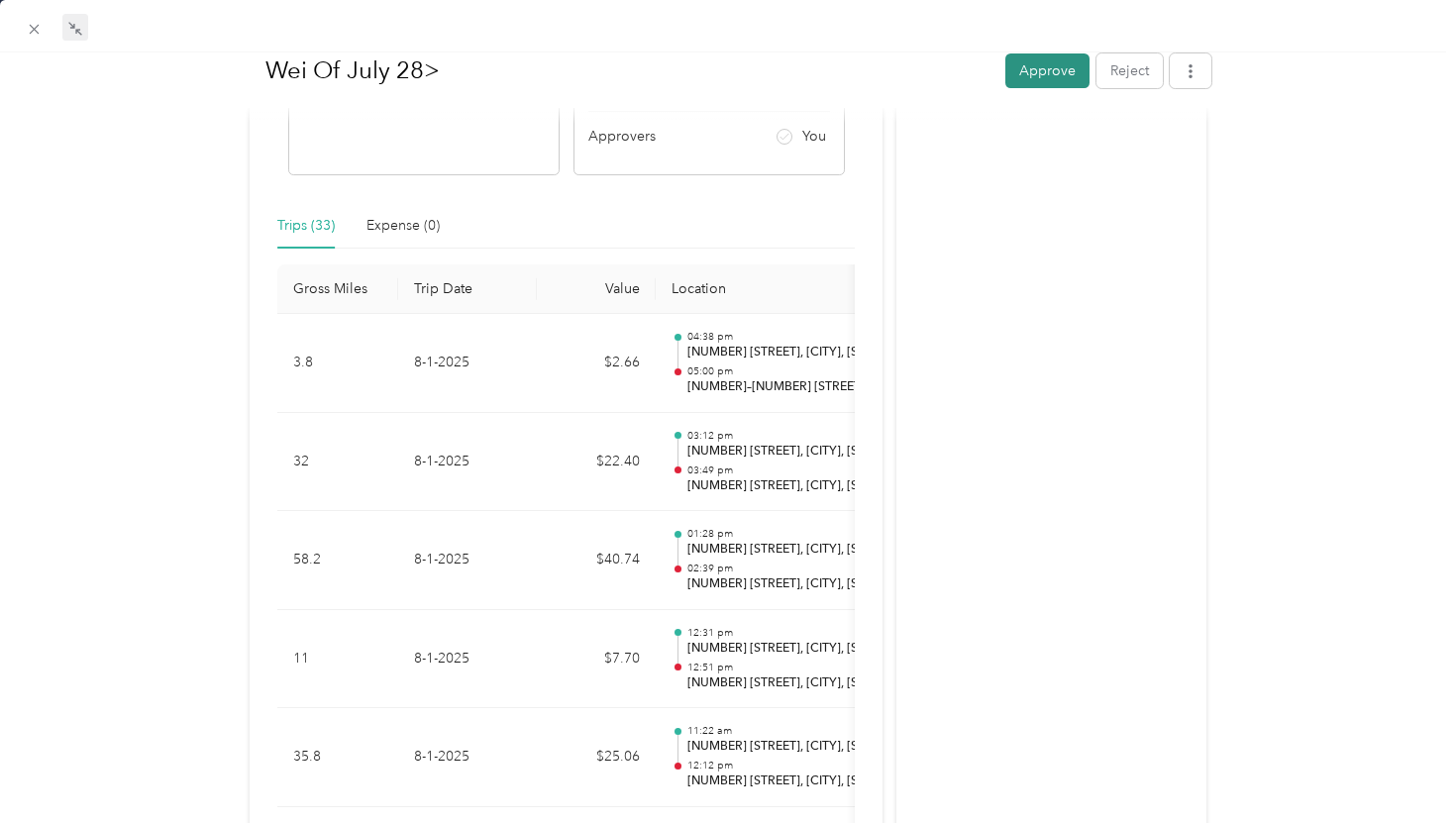 click on "Approve" at bounding box center (1047, 69) 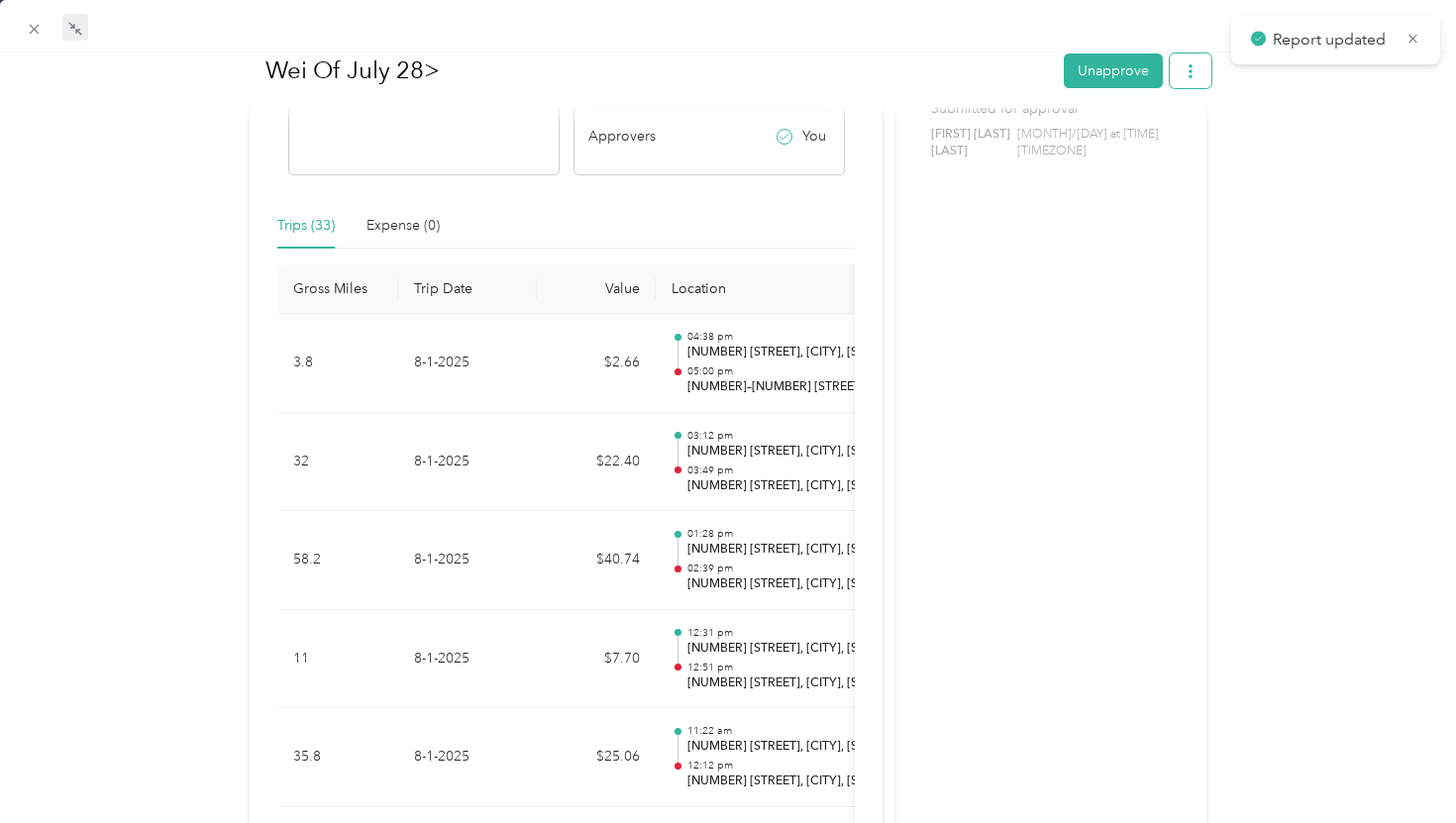 click at bounding box center (1191, 69) 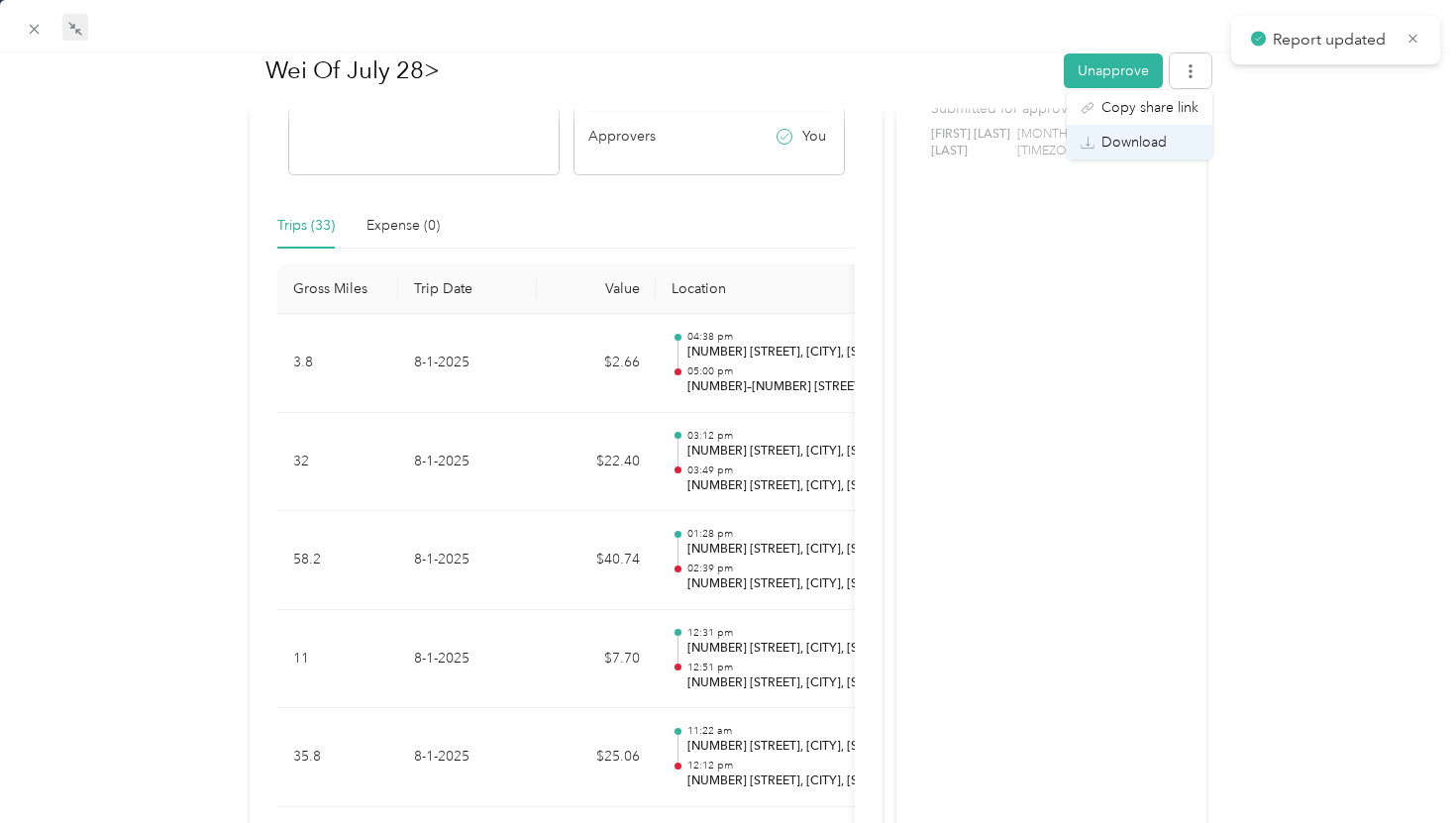 click on "Download" at bounding box center (1134, 142) 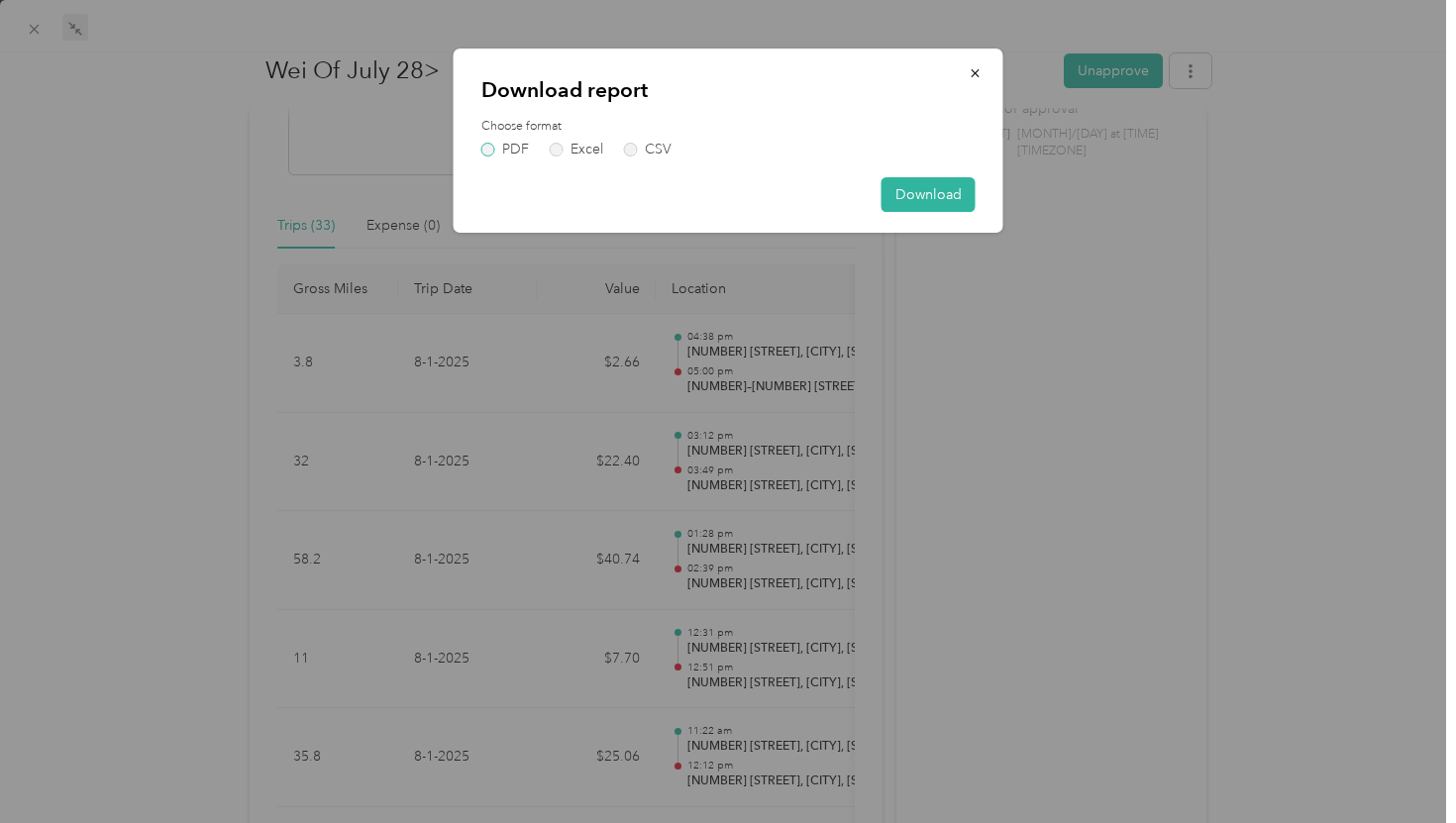 click on "PDF" at bounding box center [505, 150] 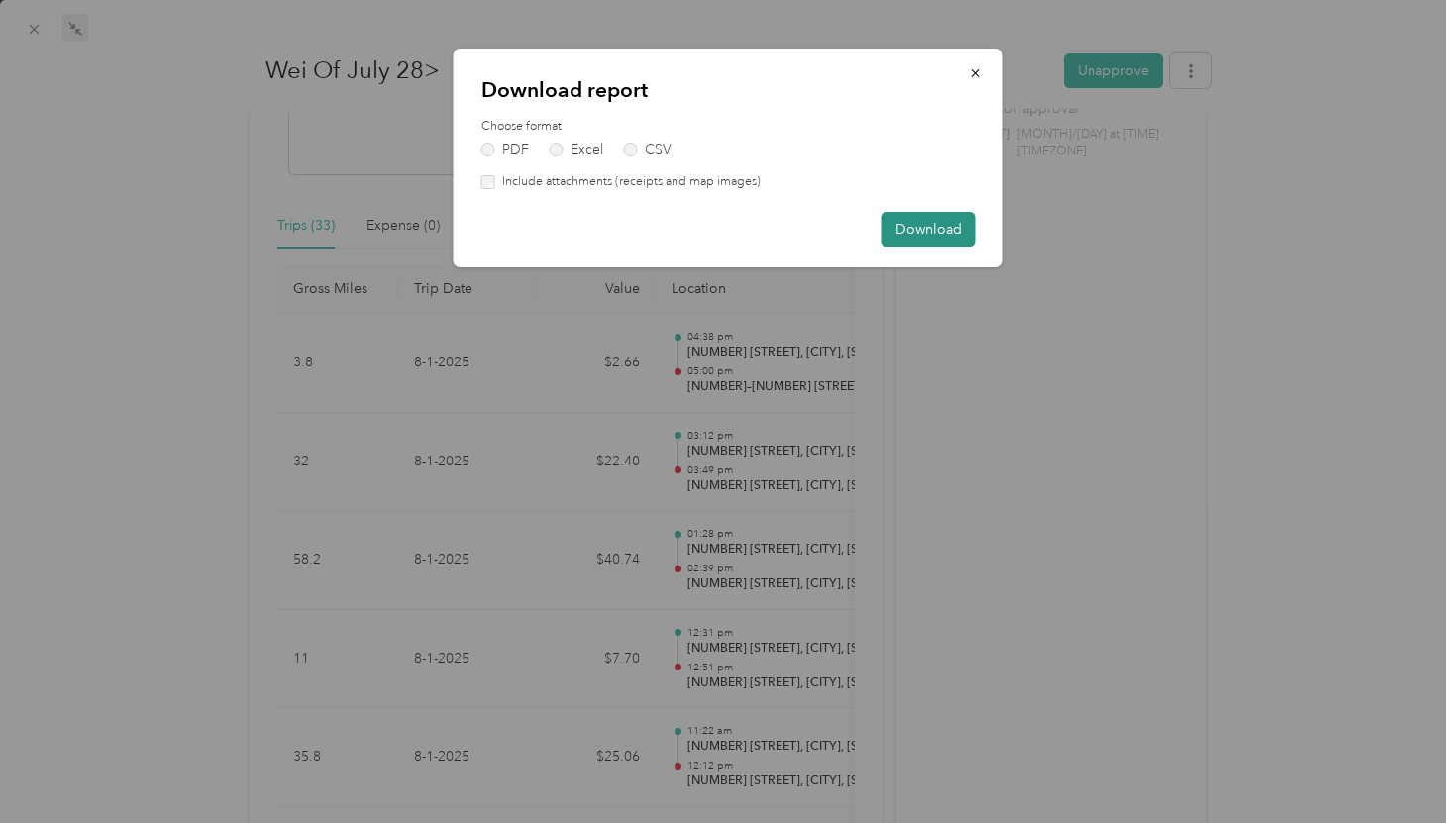 click on "Download" at bounding box center [928, 229] 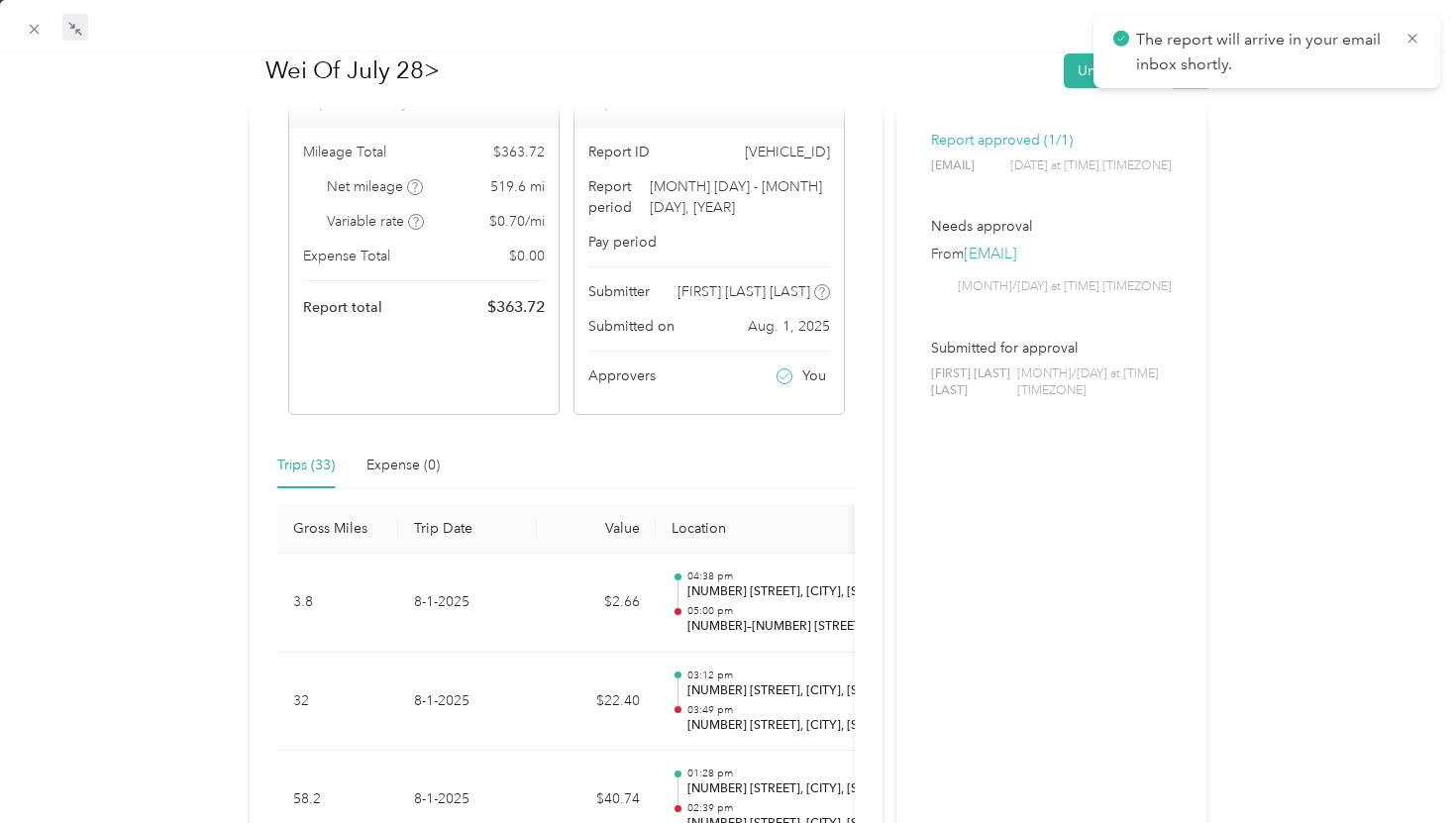 scroll, scrollTop: 0, scrollLeft: 0, axis: both 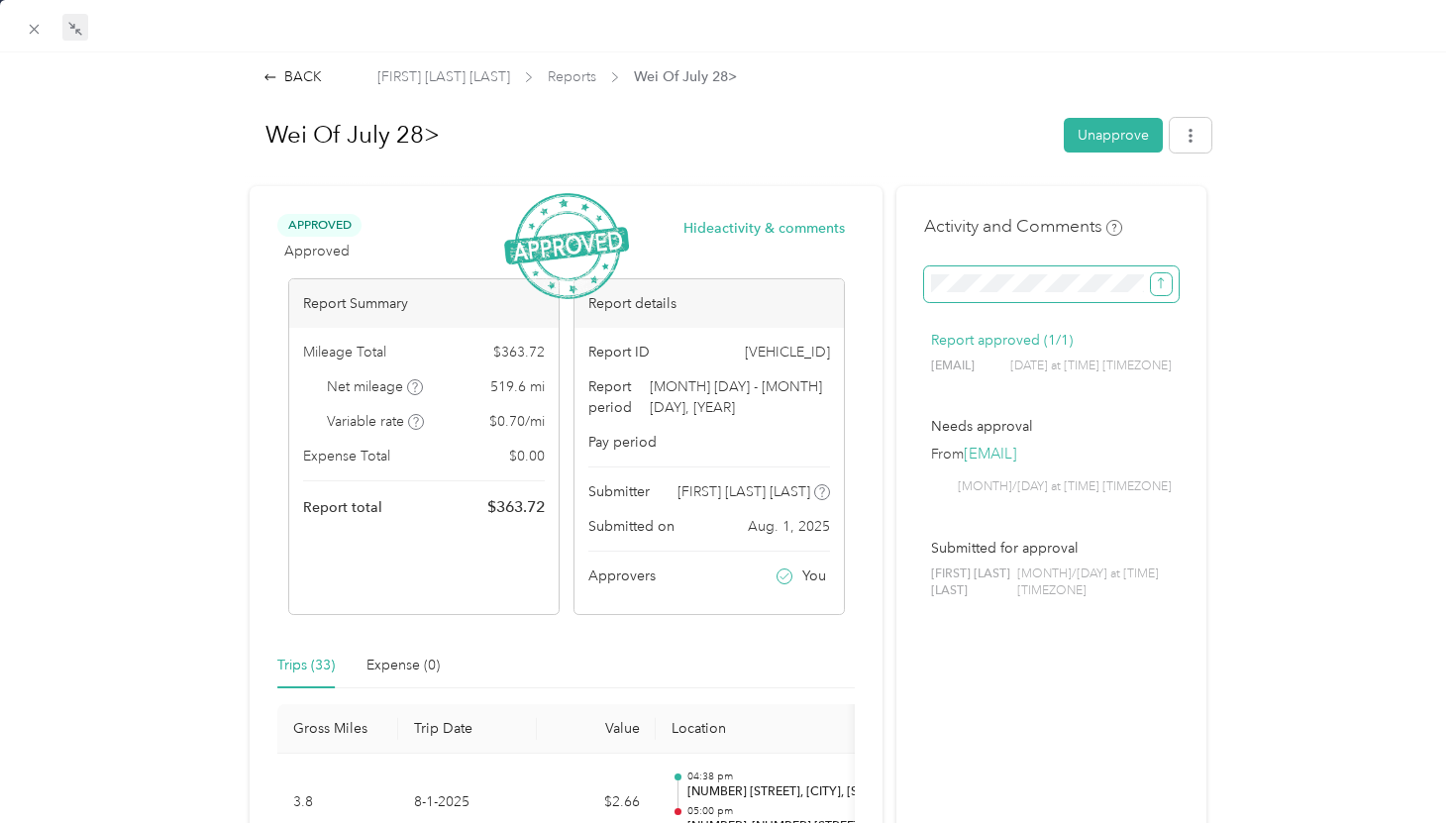 click 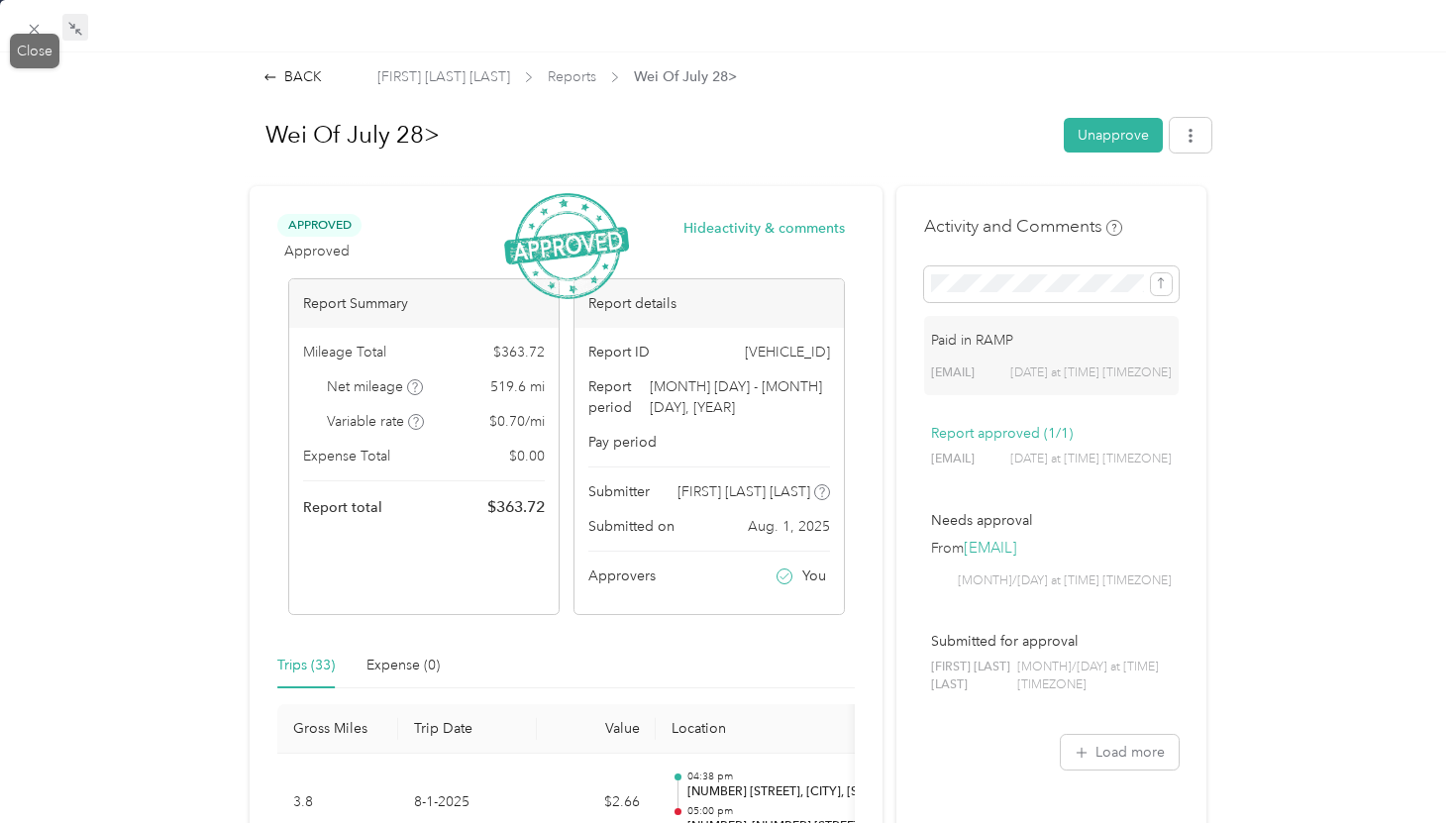 click on "Close" at bounding box center [35, 51] 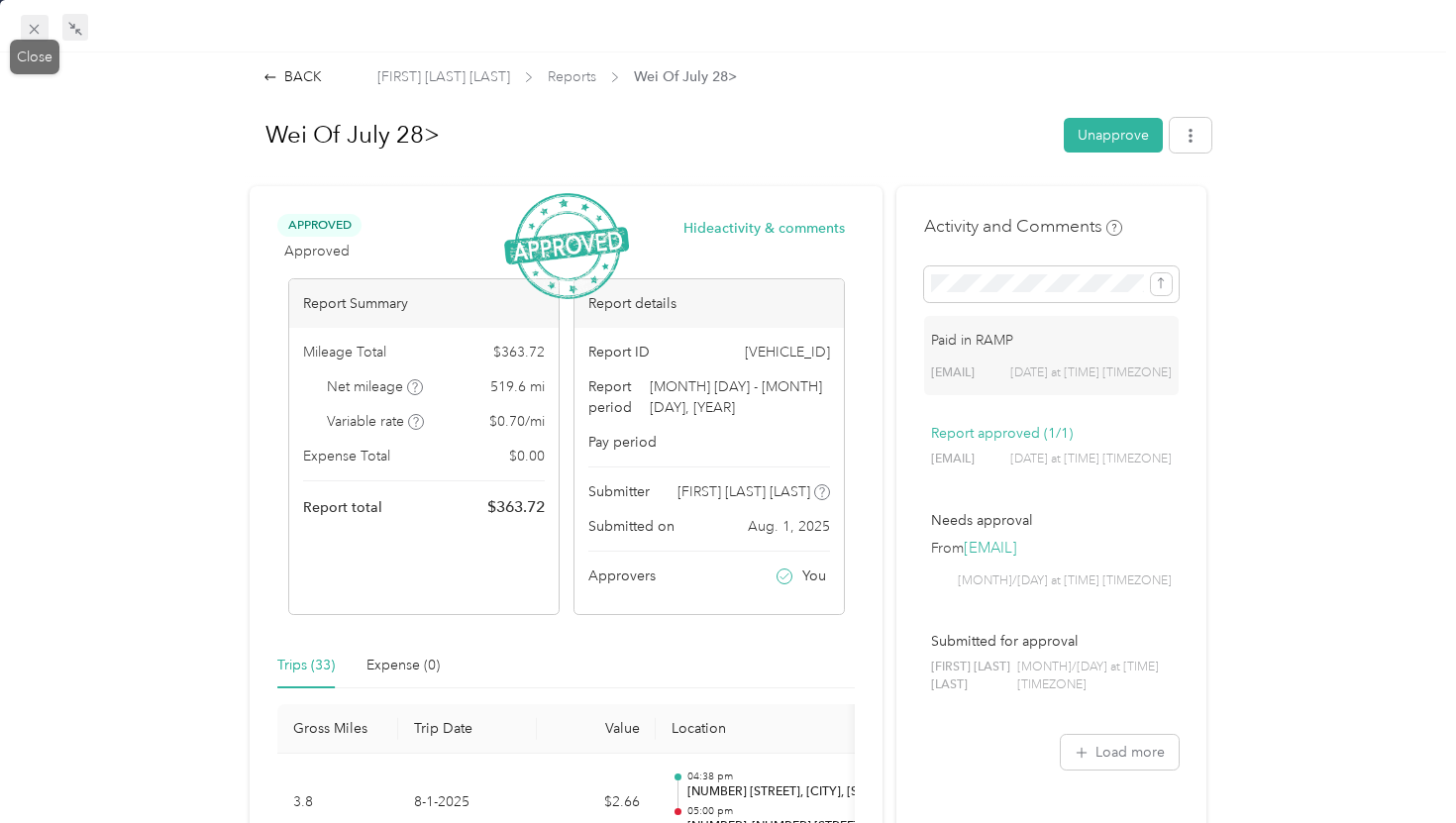 click 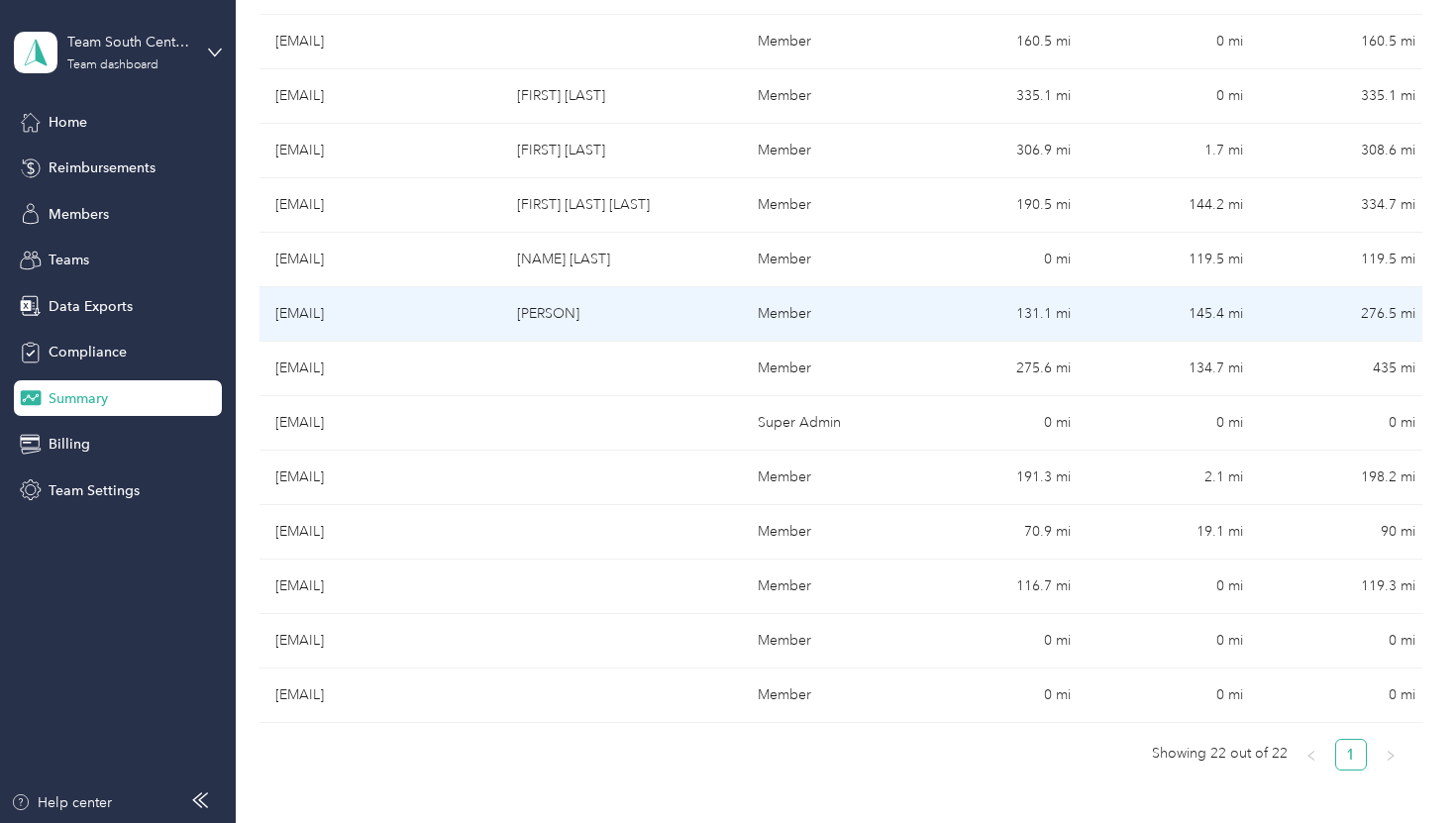 scroll, scrollTop: 913, scrollLeft: 0, axis: vertical 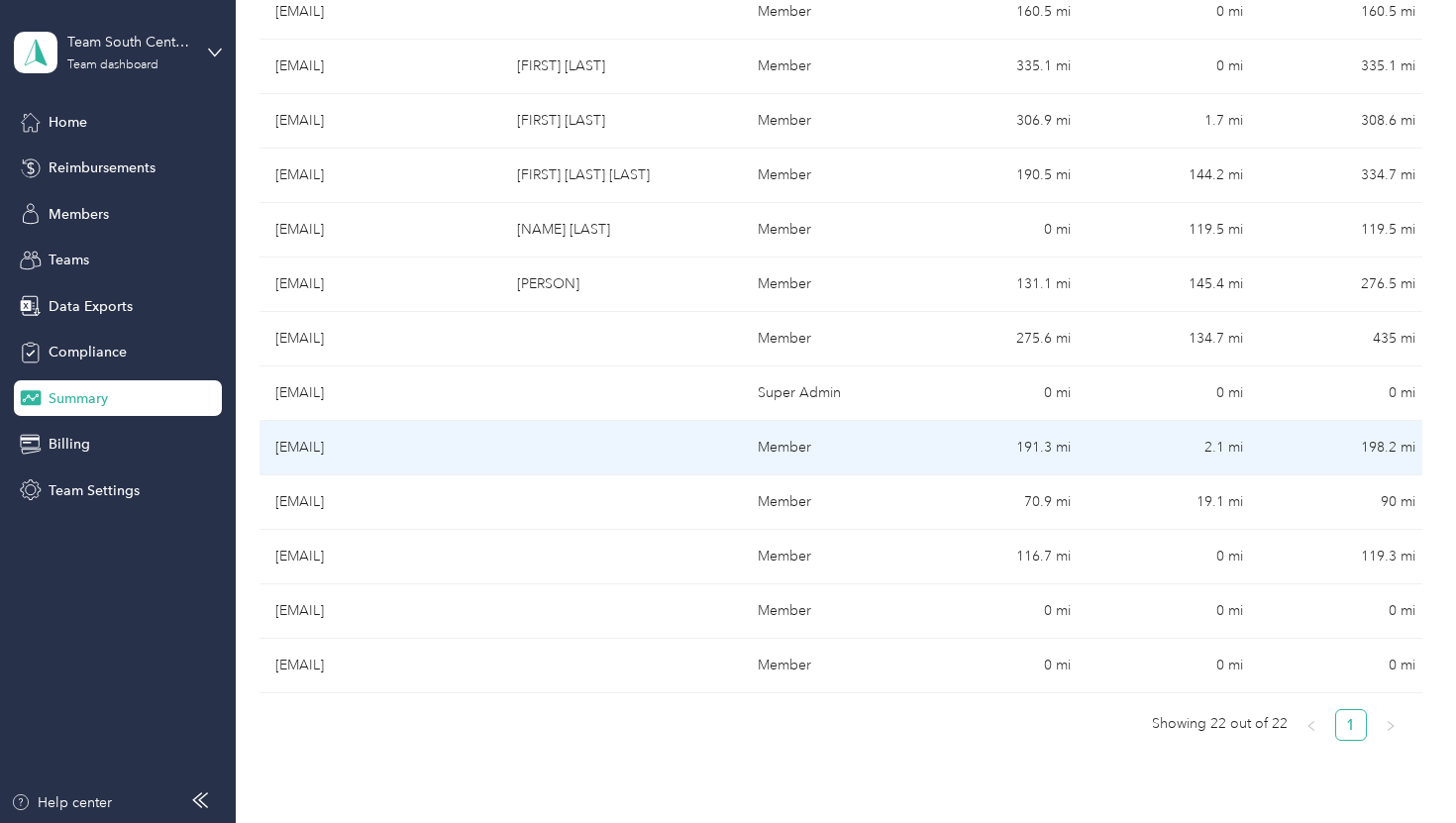 click on "[EMAIL]" at bounding box center [380, 448] 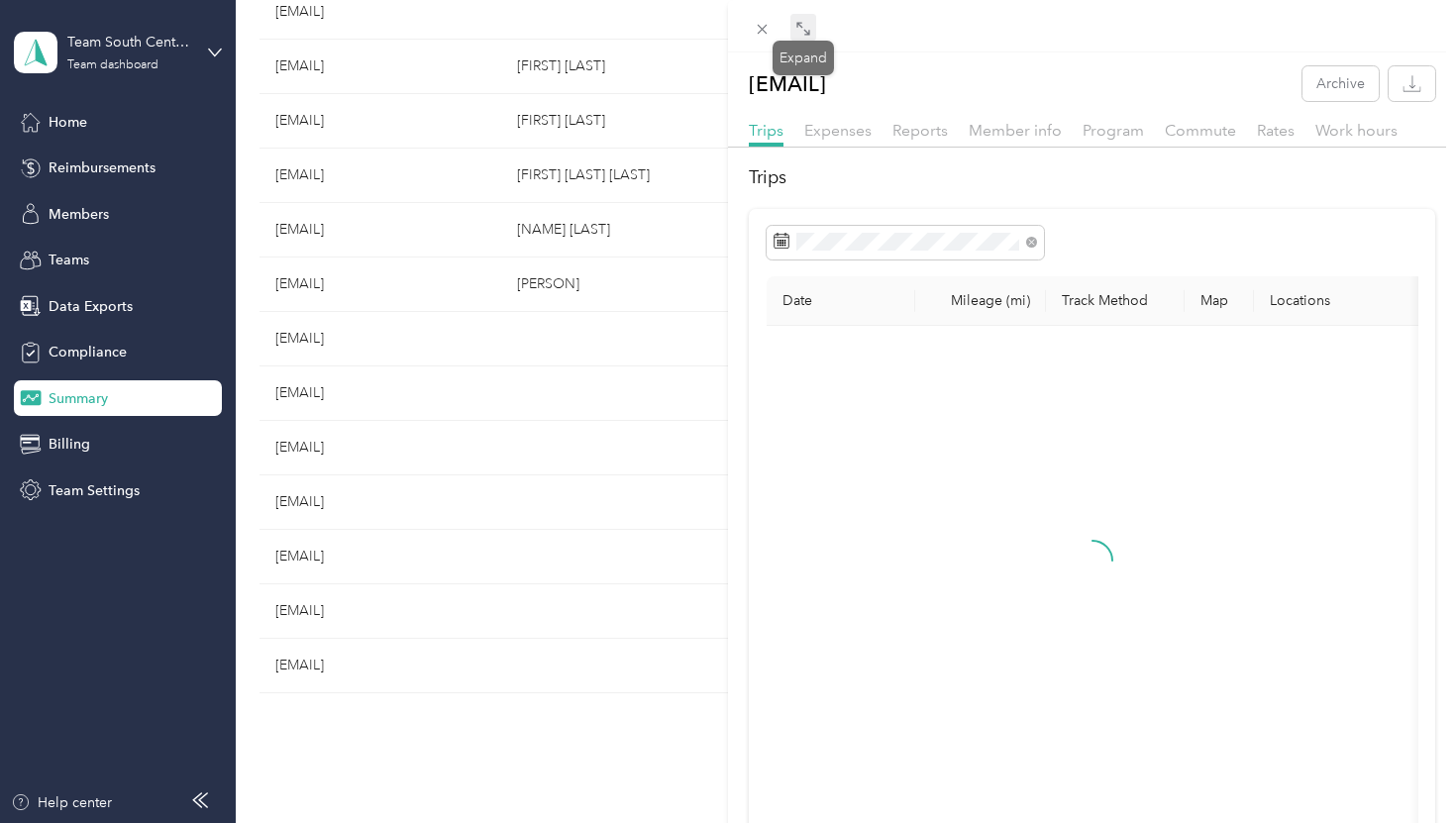 click 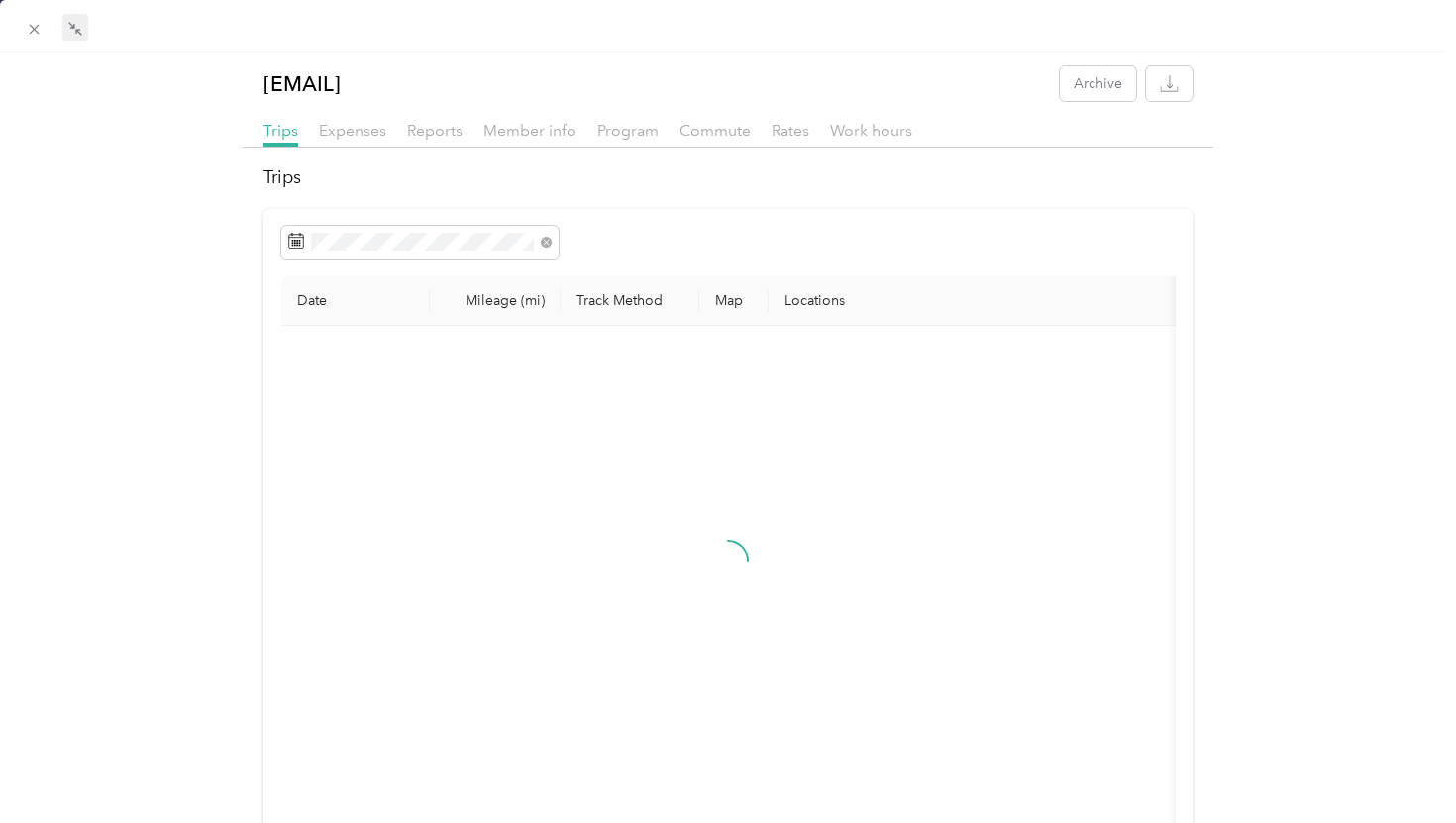 click on "Trips Expenses Reports Member info Program Commute Rates Work hours" at bounding box center [728, 133] 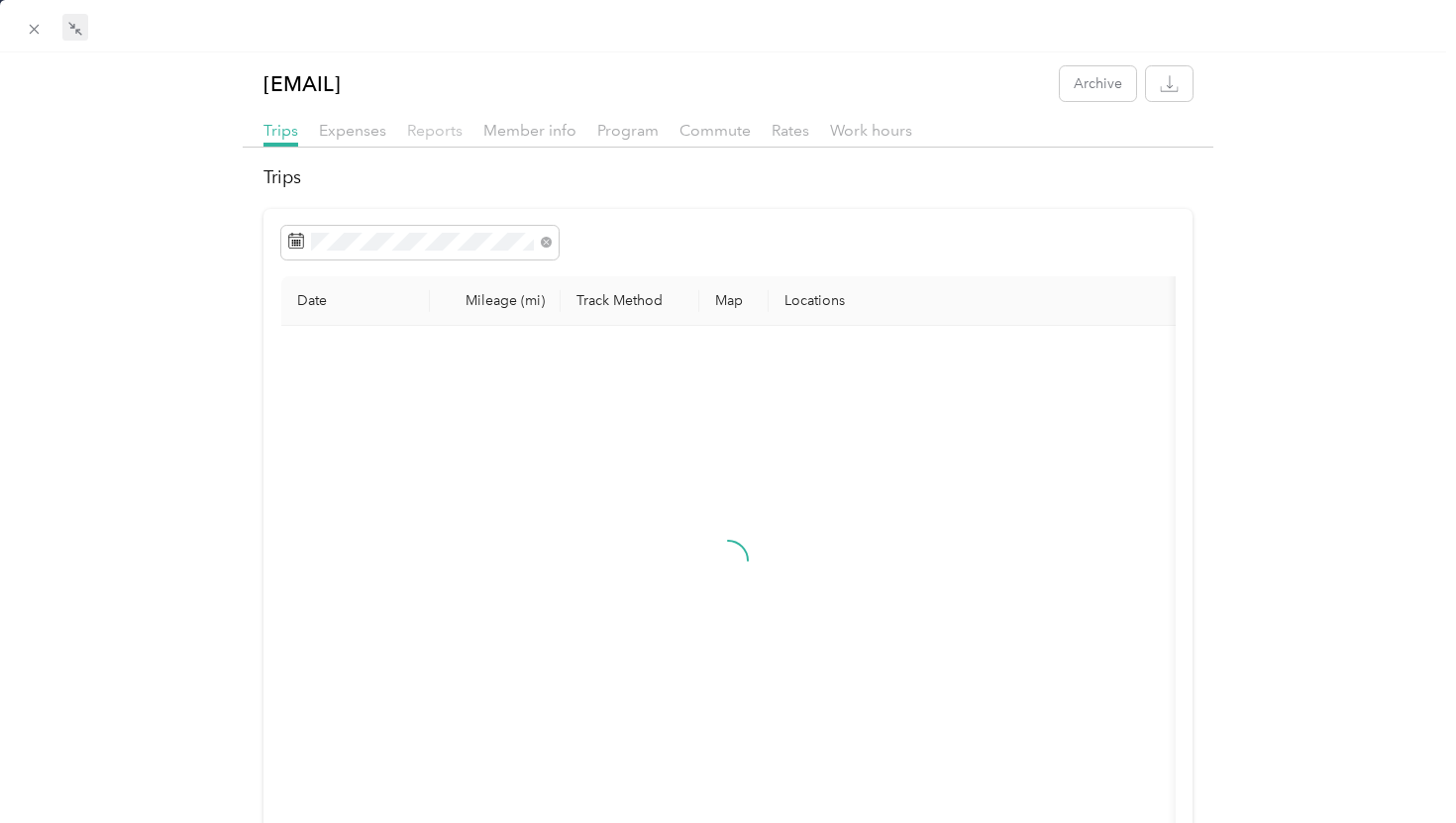 click on "Reports" at bounding box center (435, 130) 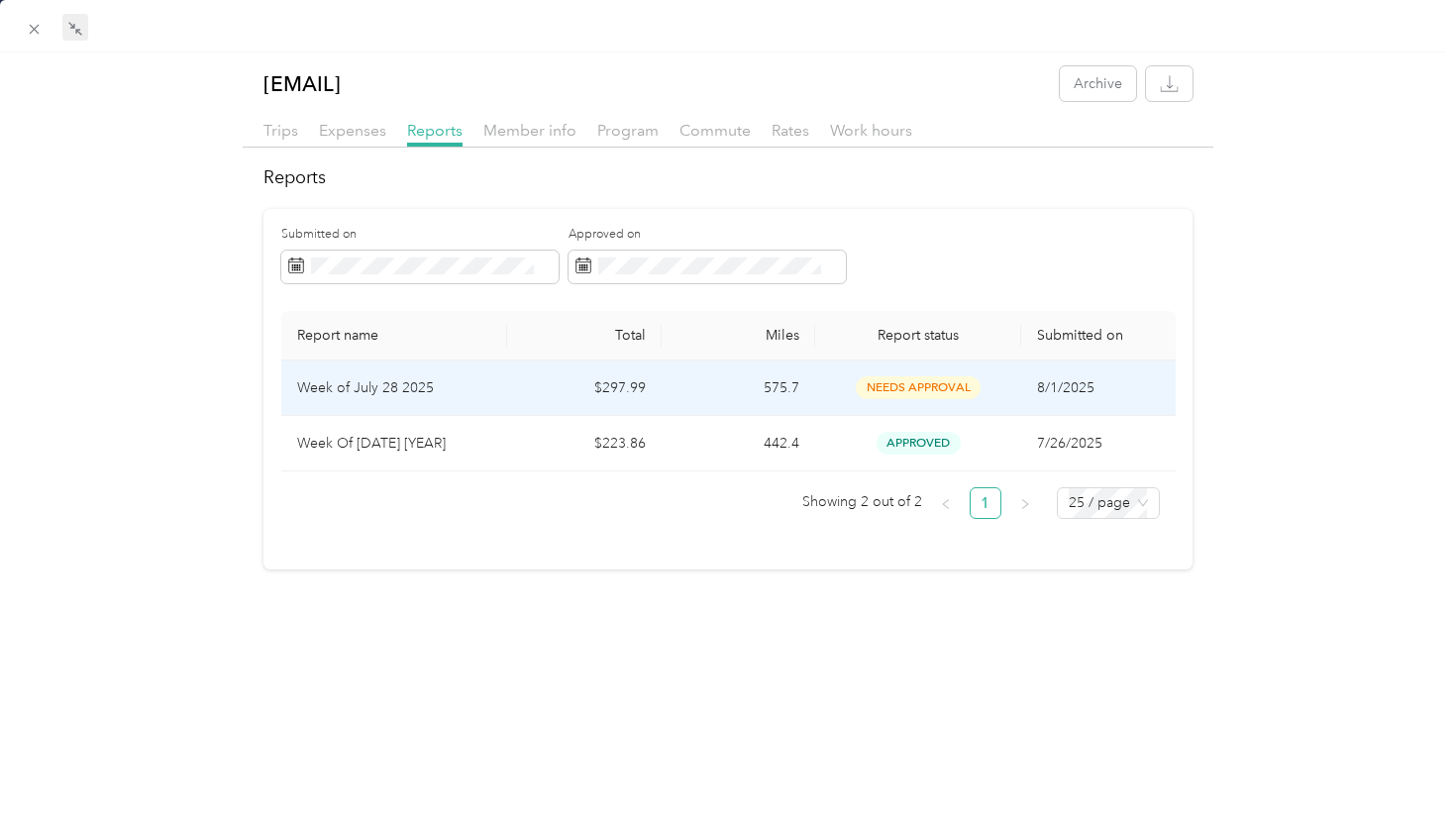 click on "Week of July 28 2025" at bounding box center (394, 388) 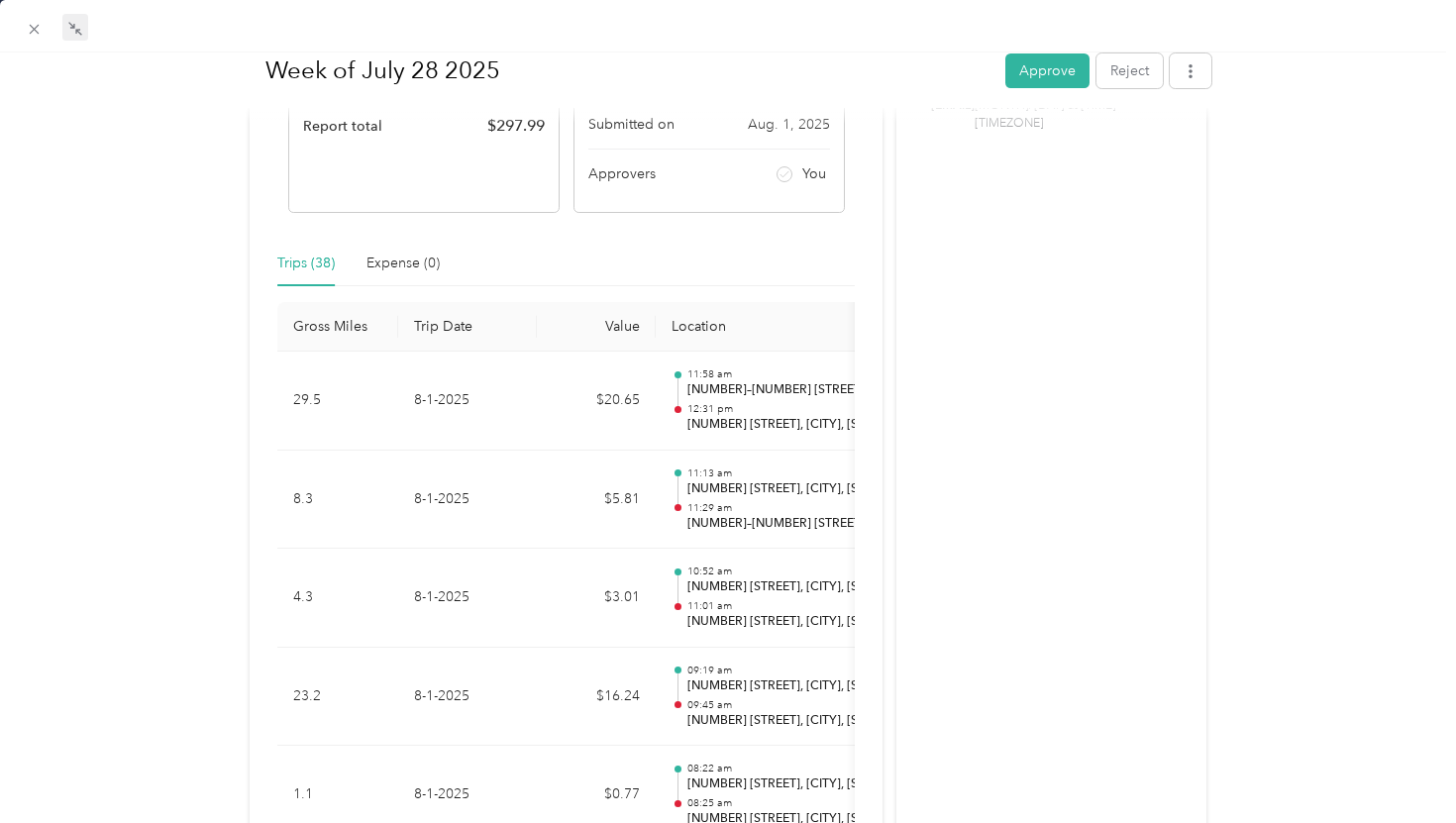 scroll, scrollTop: 379, scrollLeft: 0, axis: vertical 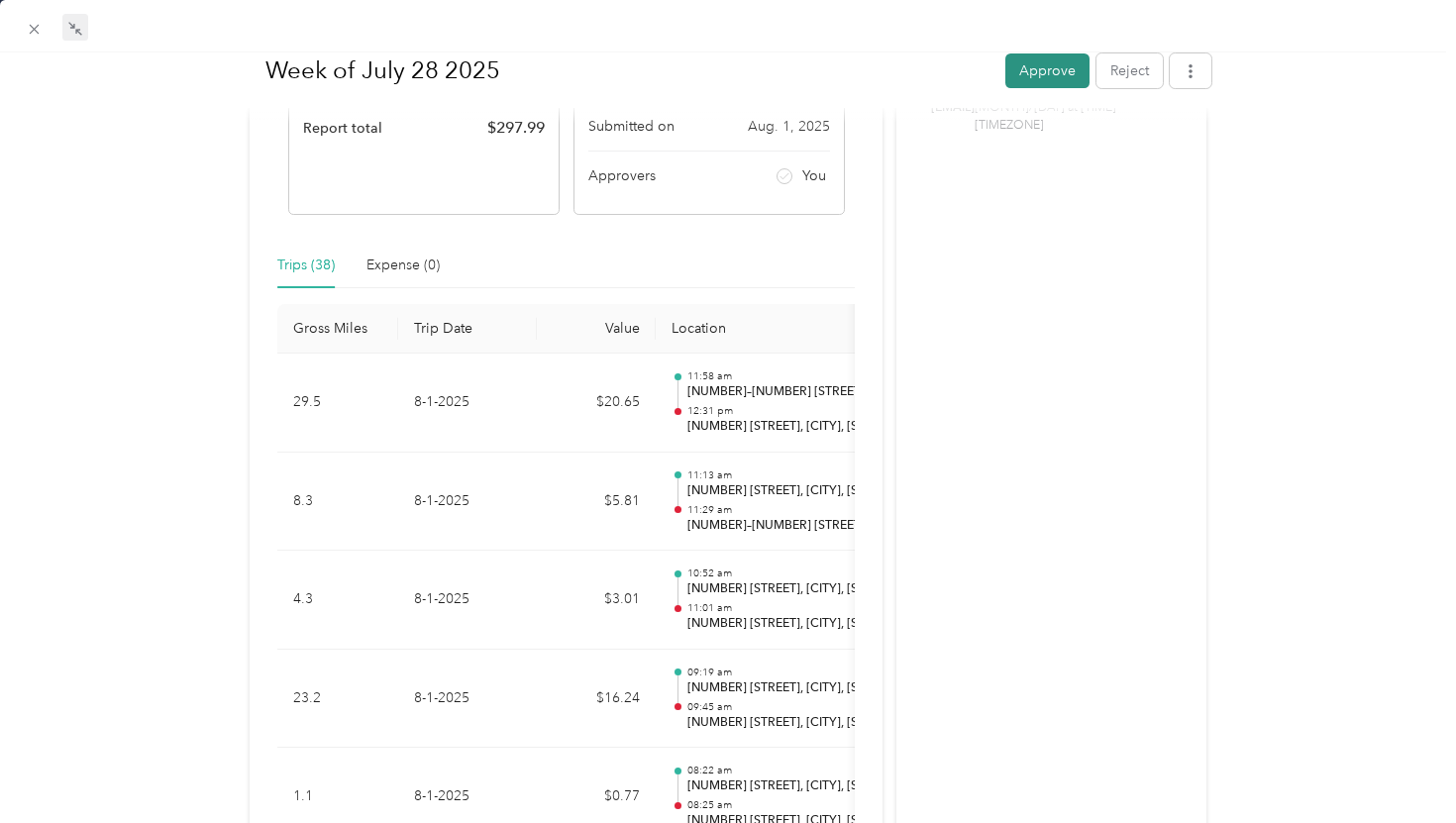 click on "Approve" at bounding box center (1047, 69) 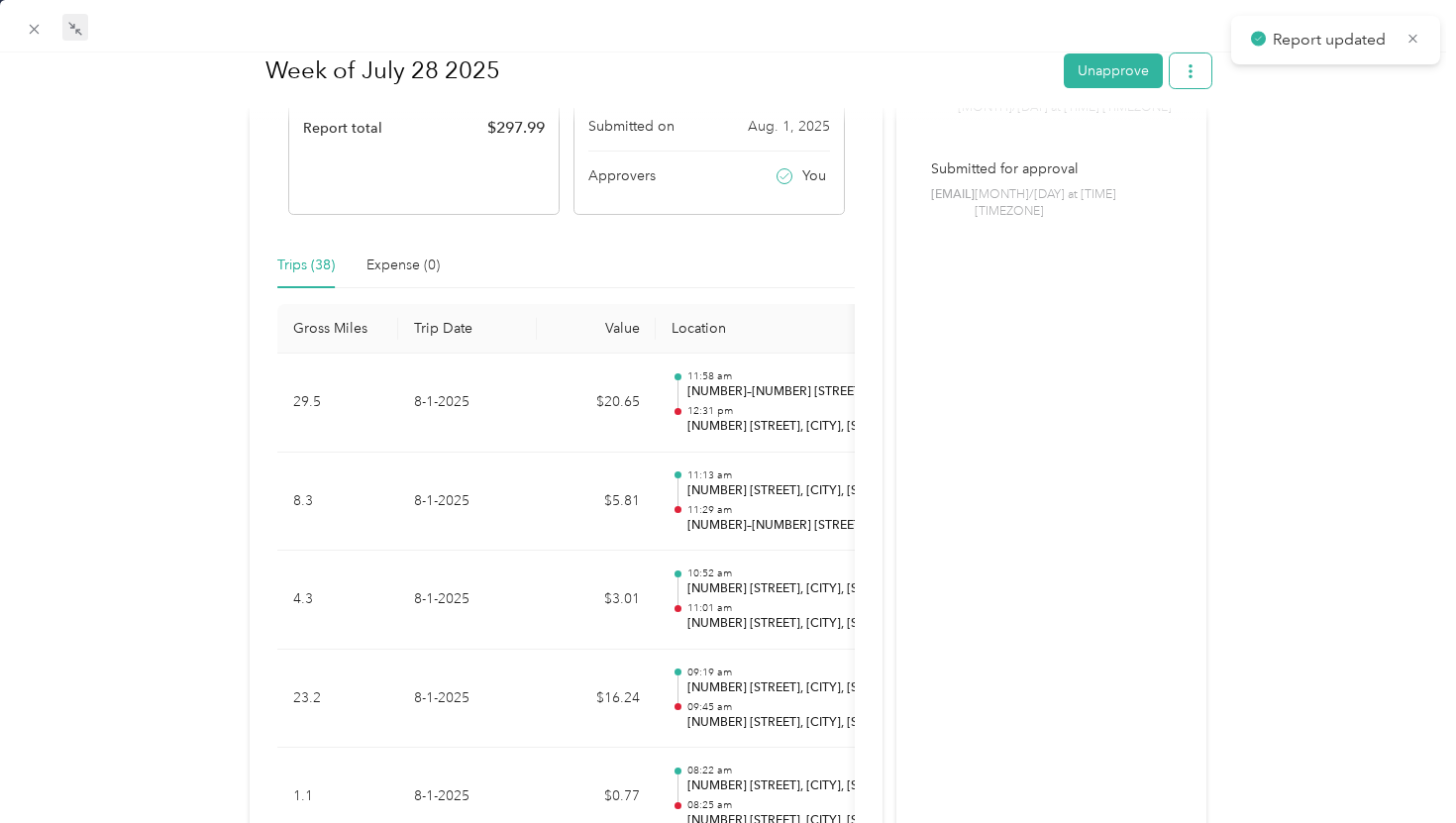 click 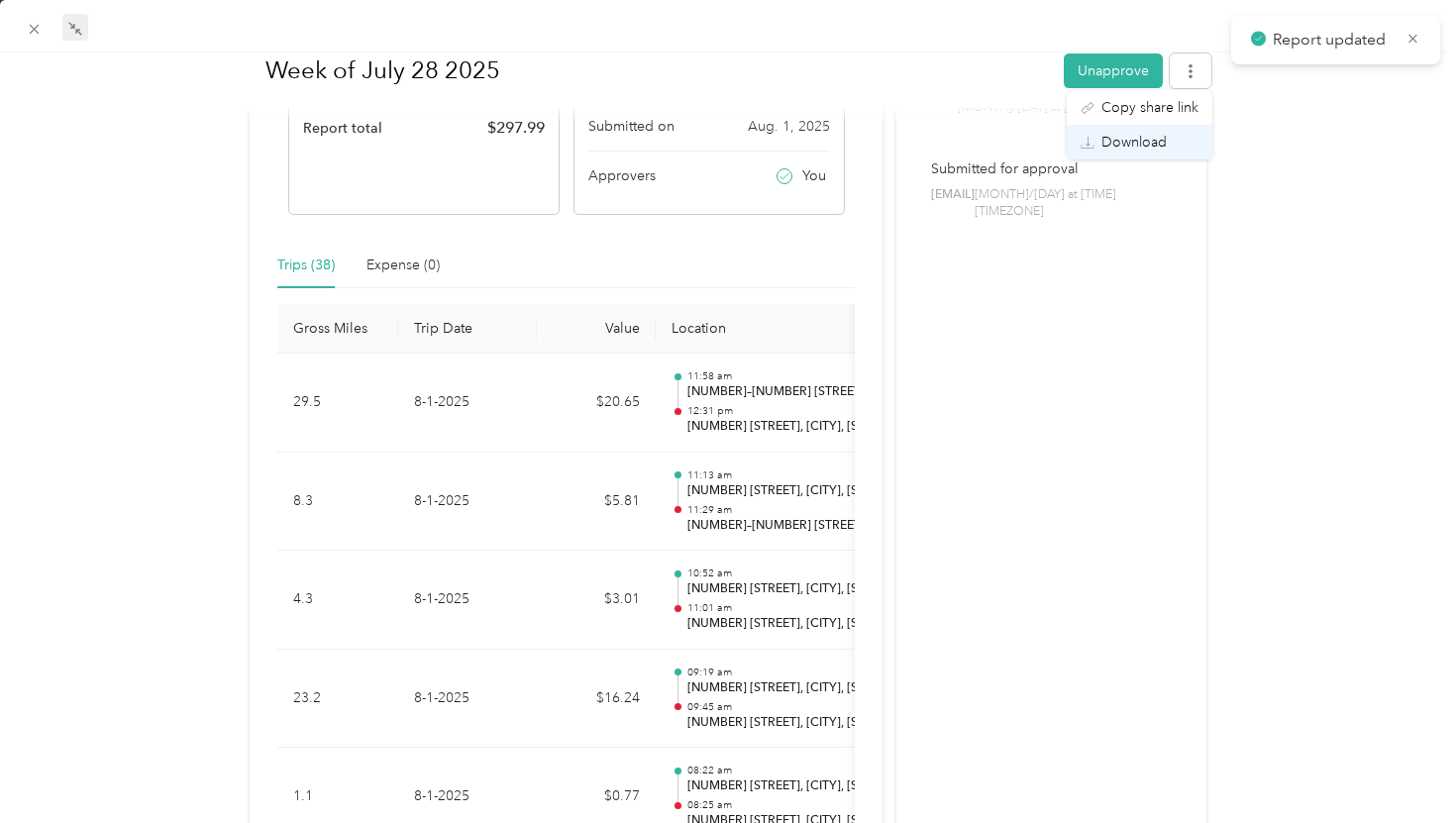 click on "Download" at bounding box center [1134, 142] 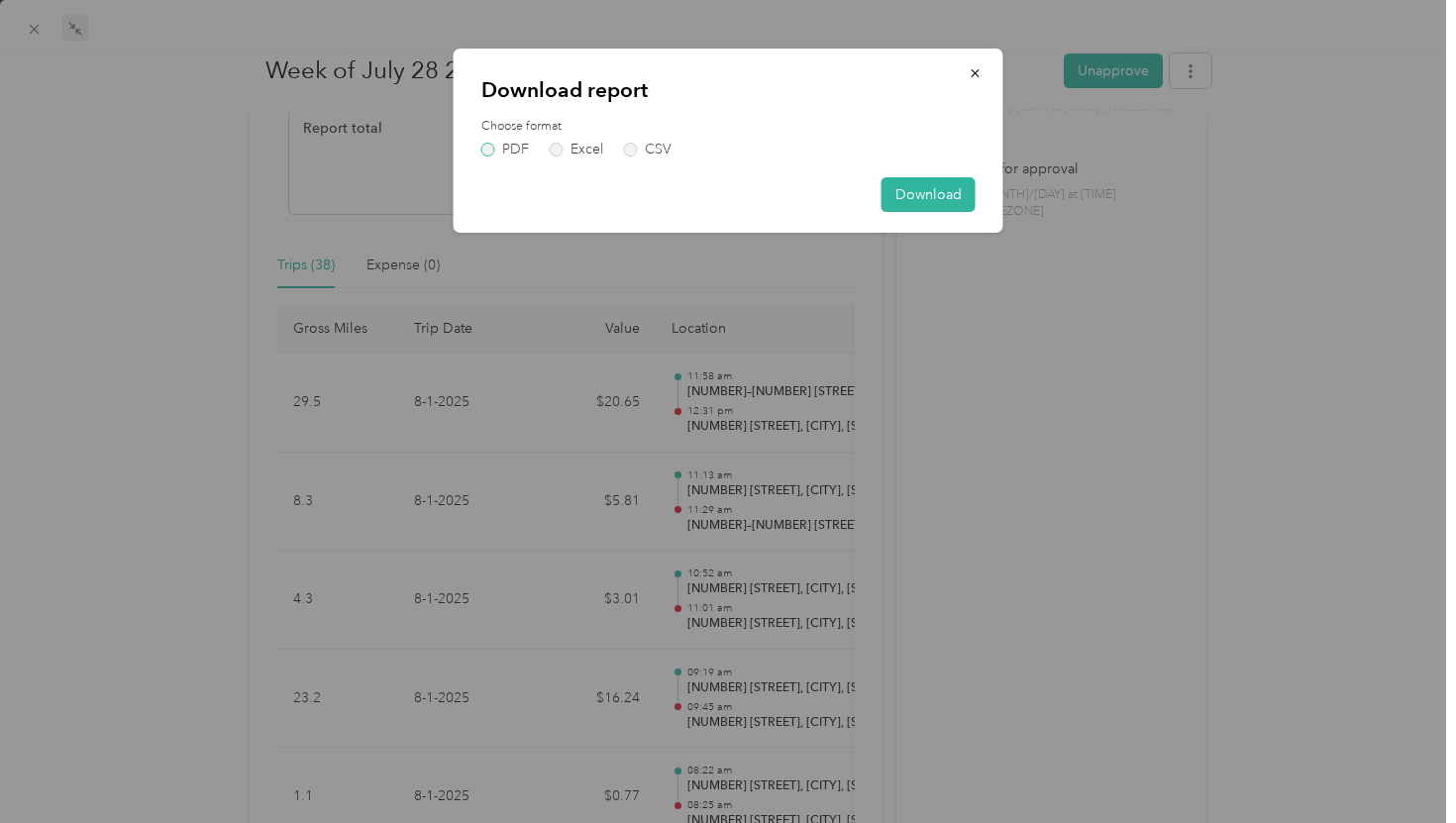 click on "PDF" at bounding box center [505, 150] 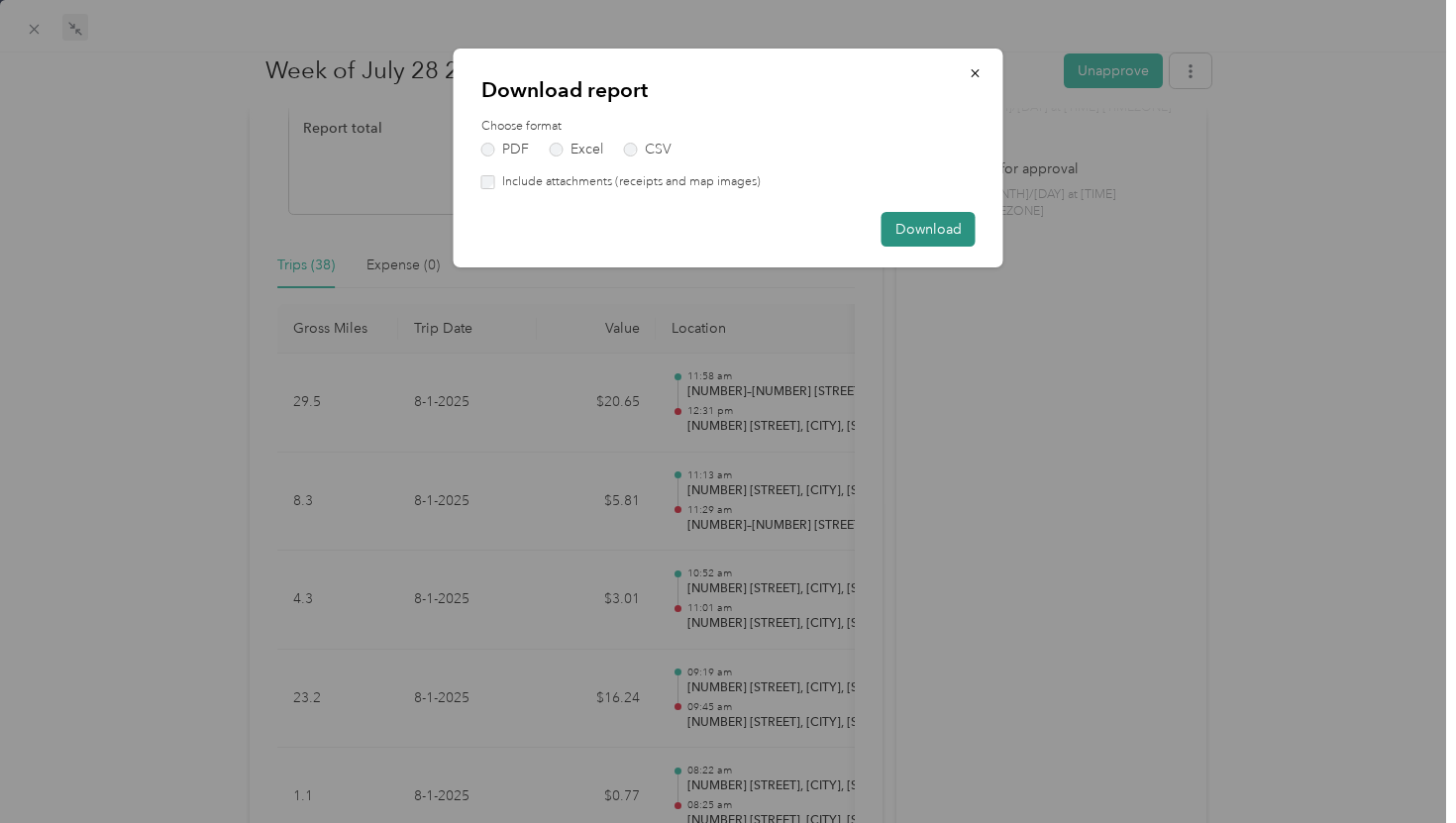 click on "Download" at bounding box center [928, 229] 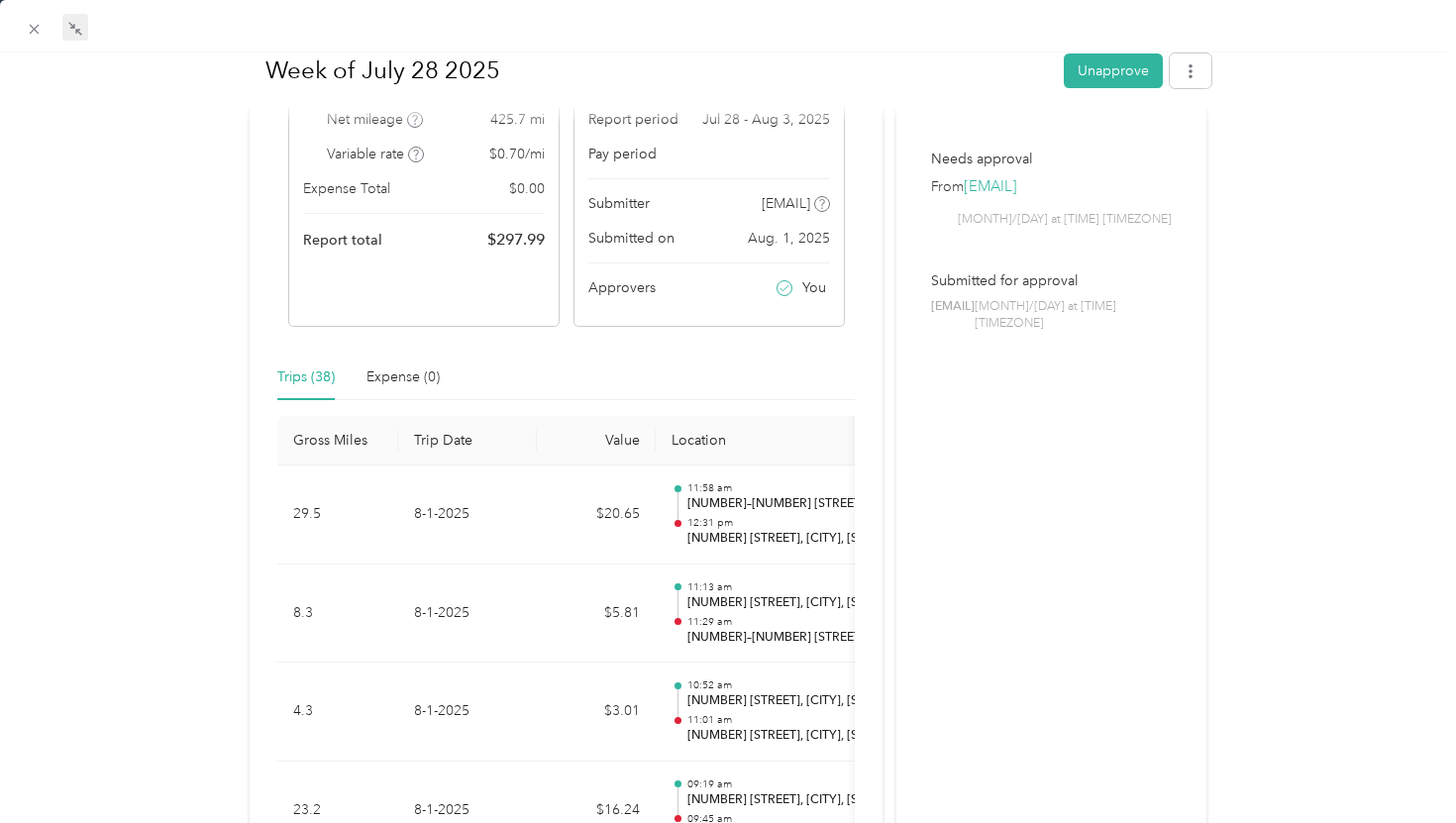 scroll, scrollTop: 0, scrollLeft: 0, axis: both 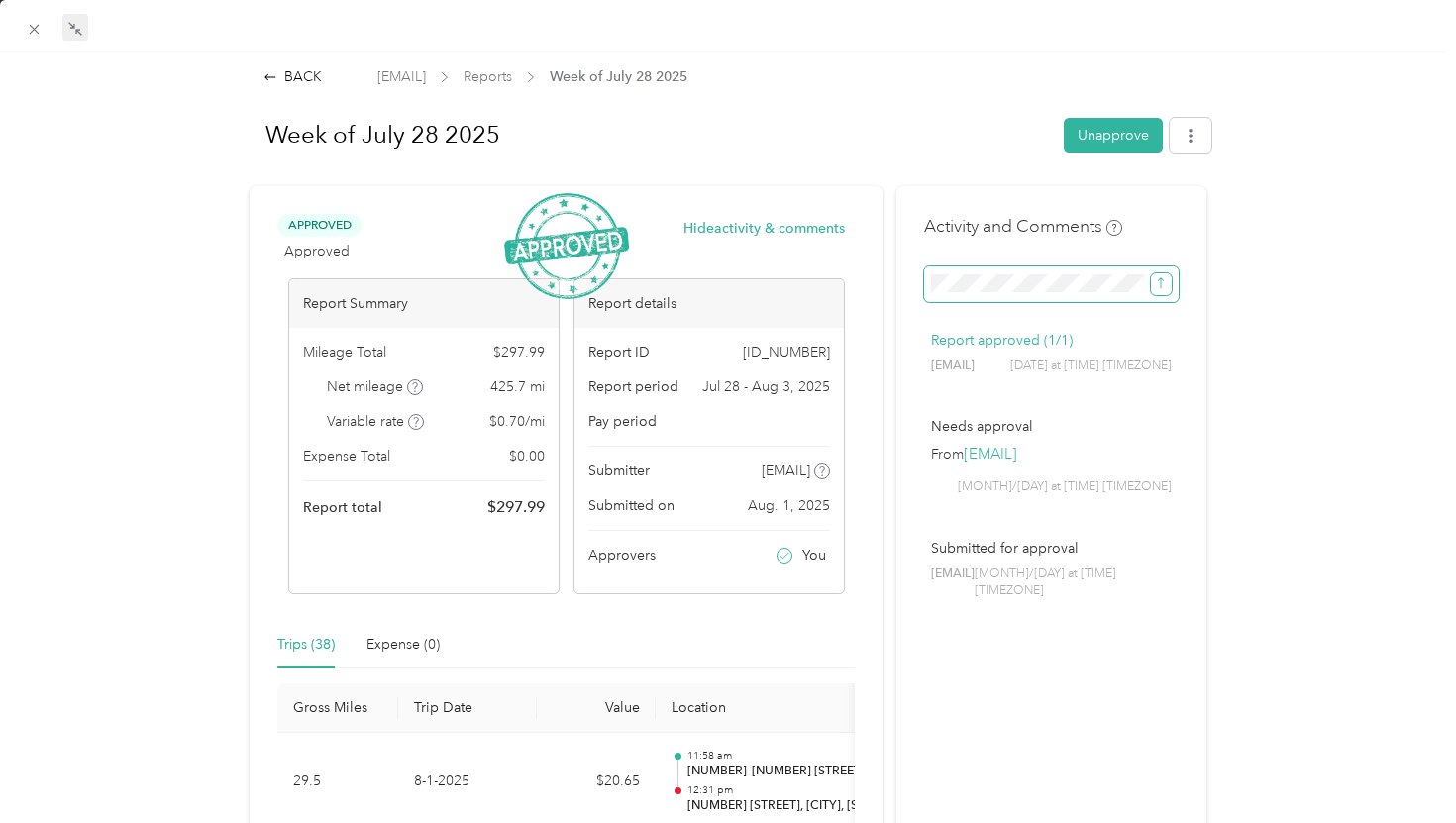 click 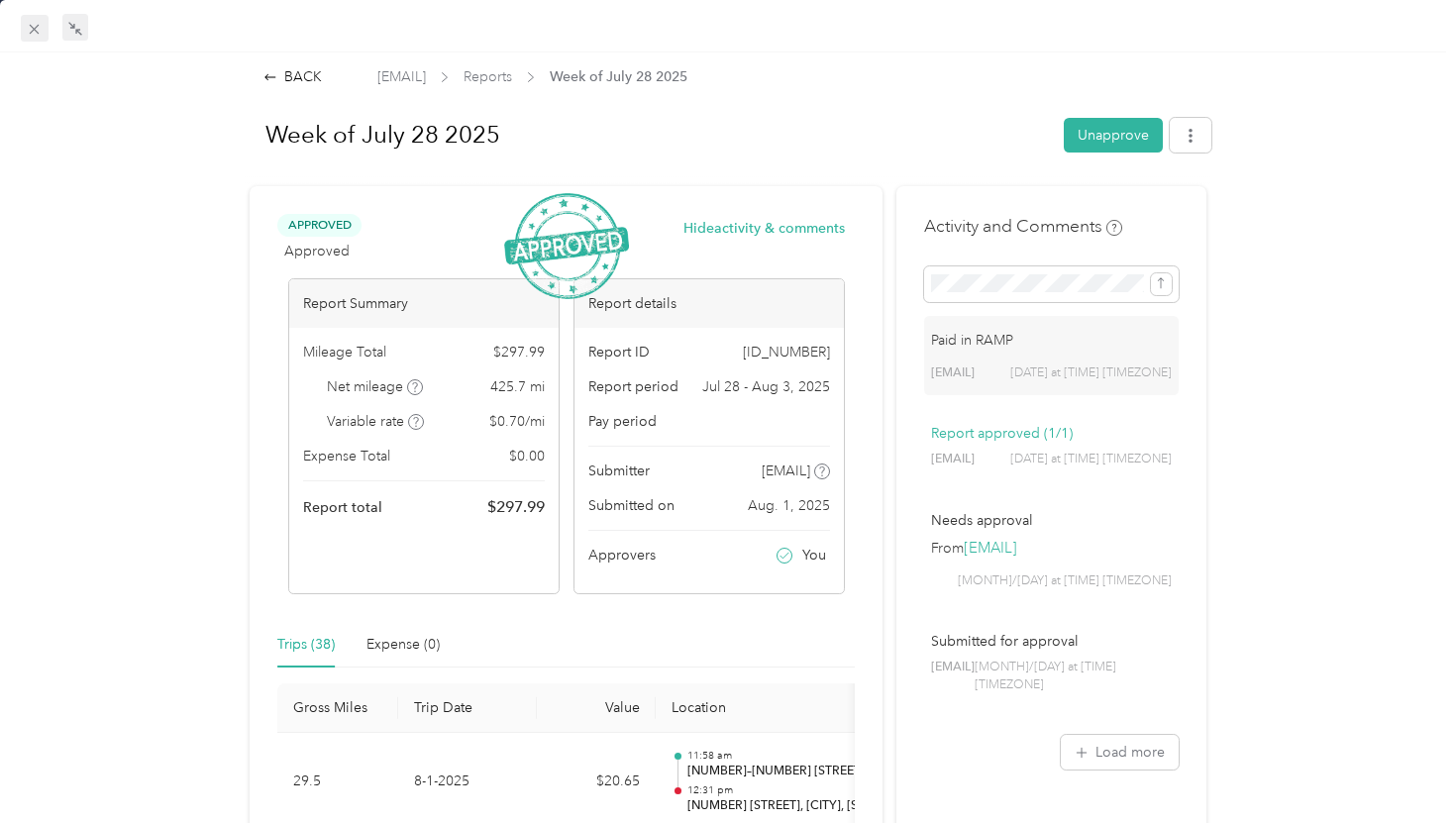 click 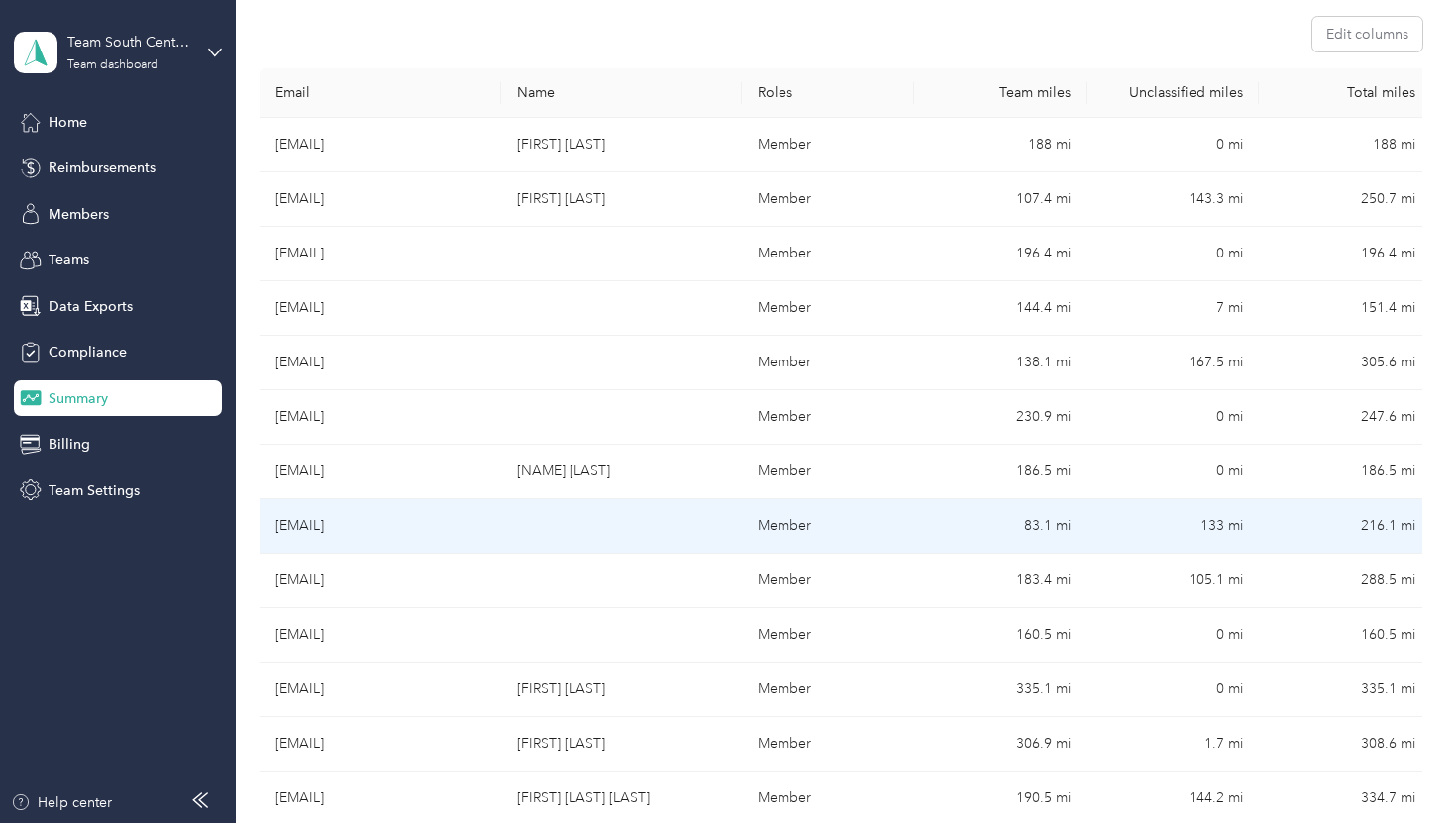scroll, scrollTop: 263, scrollLeft: 0, axis: vertical 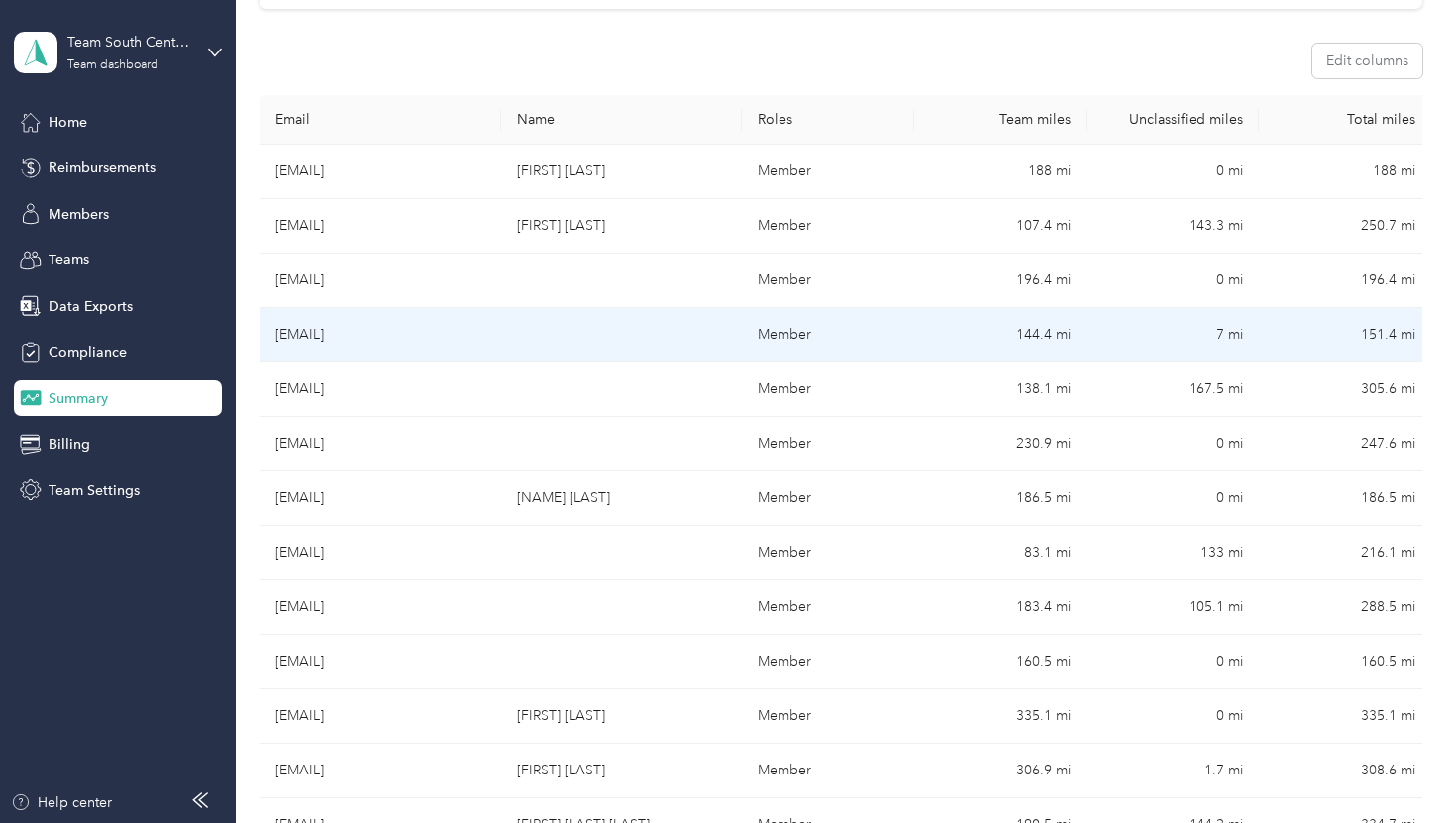 click on "[EMAIL]" at bounding box center (380, 335) 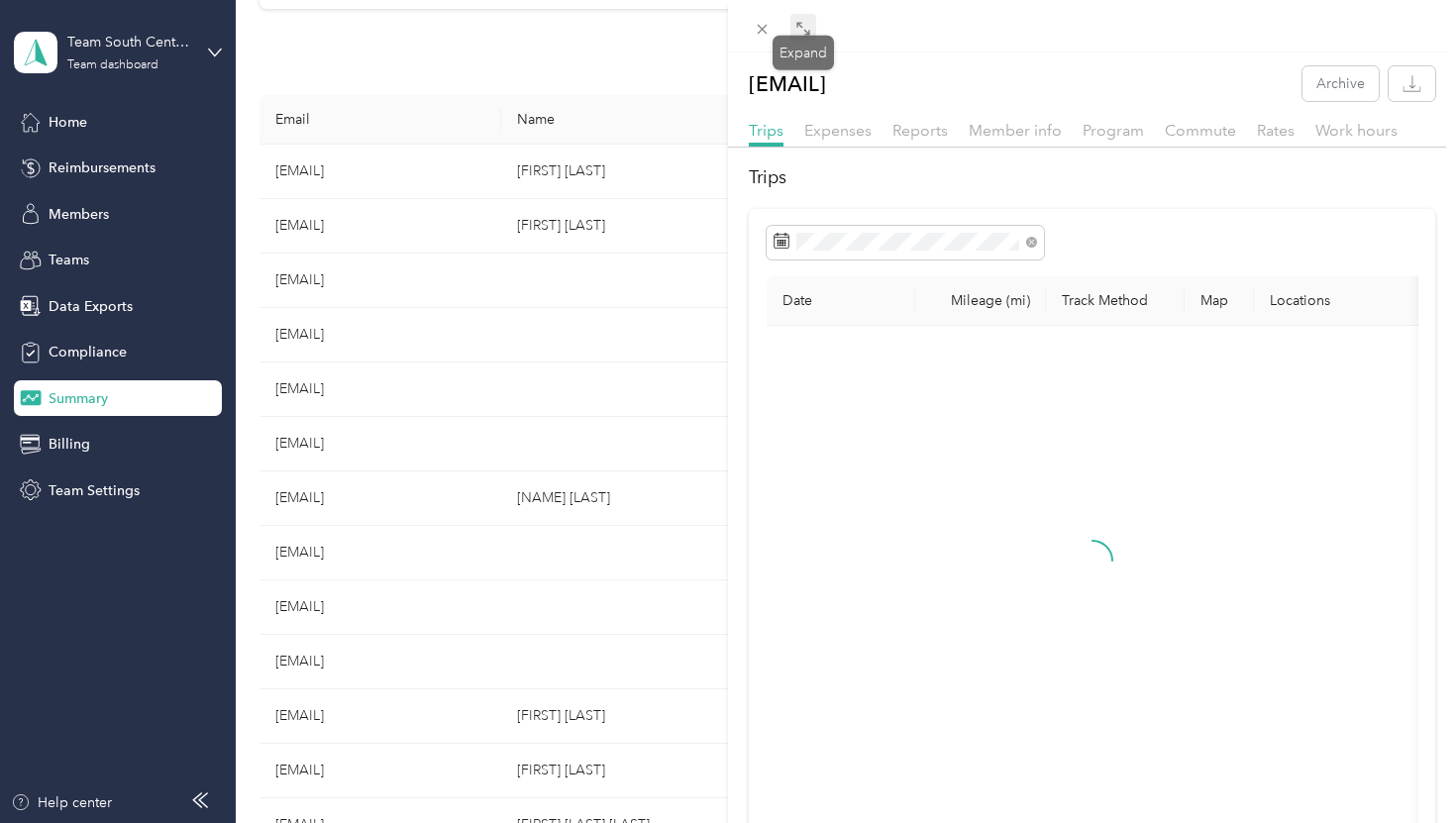 click 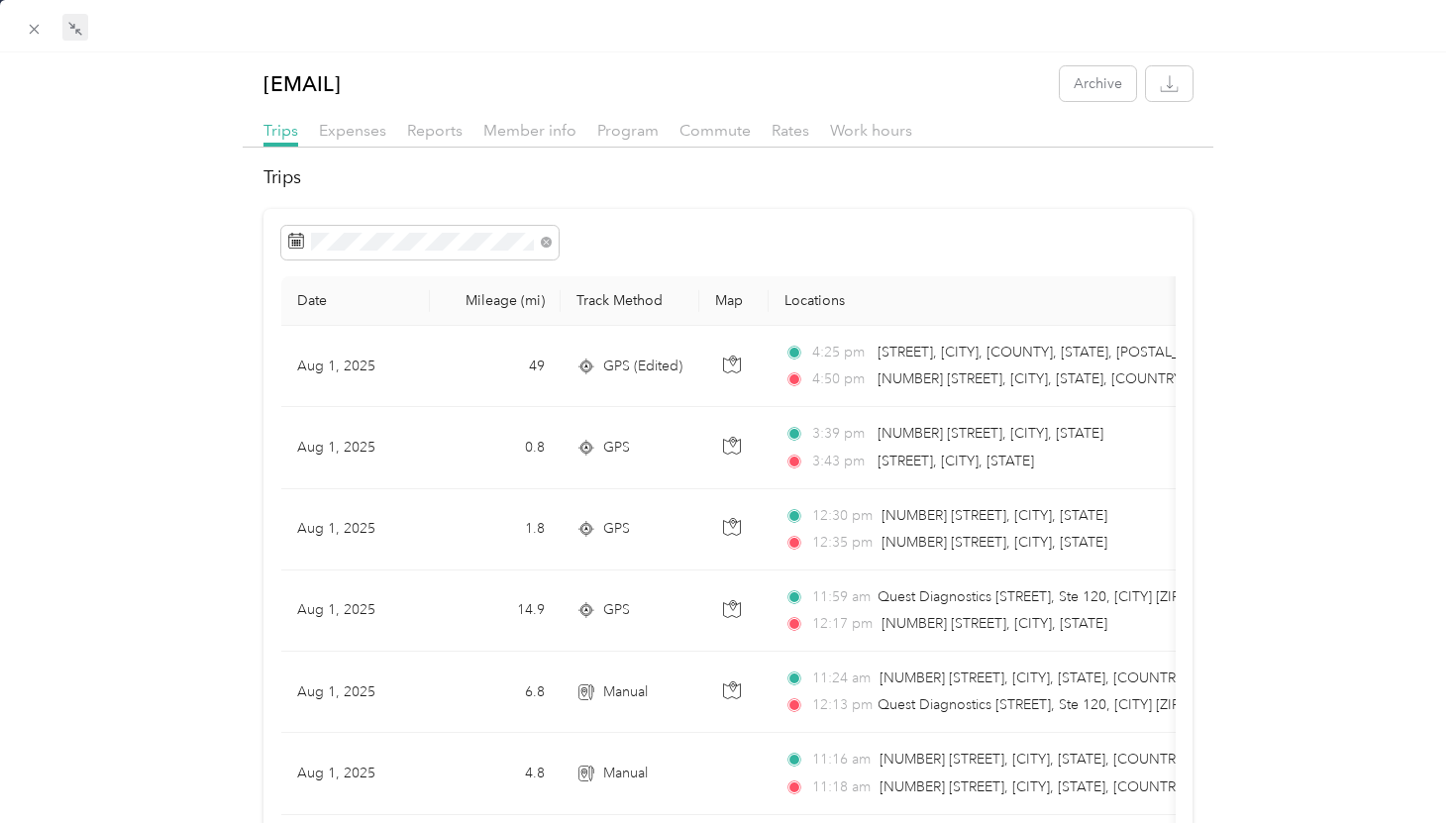 click on "Reports" at bounding box center (435, 131) 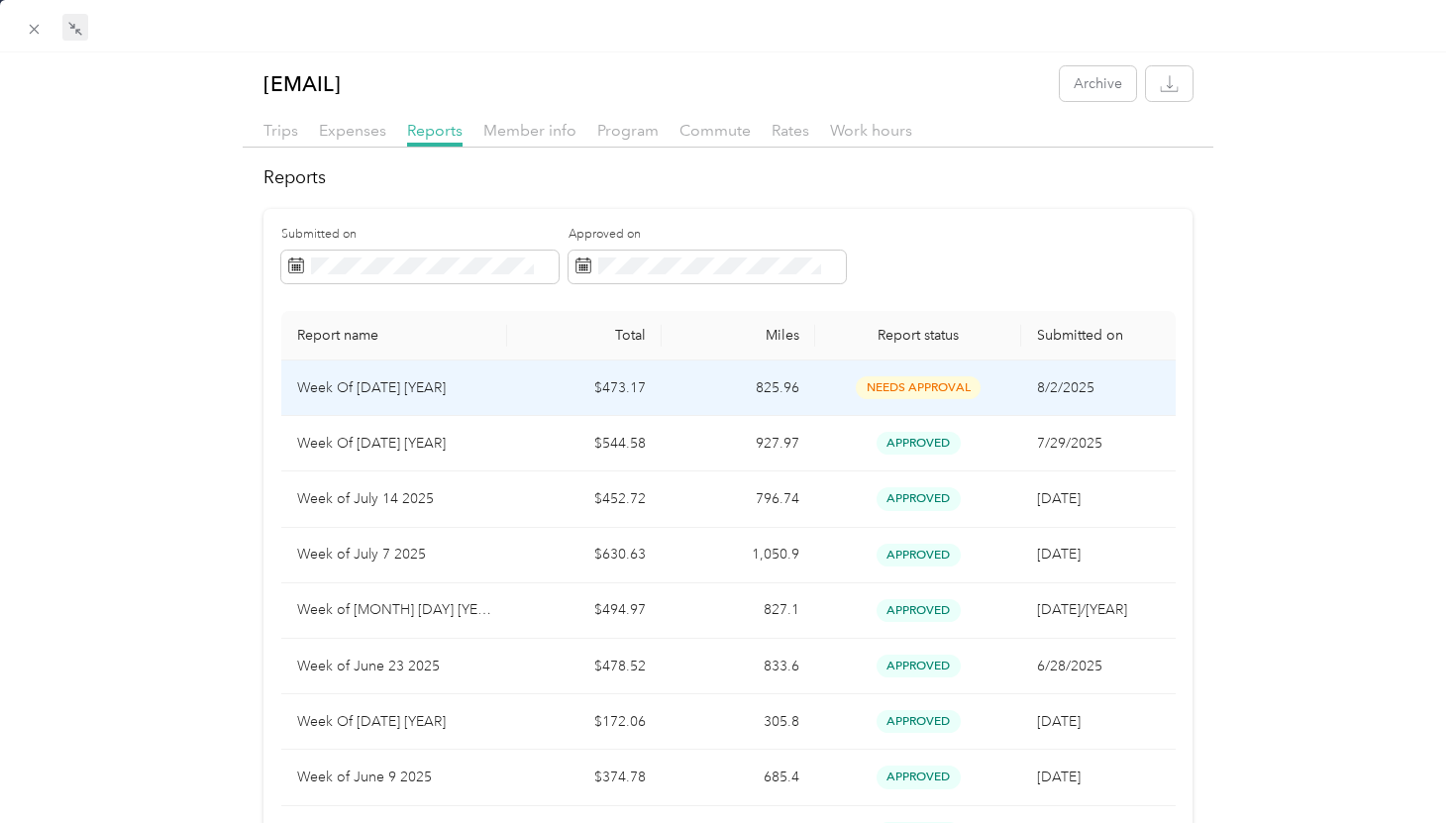 click on "Week Of [DATE] [YEAR]" at bounding box center (394, 388) 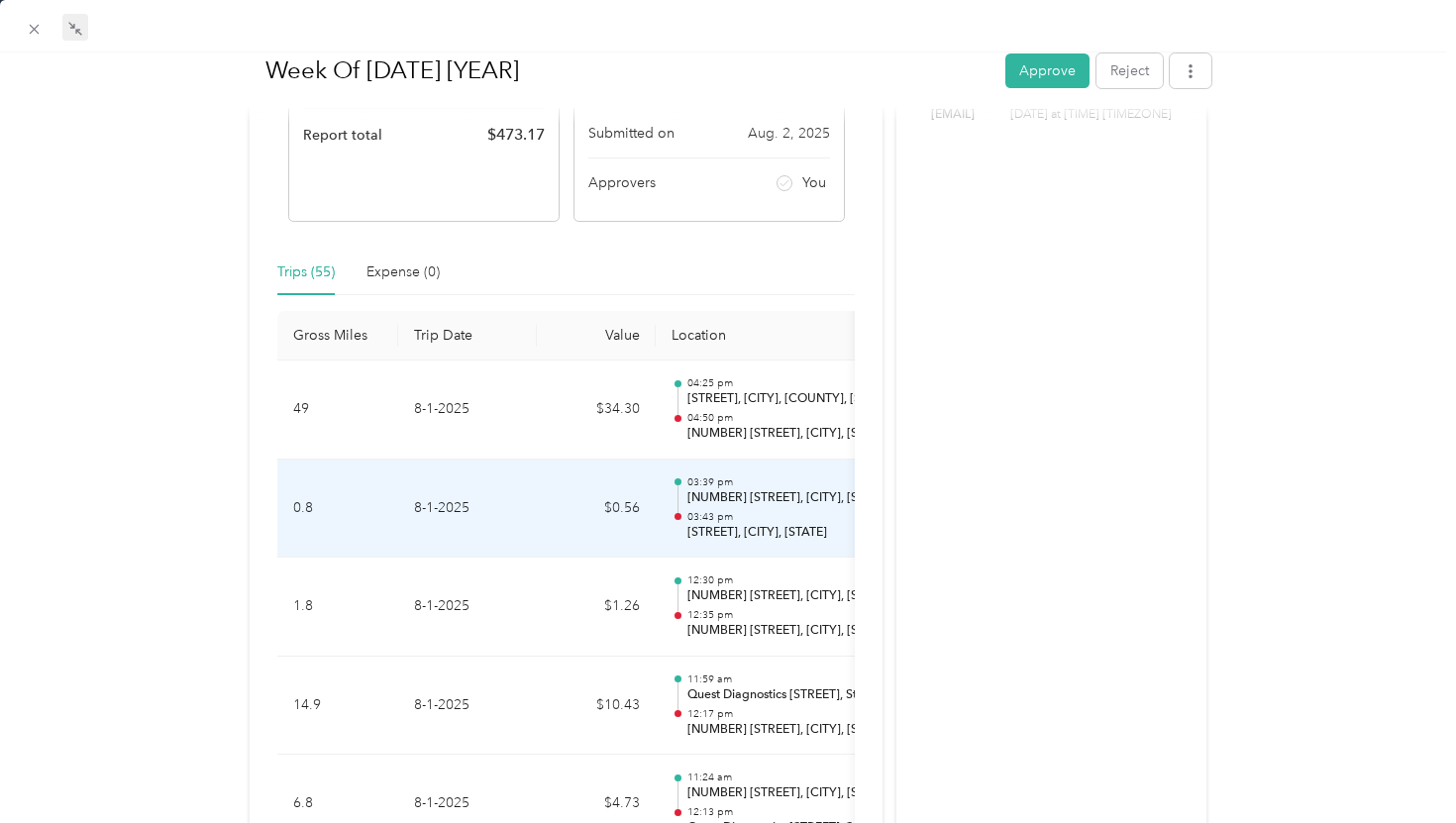 scroll, scrollTop: 364, scrollLeft: 0, axis: vertical 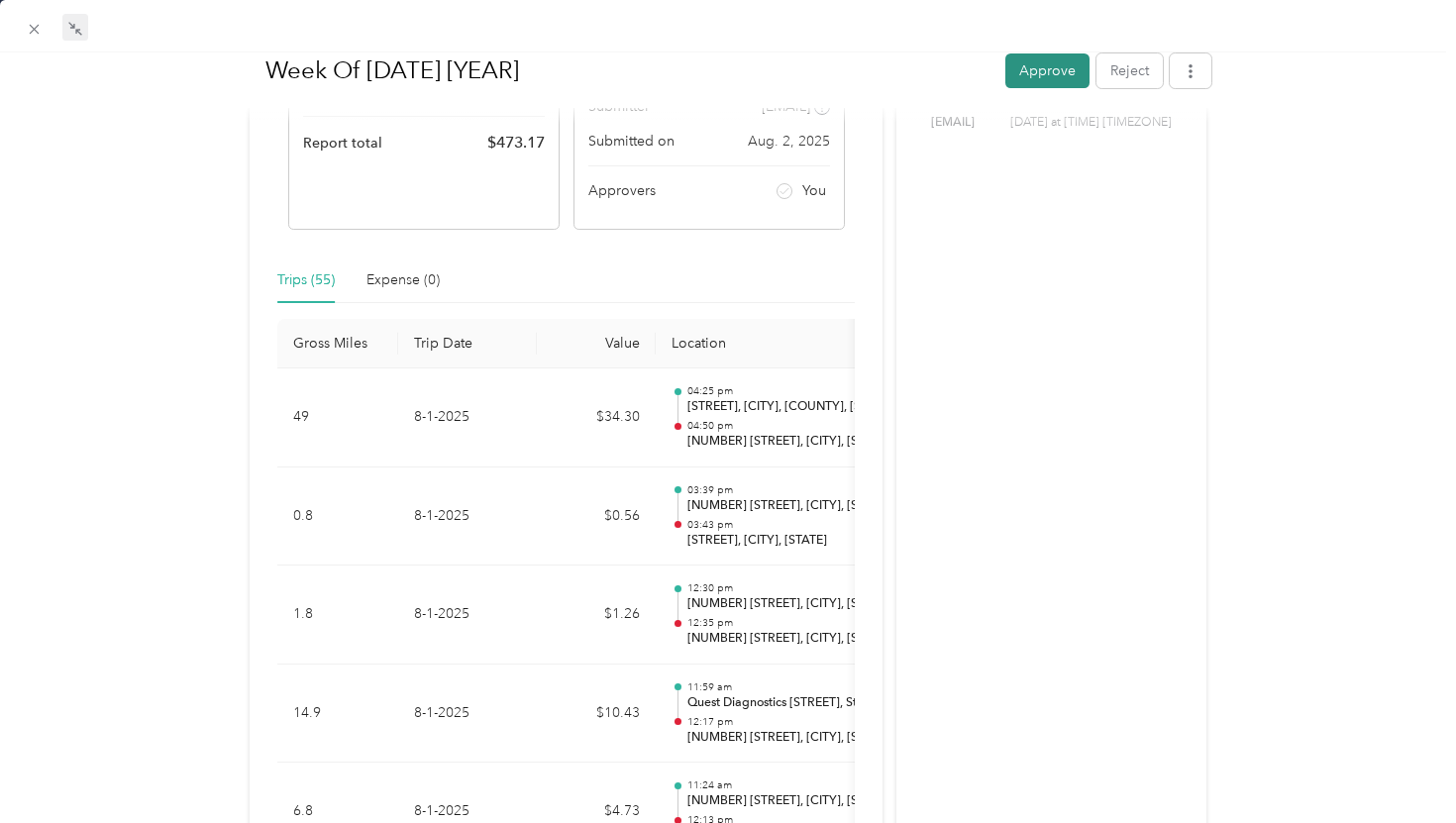 click on "Approve" at bounding box center [1047, 69] 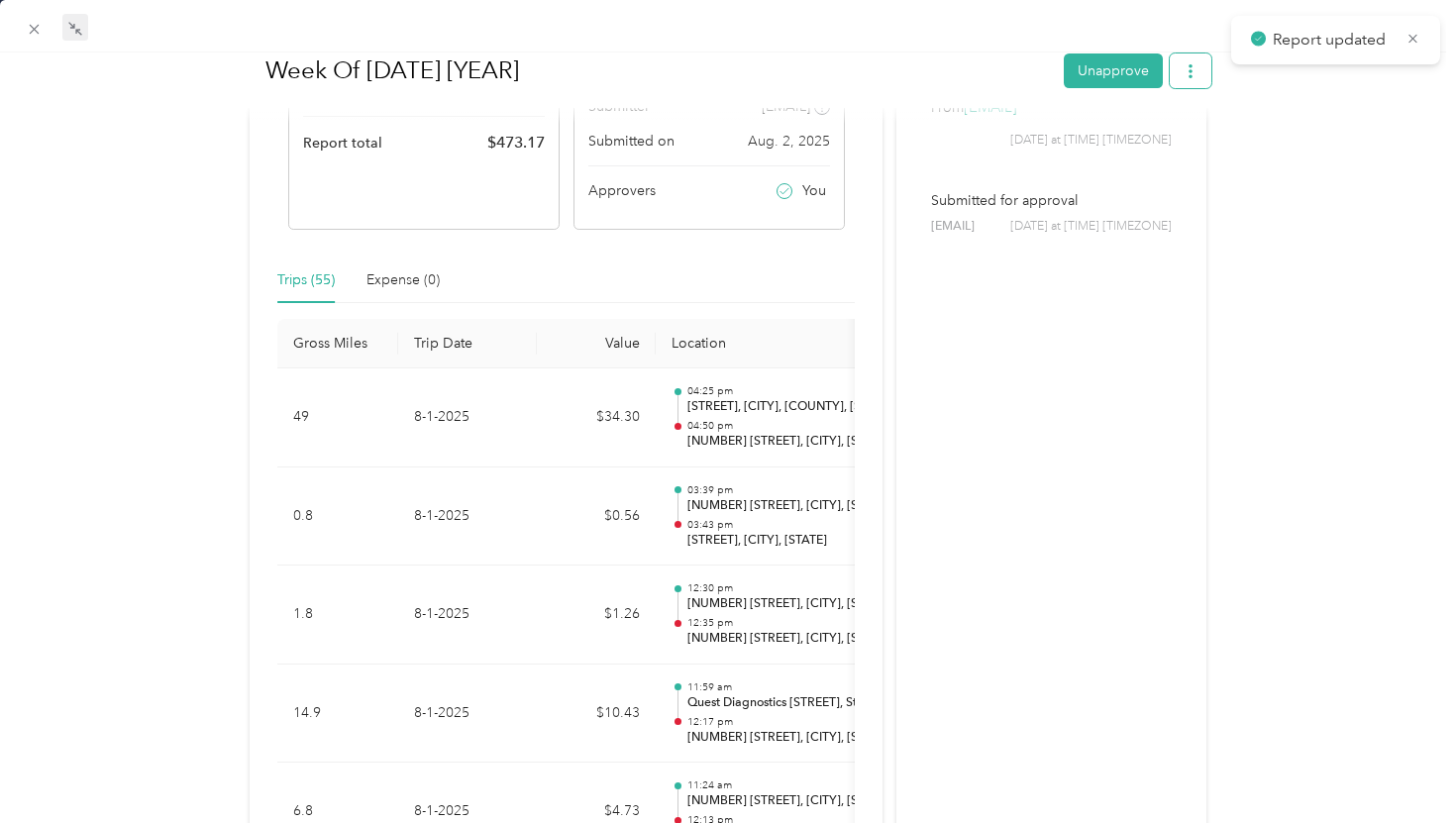 click 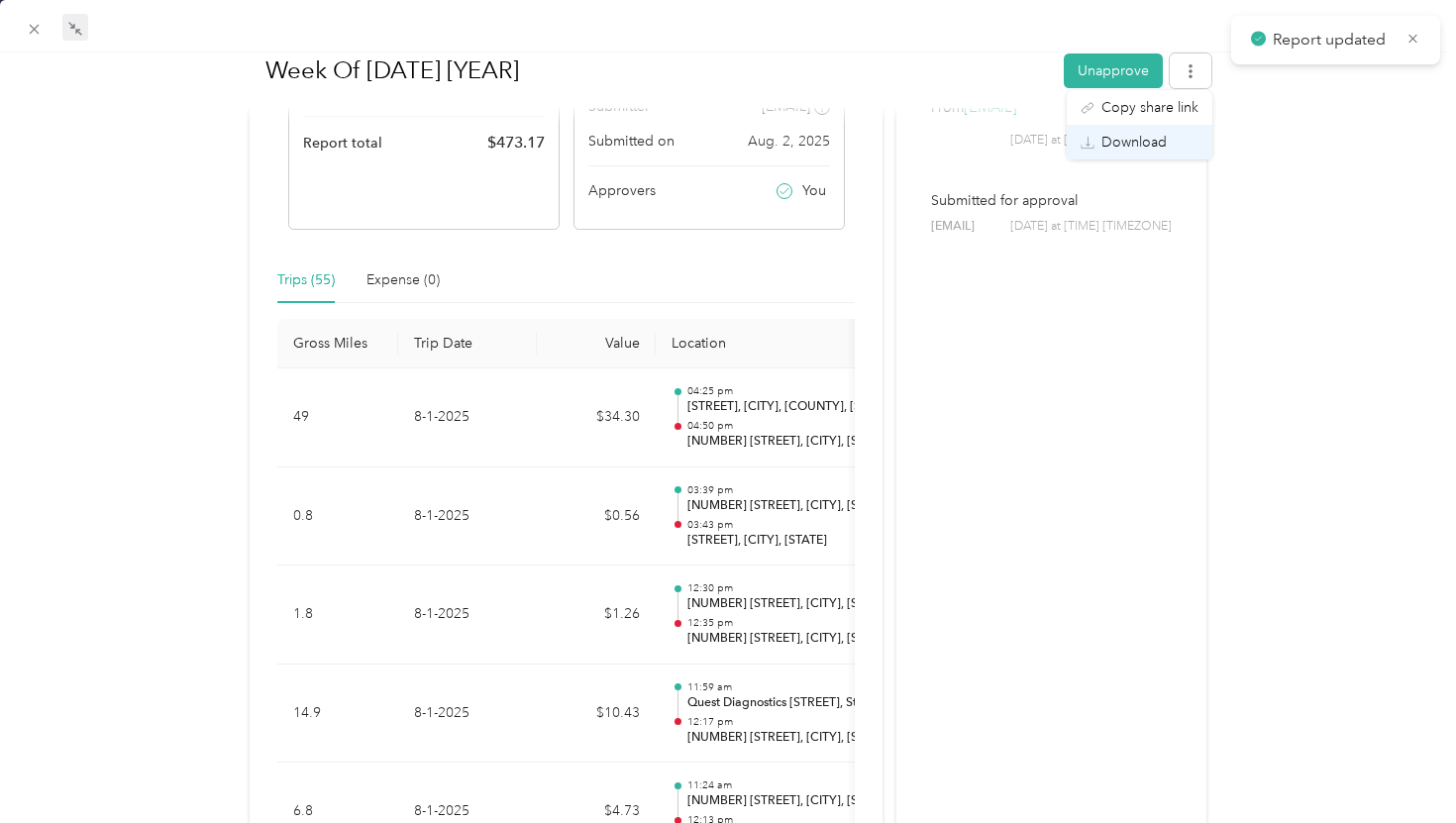 click on "Download" at bounding box center (1134, 142) 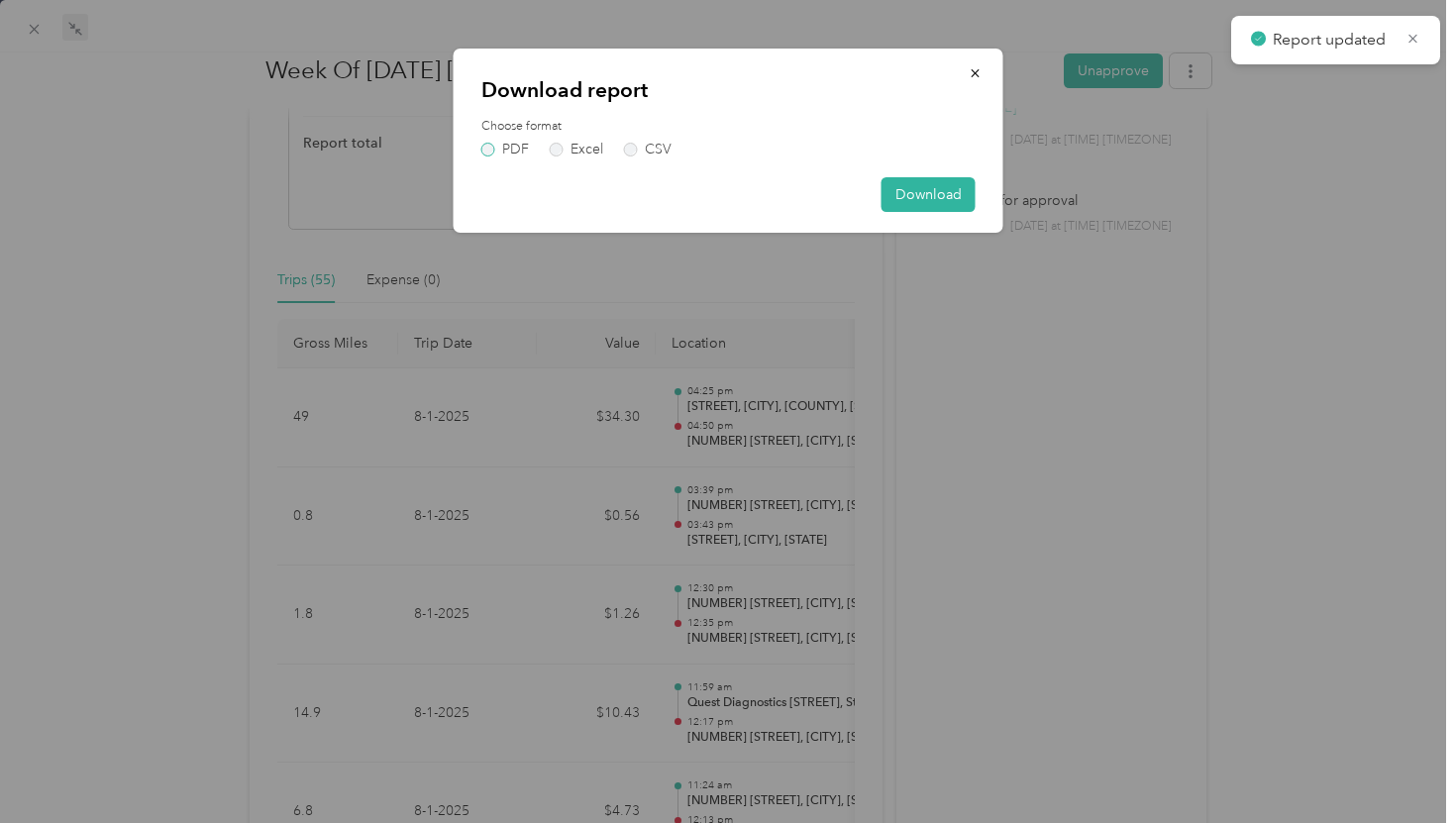 click on "PDF" at bounding box center [505, 150] 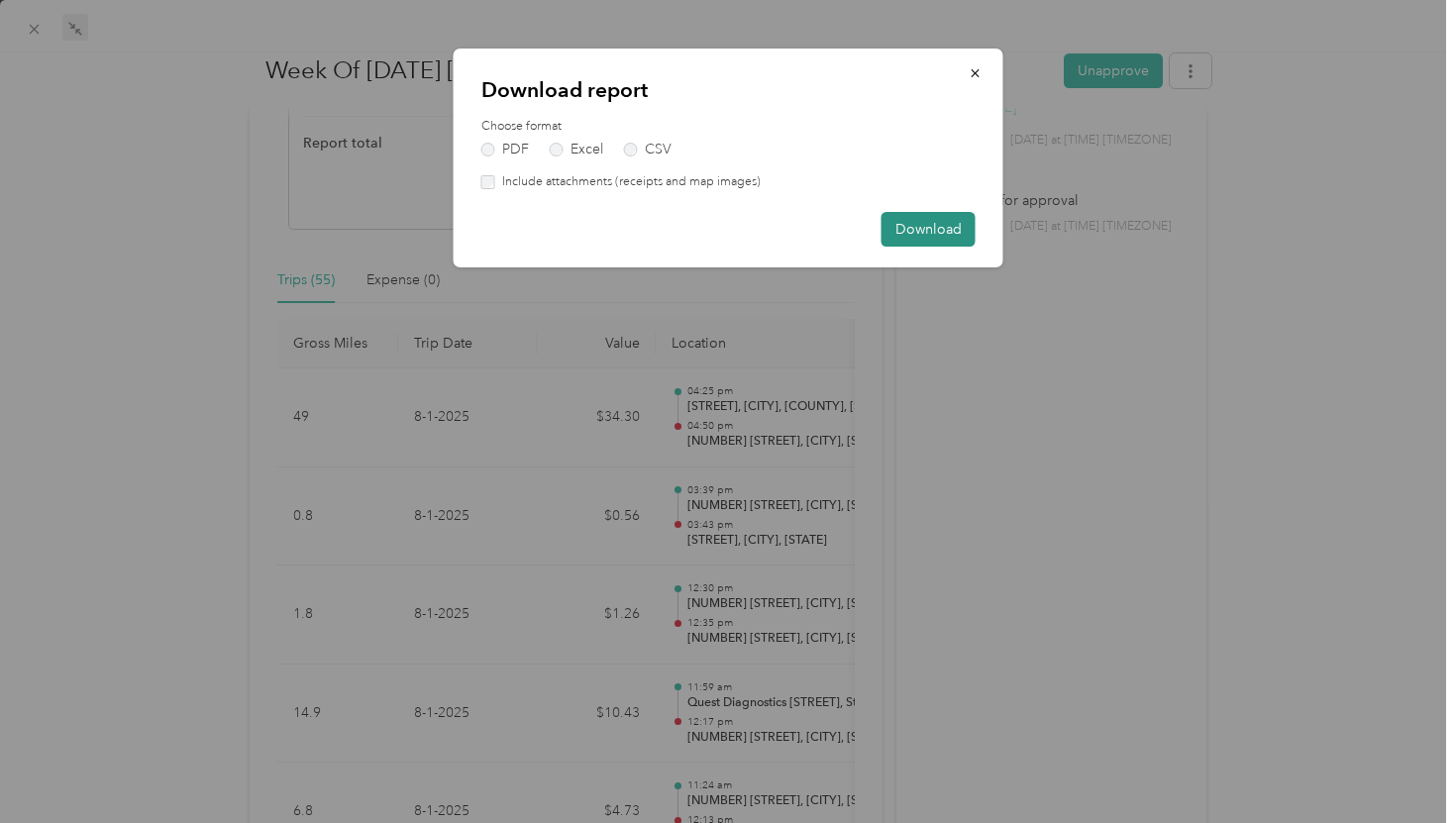 click on "Download" at bounding box center [928, 229] 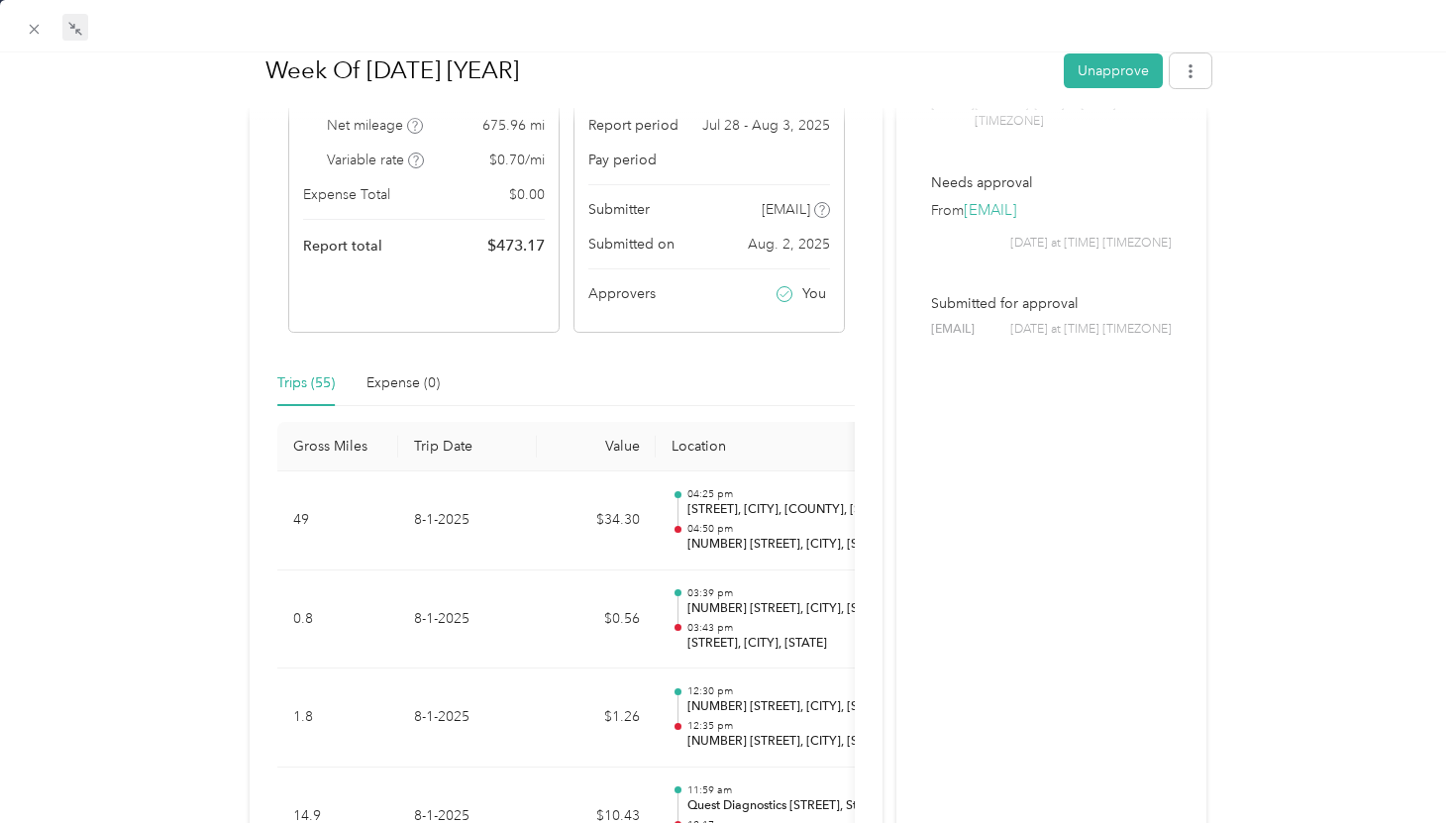 scroll, scrollTop: 0, scrollLeft: 0, axis: both 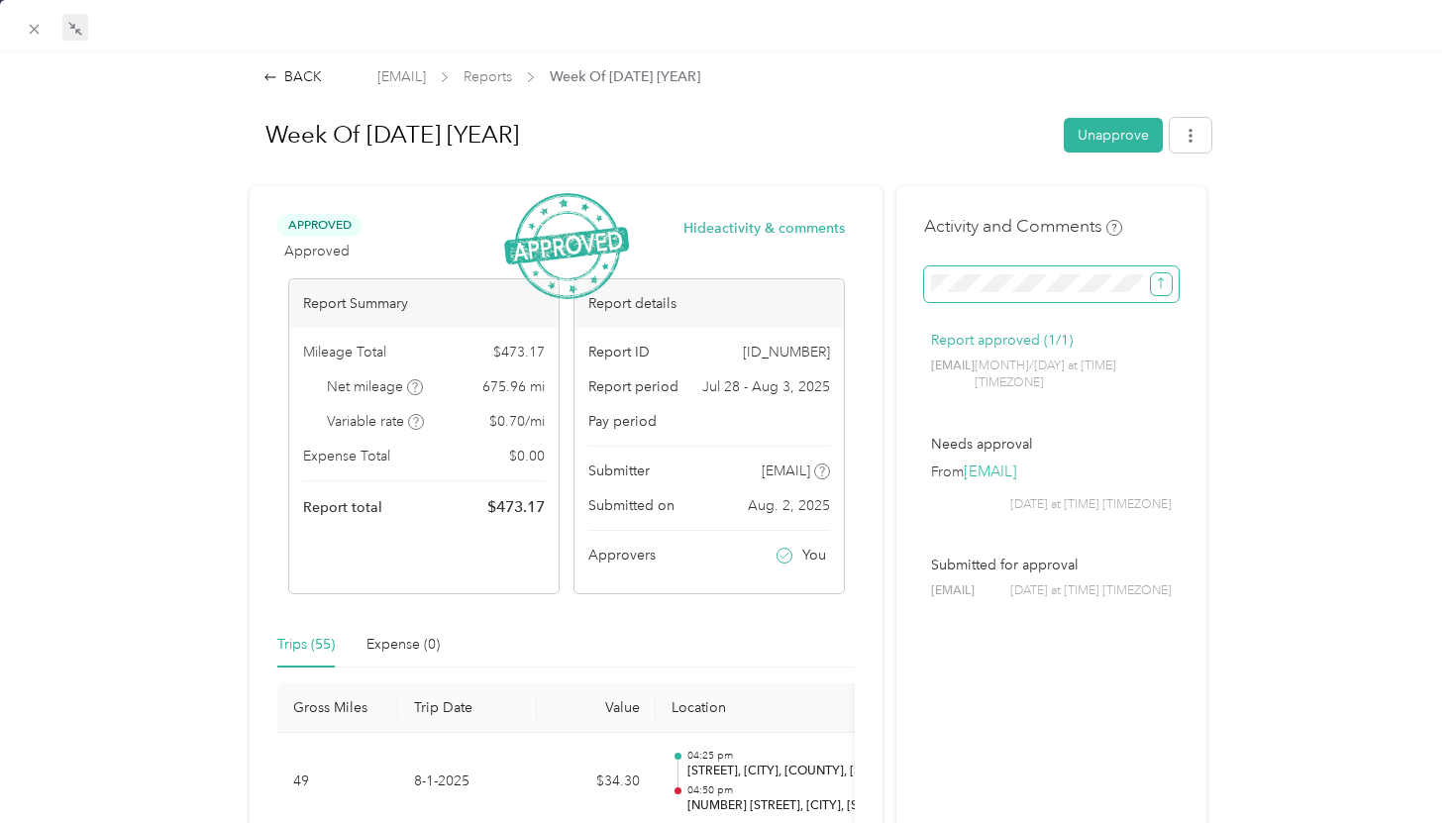 click 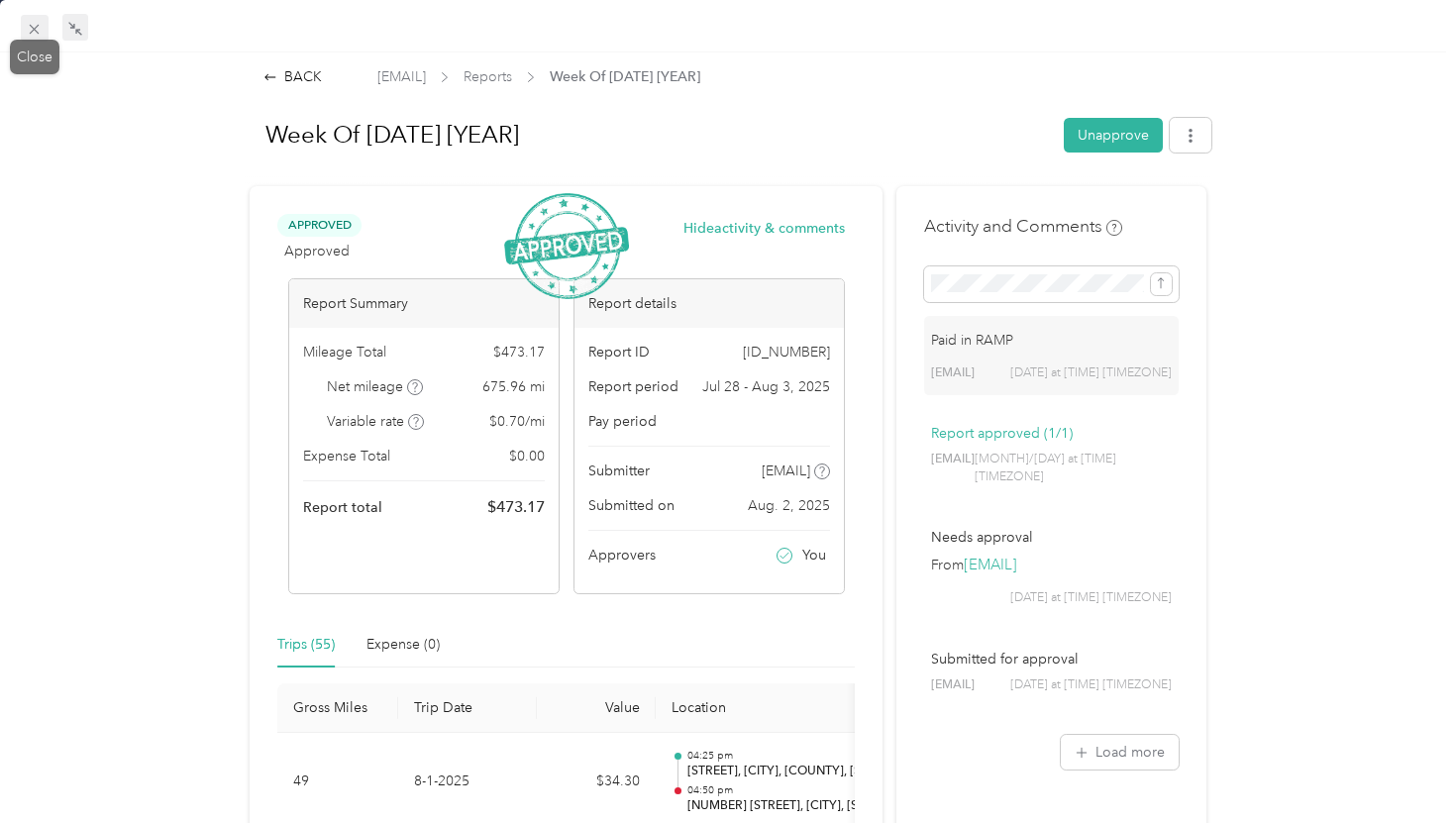 click 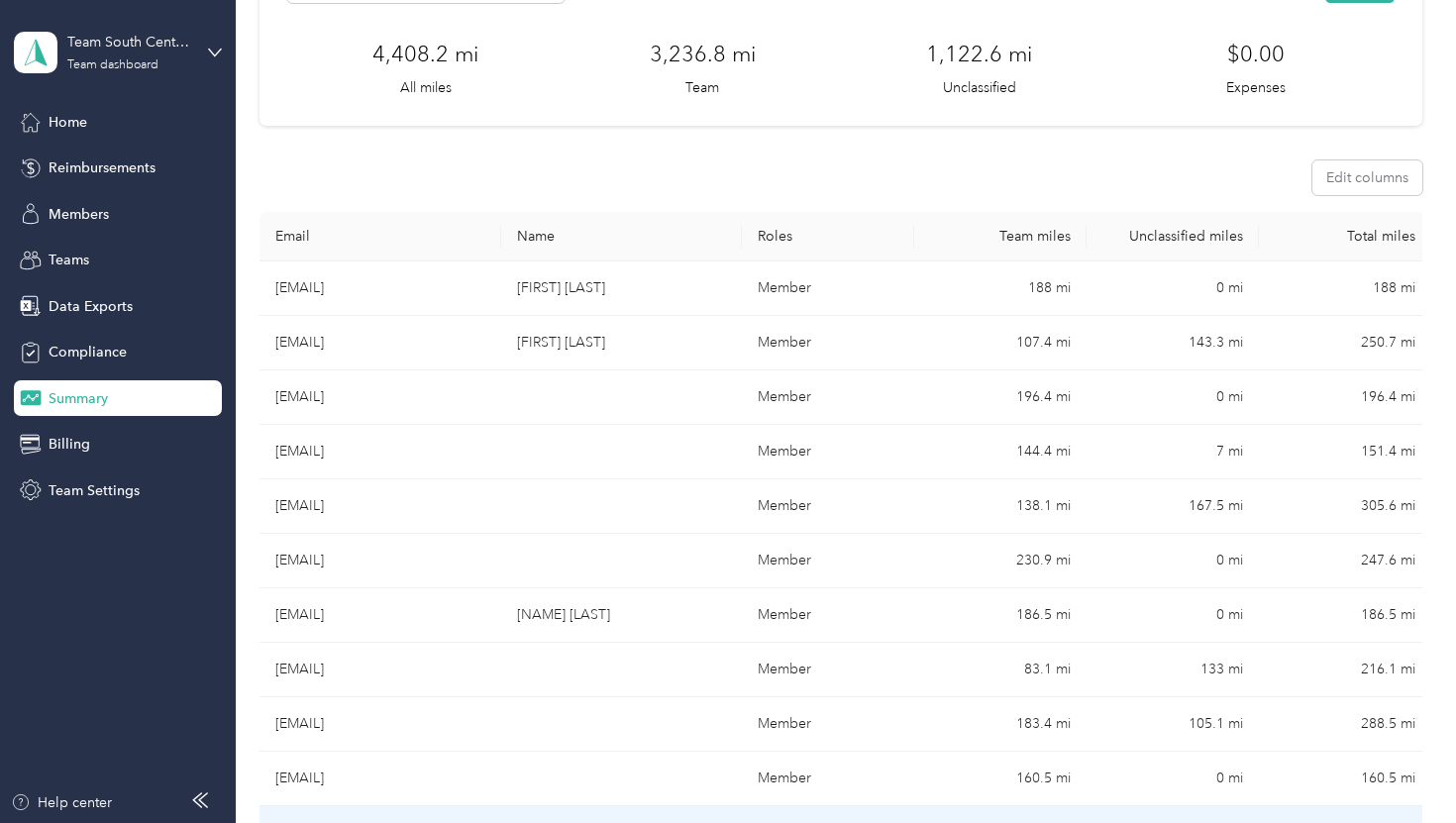 scroll, scrollTop: 98, scrollLeft: 0, axis: vertical 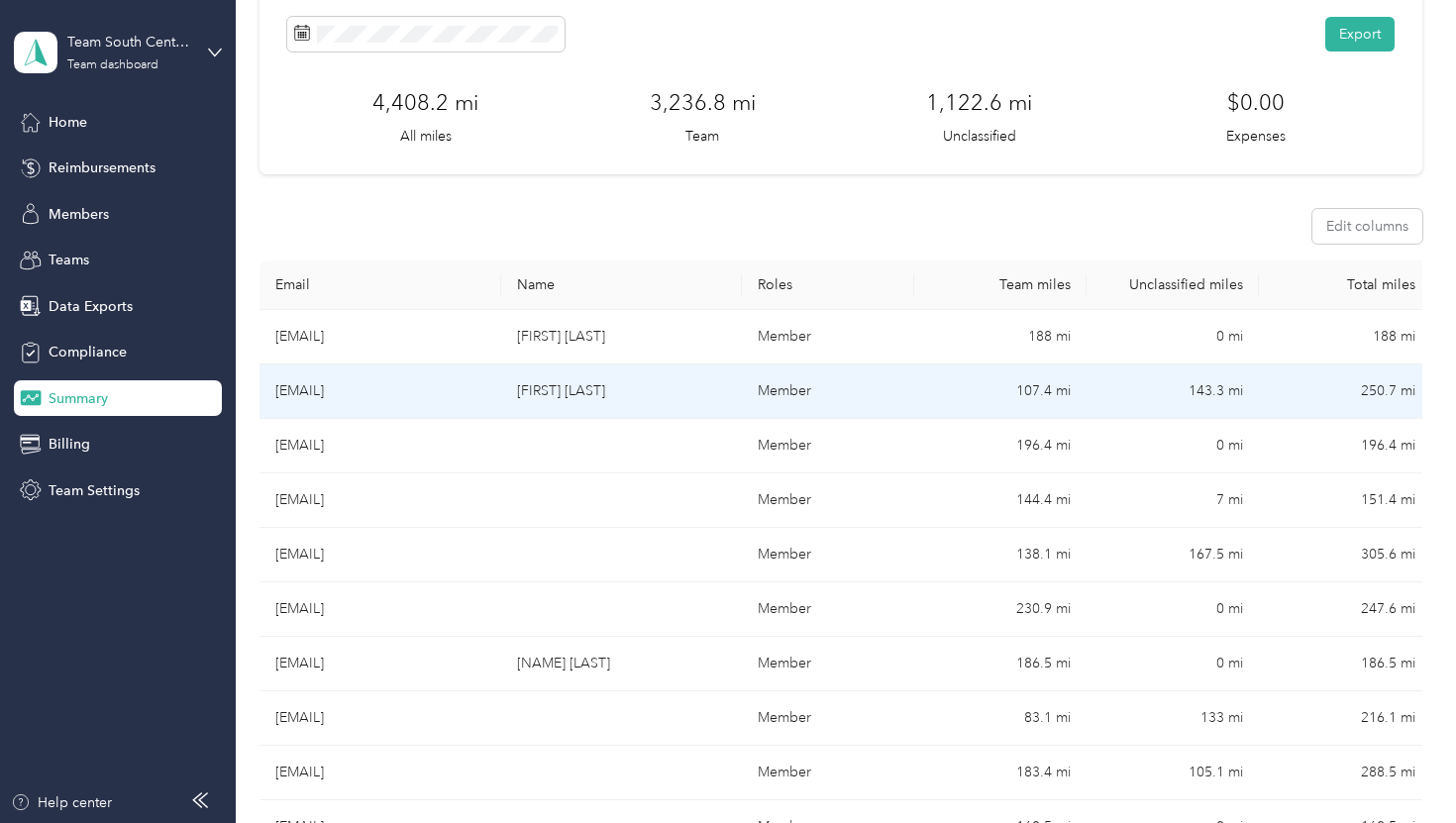click on "[EMAIL]" at bounding box center (380, 391) 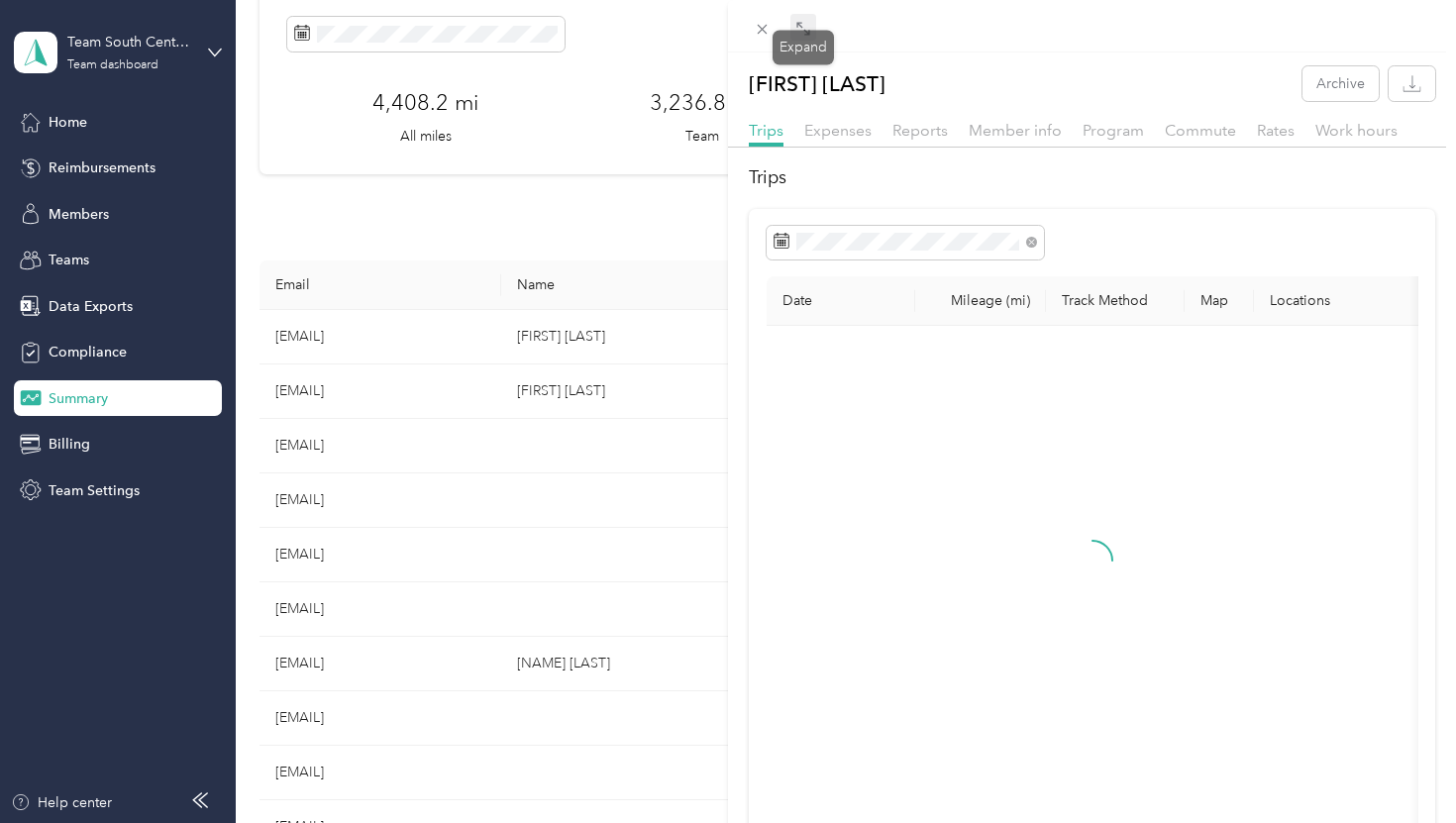 click at bounding box center [803, 28] 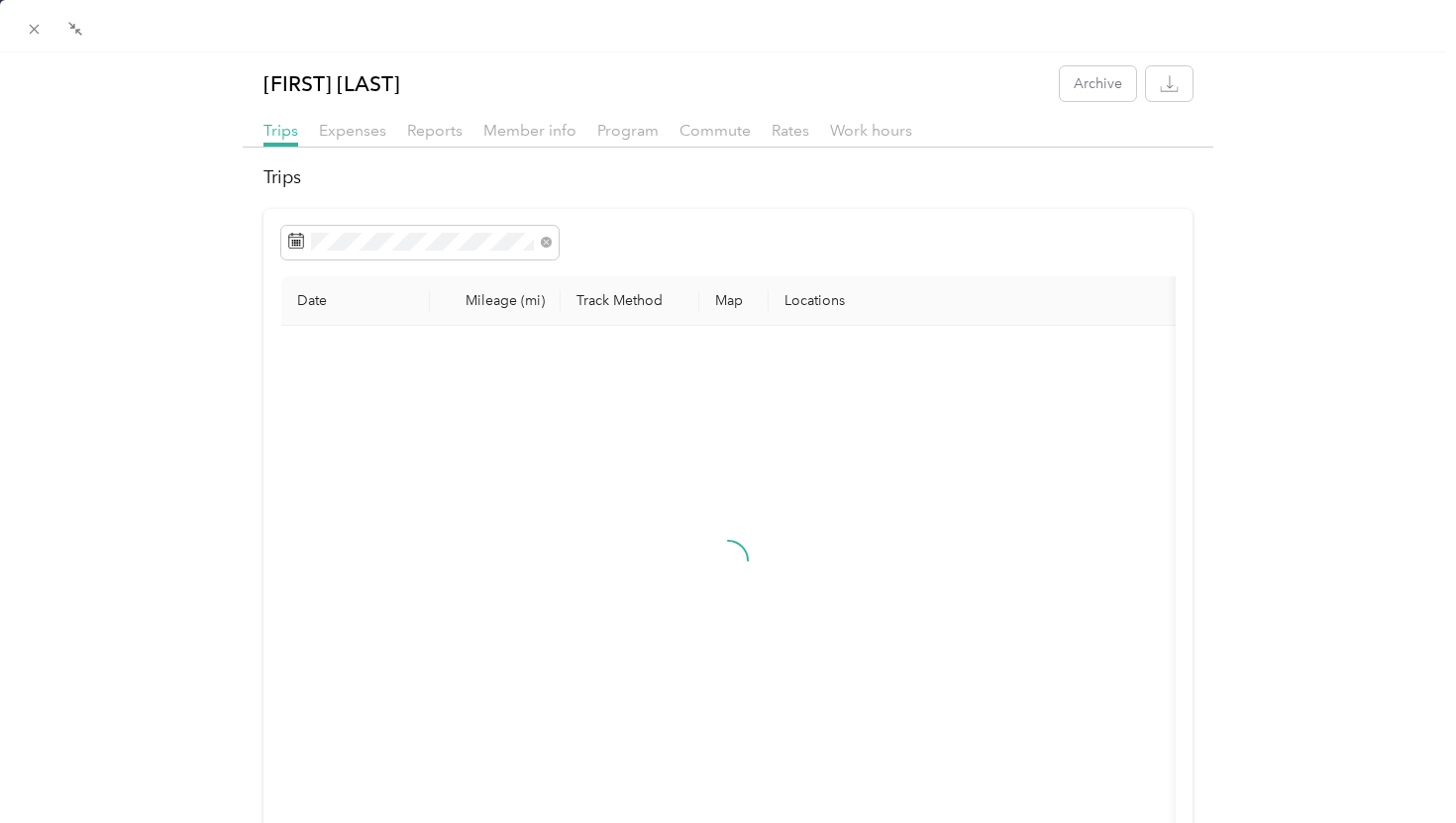 click on "Reports" at bounding box center [435, 131] 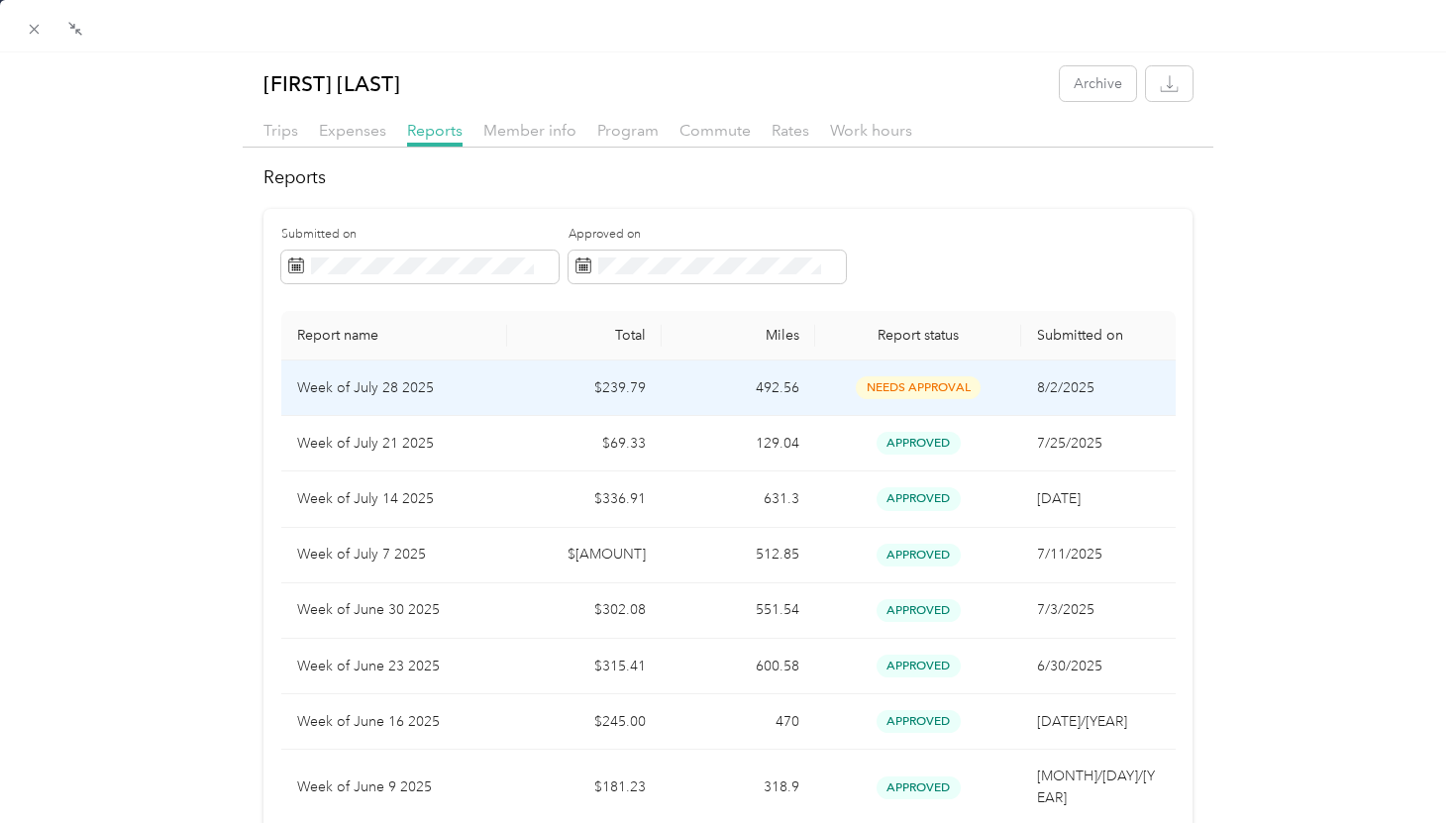 click on "$239.79" at bounding box center [584, 388] 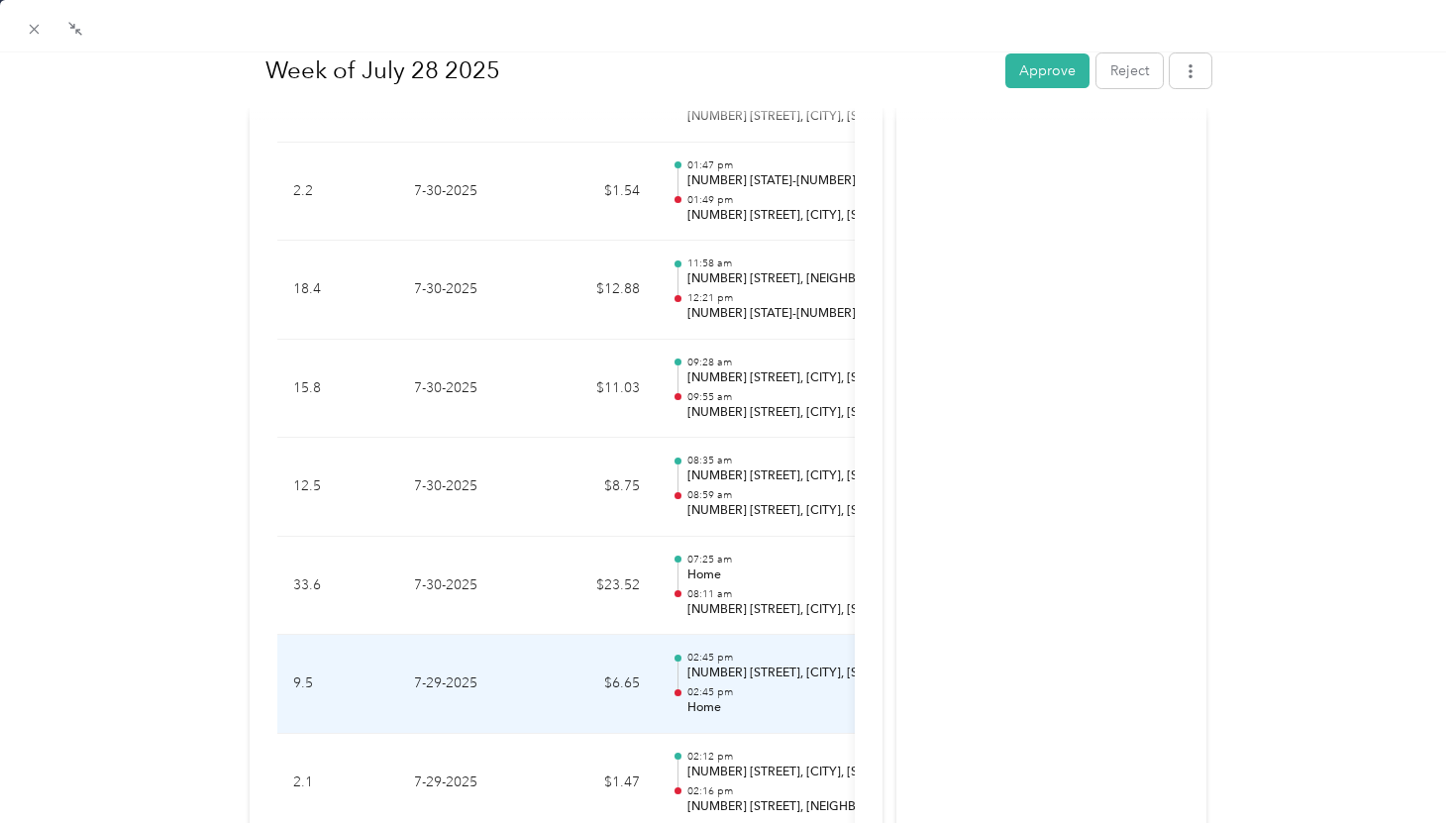 scroll, scrollTop: 2429, scrollLeft: 0, axis: vertical 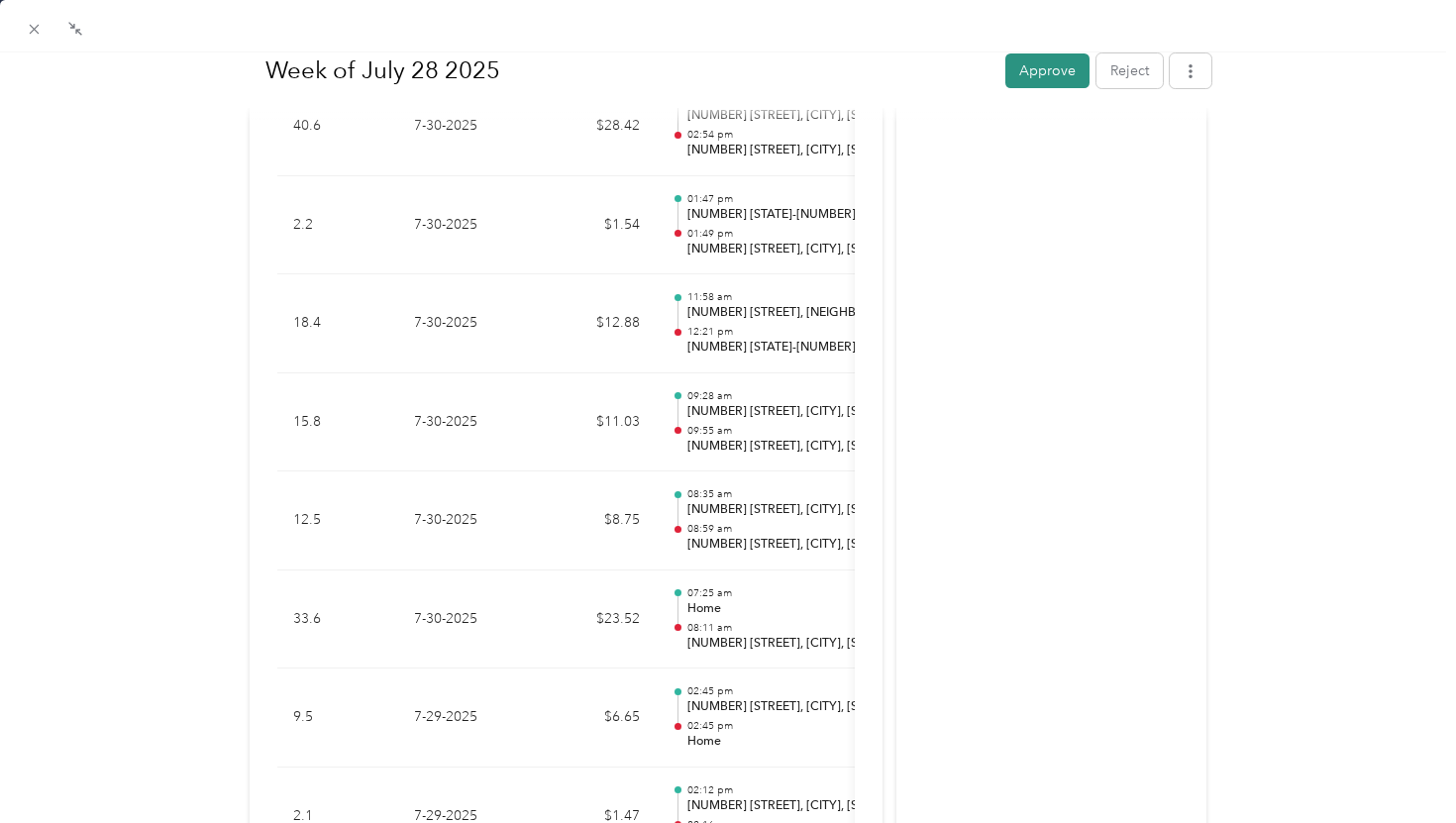 click on "Approve" at bounding box center [1047, 69] 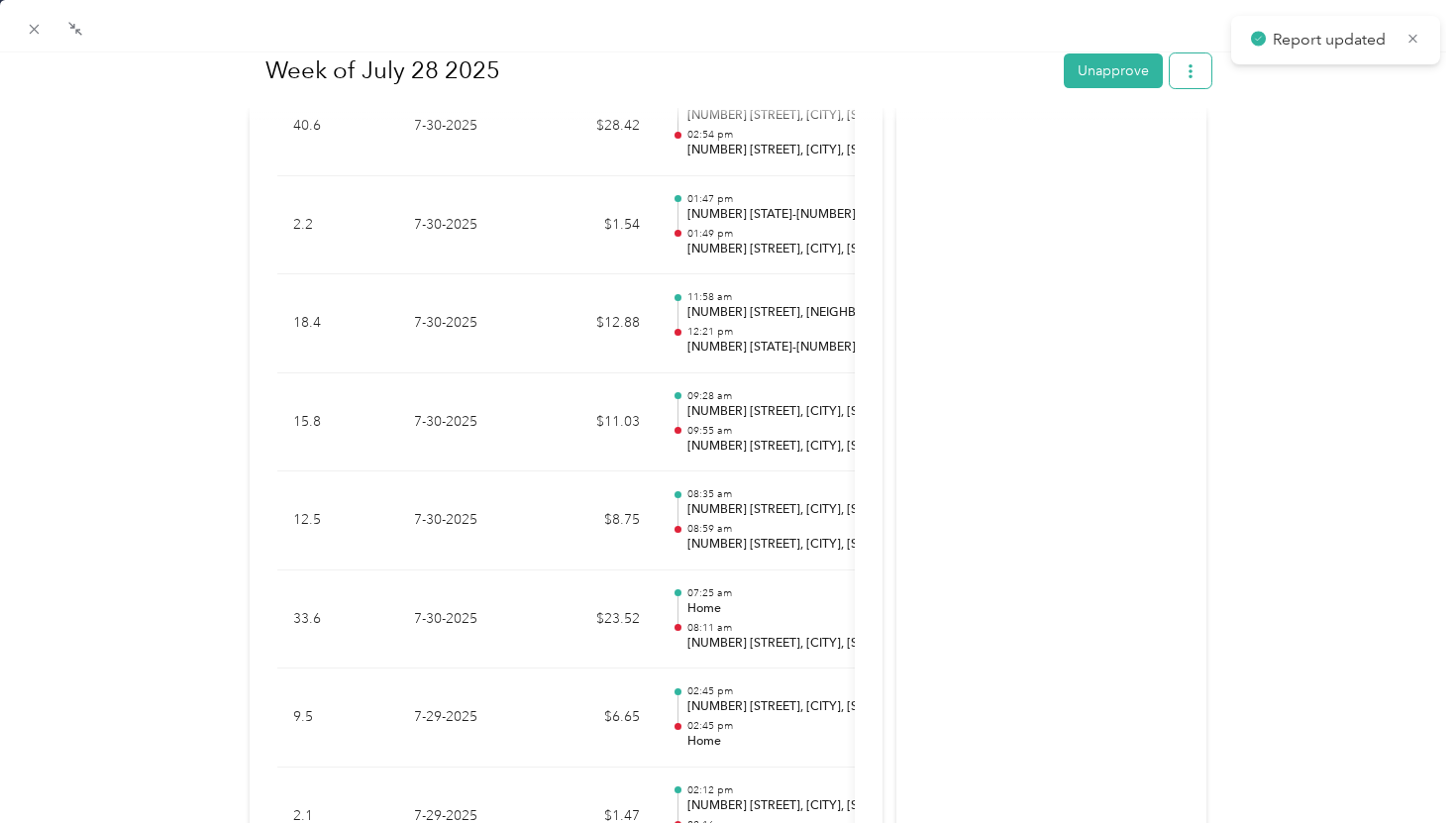 click at bounding box center [1191, 69] 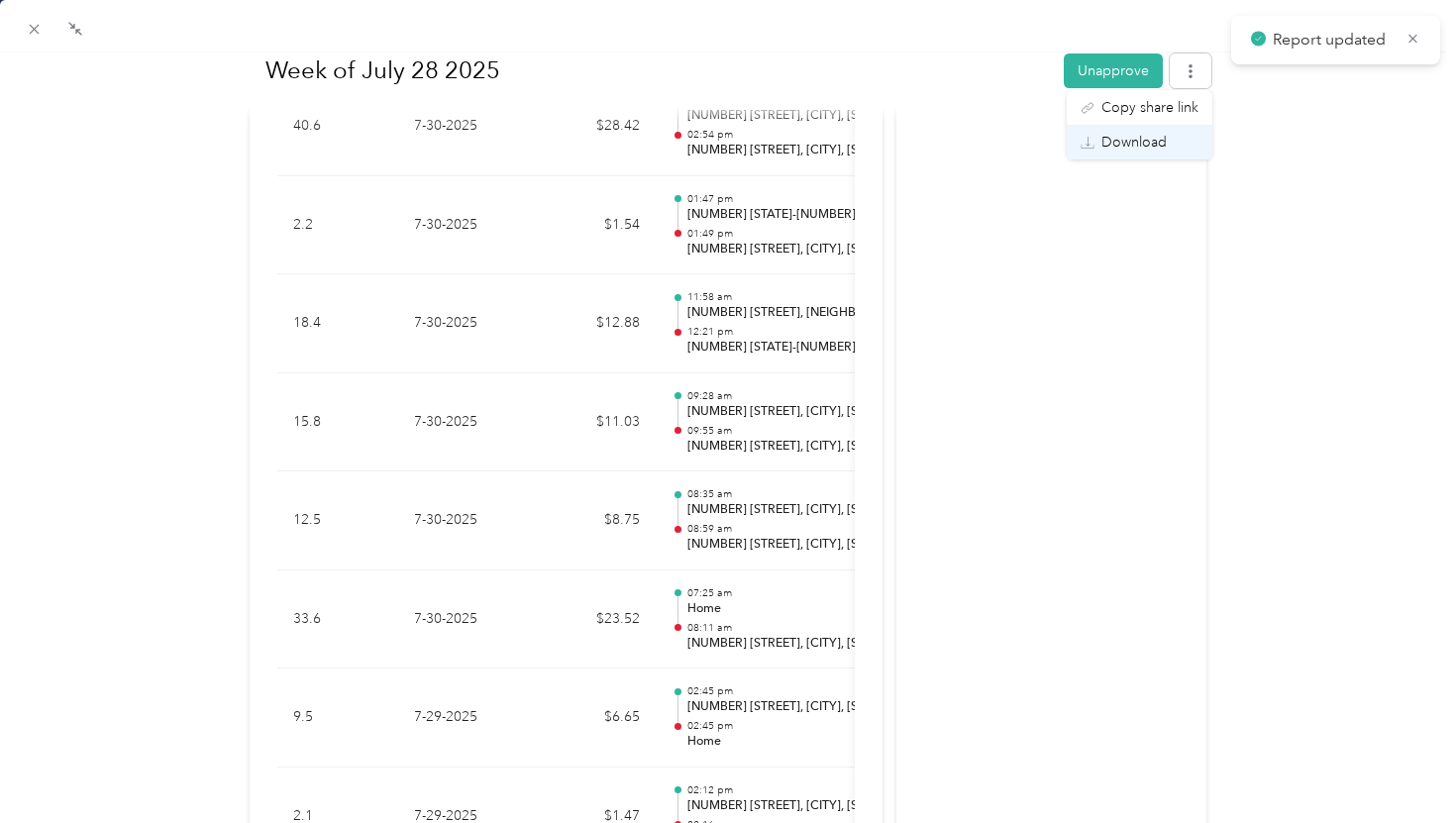 click on "Download" at bounding box center (1139, 142) 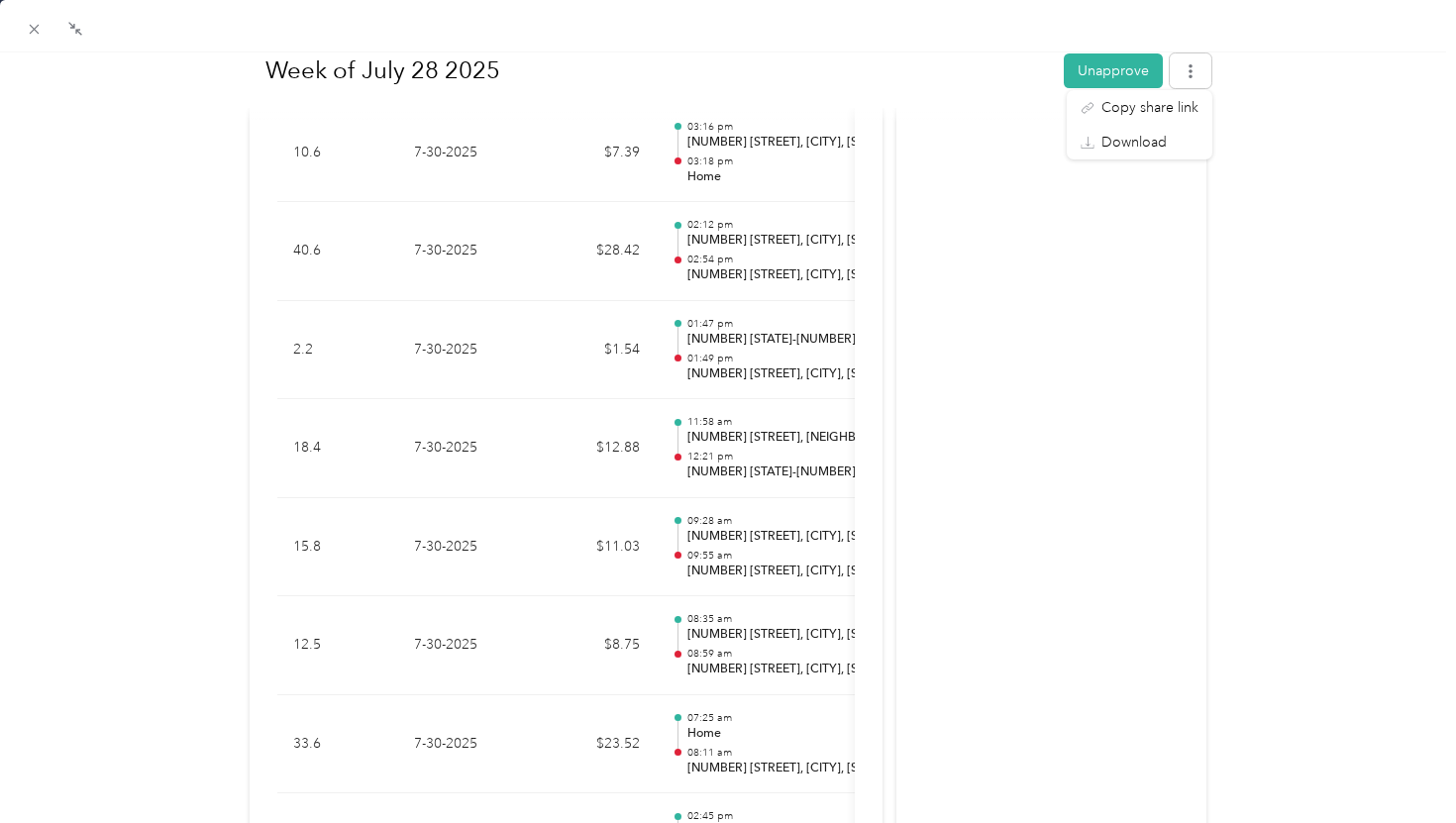 scroll, scrollTop: 2303, scrollLeft: 0, axis: vertical 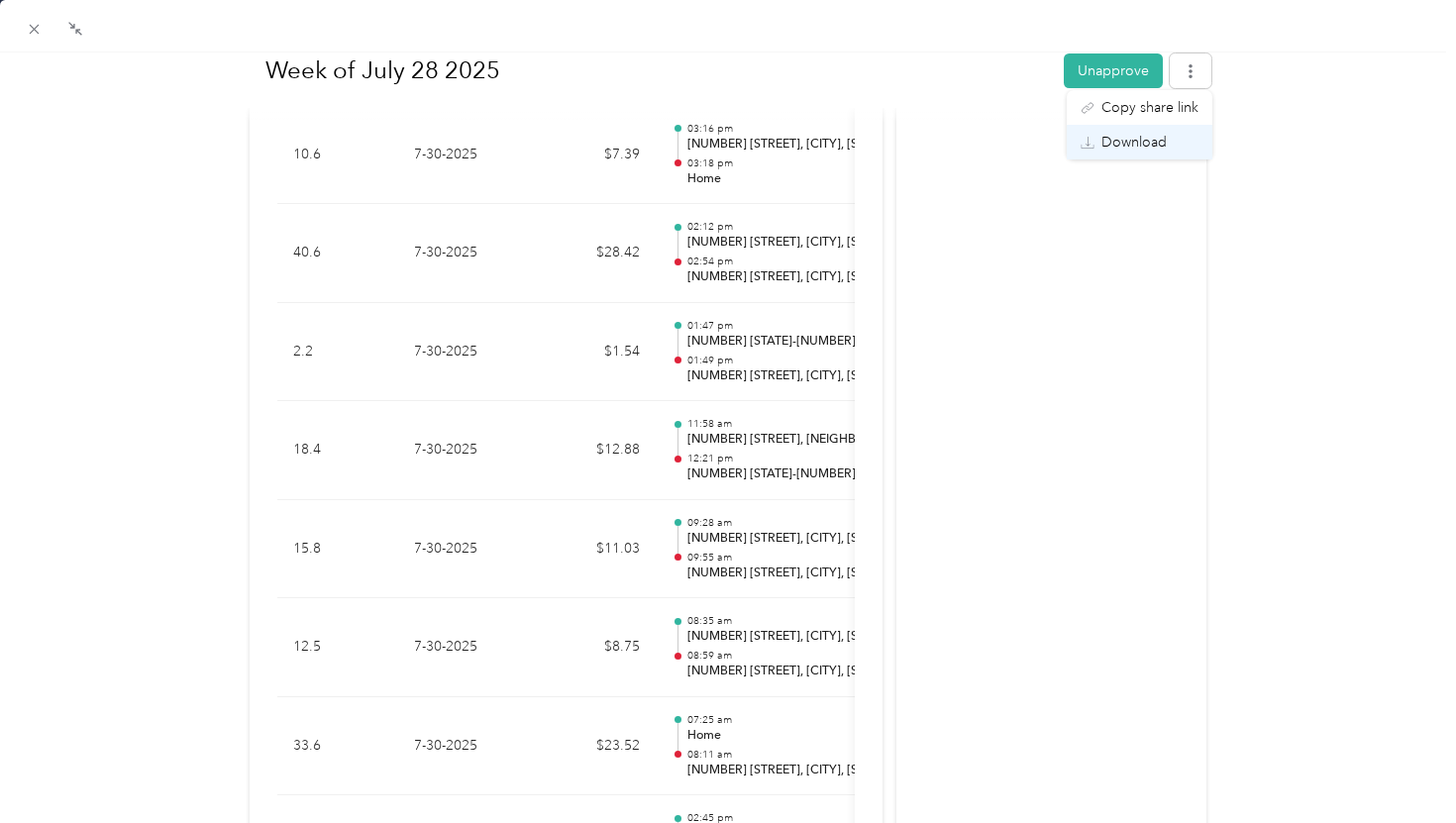 click on "Download" at bounding box center [1134, 142] 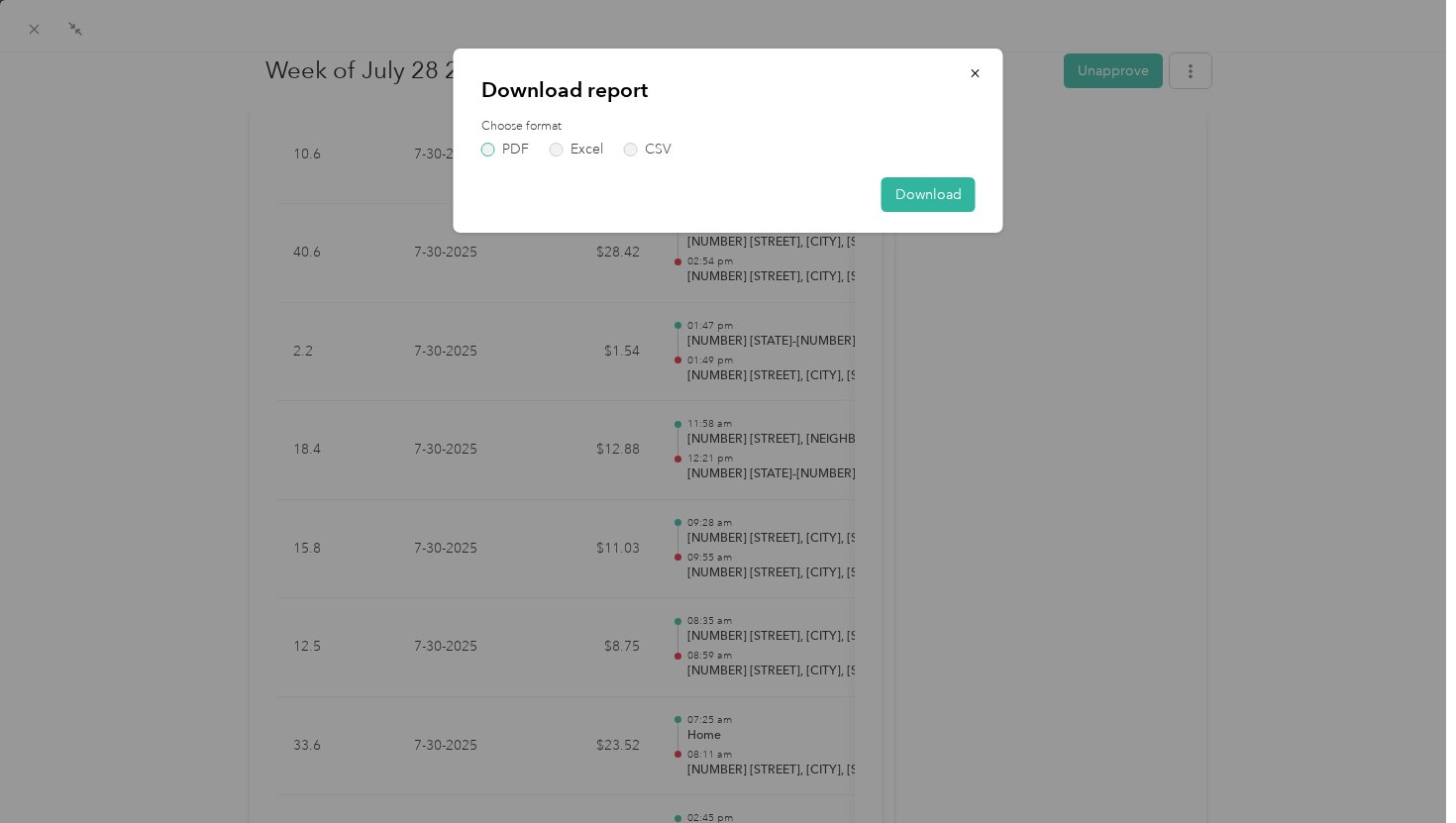 click on "PDF" at bounding box center (505, 150) 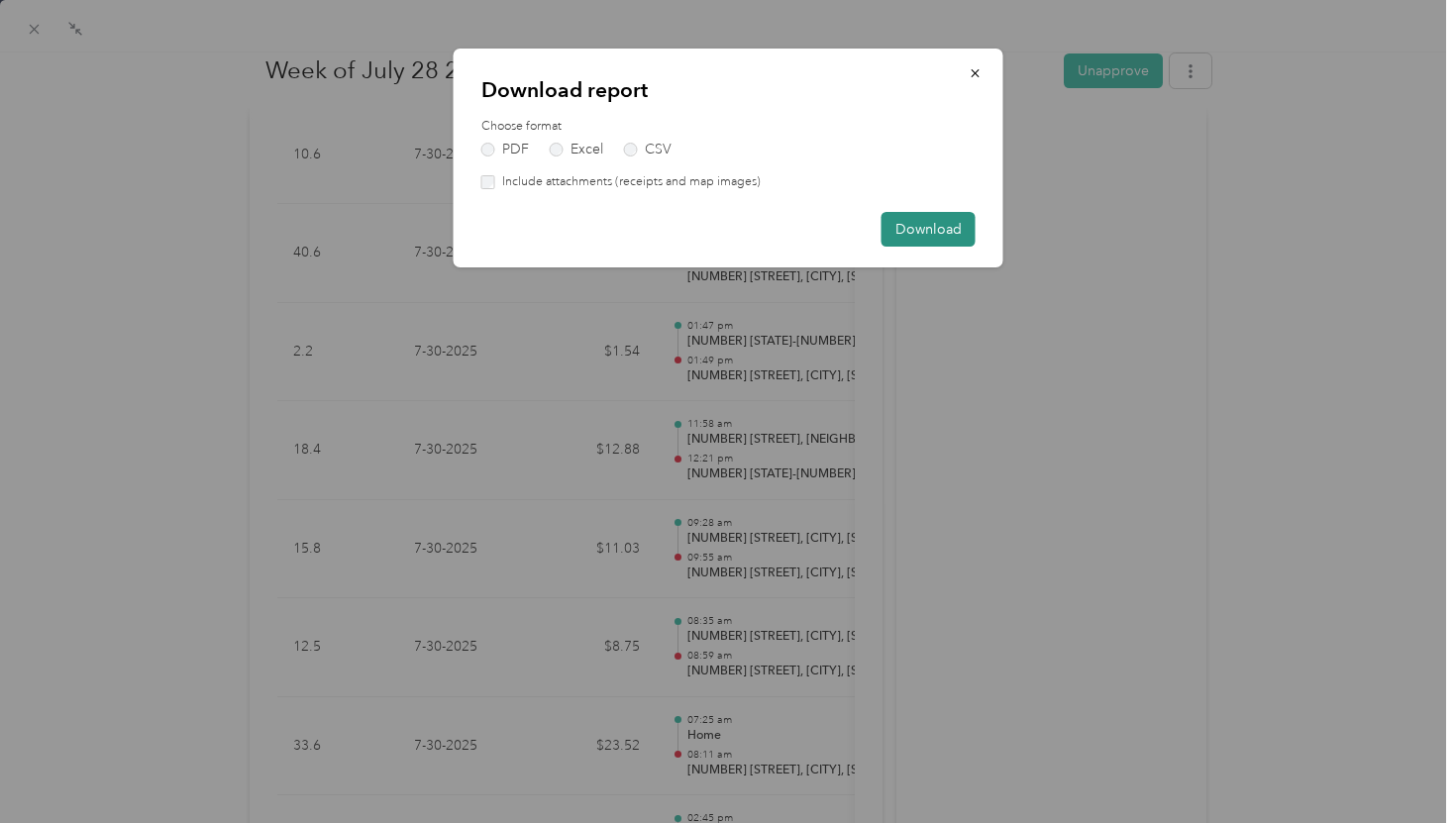 click on "Download" at bounding box center [928, 229] 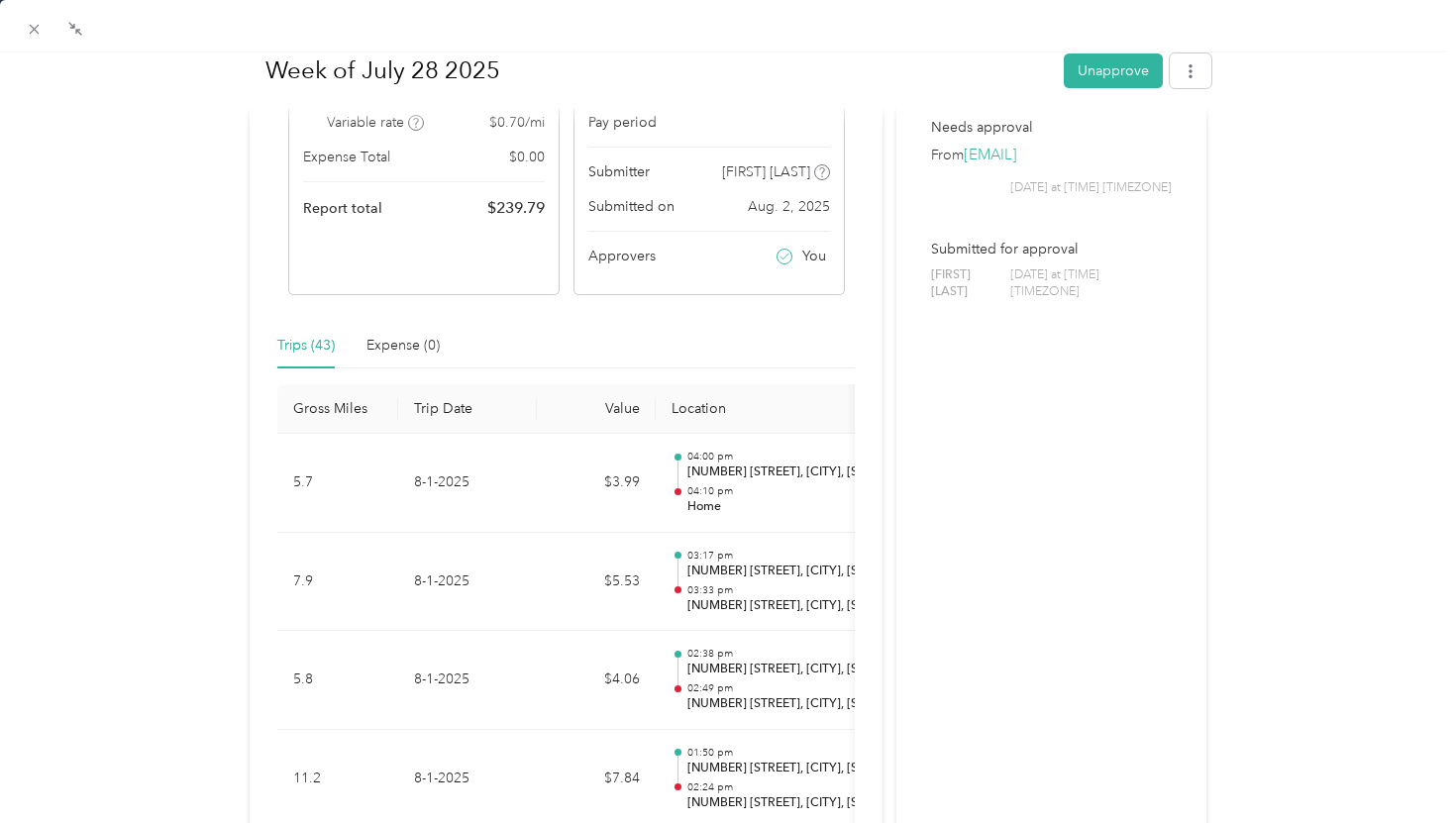 scroll, scrollTop: 0, scrollLeft: 0, axis: both 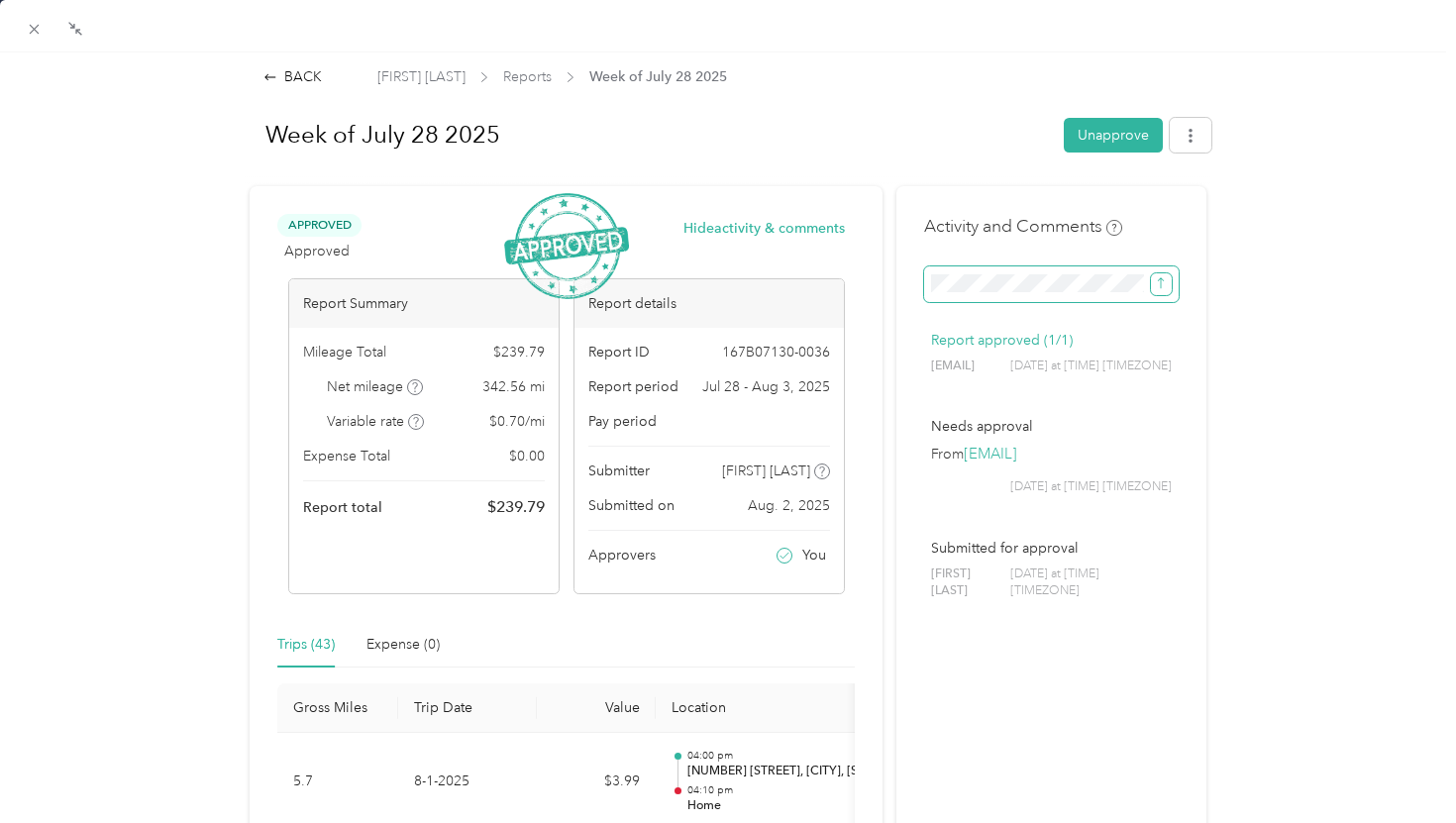 click 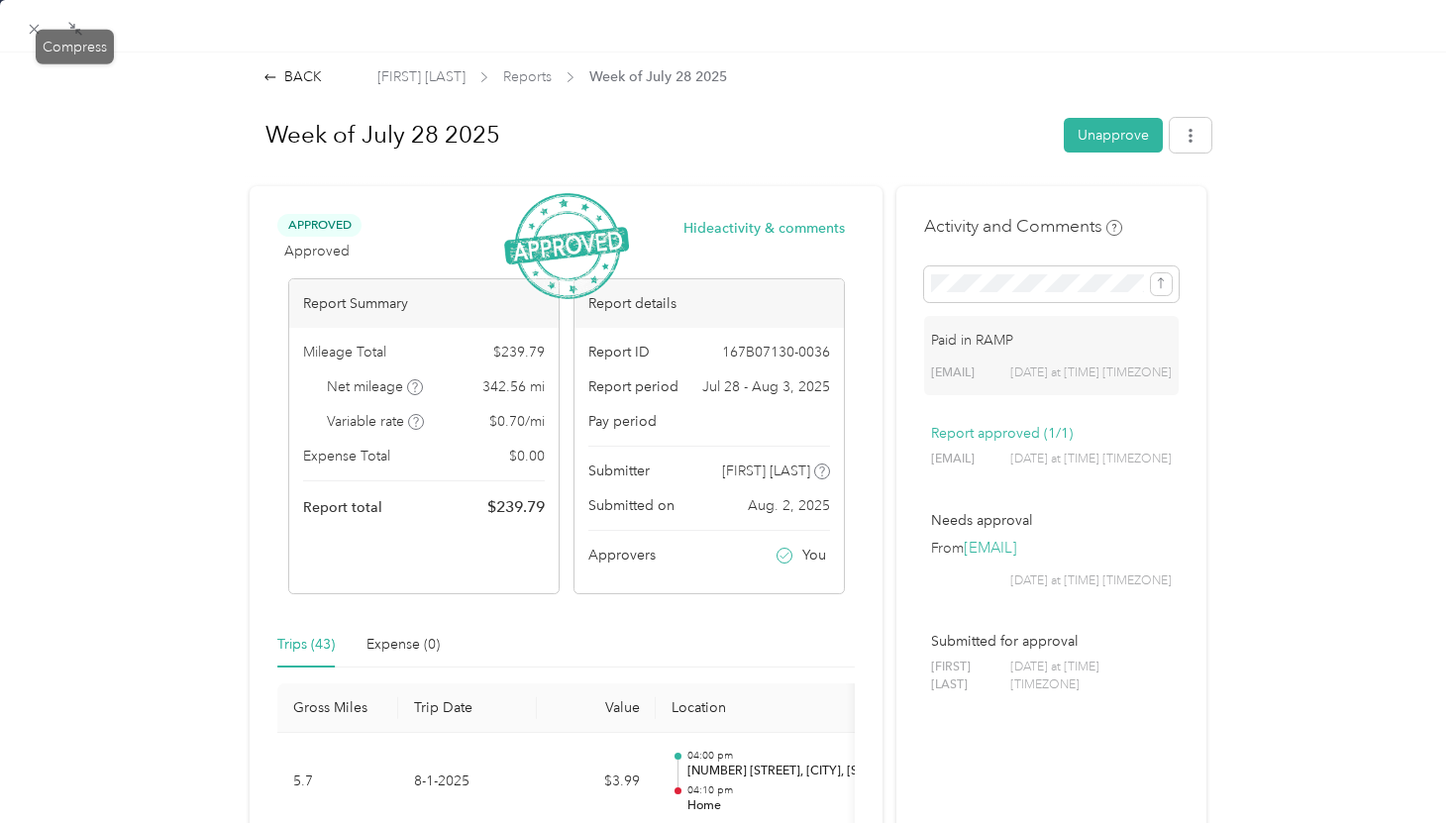 click on "Drag to resize Click to close BACK [FIRST] [LAST] Reports Week of [DATE] Week of [DATE] Unapprove Approved Approved Hide  activity & comments Report Summary Mileage Total $ [AMOUNT] Net mileage   [NUMBER]   mi Variable rate   $ [RATE] / mi Expense Total $ [AMOUNT] Report total $ [AMOUNT] Report details Report ID [REPORT_ID] Report period [DATE] - [DATE] Pay period Submitter [FIRST] [LAST] Submitted on [DATE] Approvers You Trips ([NUMBER]) Expense ([NUMBER]) Gross Miles Trip Date Value Location Track Method Purpose Notes Tags                   [NUMBER] [DATE] $[AMOUNT] [TIME] [NUMBER] [STREET], [CITY], [STATE] [TIME] Home GPS Sprinting - [NUMBER] [DATE] $[AMOUNT] [TIME] [NUMBER] [STREET], [CITY], [STATE] [TIME] [NUMBER] [STREET], [CITY], [STATE] GPS Sprinting - [NUMBER] [DATE] $[AMOUNT] [TIME] [NUMBER] [STREET], [CITY], [STATE] [TIME] [NUMBER] [STREET], [CITY], [STATE] GPS Sprinting - [NUMBER] [DATE] $[AMOUNT] [TIME] [NUMBER] [STREET], [CITY], [STATE] [TIME]" at bounding box center [723, 823] 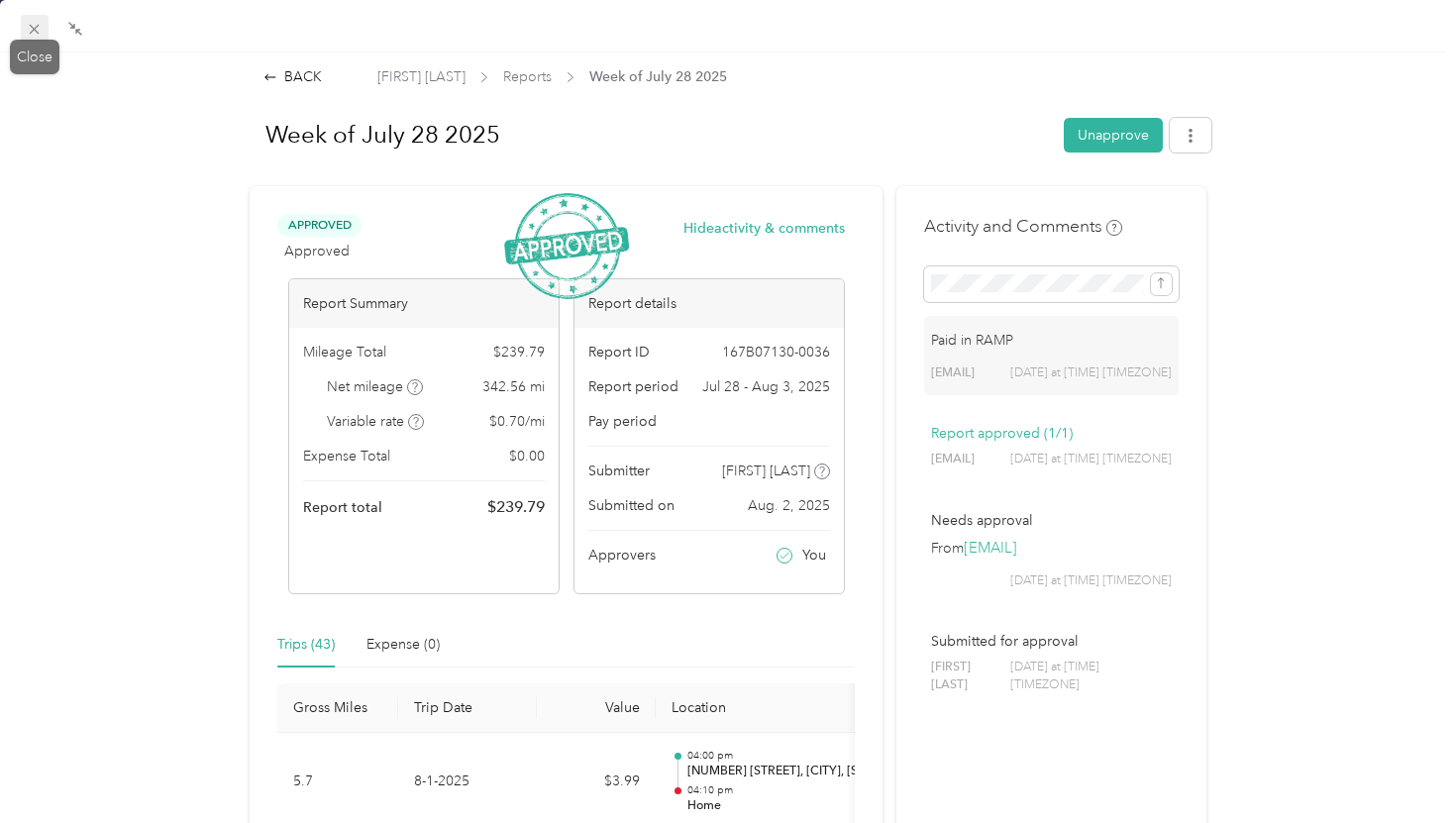 click 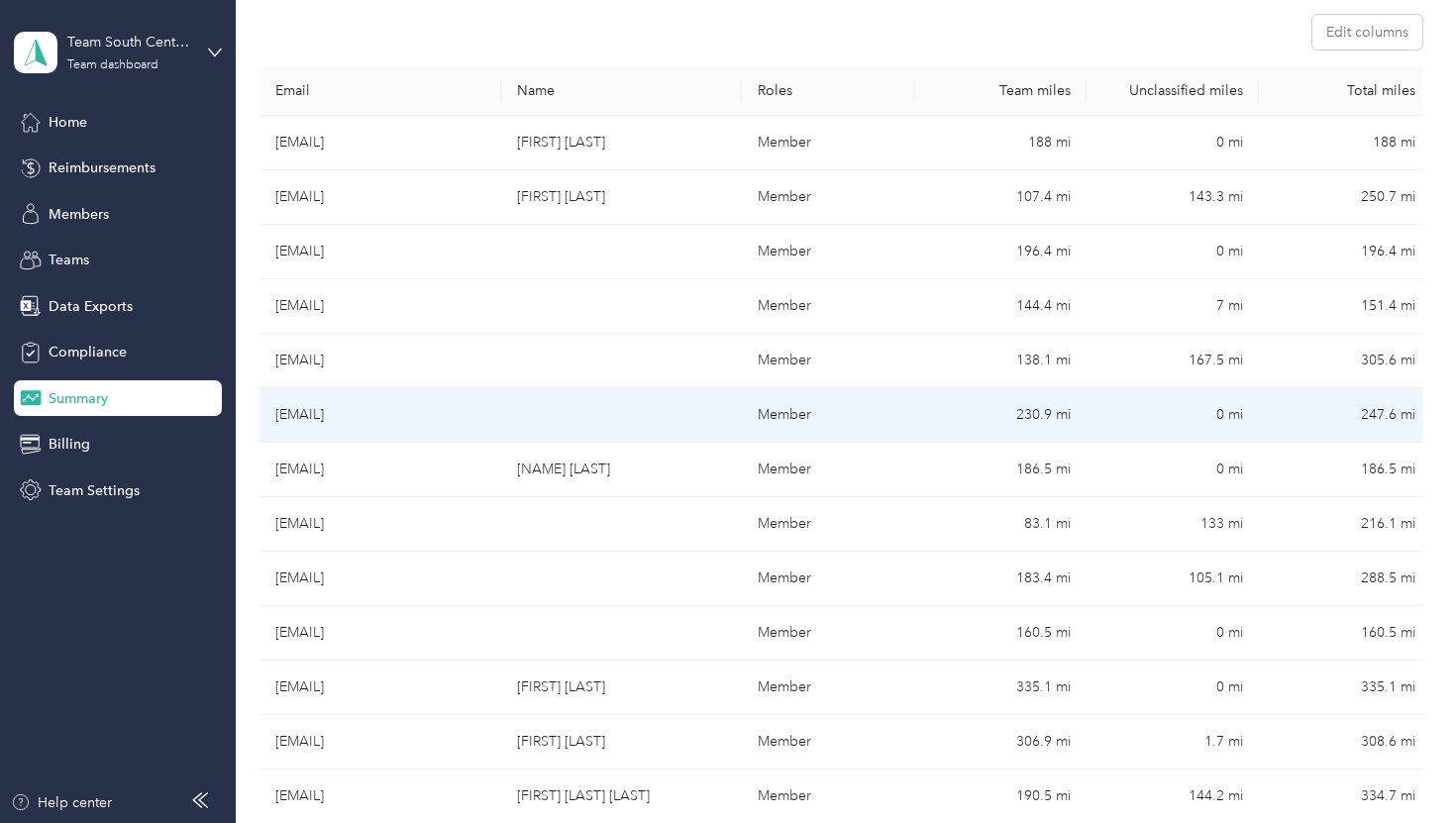 scroll, scrollTop: 313, scrollLeft: 0, axis: vertical 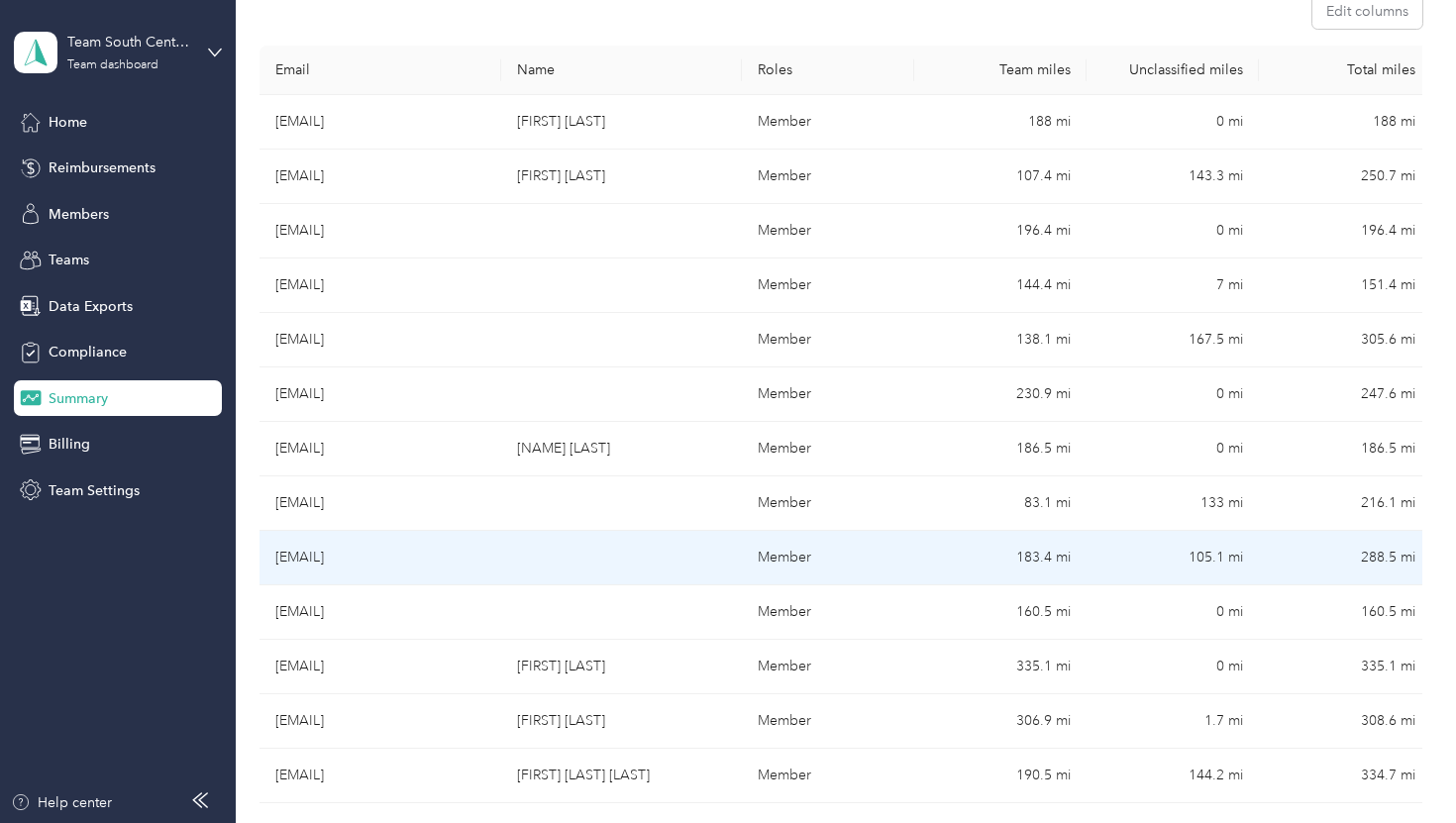 click on "[EMAIL]" at bounding box center (380, 558) 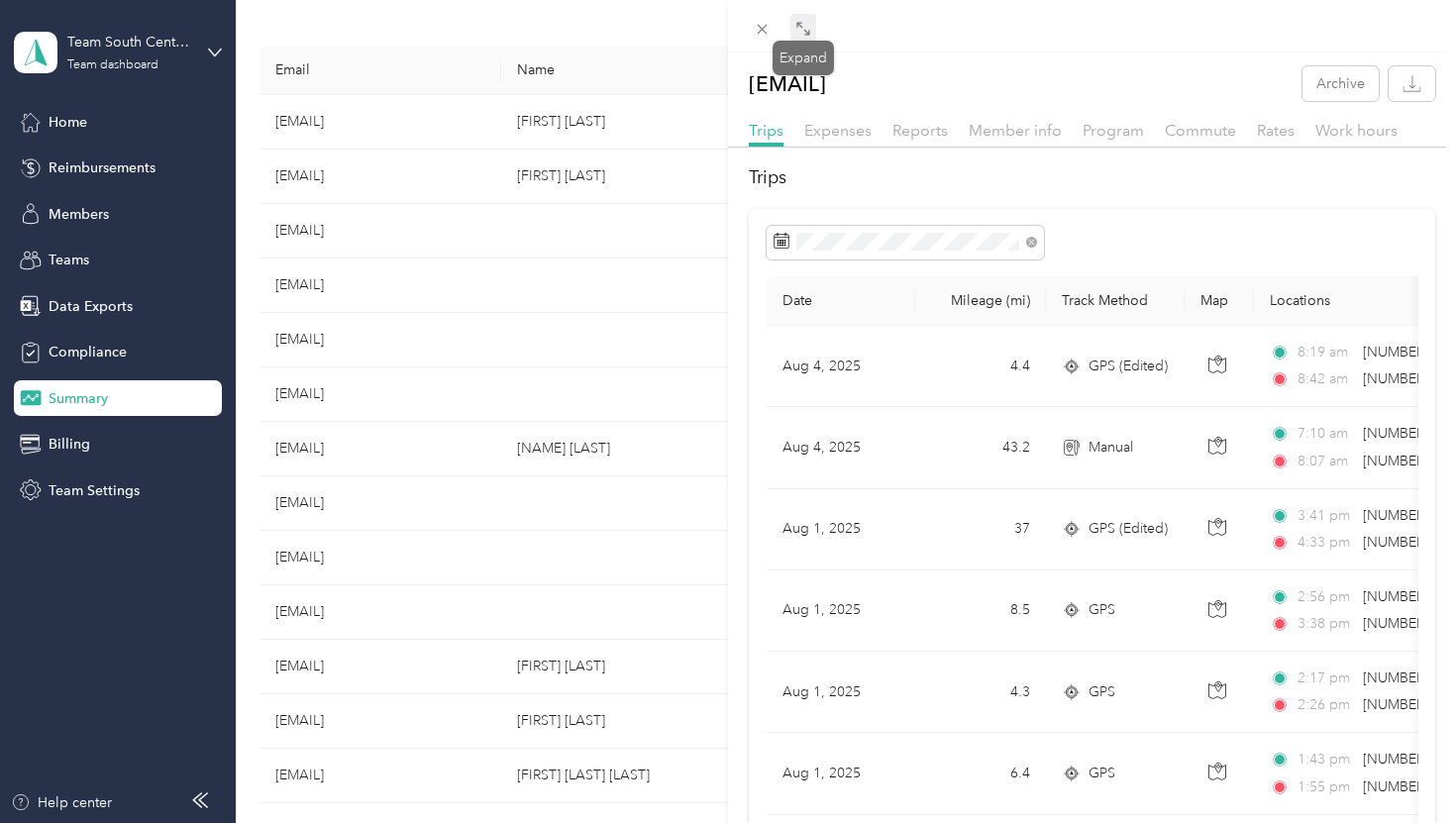 click 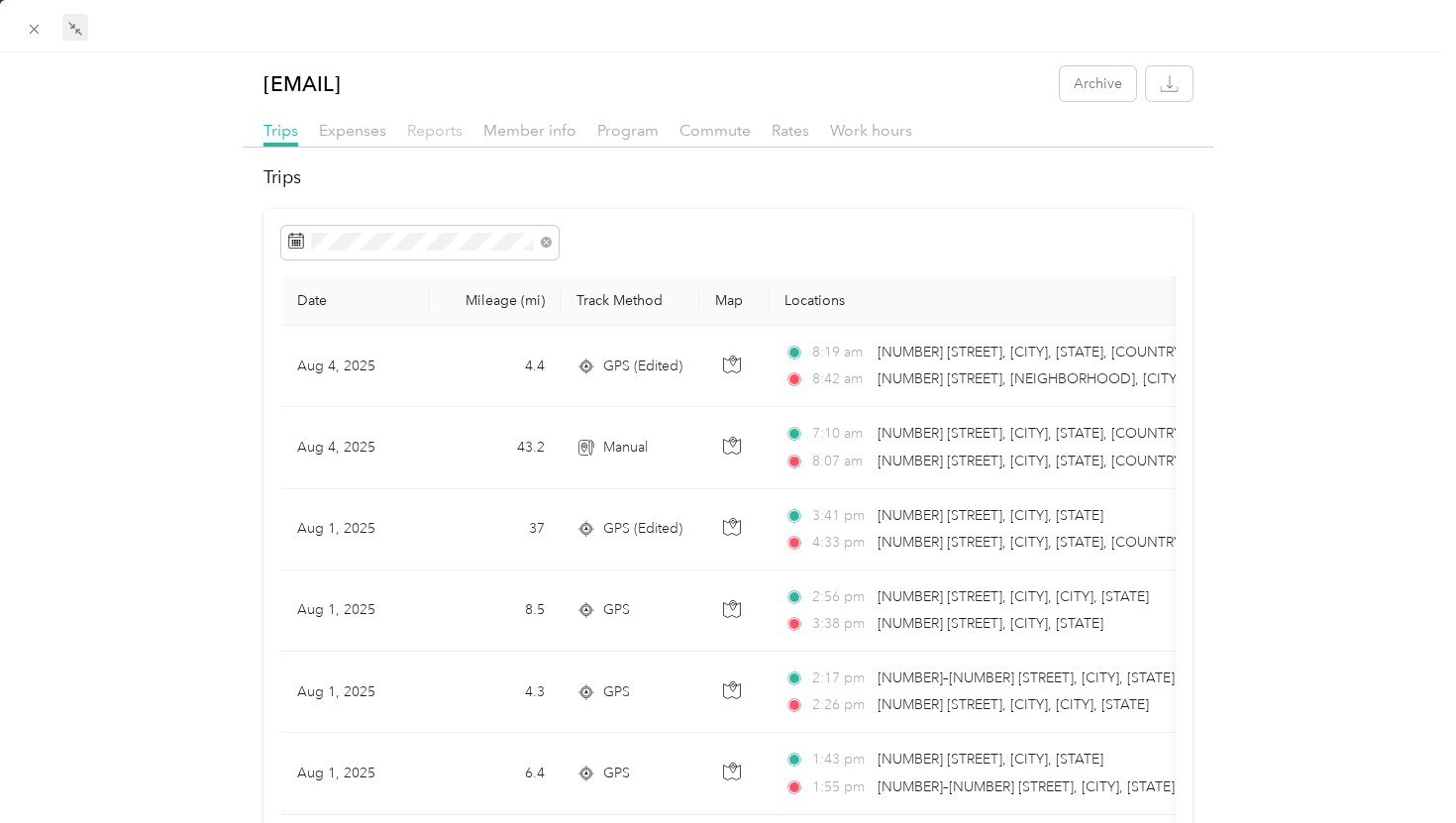 click on "Reports" at bounding box center (435, 130) 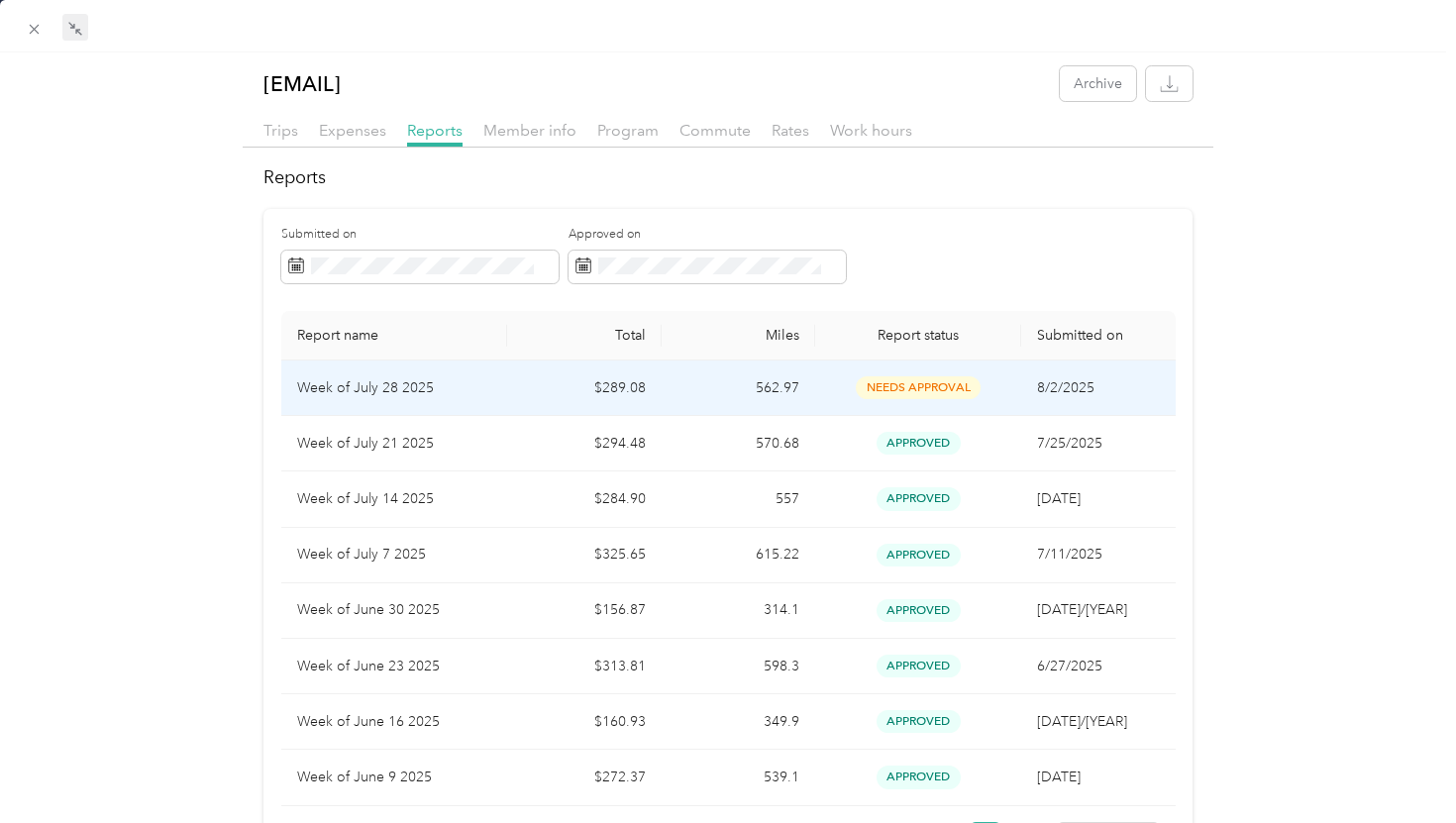 click on "$289.08" at bounding box center (584, 388) 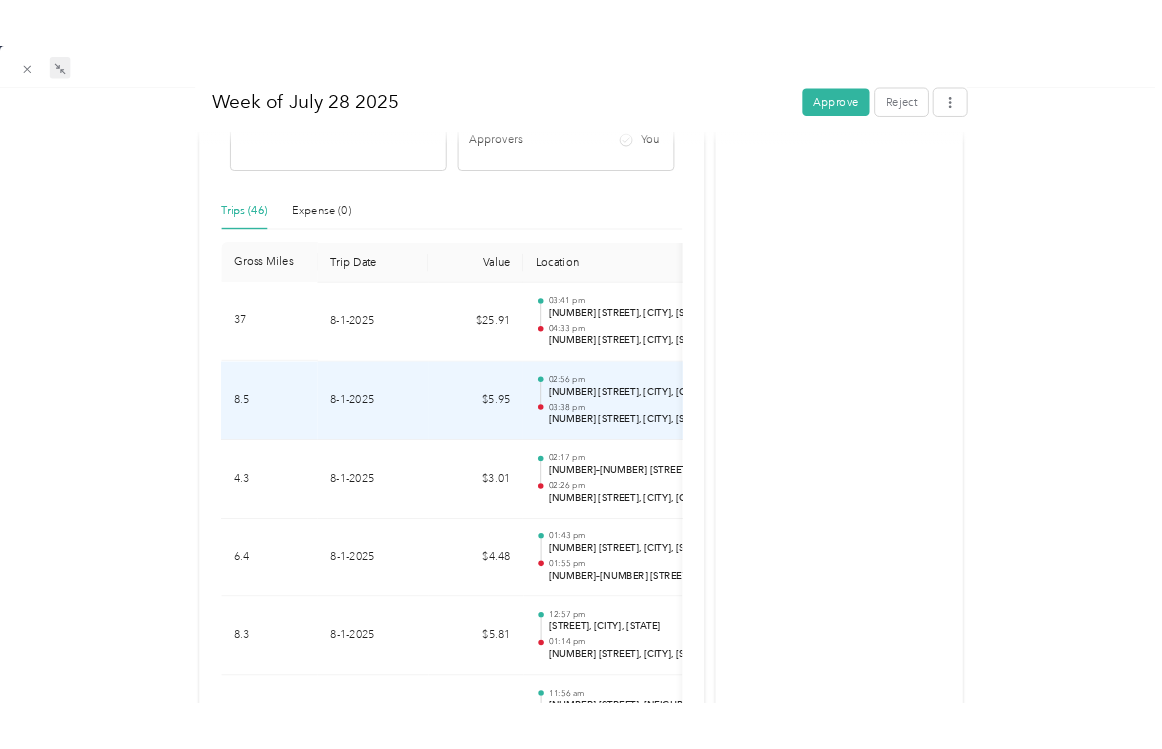 scroll, scrollTop: 441, scrollLeft: 0, axis: vertical 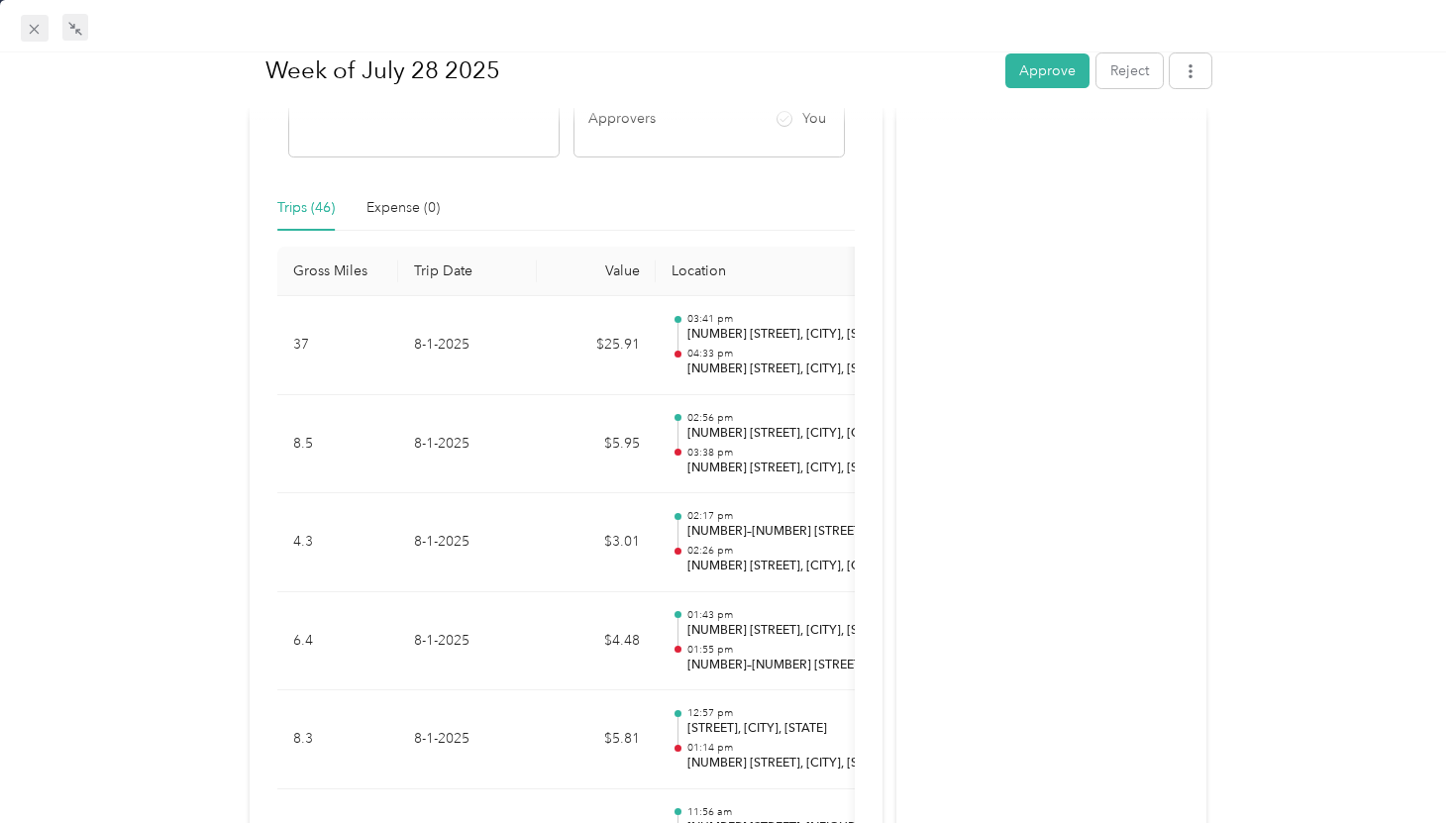 click 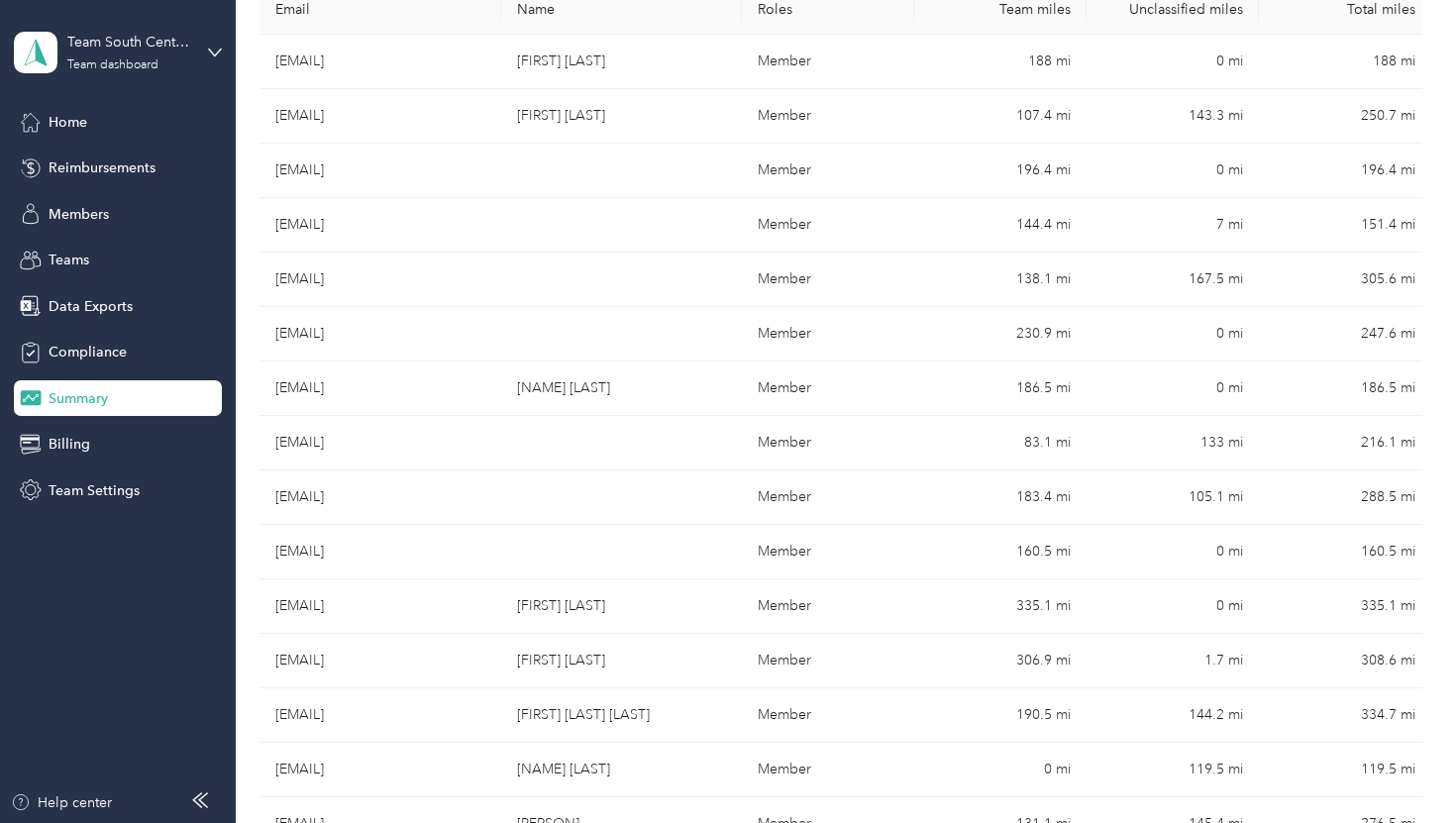 scroll, scrollTop: 313, scrollLeft: 0, axis: vertical 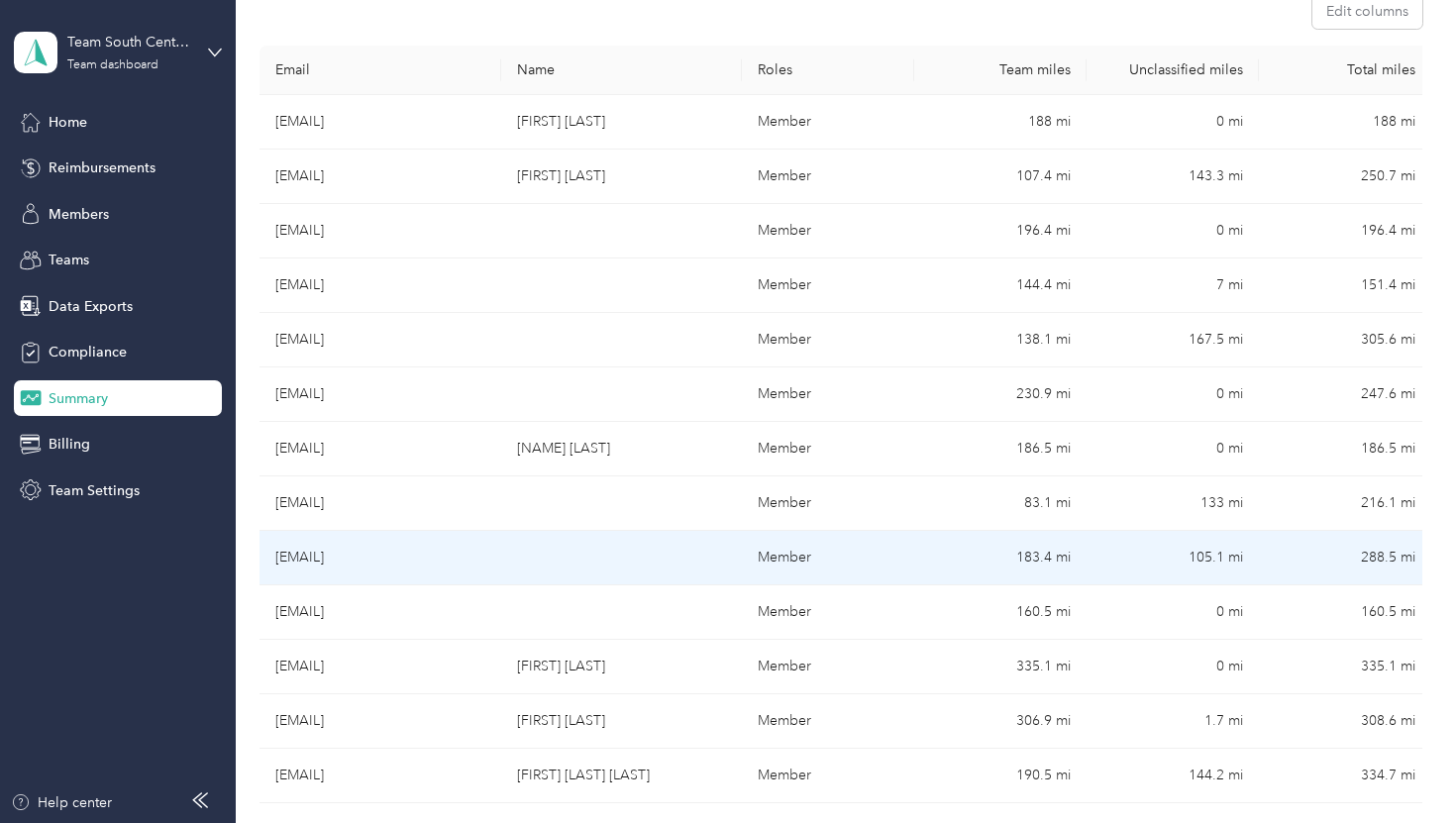 click on "[EMAIL]" at bounding box center (380, 558) 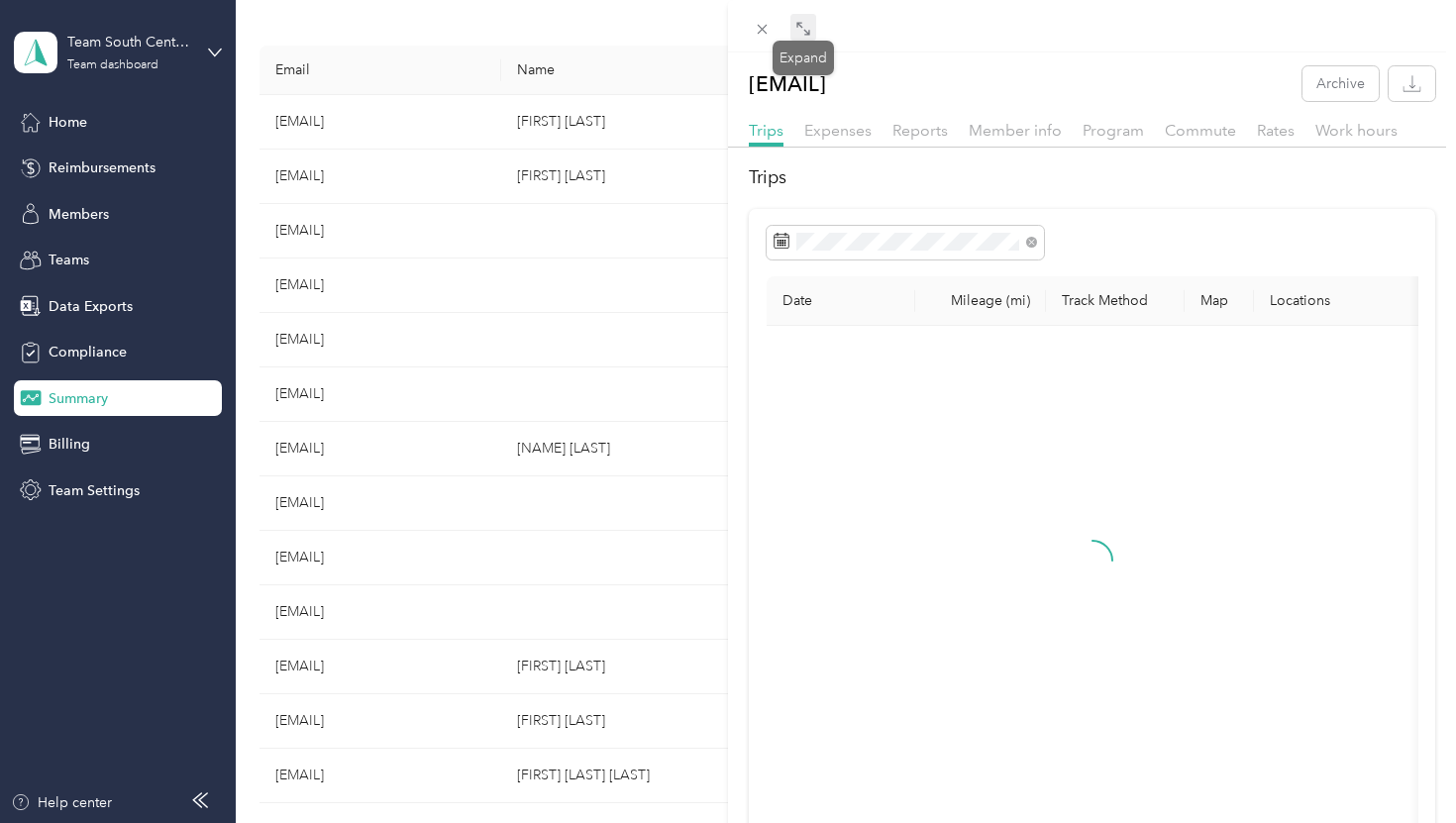 click 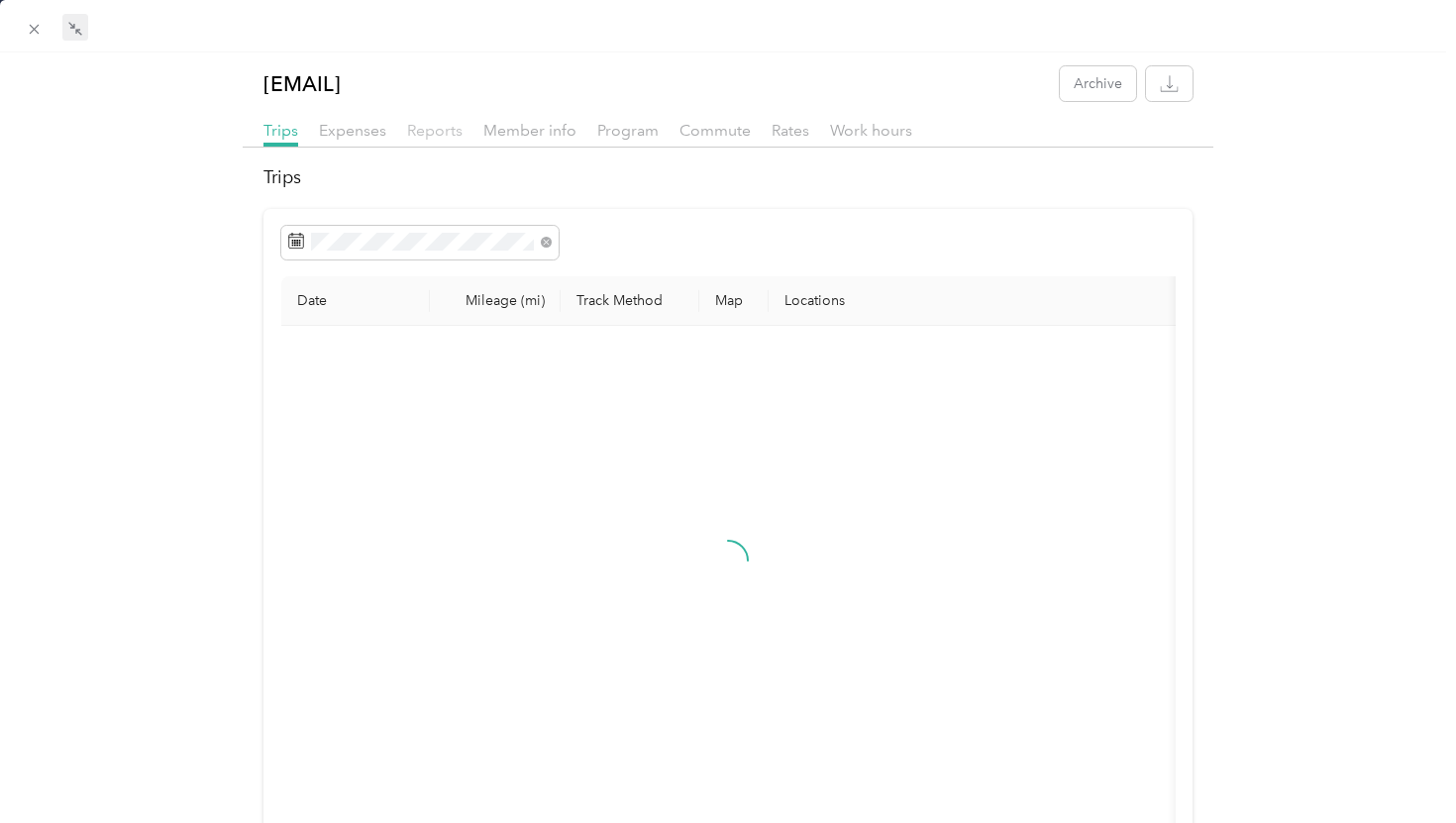 click on "Reports" at bounding box center [435, 130] 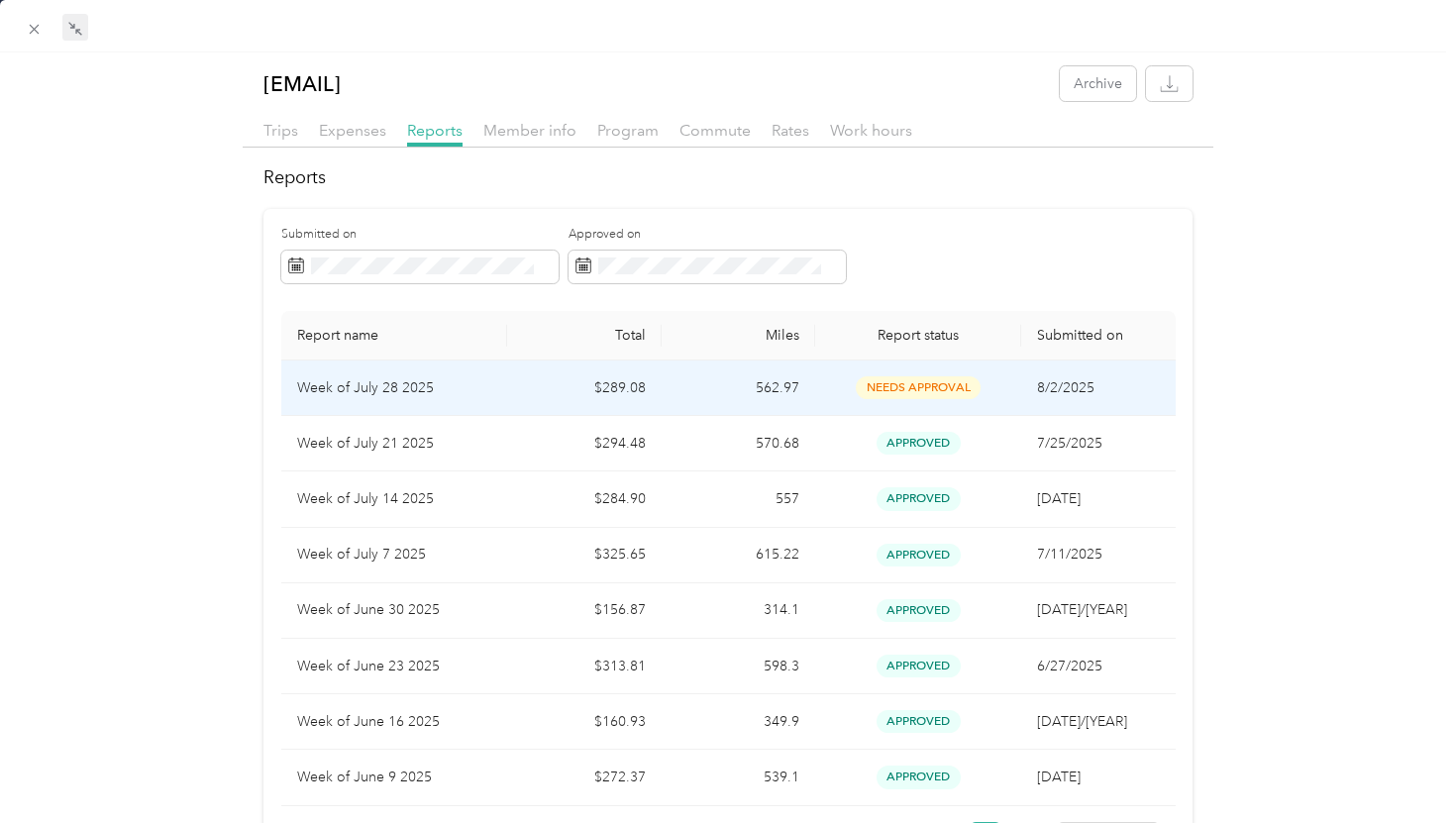 click on "$289.08" at bounding box center [584, 388] 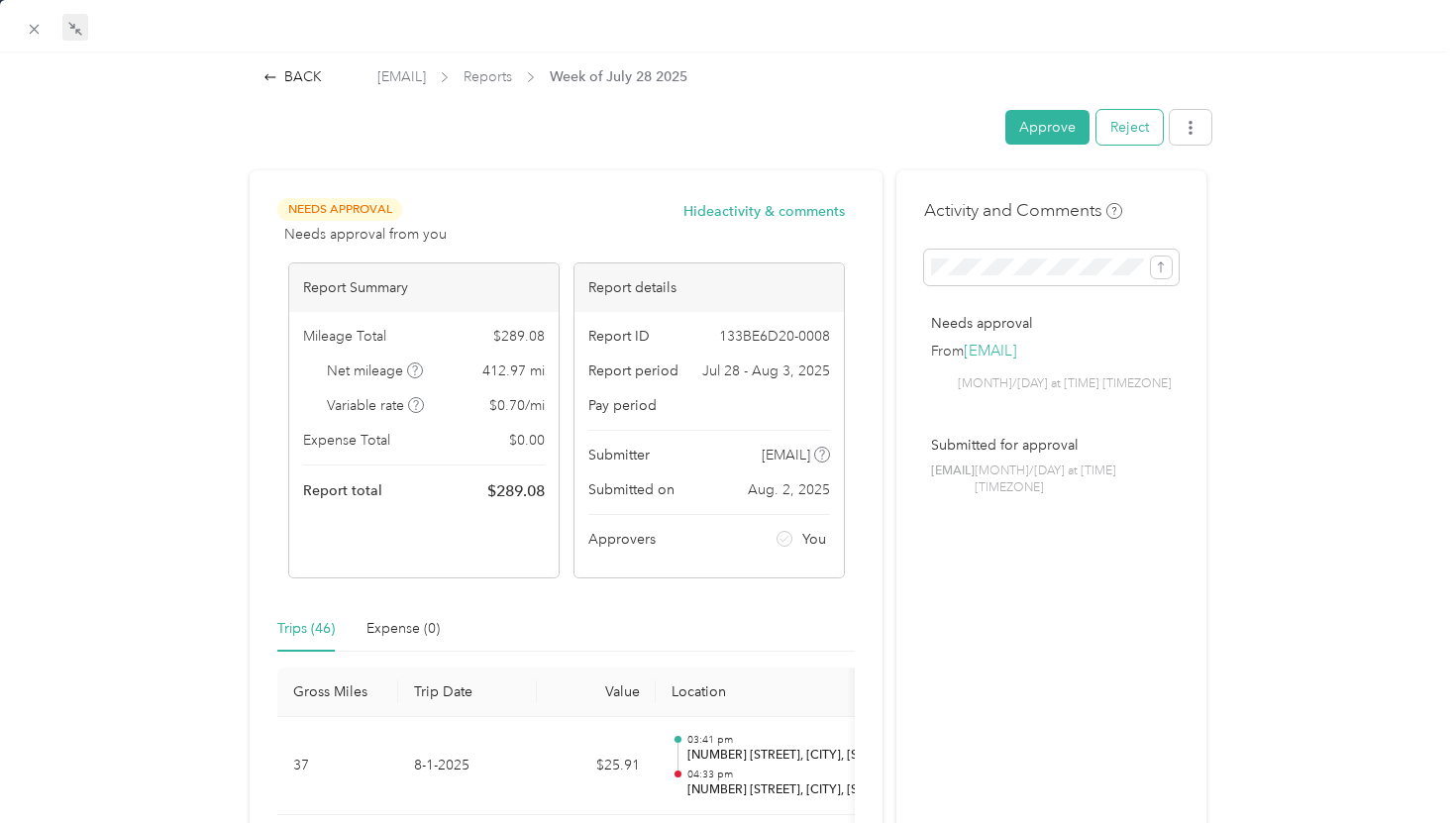 click on "Reject" at bounding box center (1129, 127) 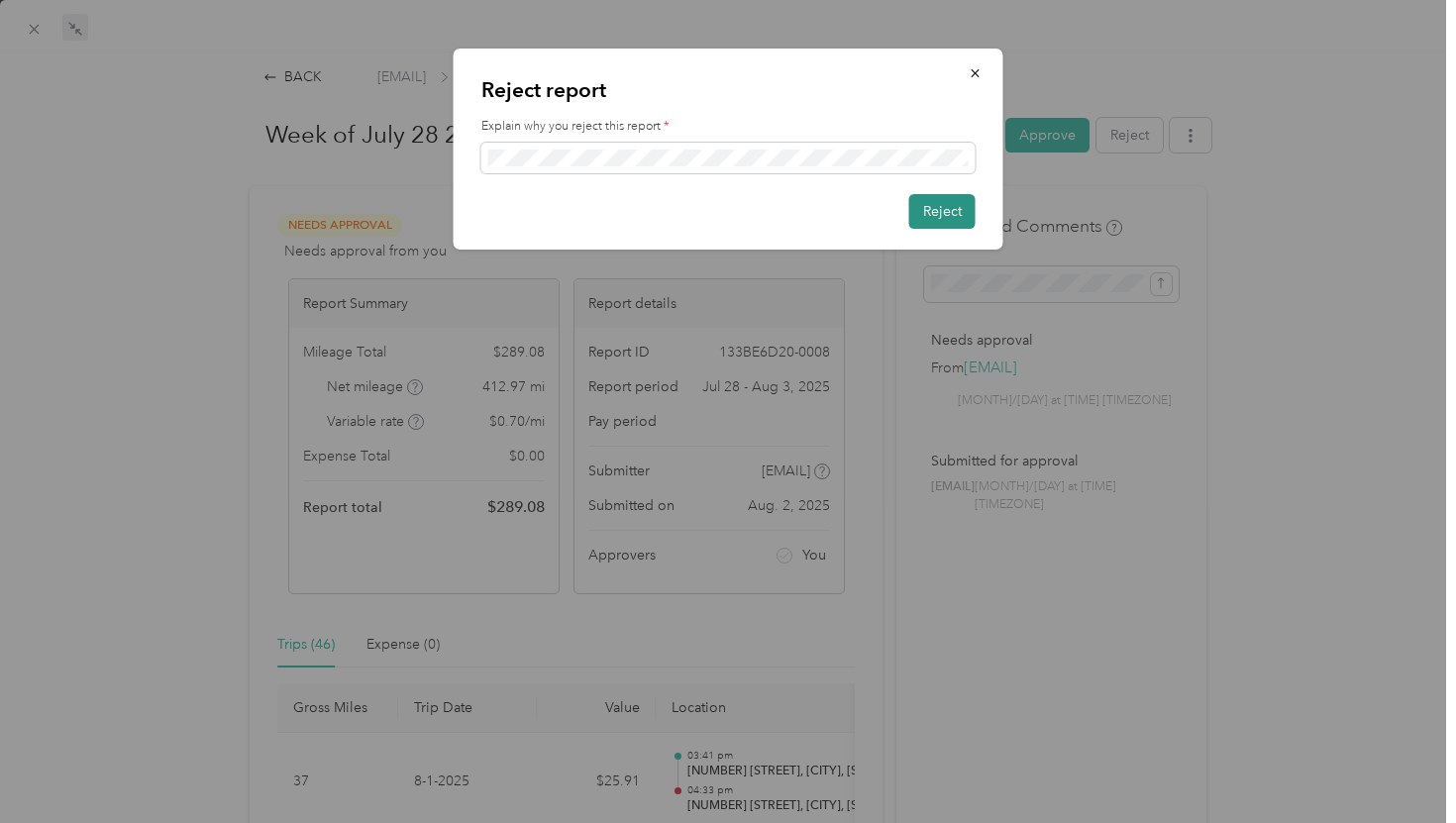click on "Reject" at bounding box center [942, 211] 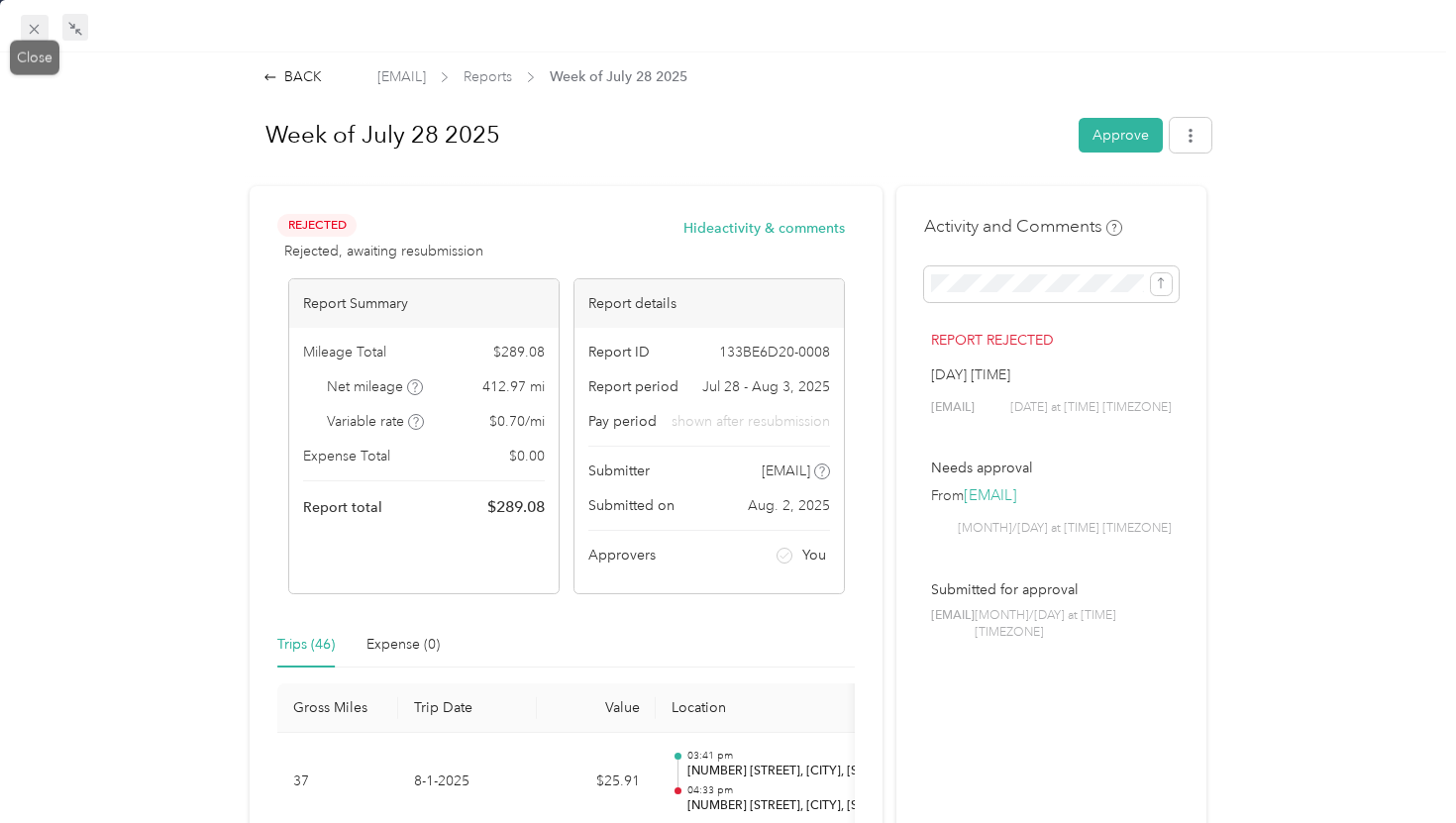 click 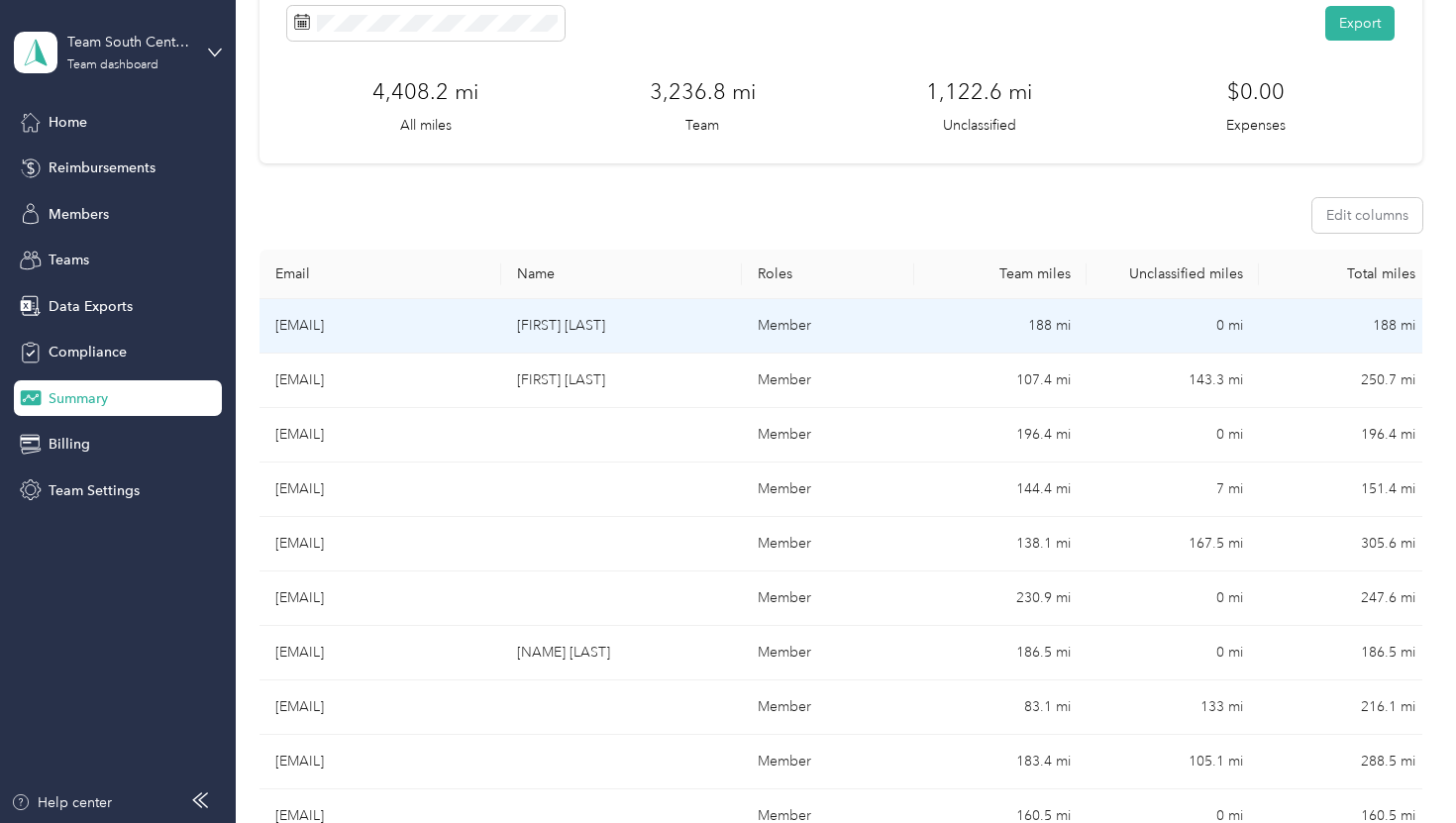 scroll, scrollTop: 101, scrollLeft: 0, axis: vertical 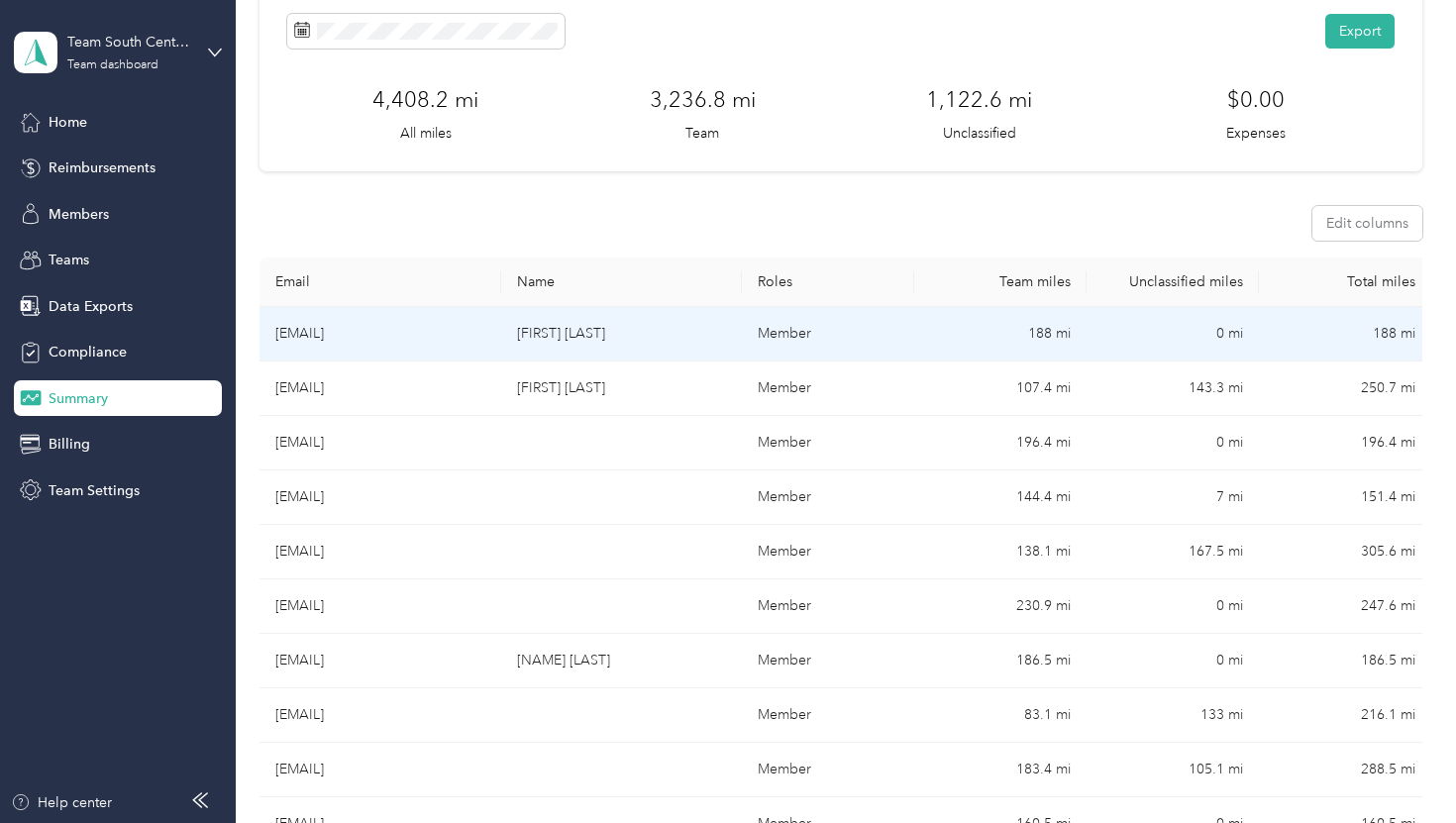 click on "[EMAIL]" at bounding box center [380, 334] 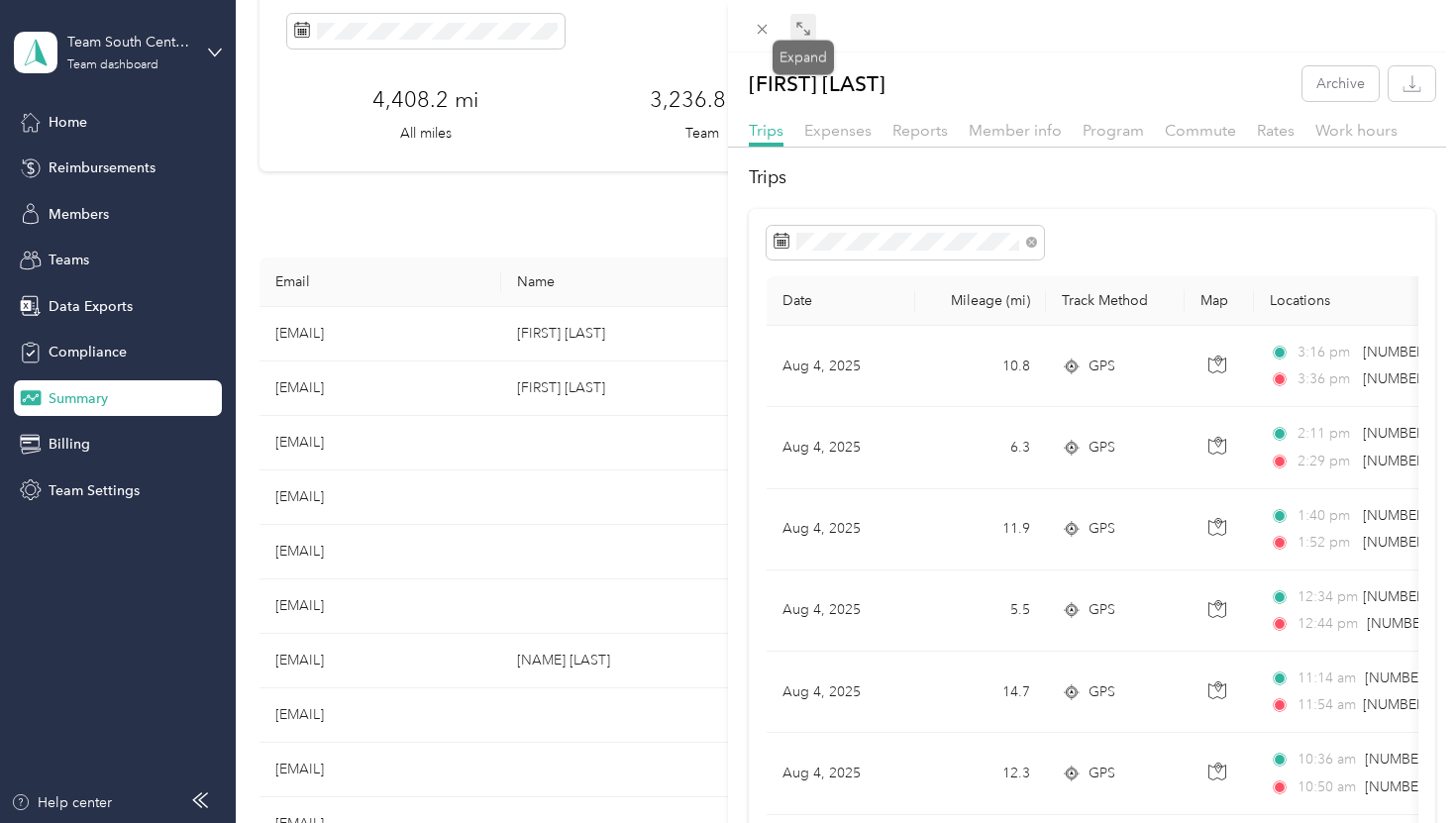 click on "Drag to resize Click to close TJ Sadler Archive Trips Expenses Reports Member info Program Commute Rates Work hours Trips Date Mileage (mi) Track Method Map Locations Mileage value Purpose               [DATE] [MILEAGE] GPS [TIME] [NUMBER] [STREET], [NEIGHBORHOOD], [CITY], [STATE] [TIME] [NUMBER] [STREET], [NEIGHBORHOOD], [CITY], [STATE] $[PRICE] Sprinting [DATE] [MILEAGE] GPS [TIME] [NUMBER] [STREET], [NEIGHBORHOOD], [CITY], [STATE] [TIME] [NUMBER] [STREET], [NEIGHBORHOOD], [CITY], [STATE] $[PRICE] Sprinting [DATE] [MILEAGE] GPS [TIME] [NUMBER] [STREET], [NEIGHBORHOOD], [CITY], [STATE] [TIME] [NUMBER] [STREET], [NEIGHBORHOOD], [CITY], [STATE] $[PRICE] Sprinting [DATE] [MILEAGE] GPS [TIME] [NUMBER] [STREET], [NEIGHBORHOOD], [CITY], [STATE] [TIME] [NUMBER] [STREET], [NEIGHBORHOOD], [CITY], [STATE] $[PRICE] Sprinting [DATE] [MILEAGE] GPS [TIME] [NUMBER] [STREET], [CITY], [STATE] [TIME] $[PRICE] Sprinting [MILEAGE]" at bounding box center (723, 823) 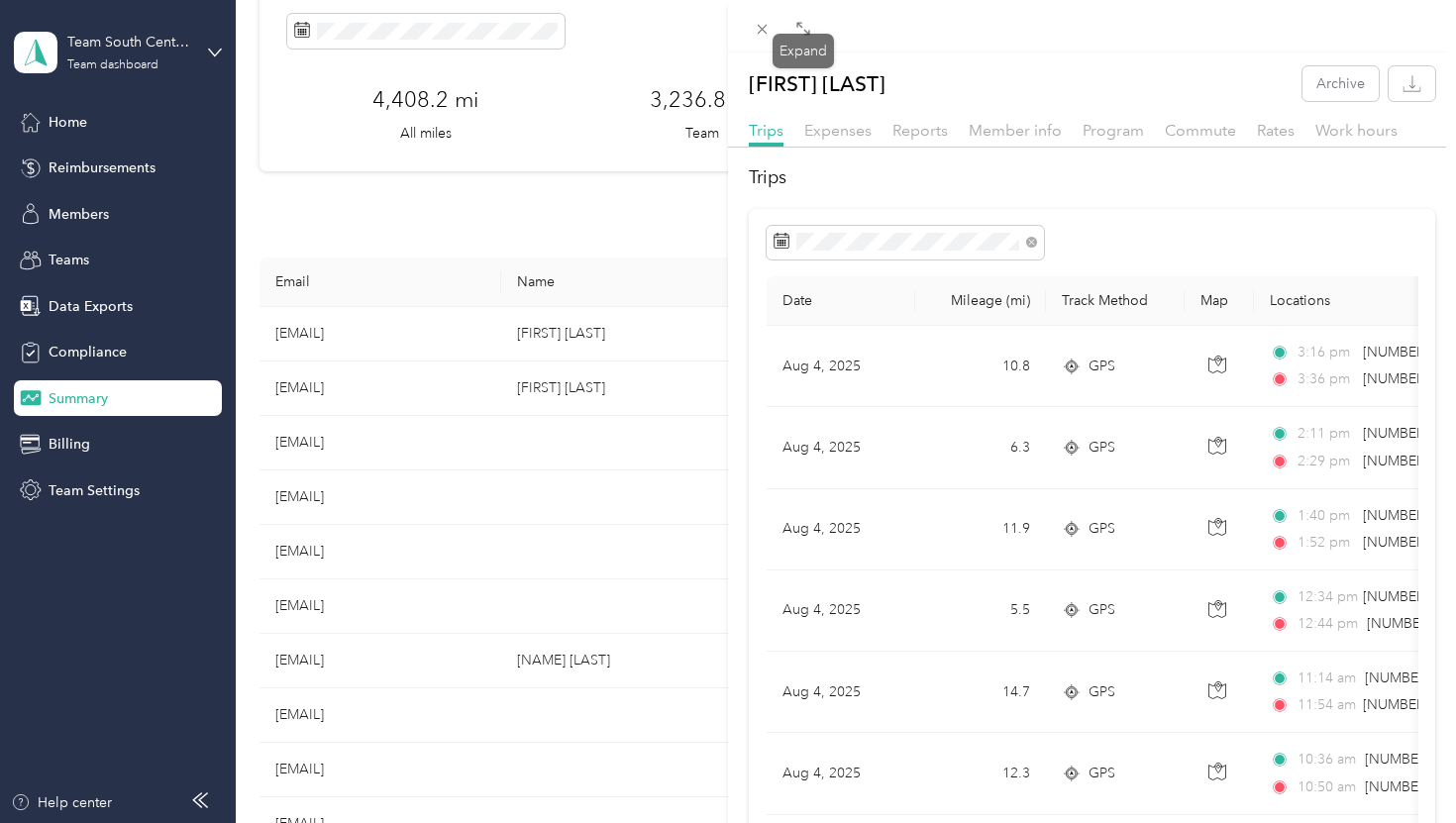 click 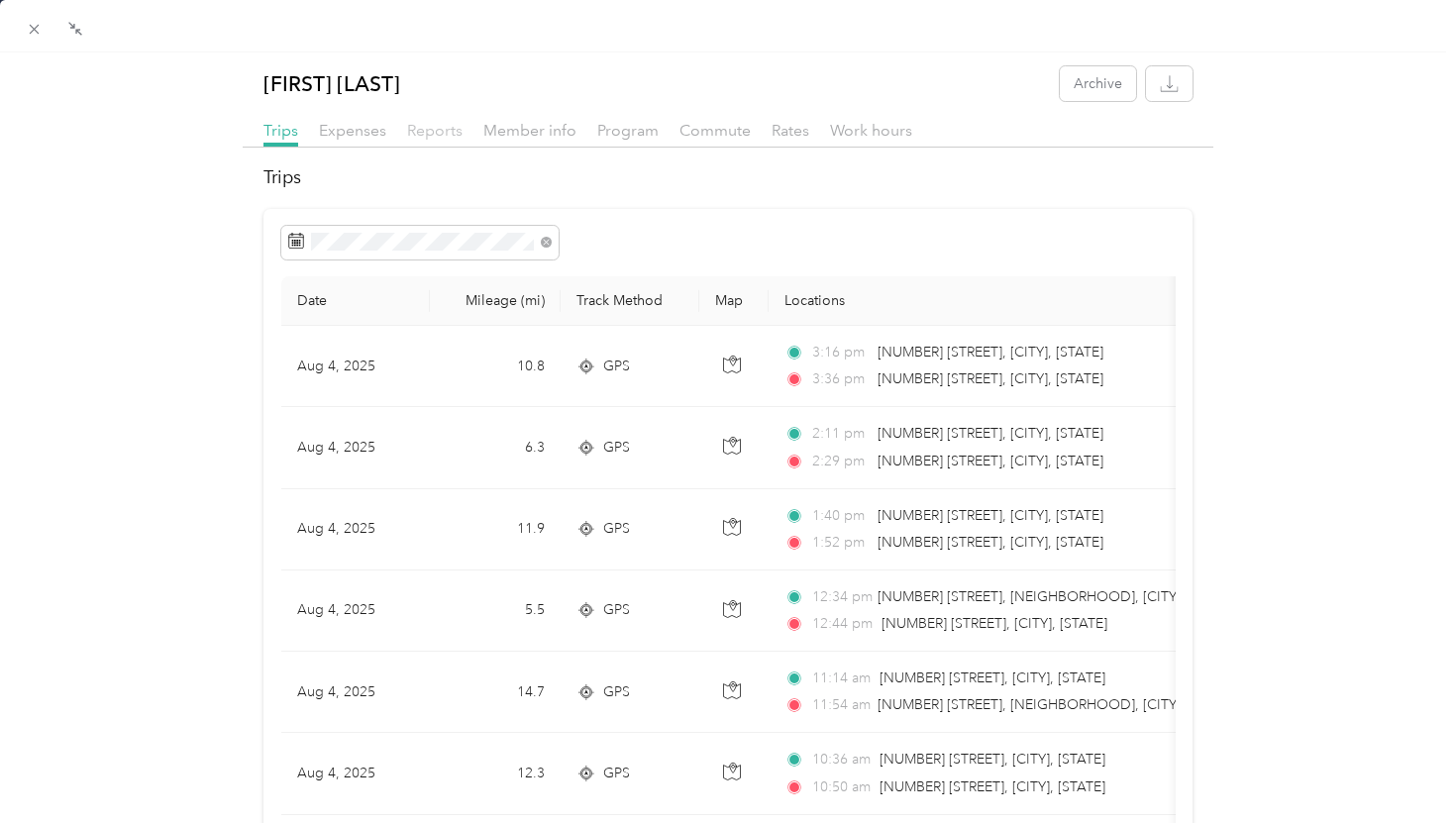 click on "Reports" at bounding box center [435, 130] 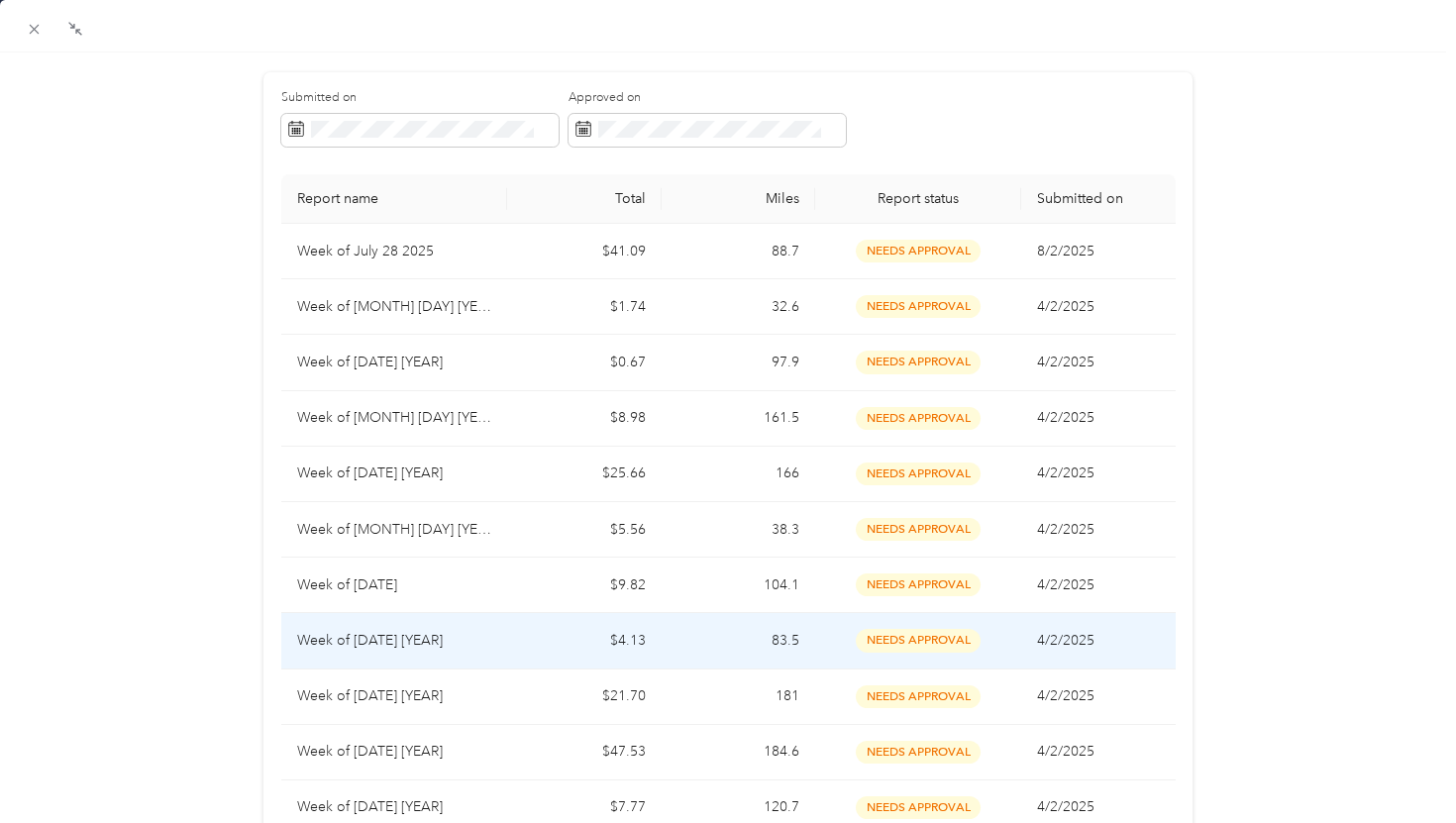 scroll, scrollTop: 0, scrollLeft: 0, axis: both 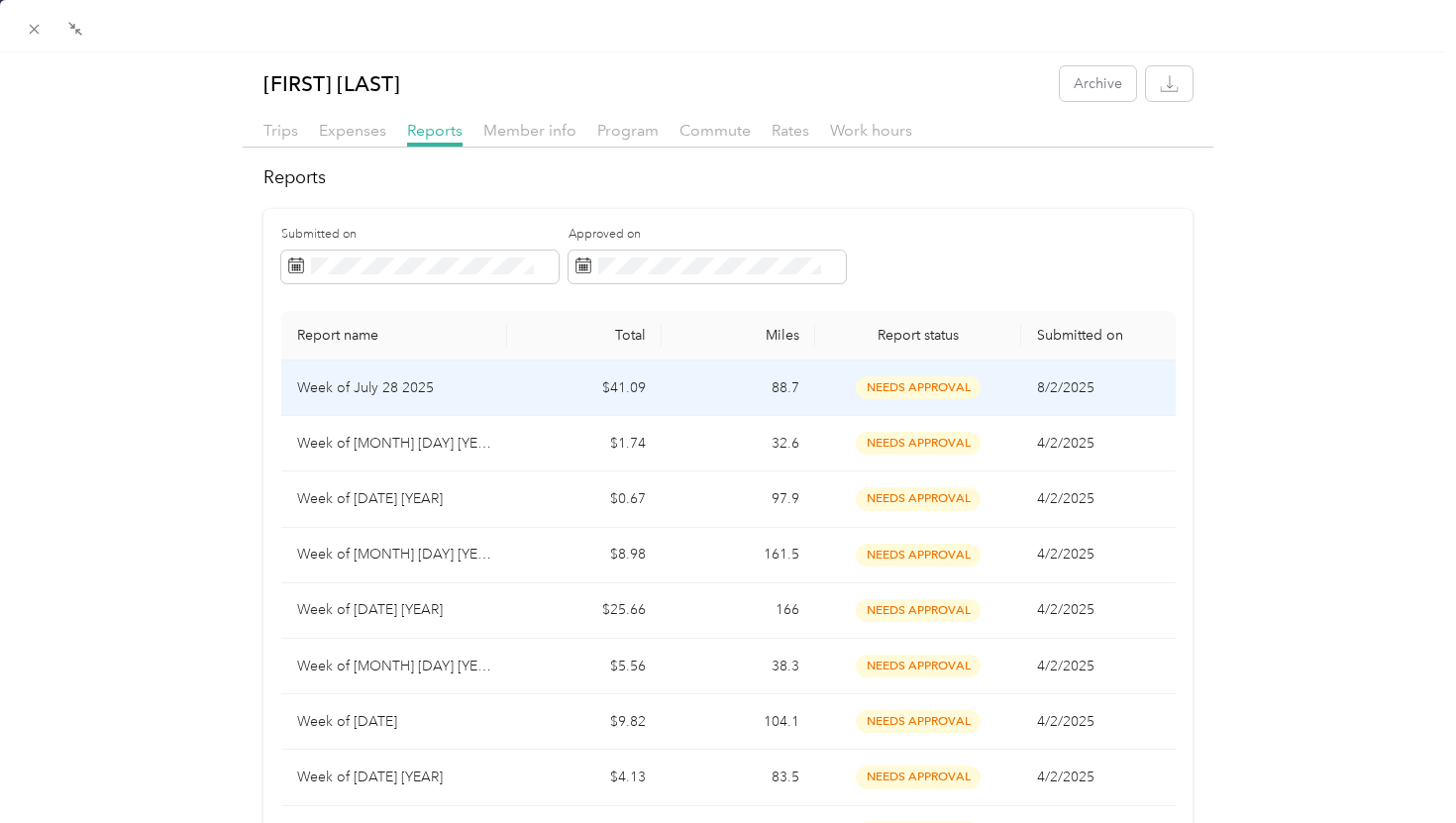 click on "Week of July 28 2025" at bounding box center [394, 388] 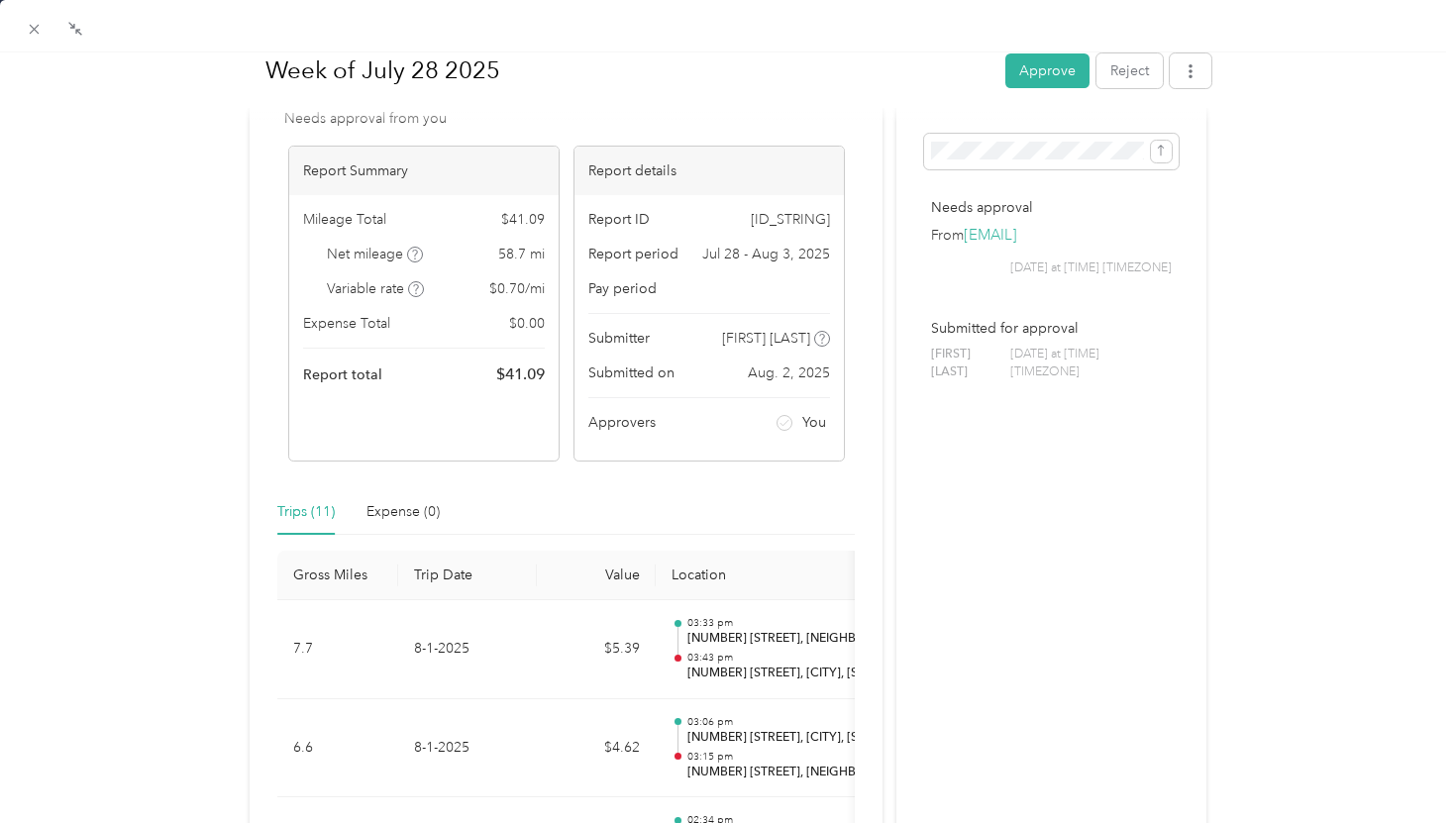scroll, scrollTop: 0, scrollLeft: 0, axis: both 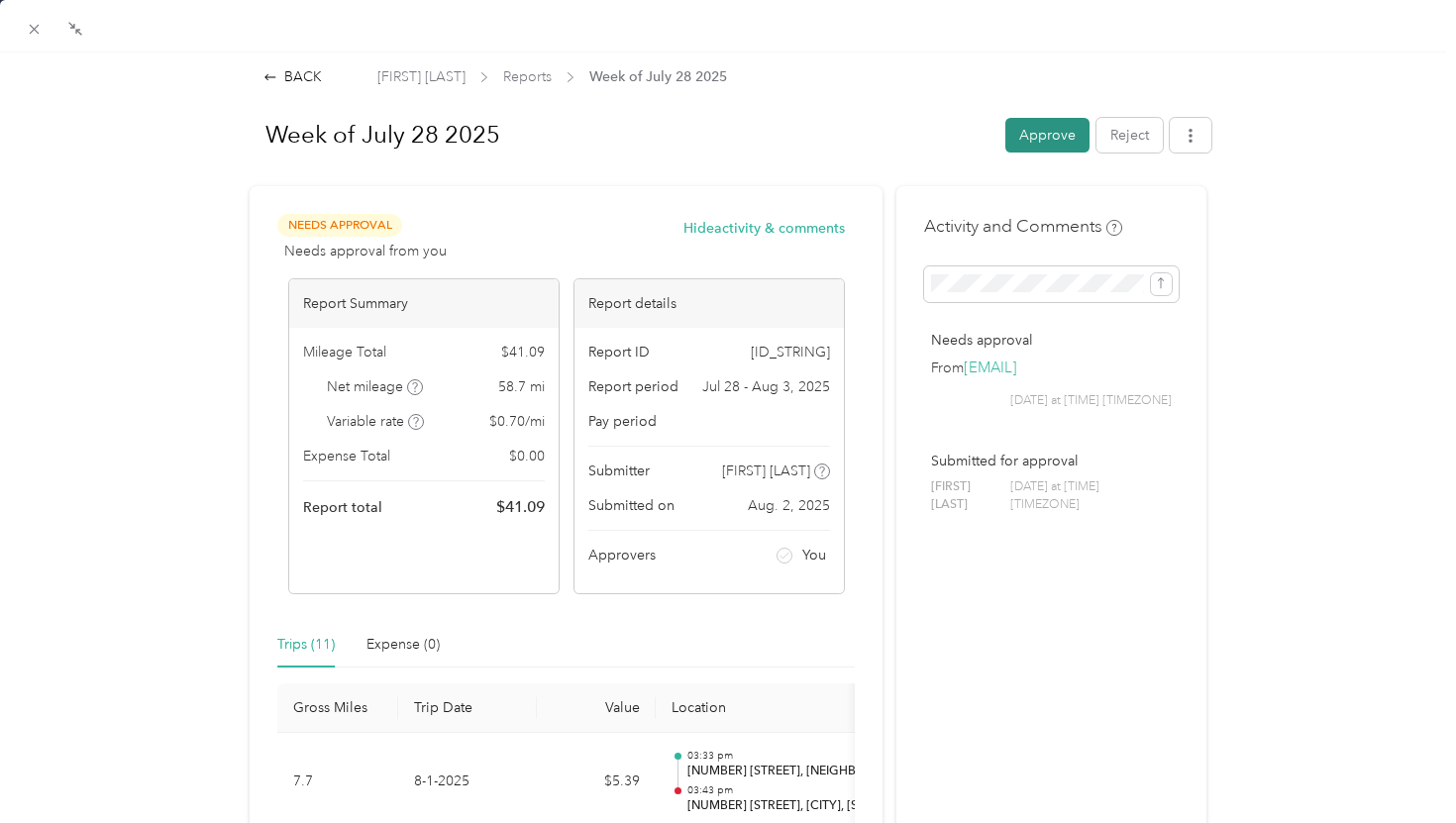click on "Approve" at bounding box center (1047, 135) 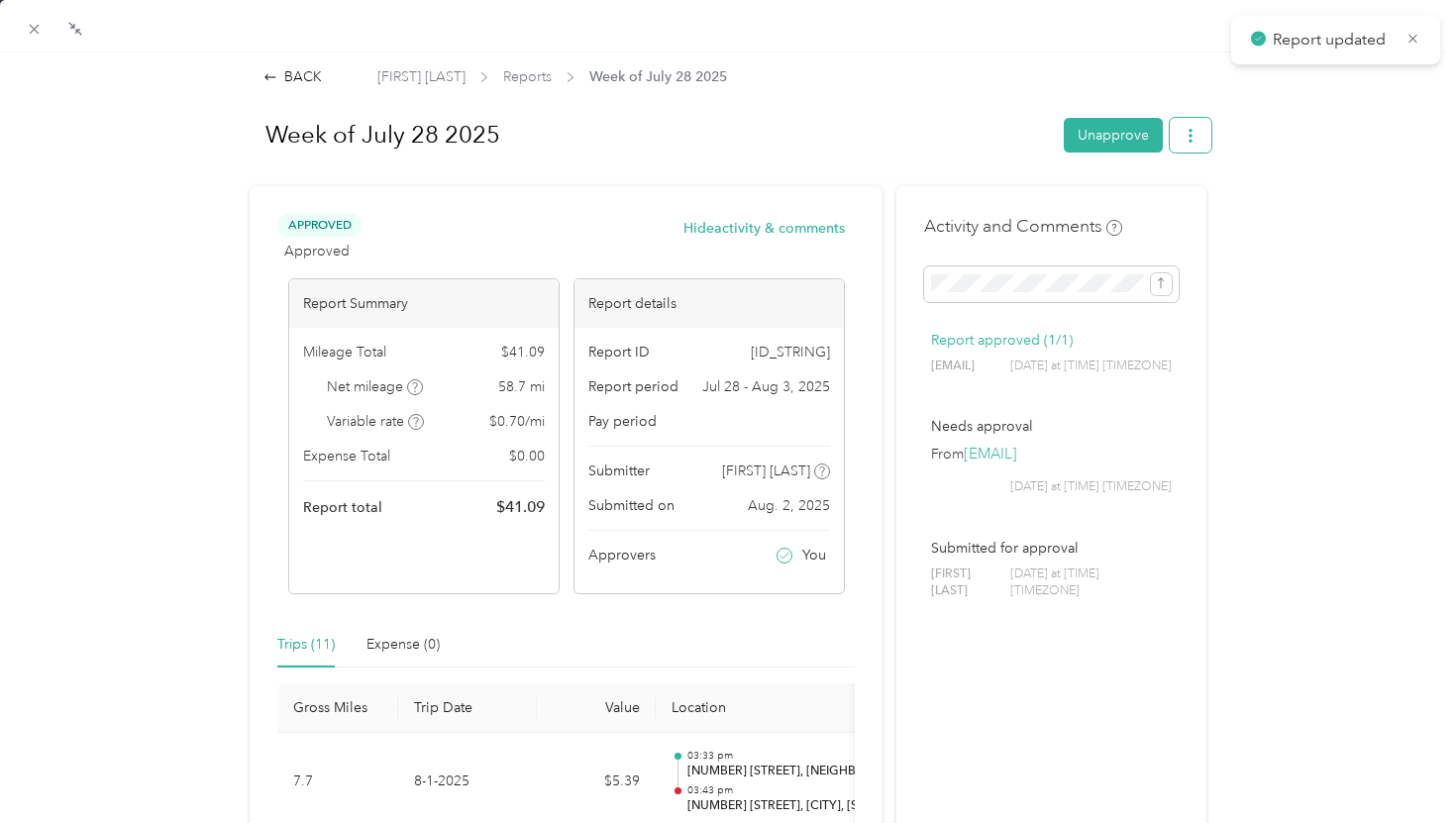 click 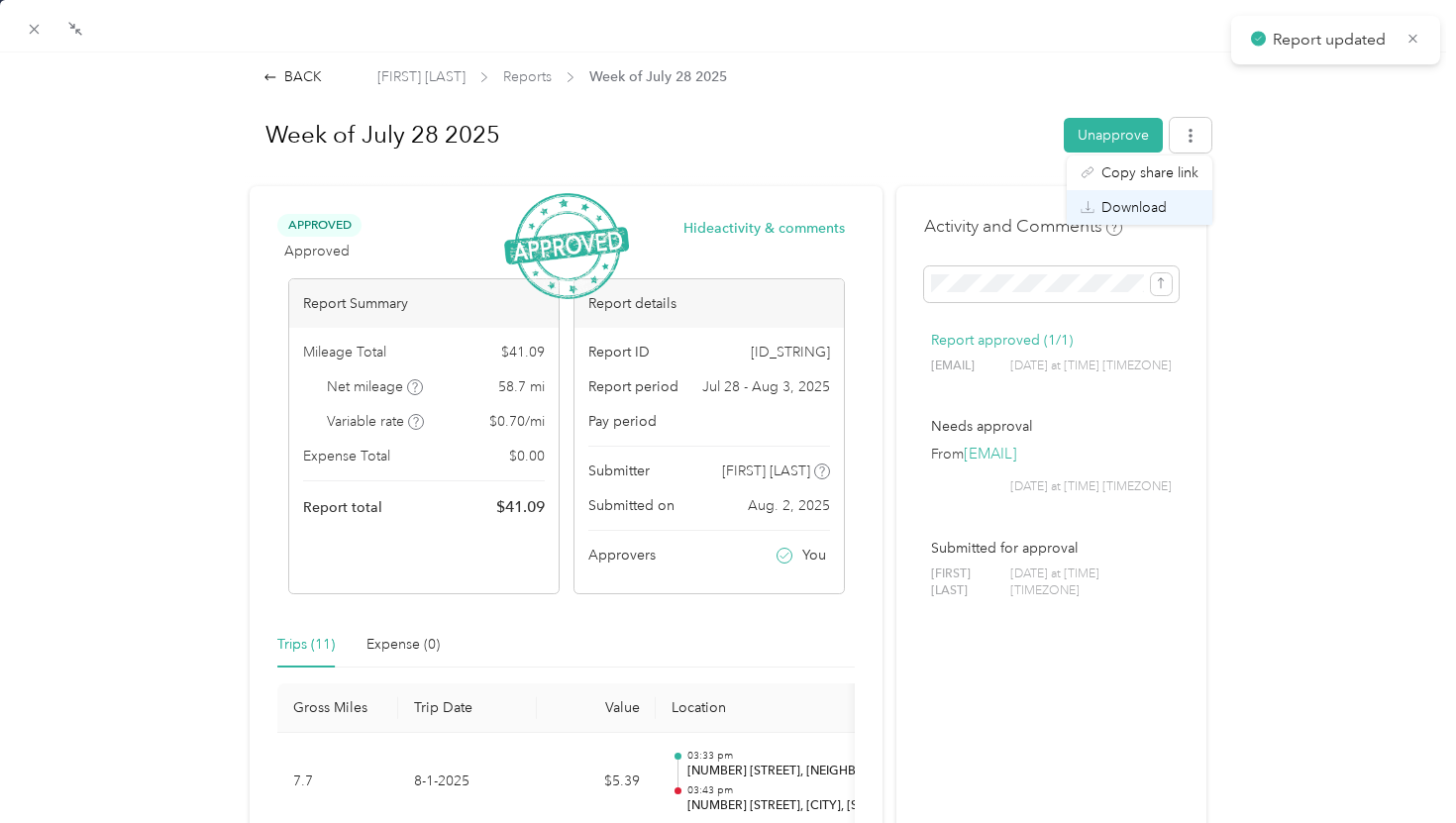 click on "Download" at bounding box center [1134, 207] 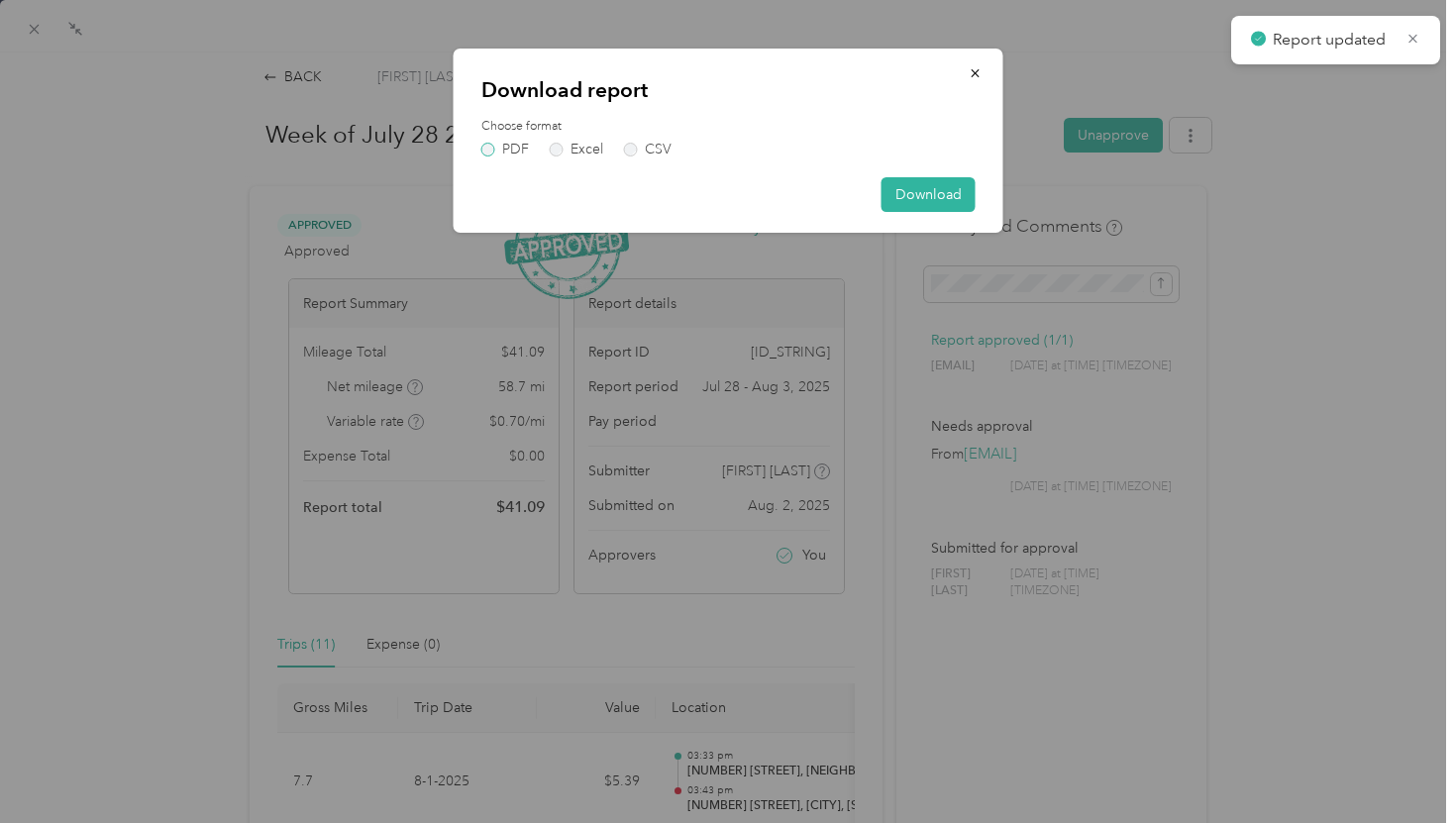 click on "PDF" at bounding box center (505, 150) 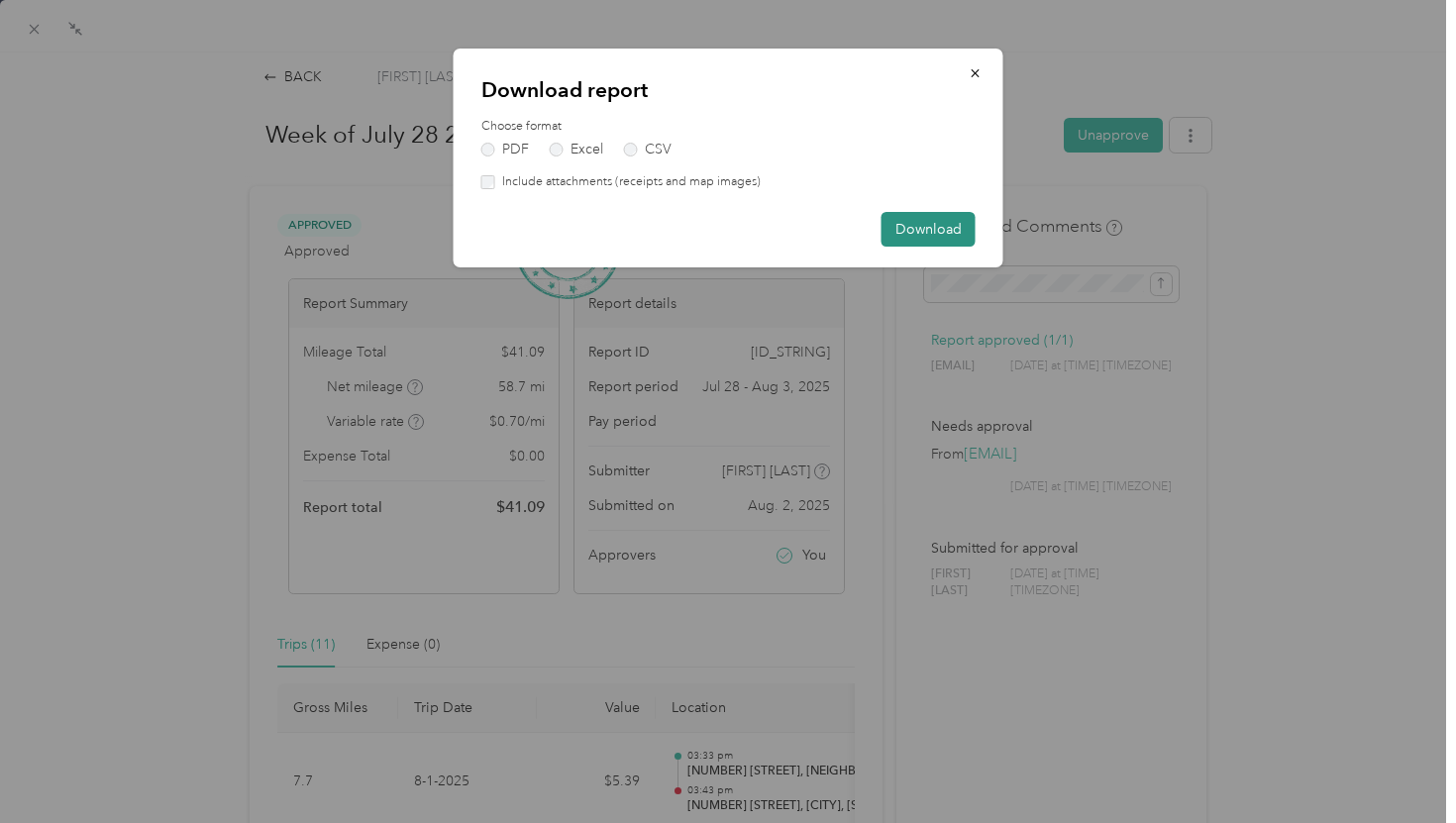 click on "Download" at bounding box center [928, 229] 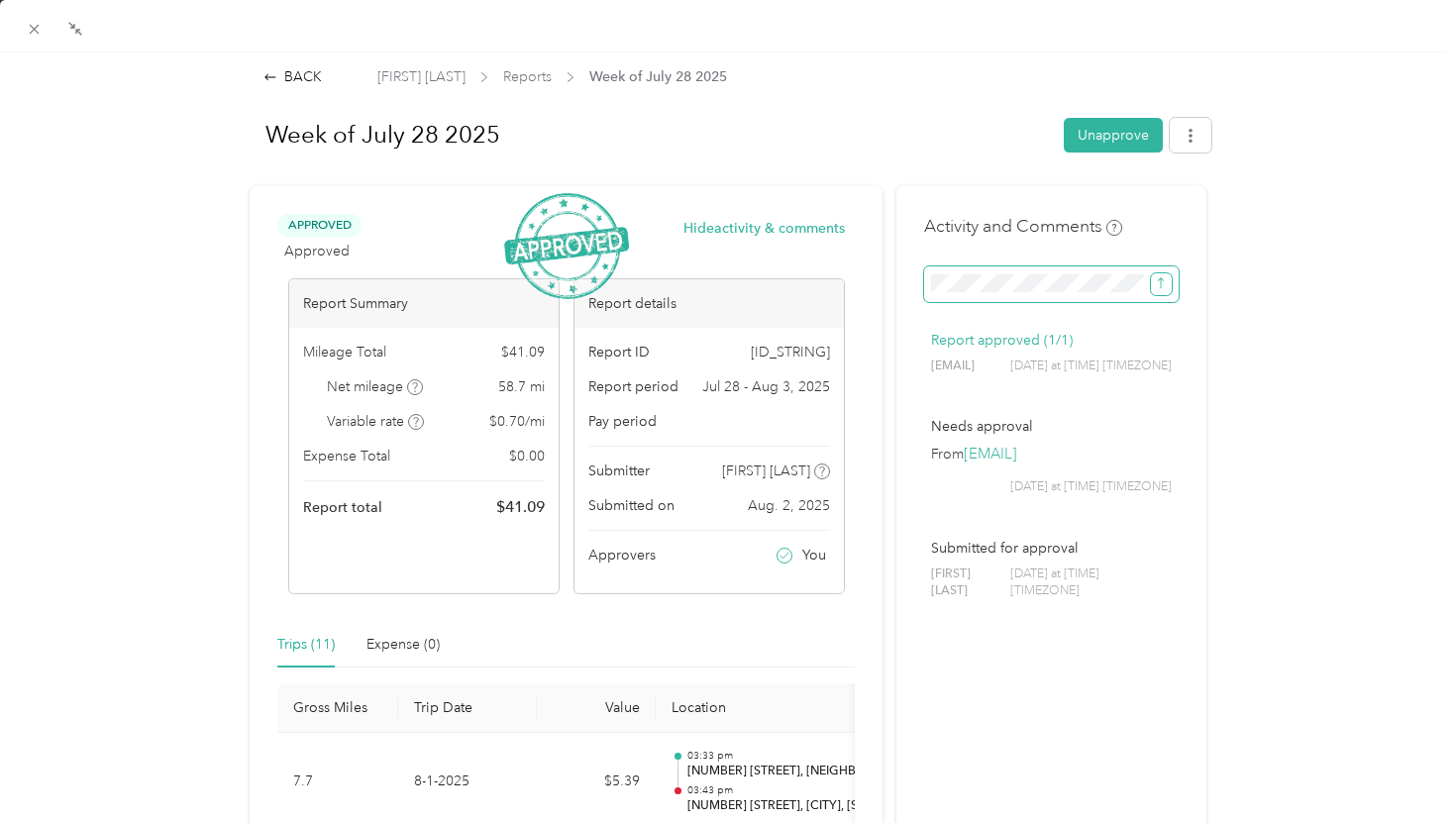 click 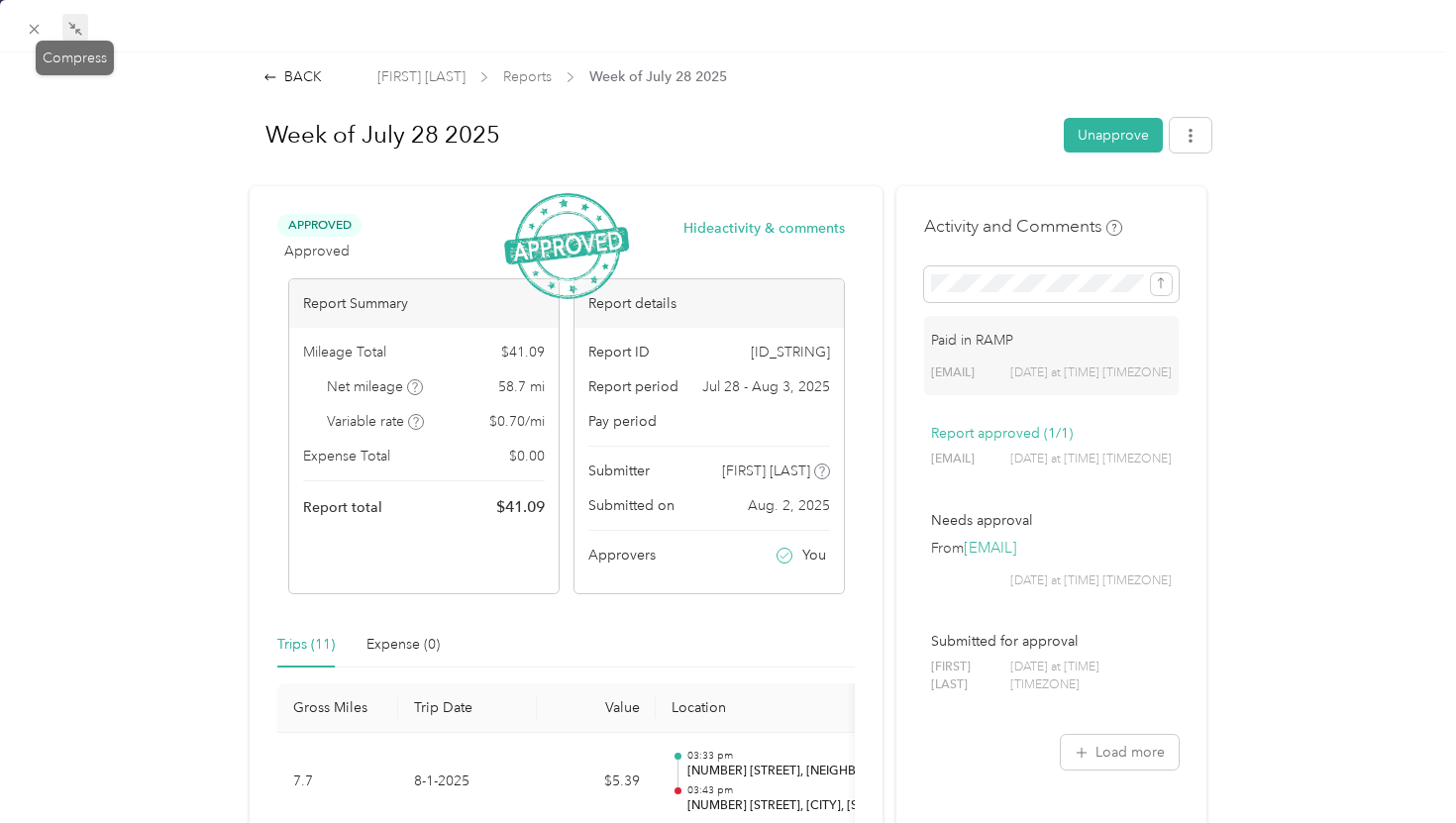 click at bounding box center [75, 28] 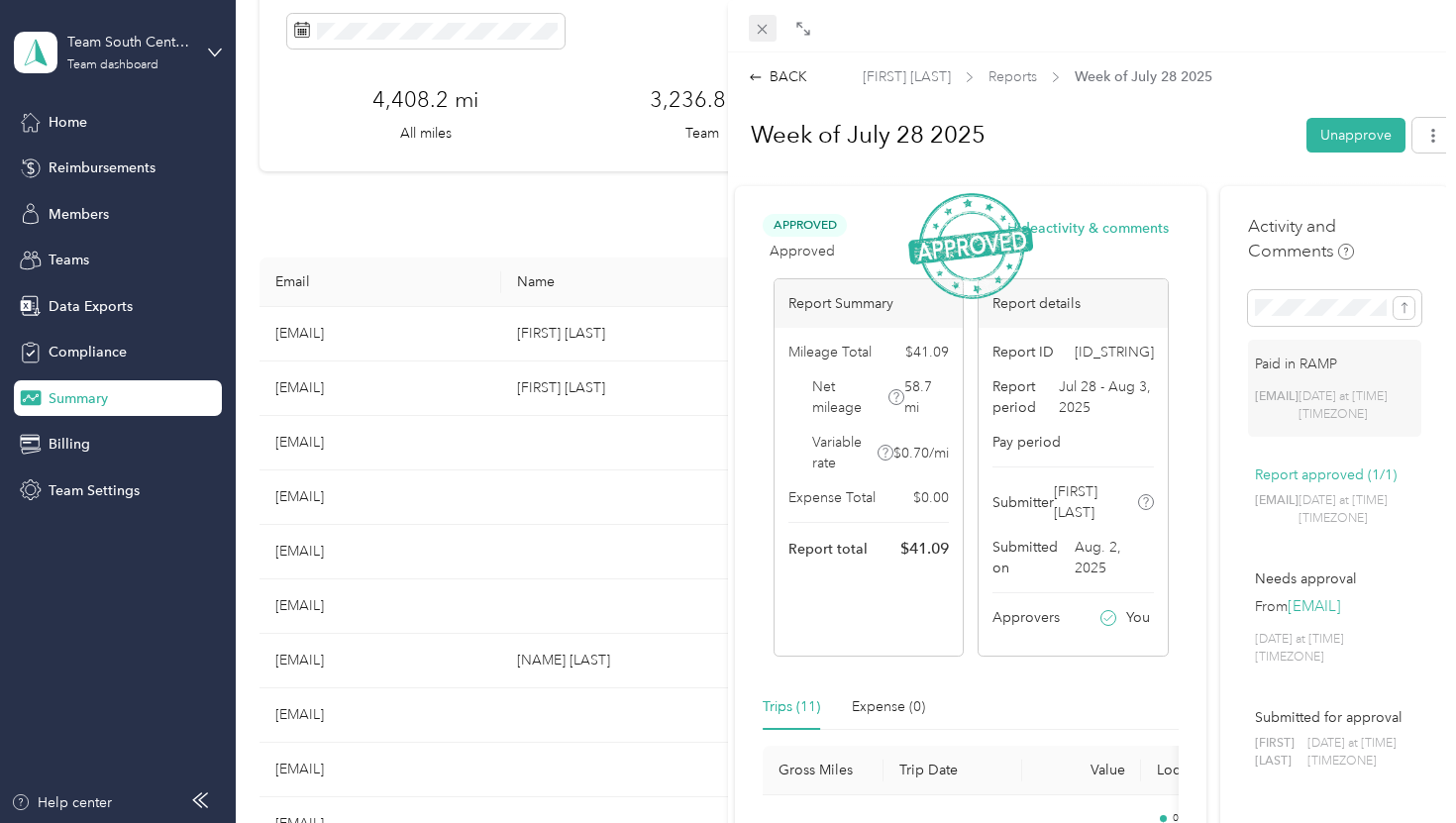 click 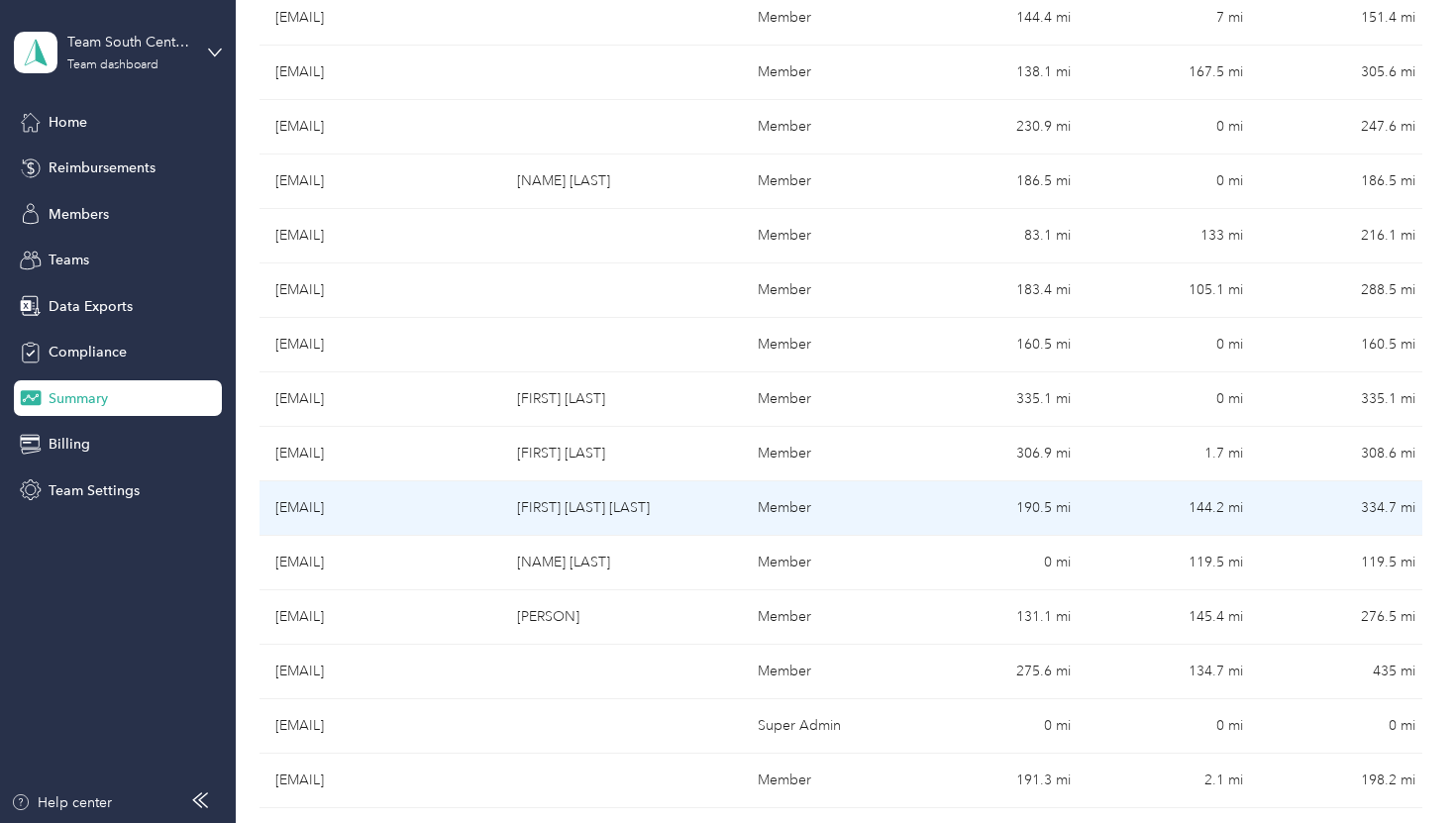 scroll, scrollTop: 591, scrollLeft: 0, axis: vertical 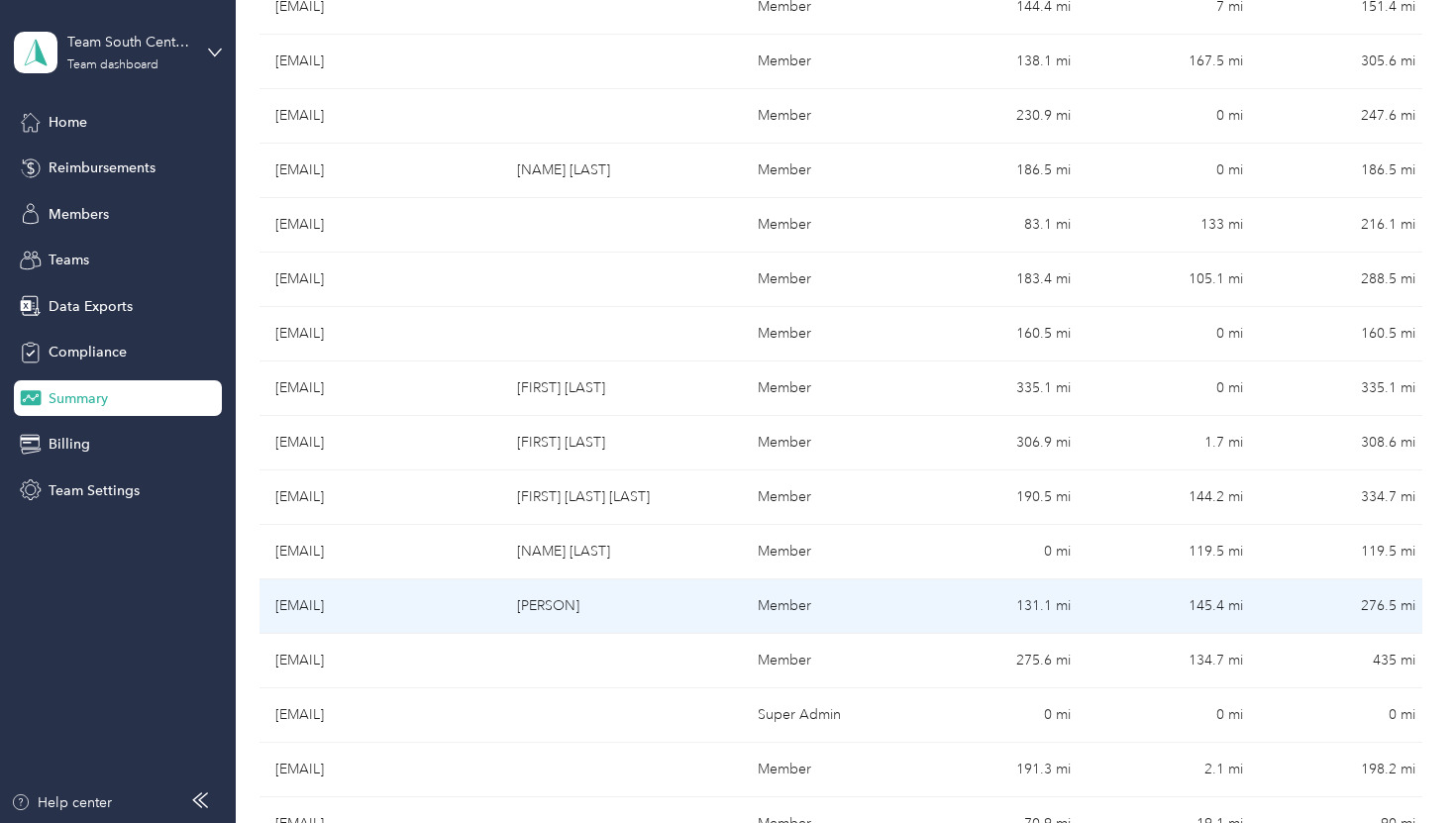 click on "[EMAIL]" at bounding box center [380, 606] 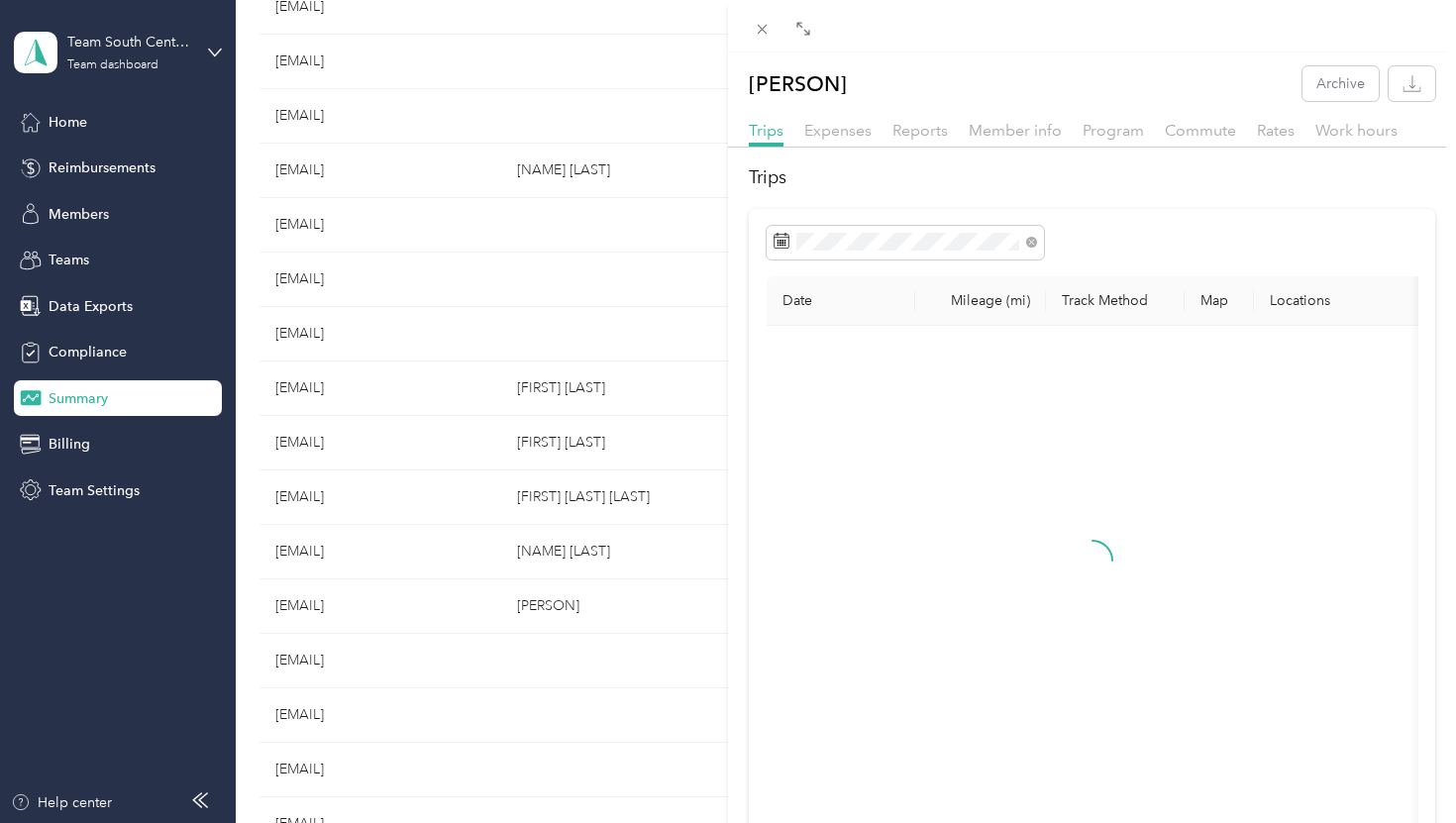 click on "Expand" at bounding box center (803, 57) 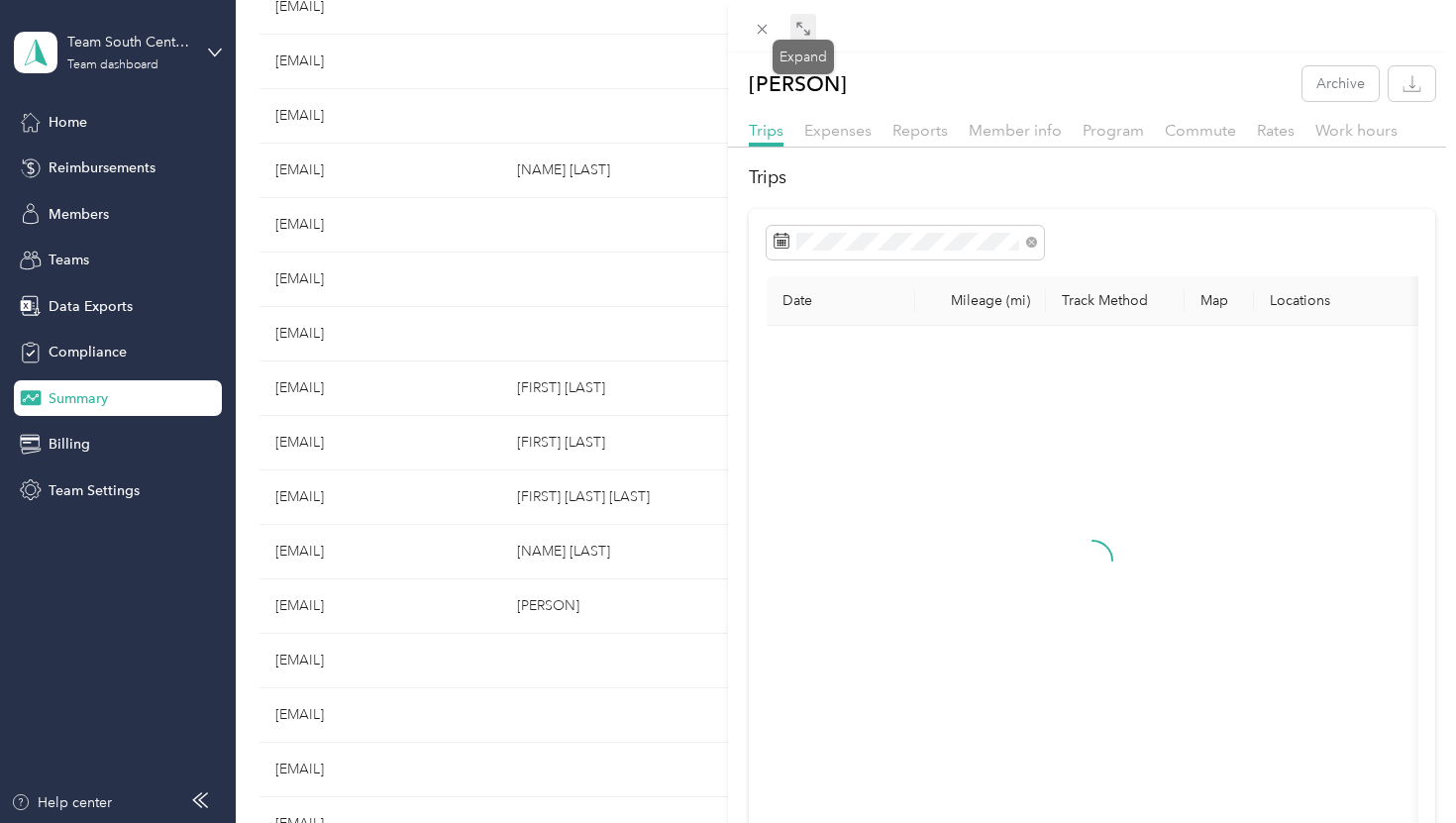 click 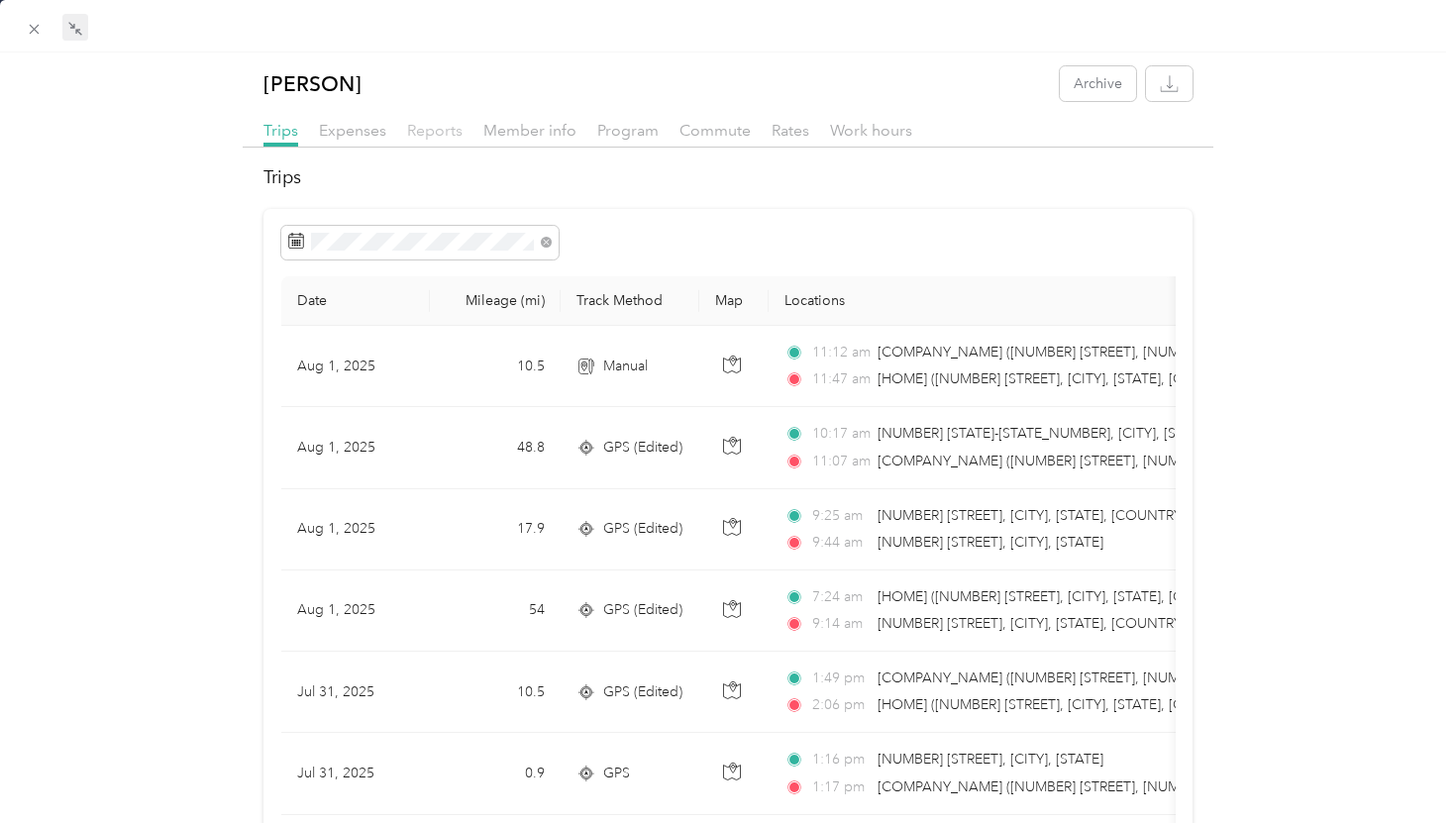 click on "Reports" at bounding box center (435, 130) 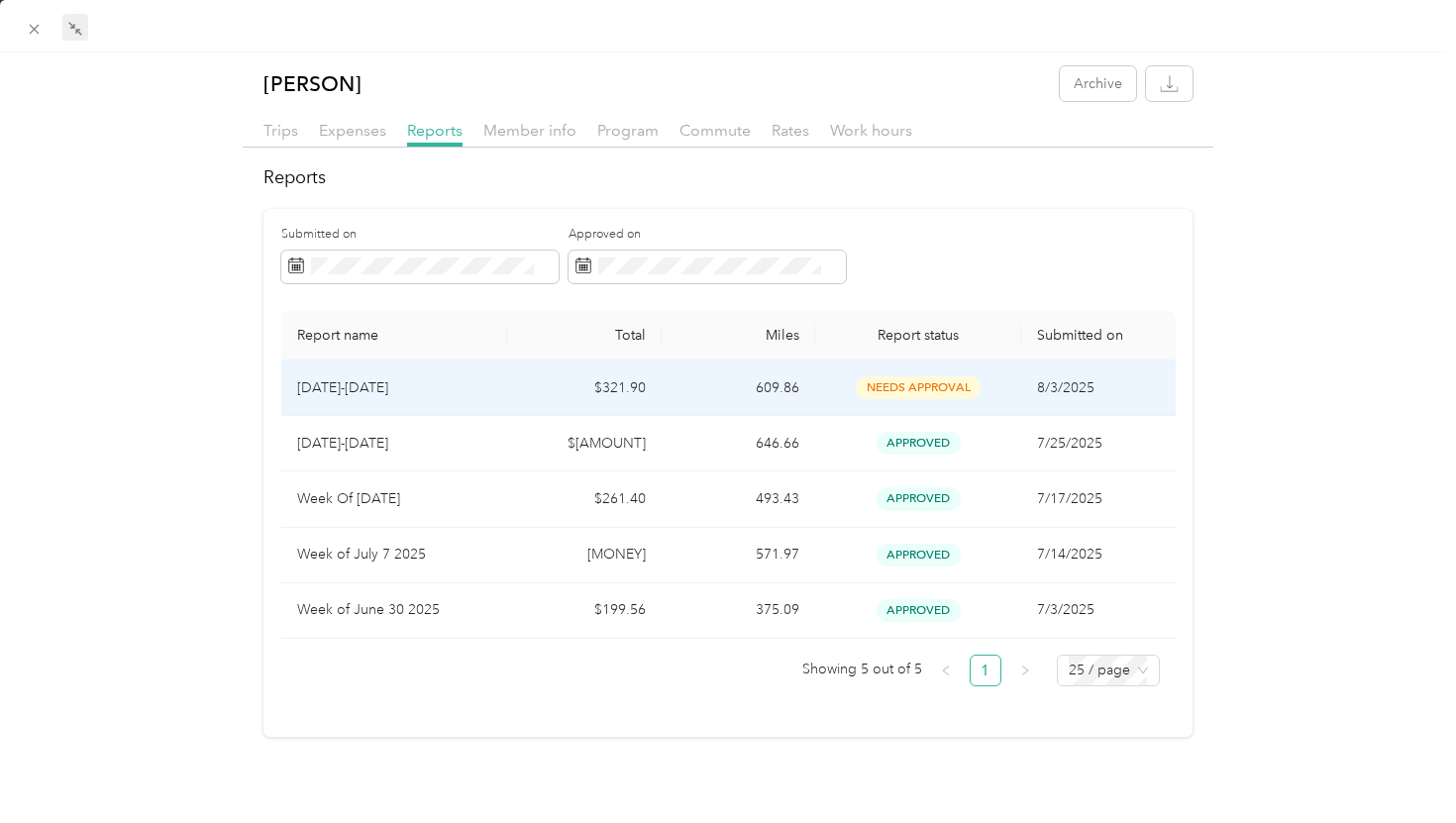 click on "[DATE]-[DATE]" at bounding box center [394, 388] 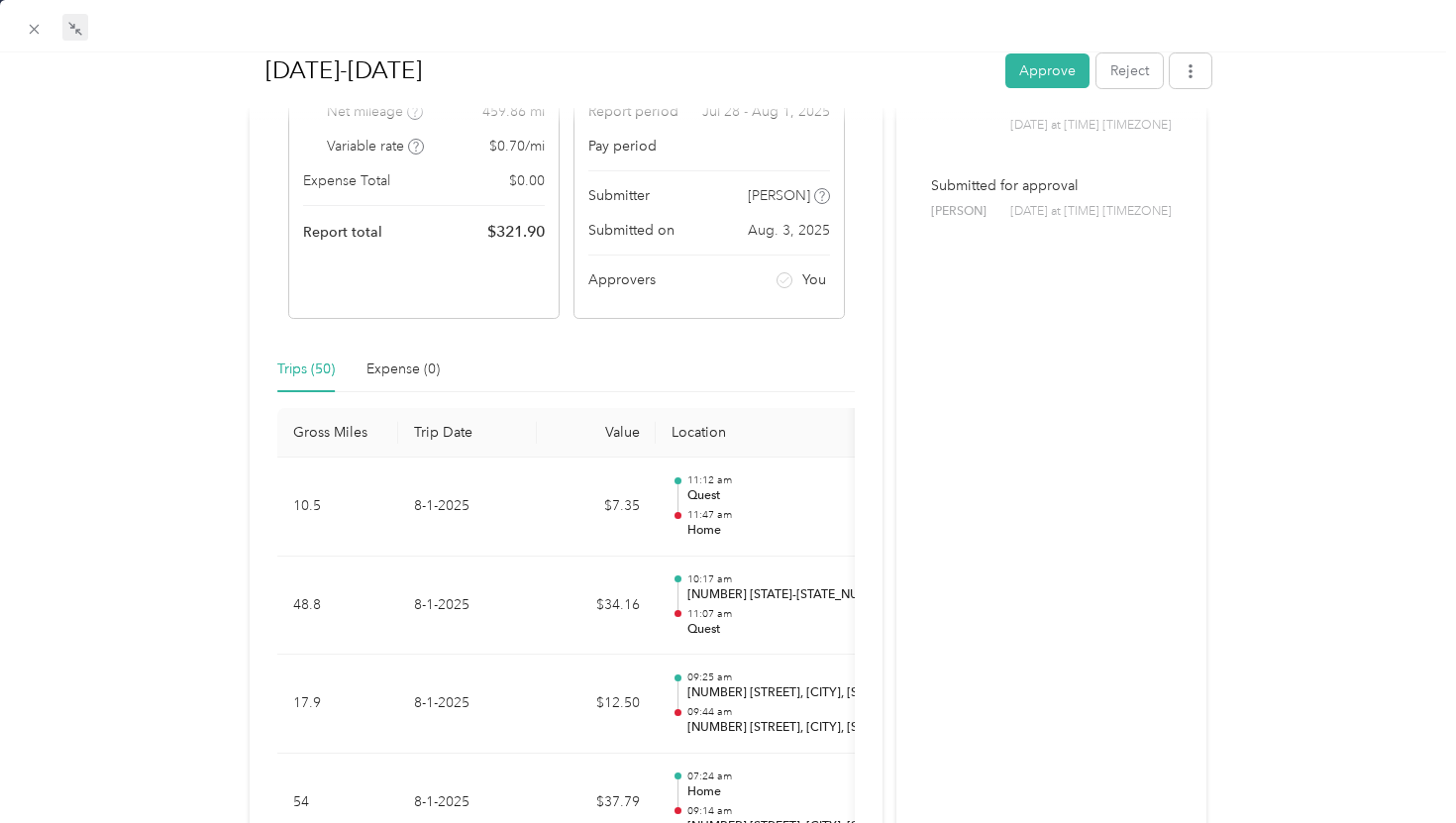 scroll, scrollTop: 272, scrollLeft: 0, axis: vertical 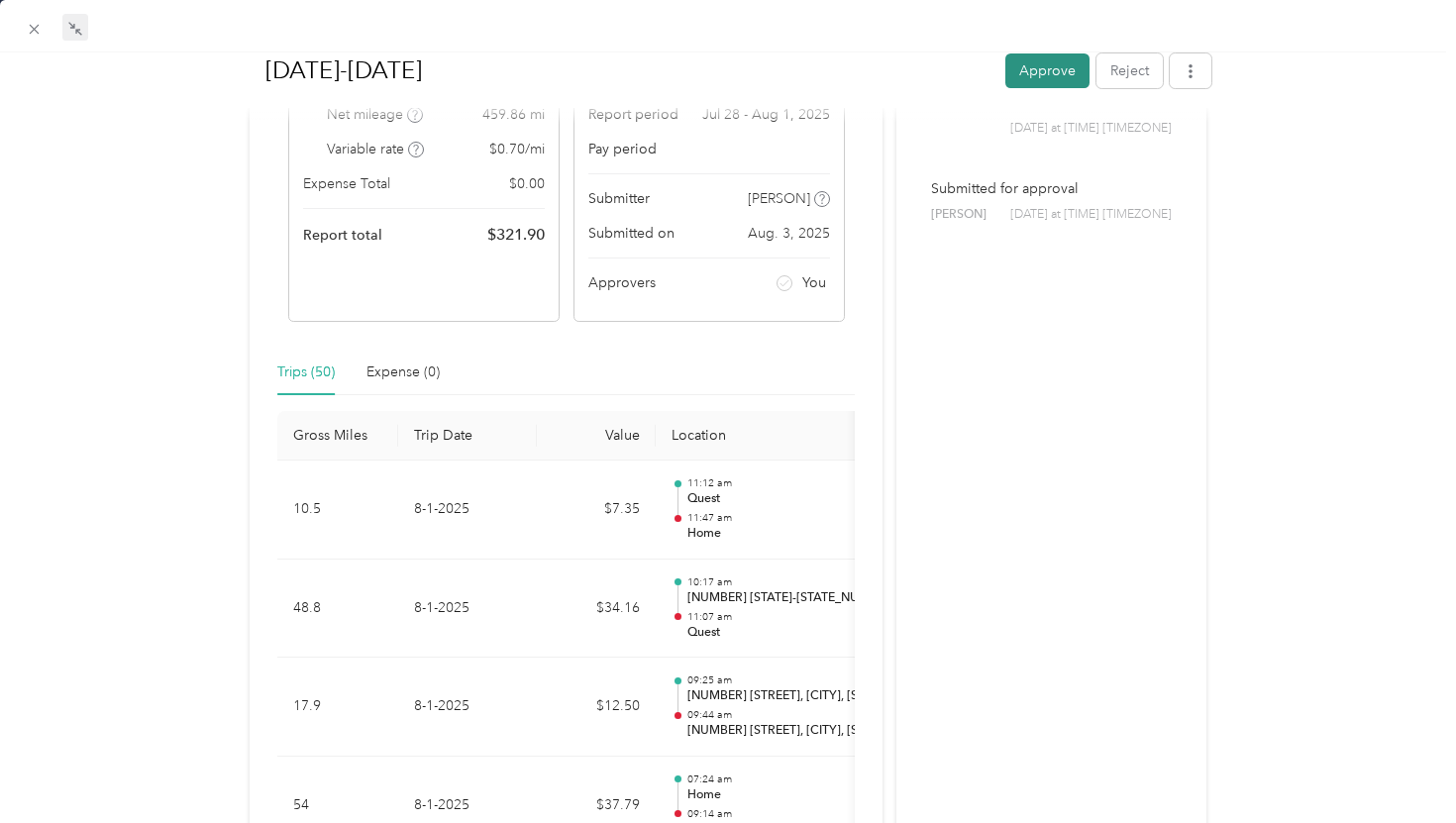 click on "Approve" at bounding box center (1047, 69) 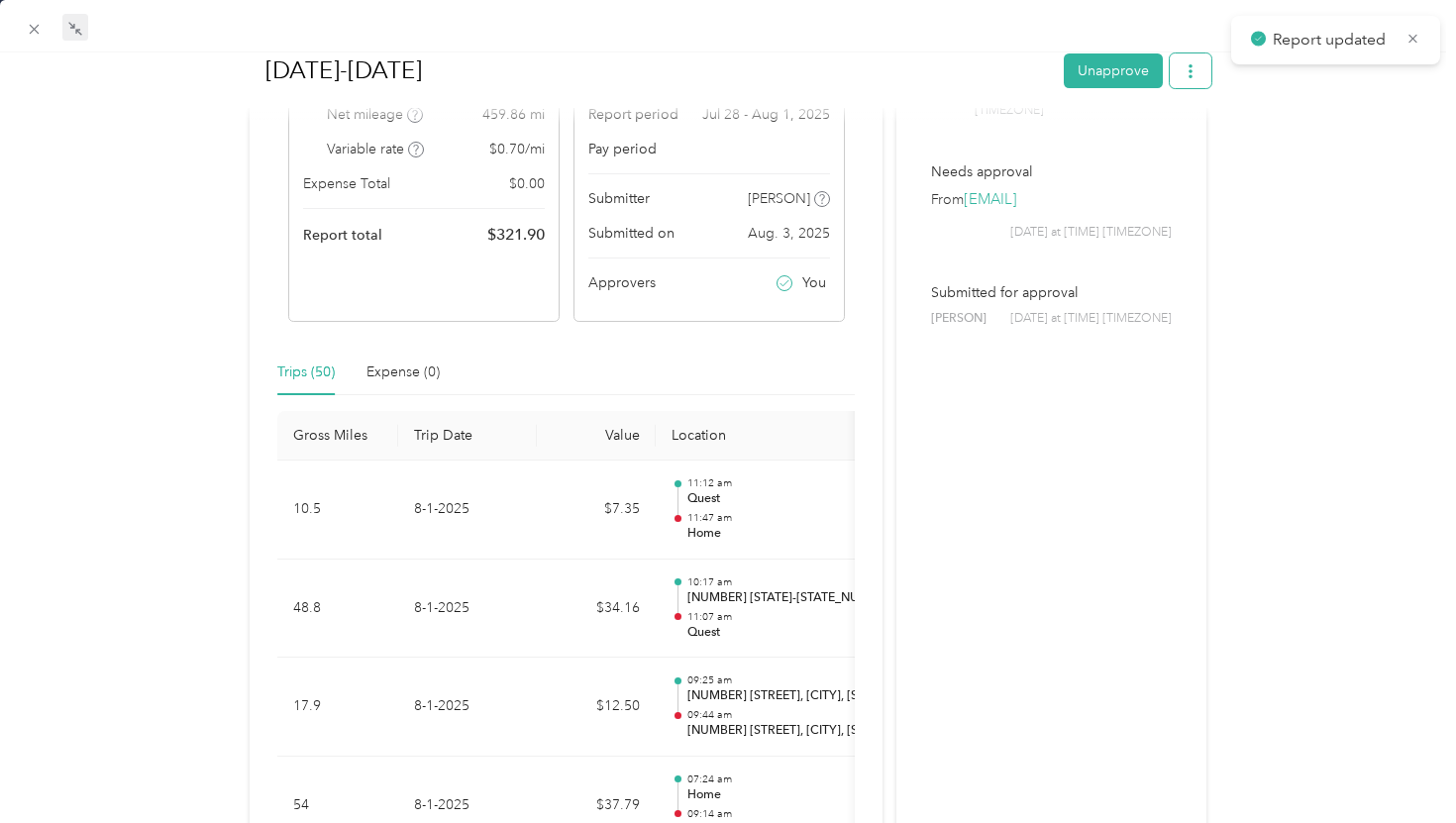 click 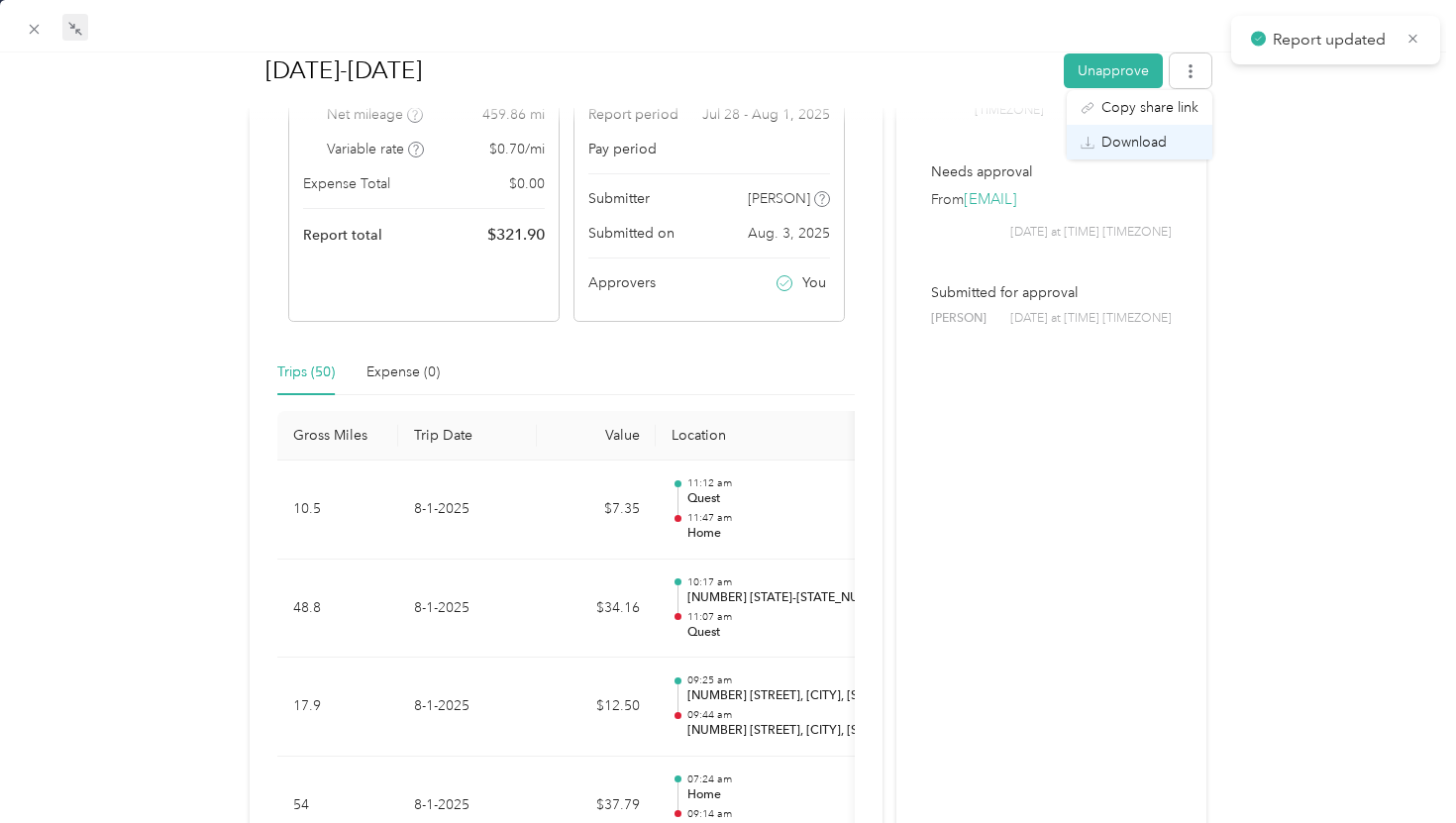 click on "Download" at bounding box center (1134, 142) 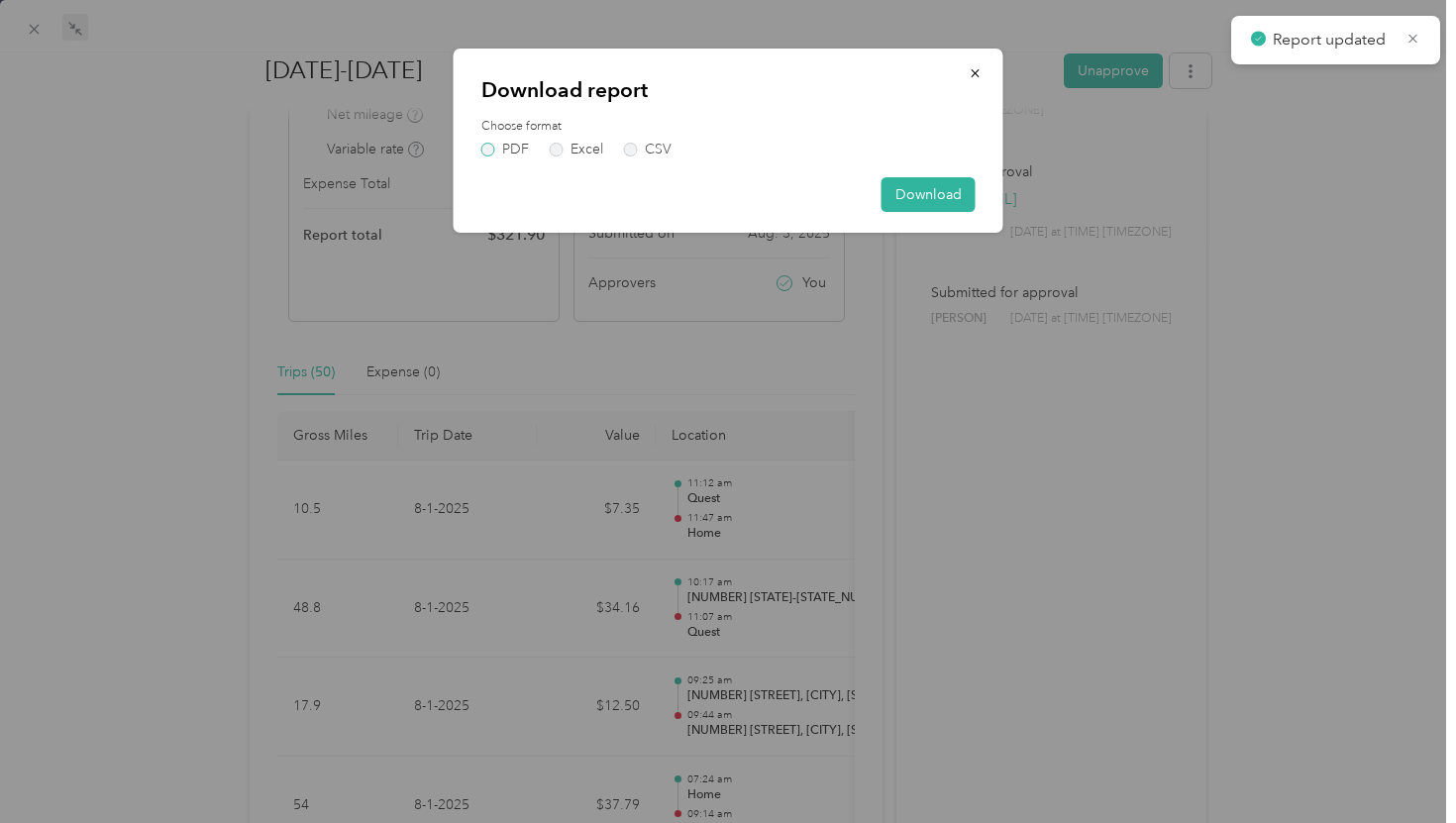 click on "PDF" at bounding box center (505, 150) 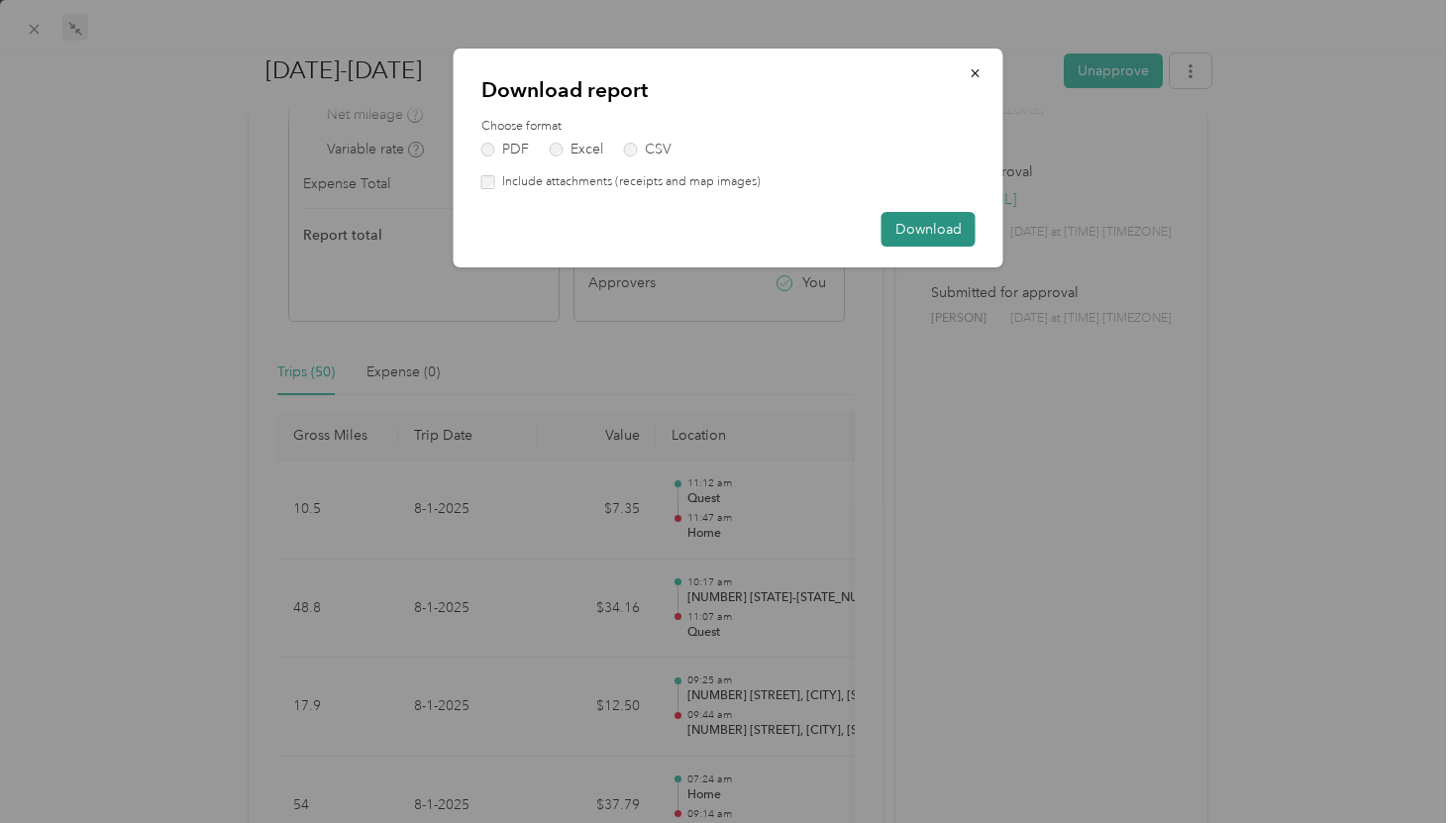 click on "Download" at bounding box center [928, 229] 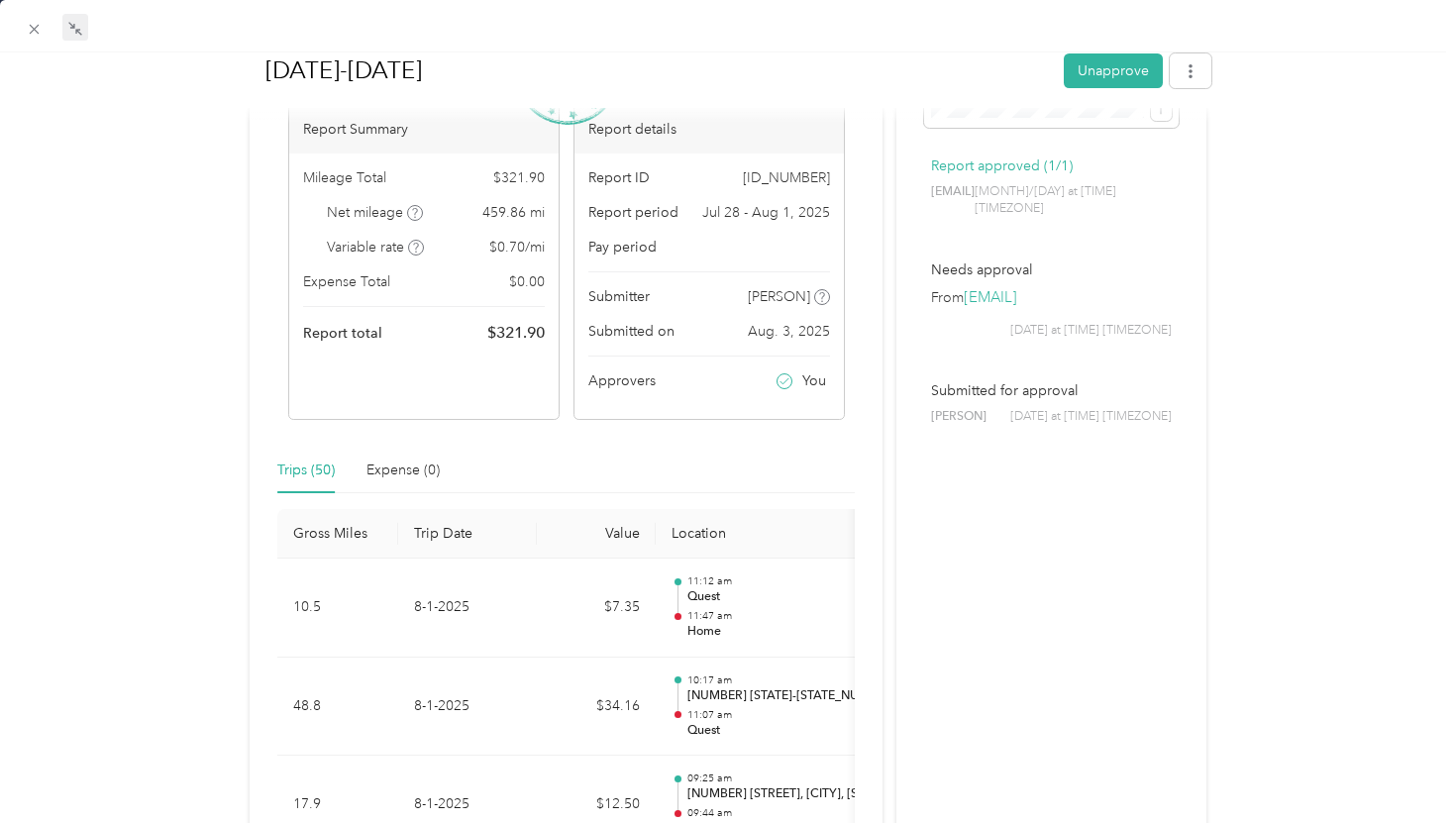 scroll, scrollTop: 0, scrollLeft: 0, axis: both 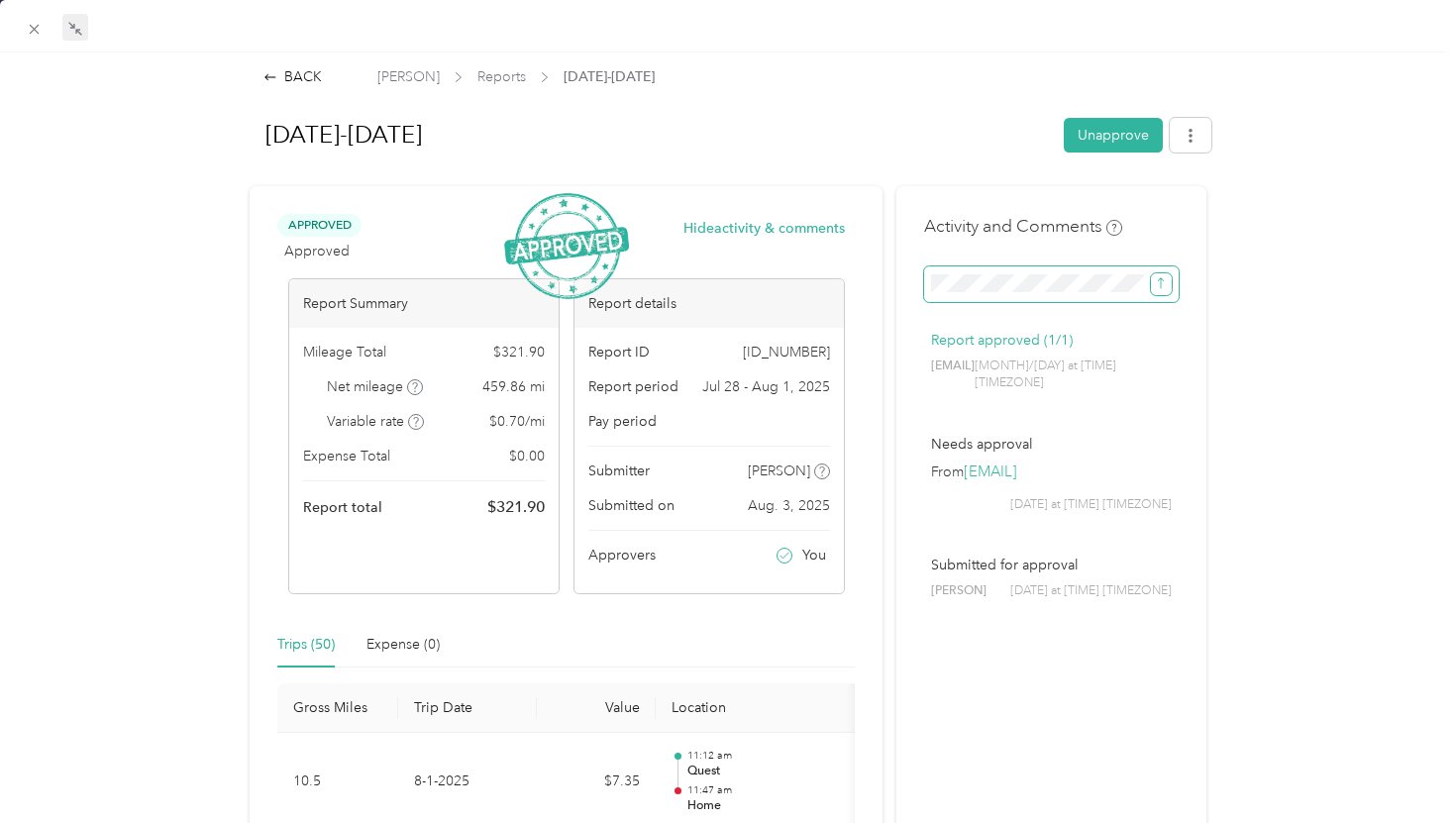 click at bounding box center [1161, 284] 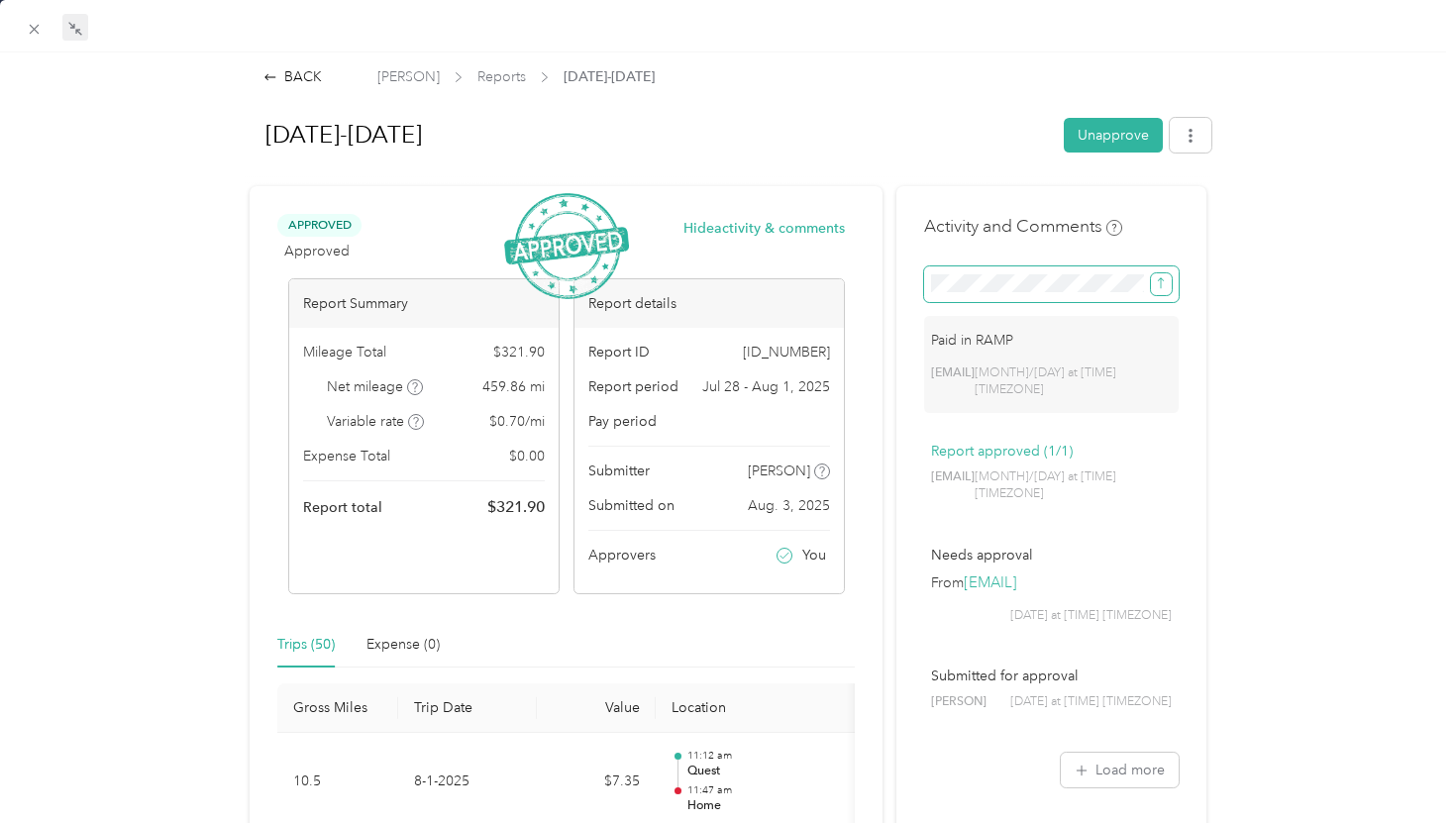 click at bounding box center (1161, 284) 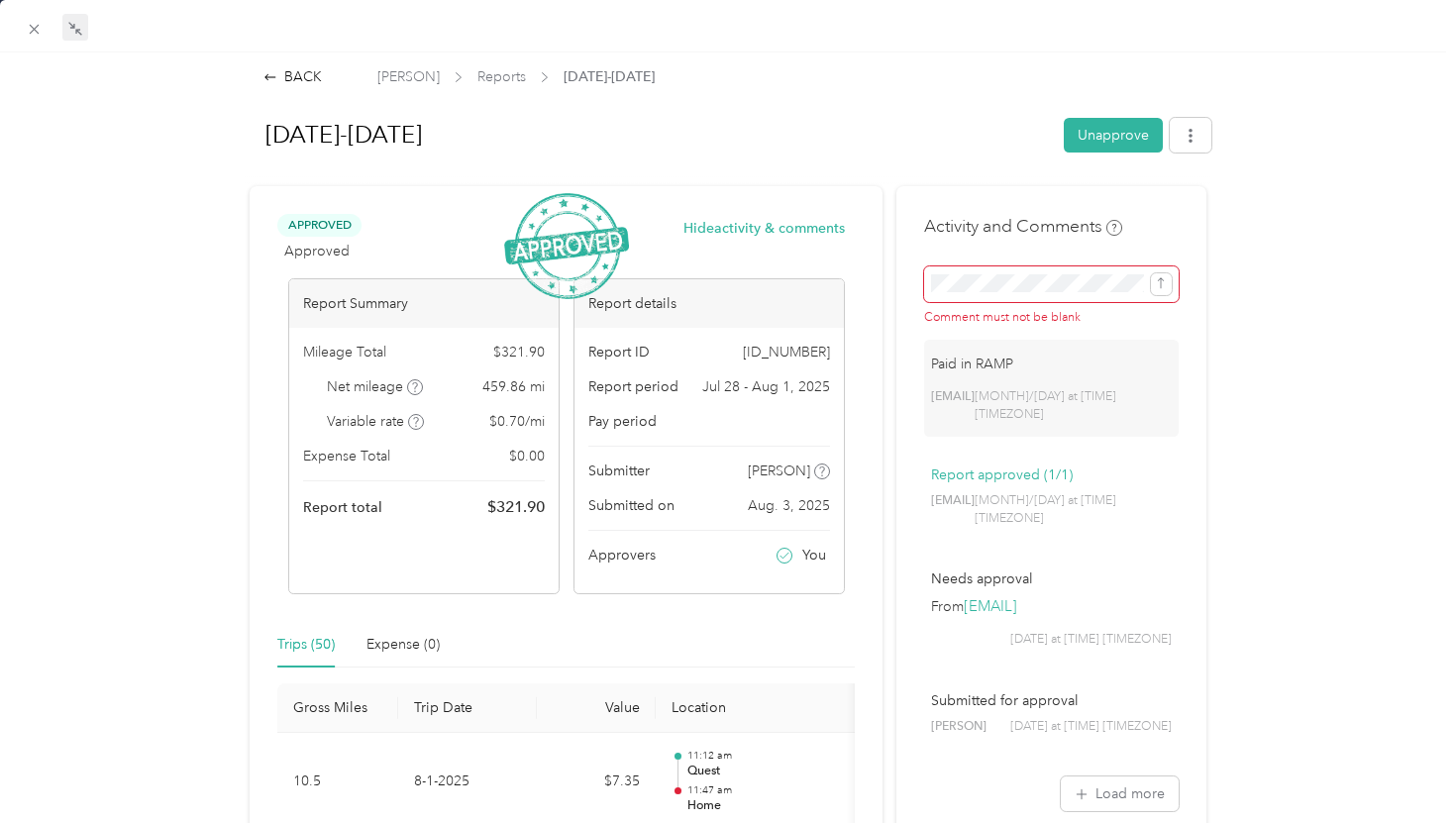 click on "[DATE]-[DATE]" at bounding box center (647, 135) 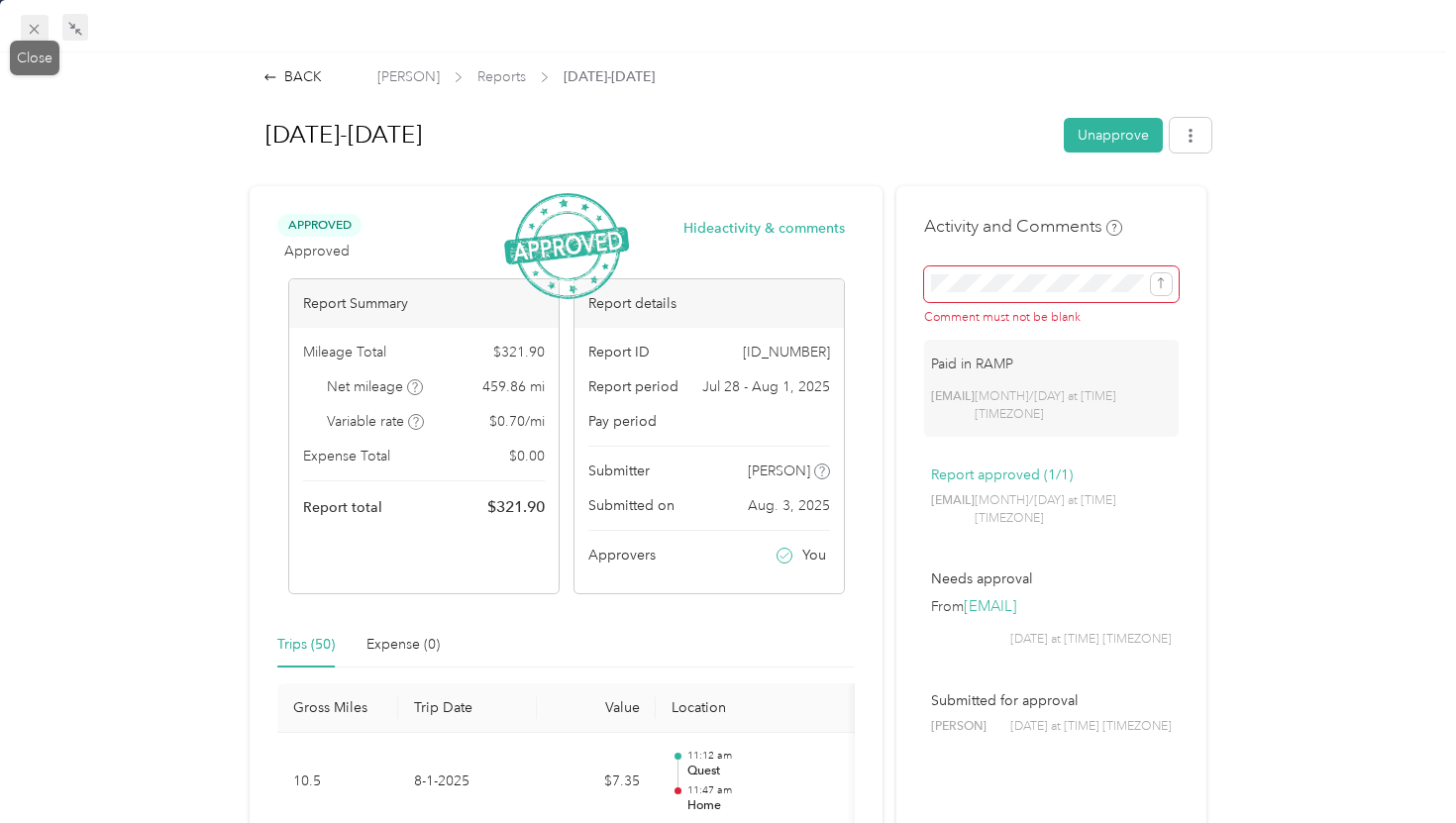 click at bounding box center [35, 29] 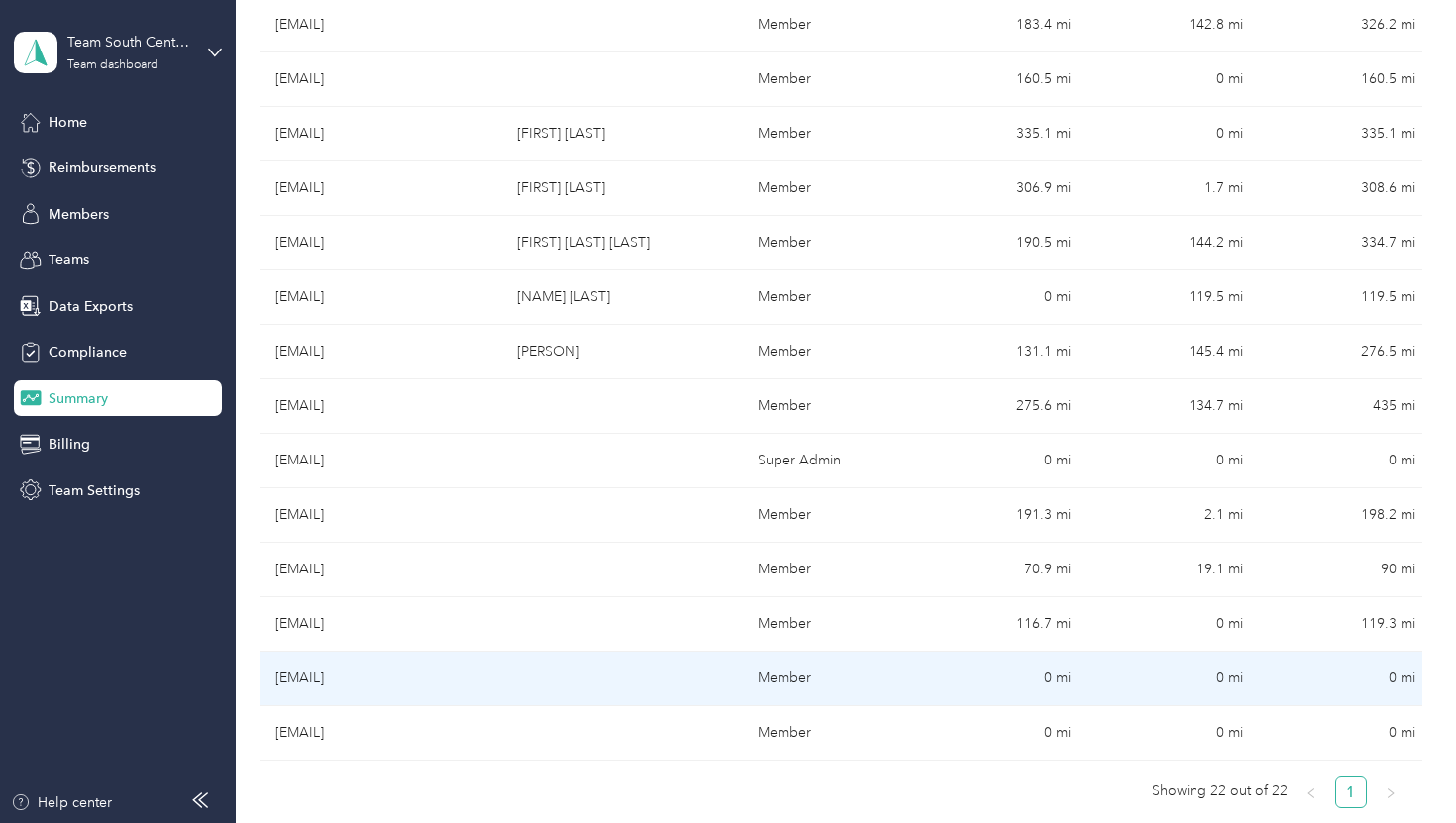 scroll, scrollTop: 868, scrollLeft: 0, axis: vertical 